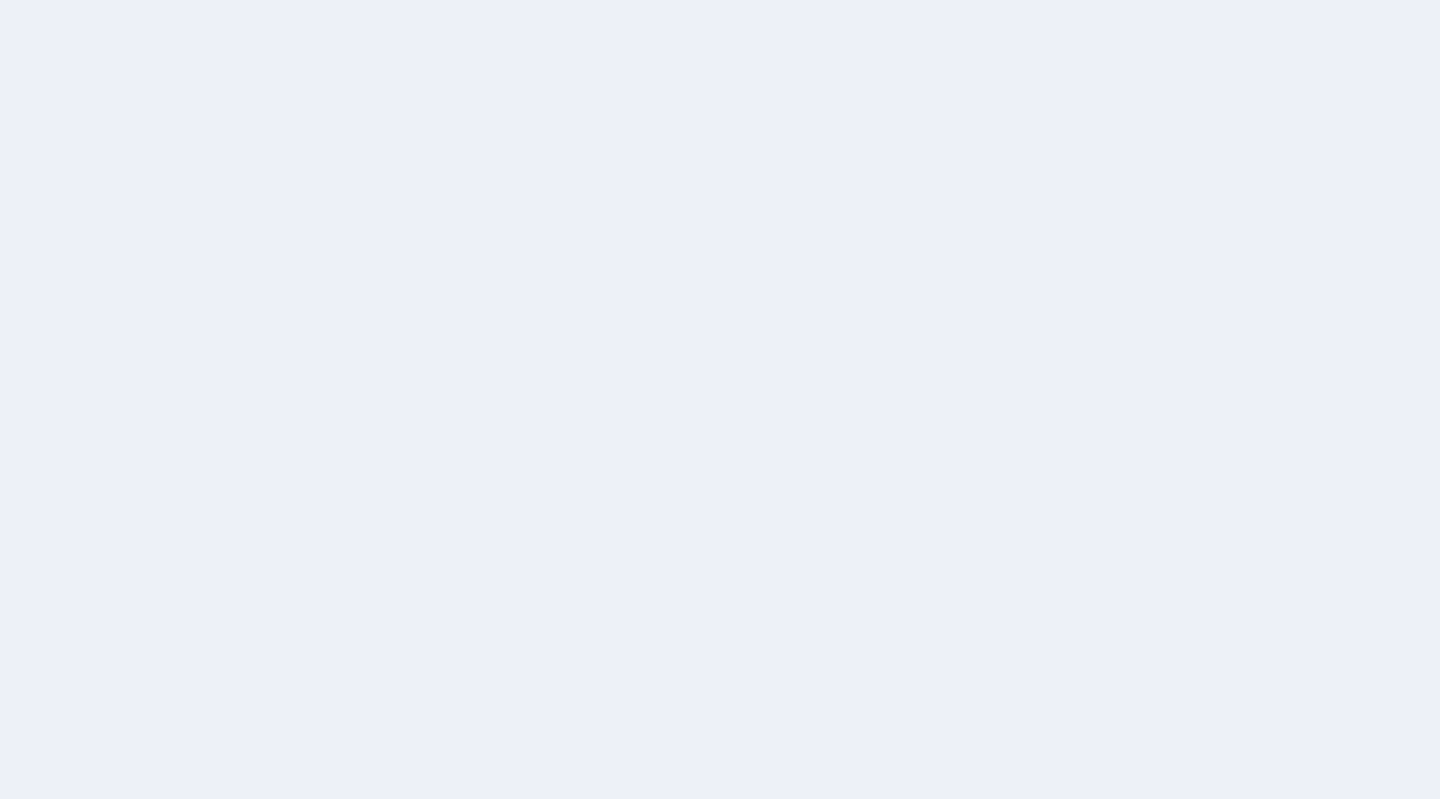 scroll, scrollTop: 0, scrollLeft: 0, axis: both 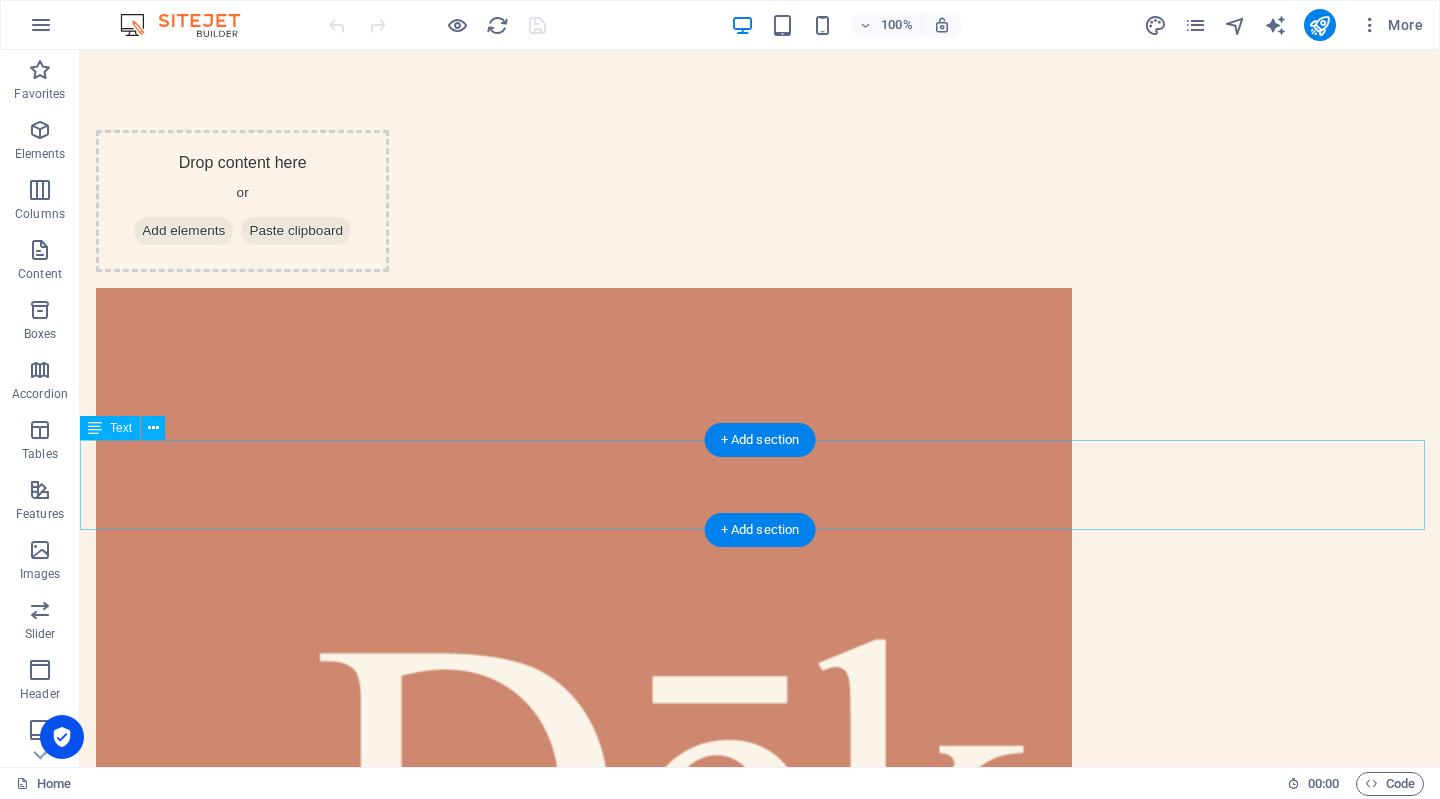 click on "Próximamente" at bounding box center (760, 1995) 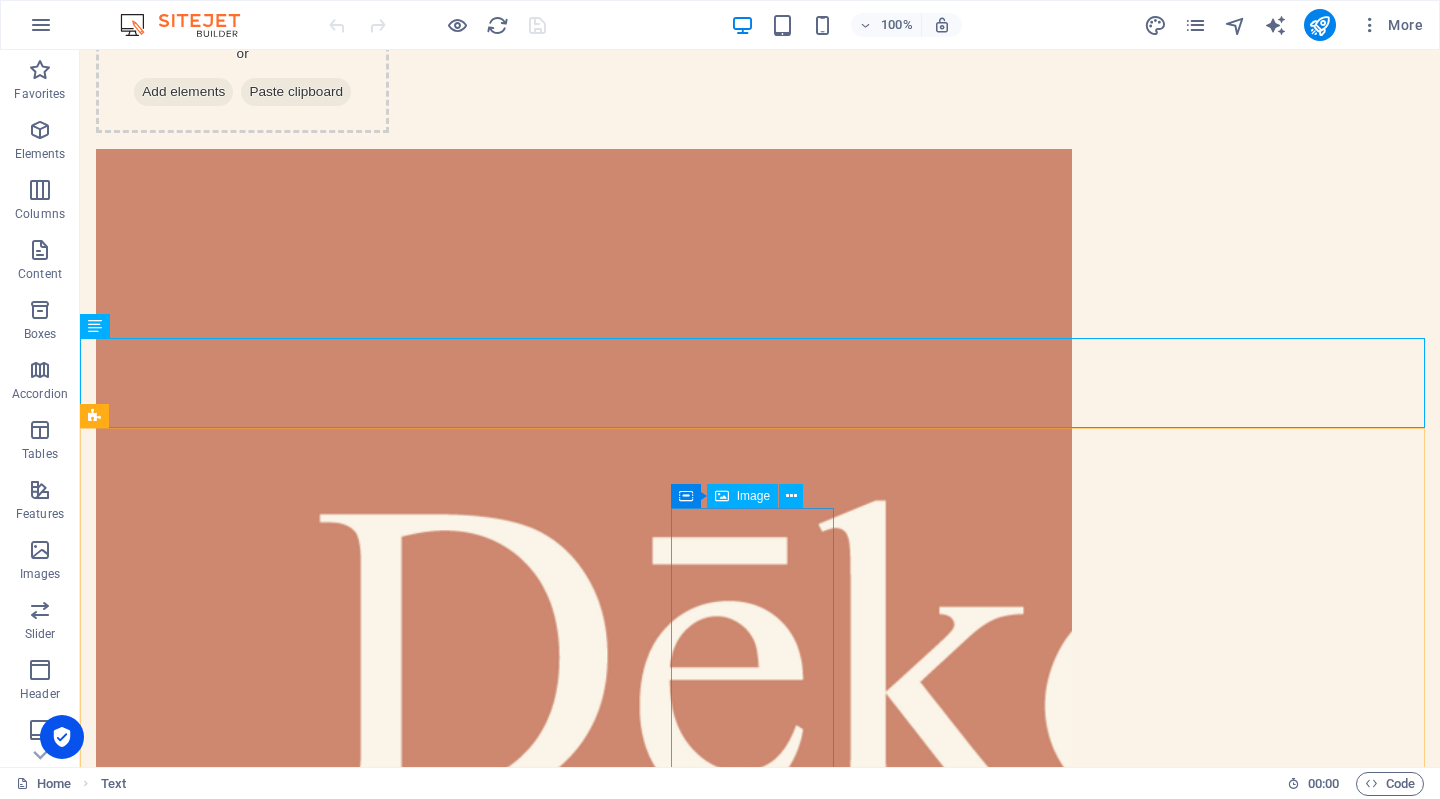 scroll, scrollTop: 77, scrollLeft: 0, axis: vertical 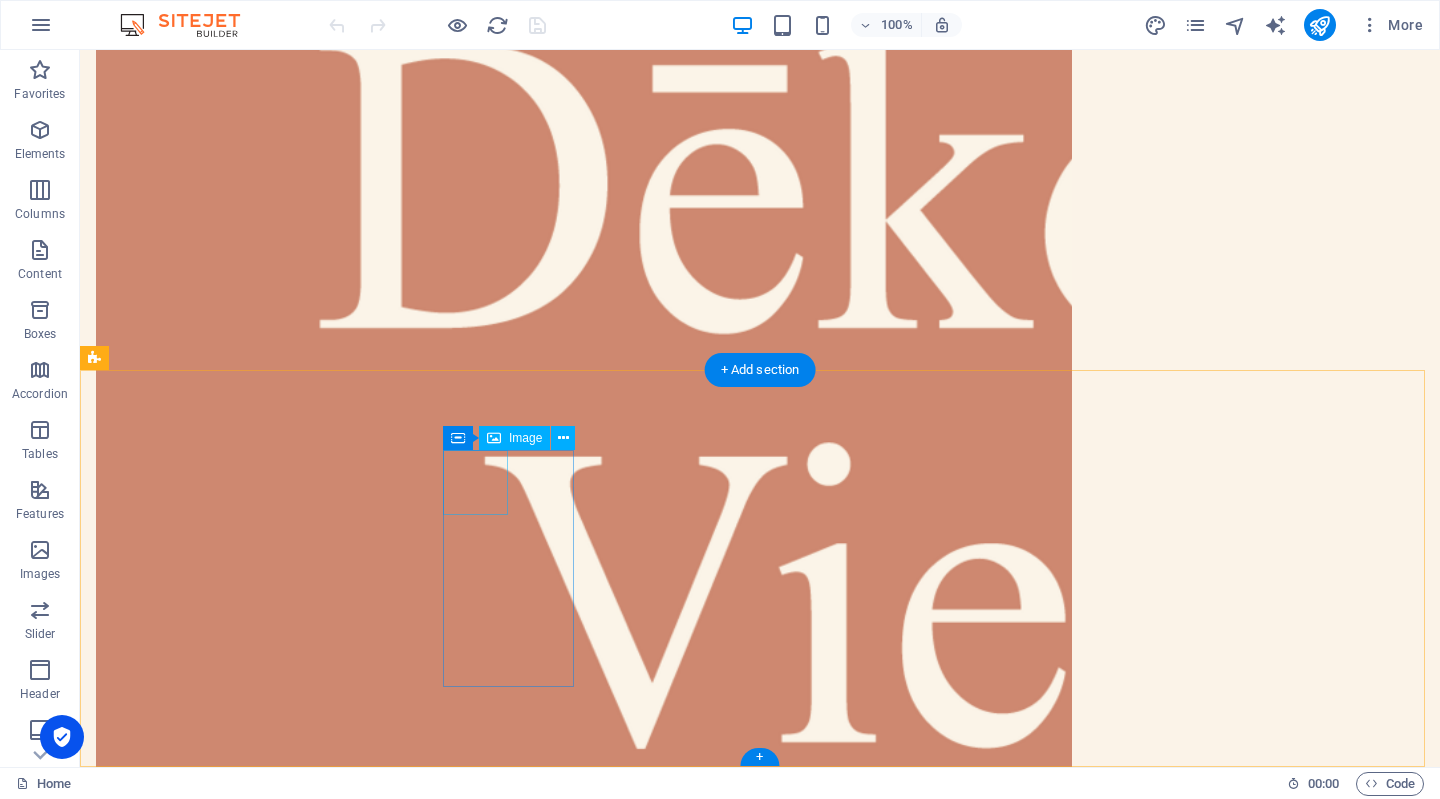 click at bounding box center (161, 10620) 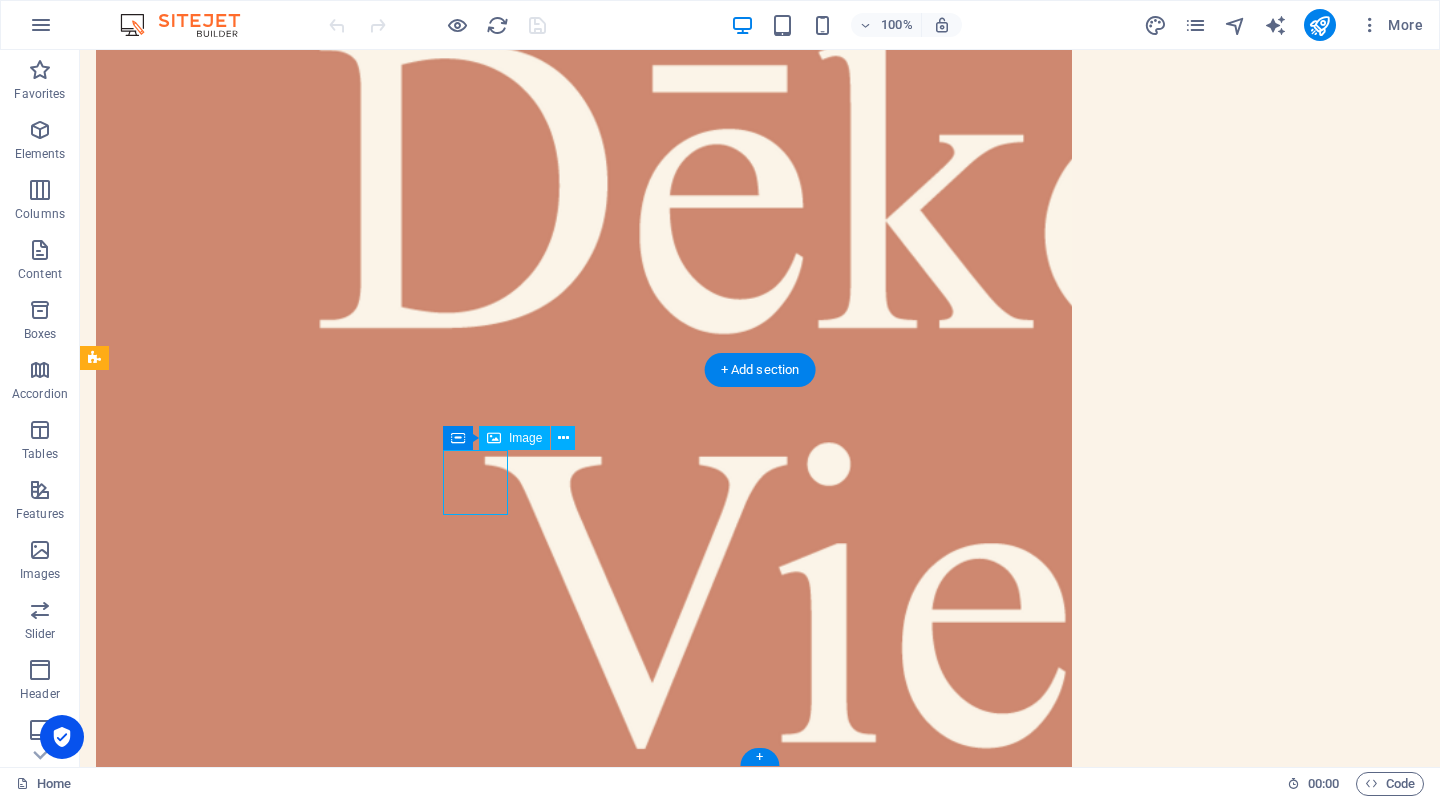 click at bounding box center [161, 10620] 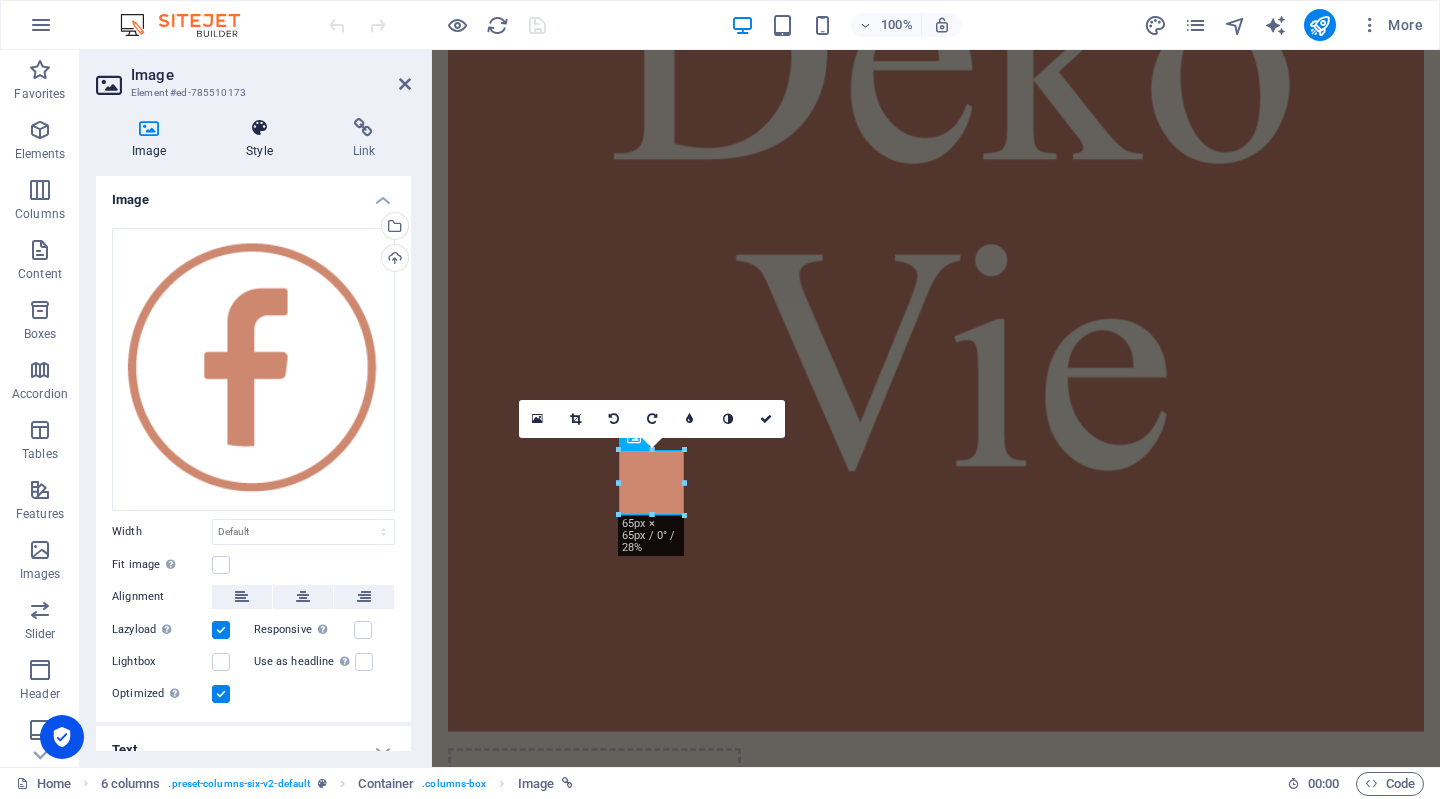 click on "Style" at bounding box center (263, 139) 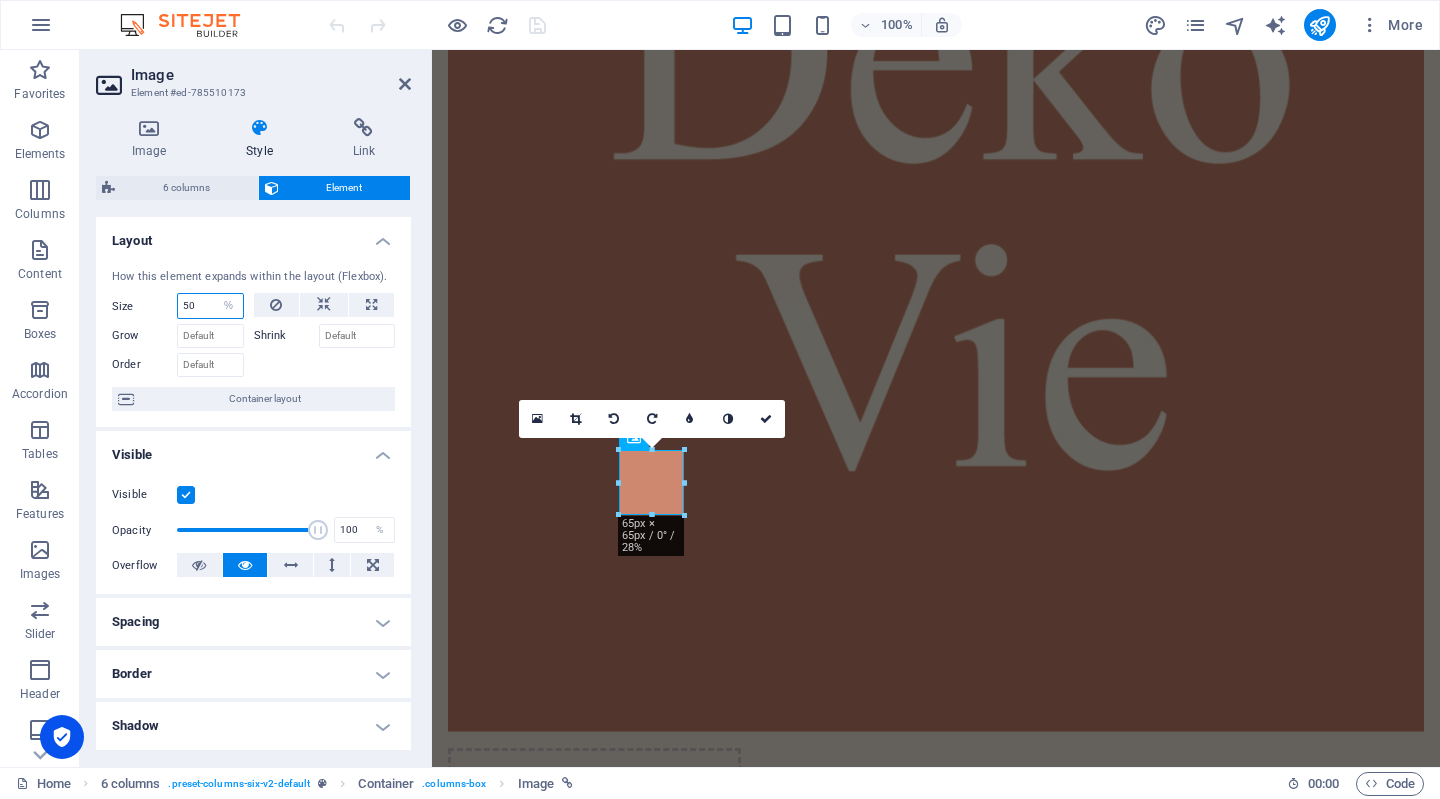 click on "50" at bounding box center (210, 306) 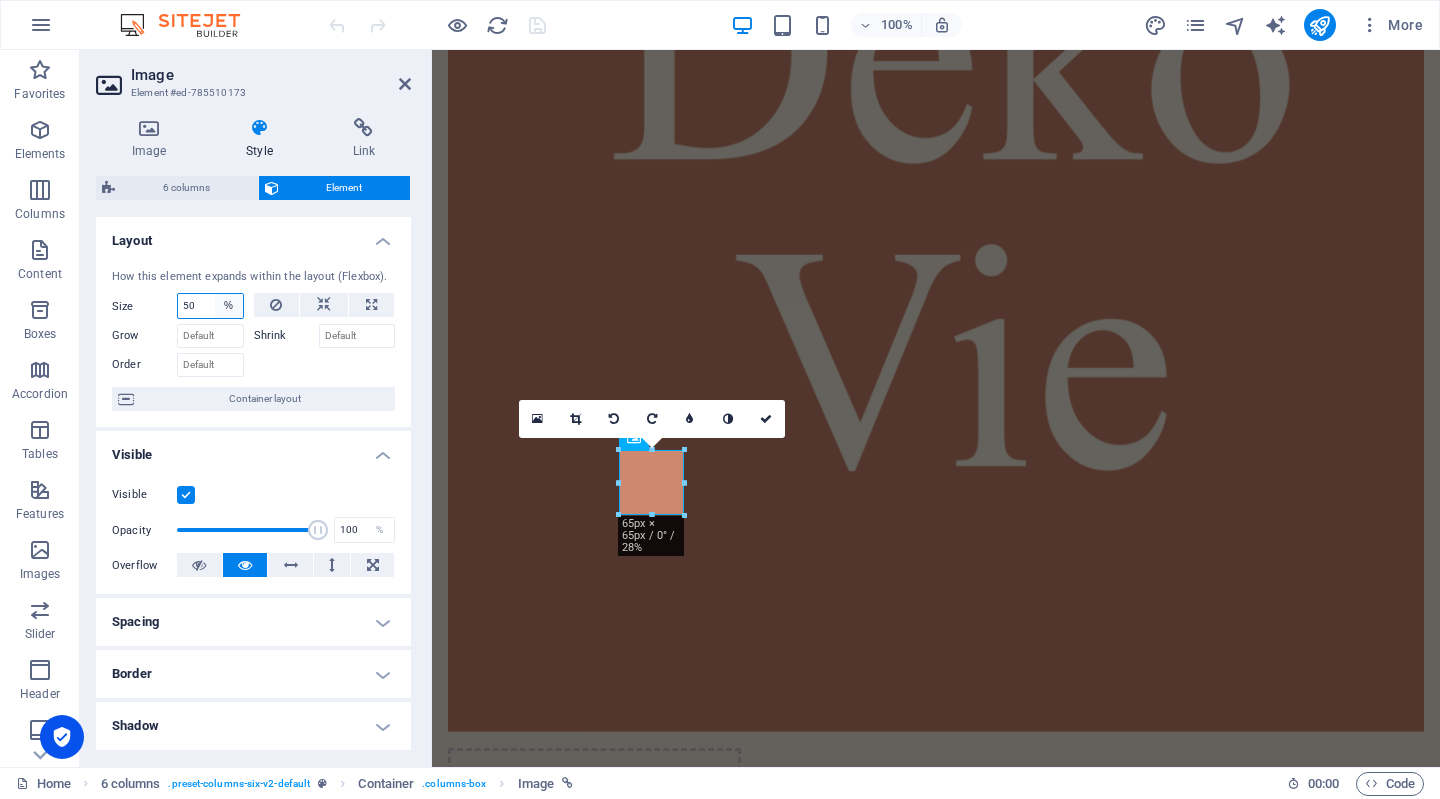 click on "Default auto px % 1/1 1/2 1/3 1/4 1/5 1/6 1/7 1/8 1/9 1/10" at bounding box center [229, 306] 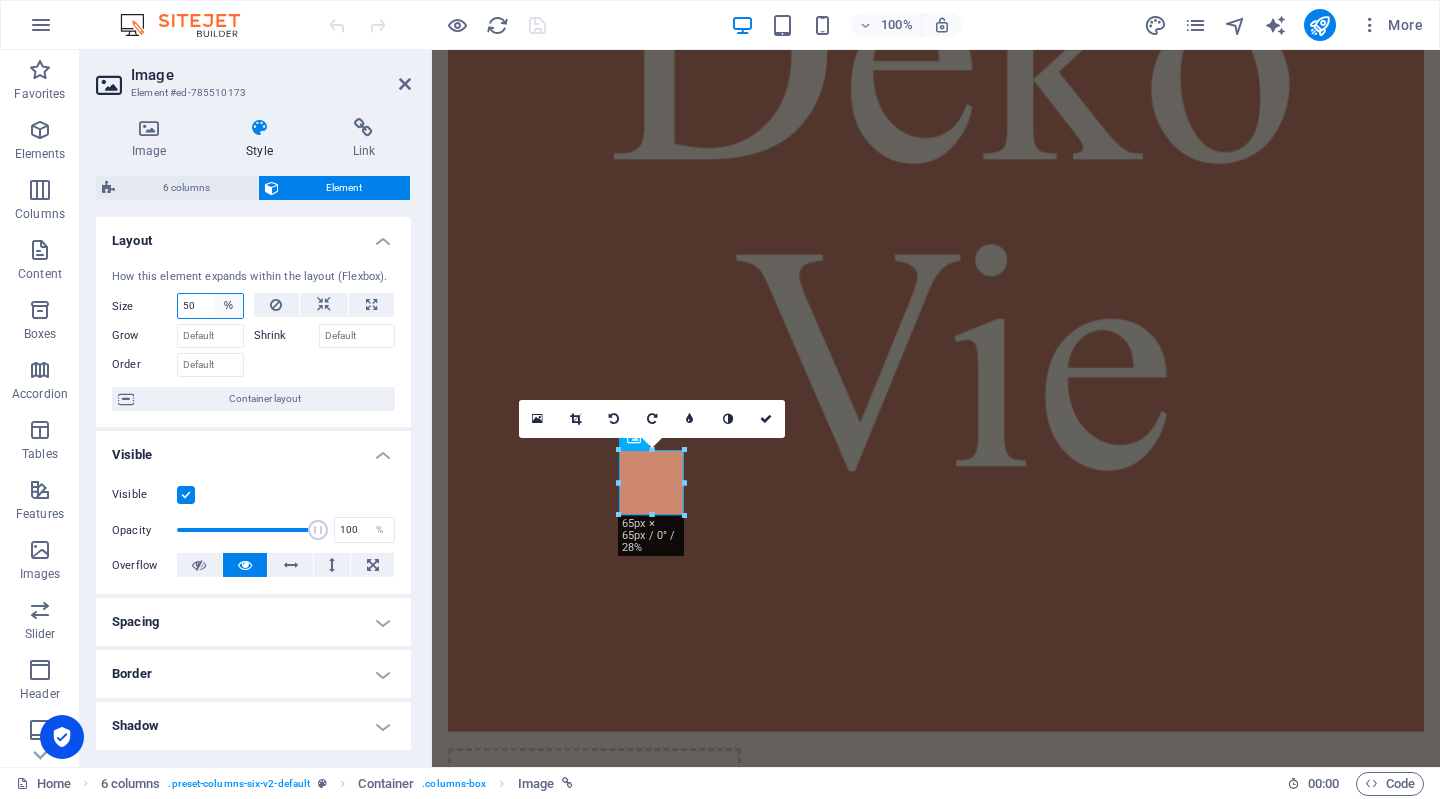 select on "1/3" 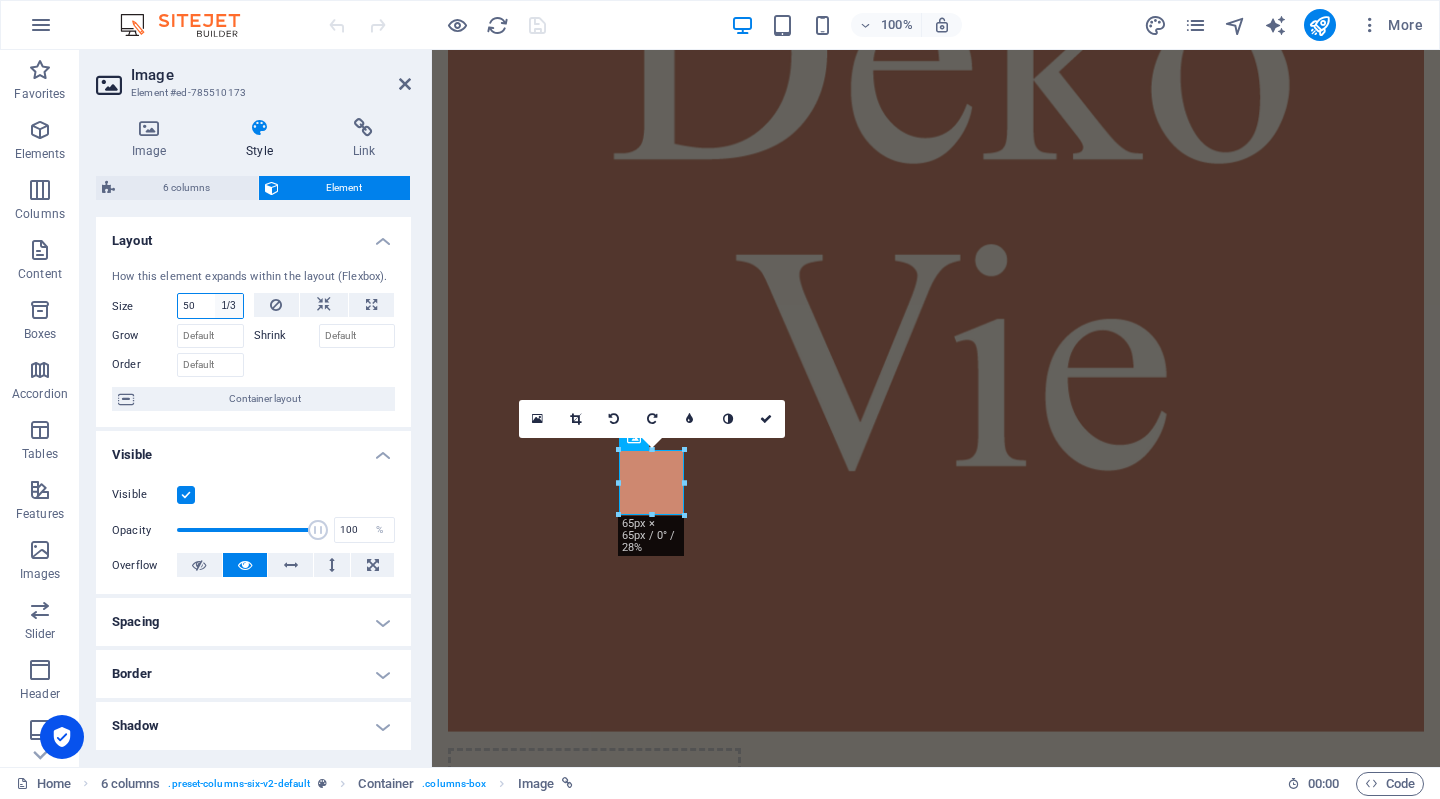 click on "Default auto px % 1/1 1/2 1/3 1/4 1/5 1/6 1/7 1/8 1/9 1/10" at bounding box center (229, 306) 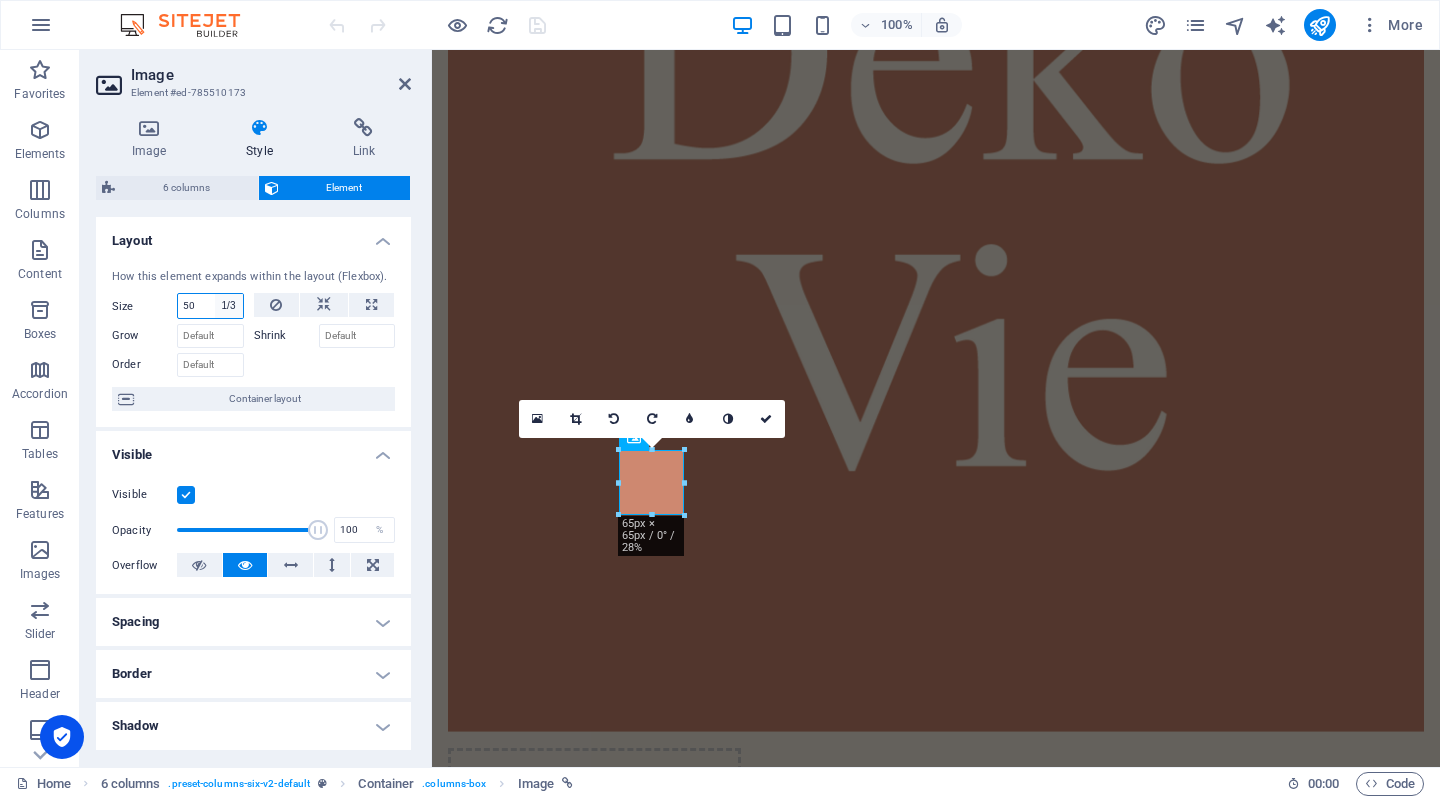 select on "%" 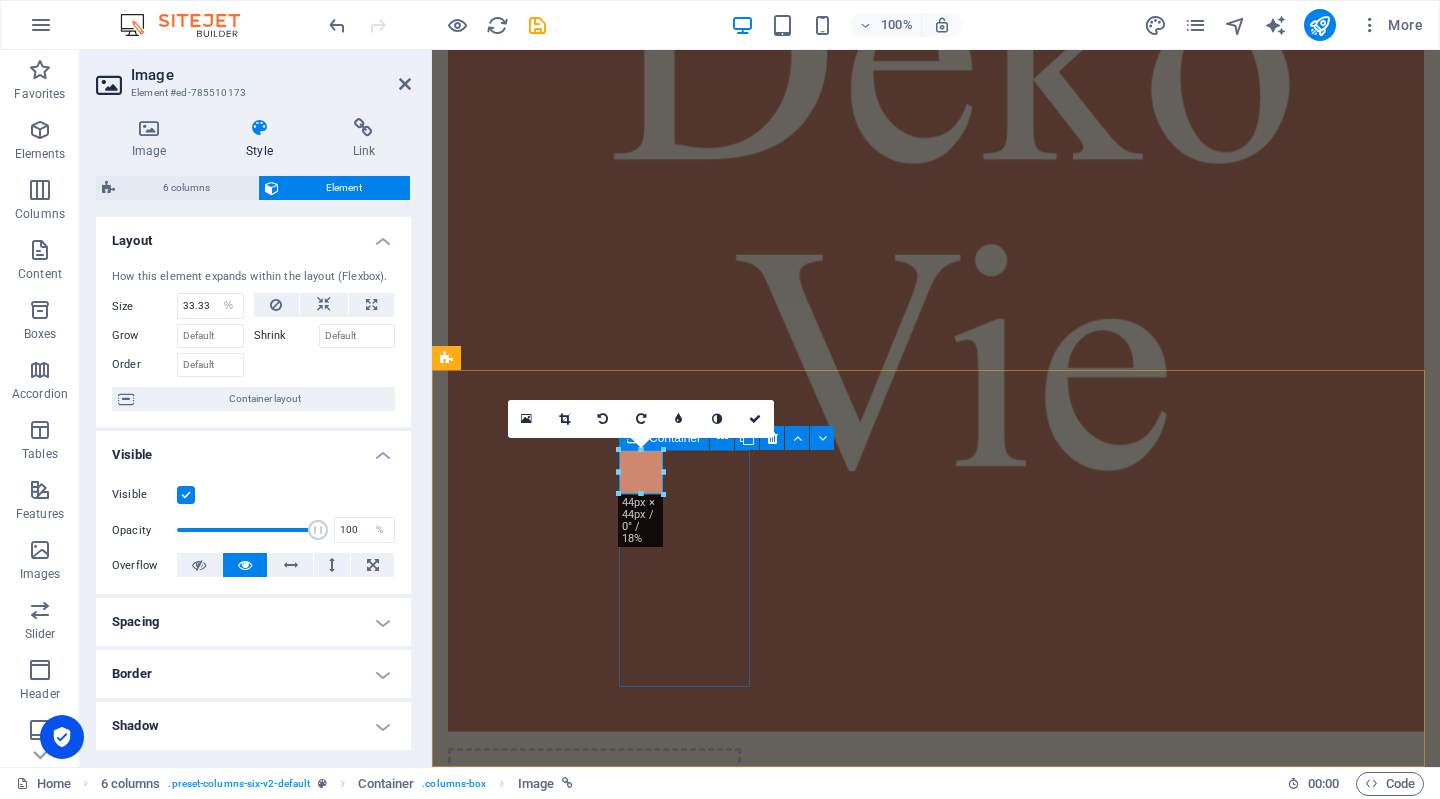 click at bounding box center [513, 8368] 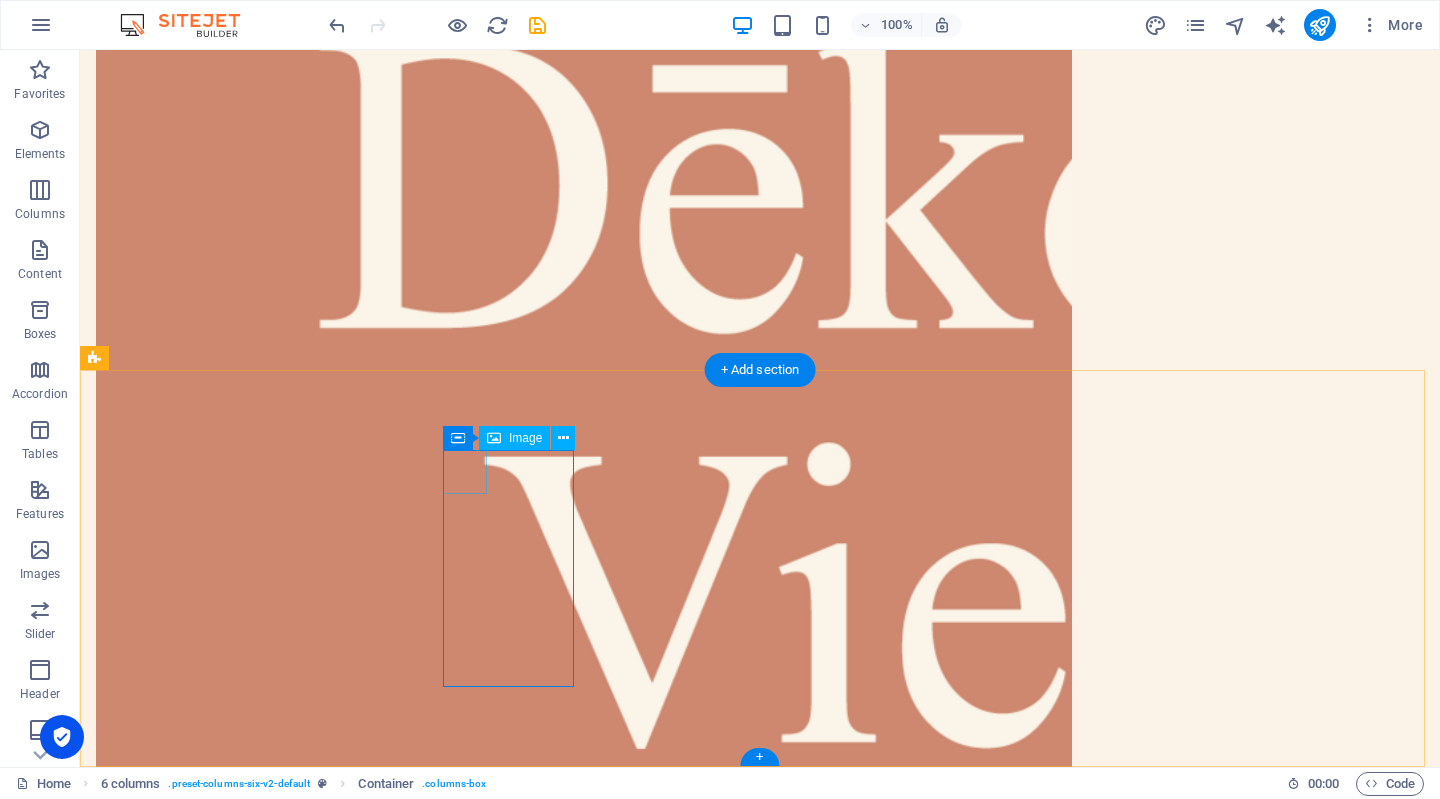 click at bounding box center [161, 10620] 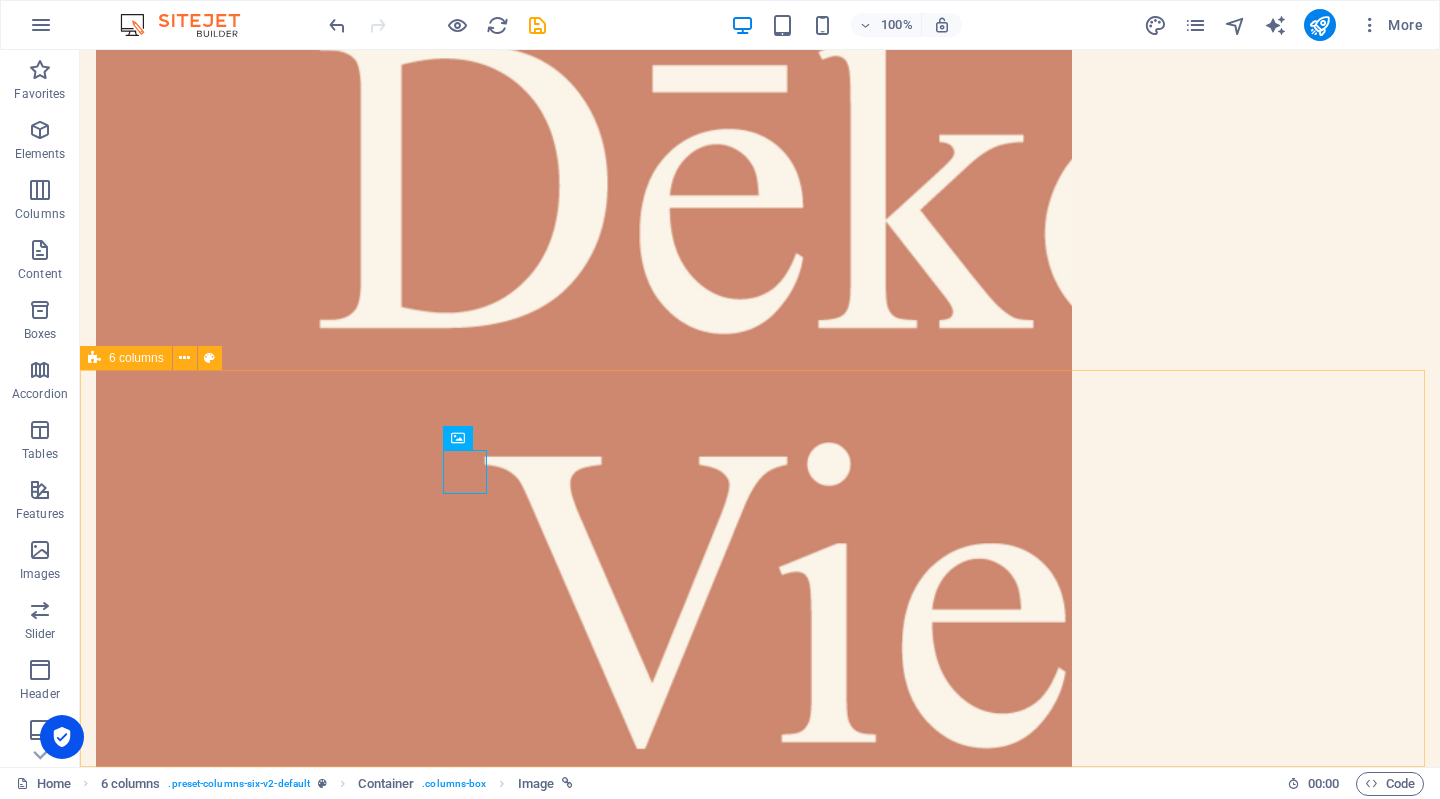 click on "6 columns" at bounding box center [136, 358] 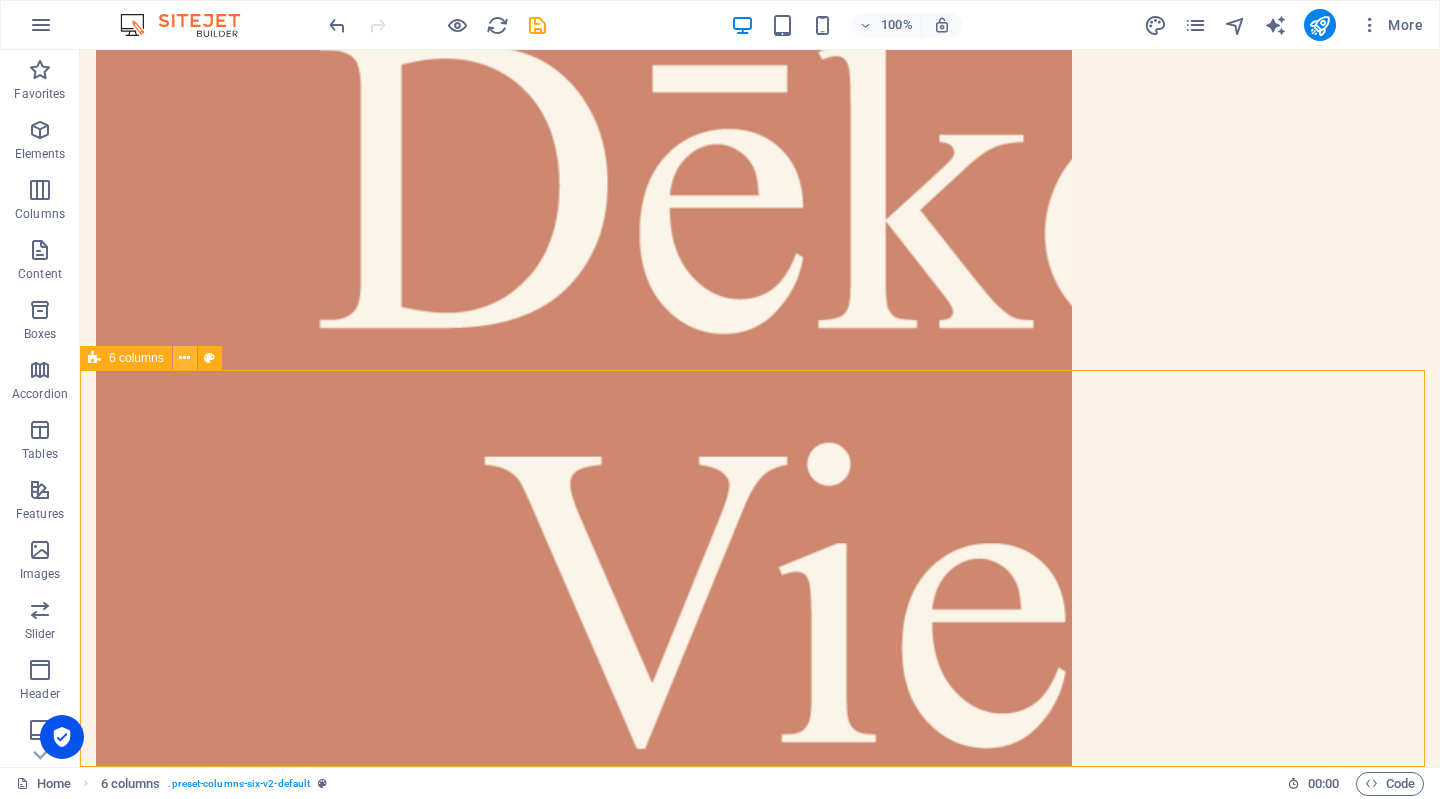 click at bounding box center (185, 358) 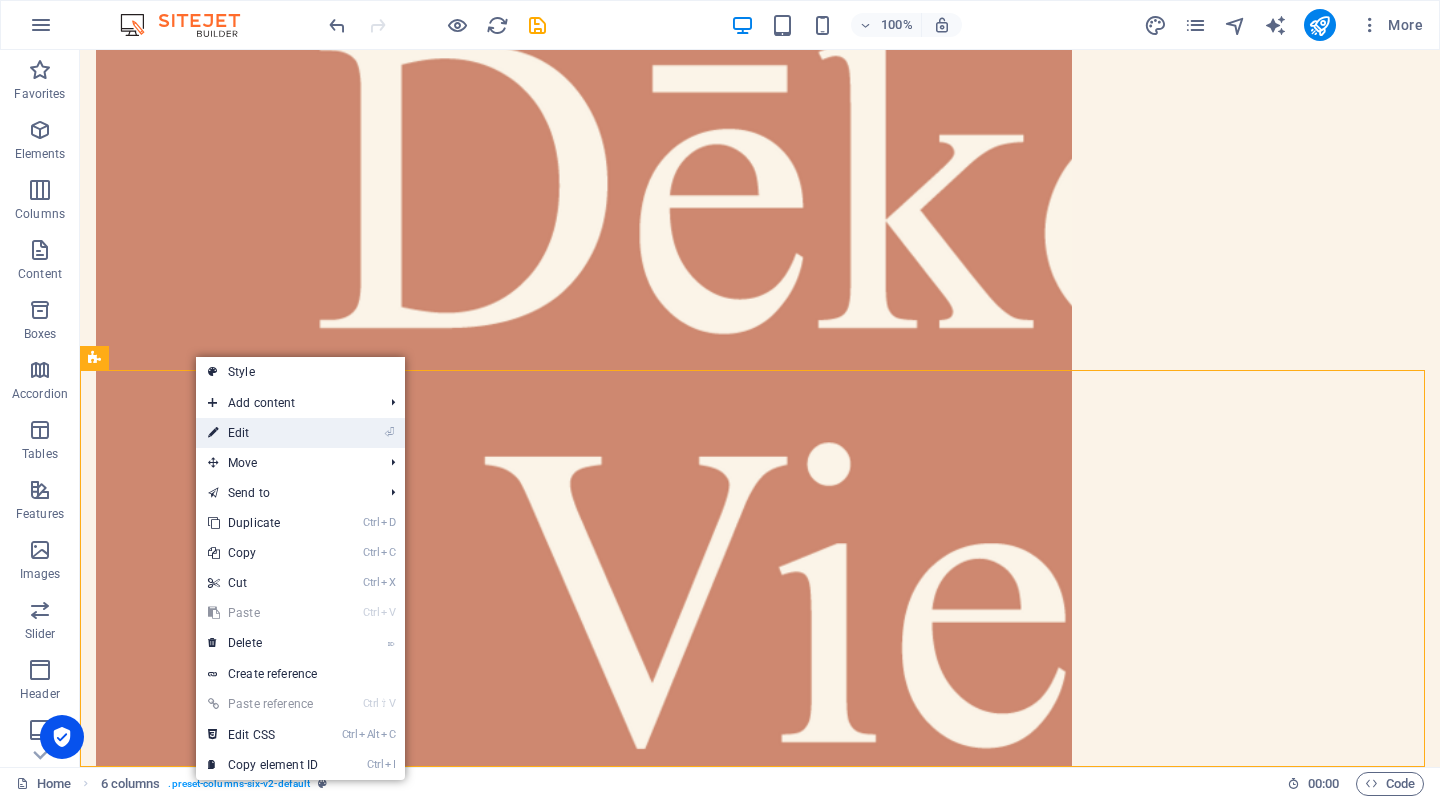 click on "⏎  Edit" at bounding box center (263, 433) 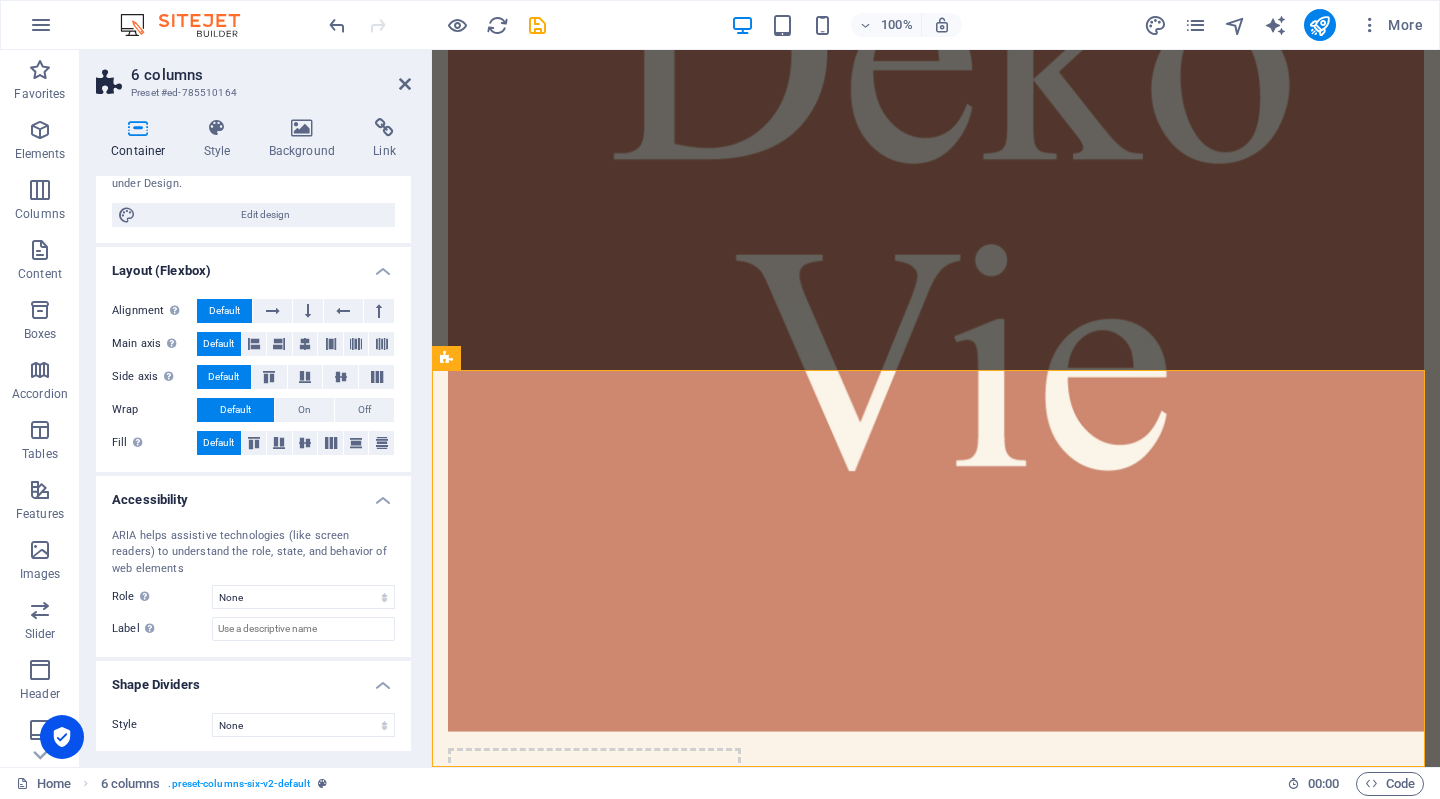 scroll, scrollTop: 0, scrollLeft: 0, axis: both 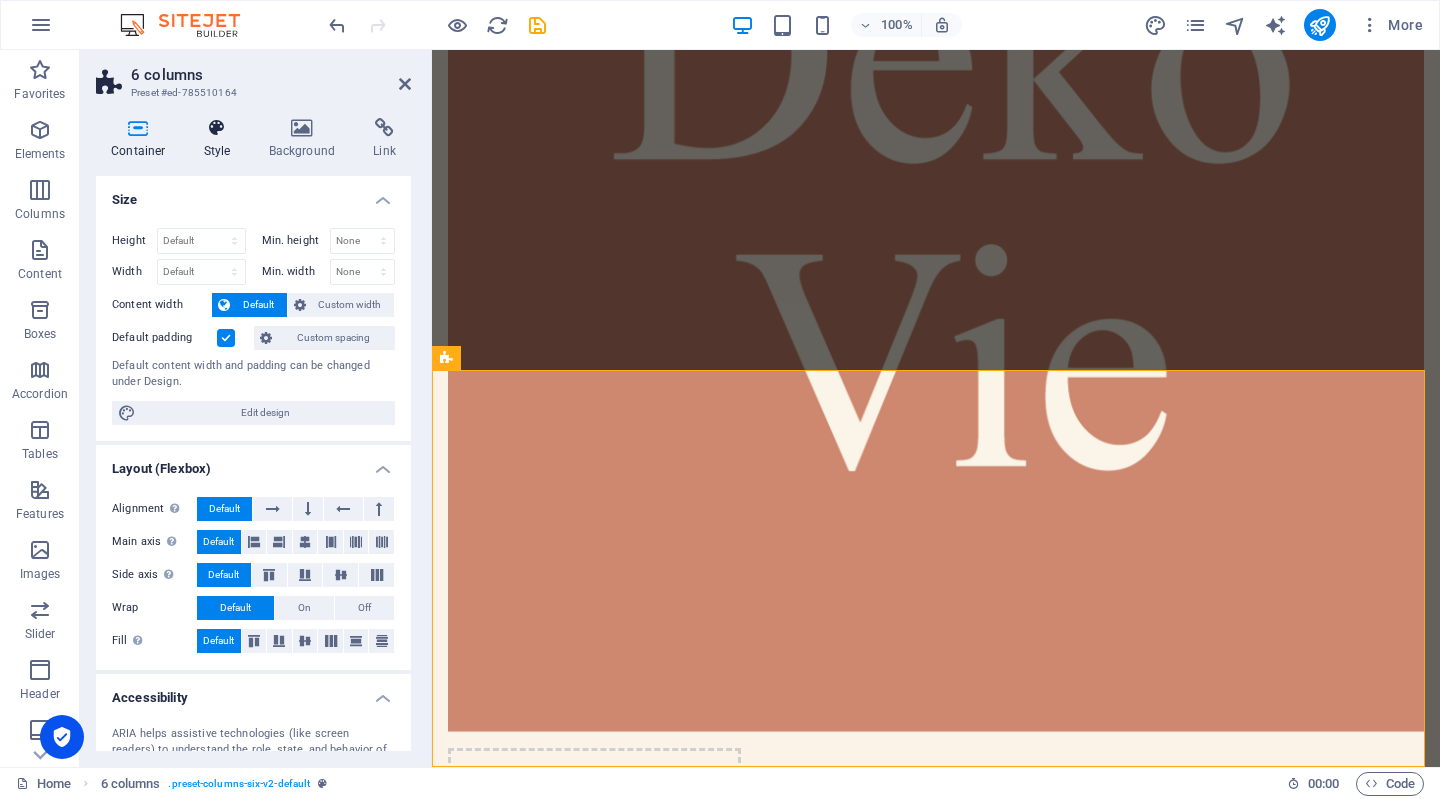click on "Style" at bounding box center [221, 139] 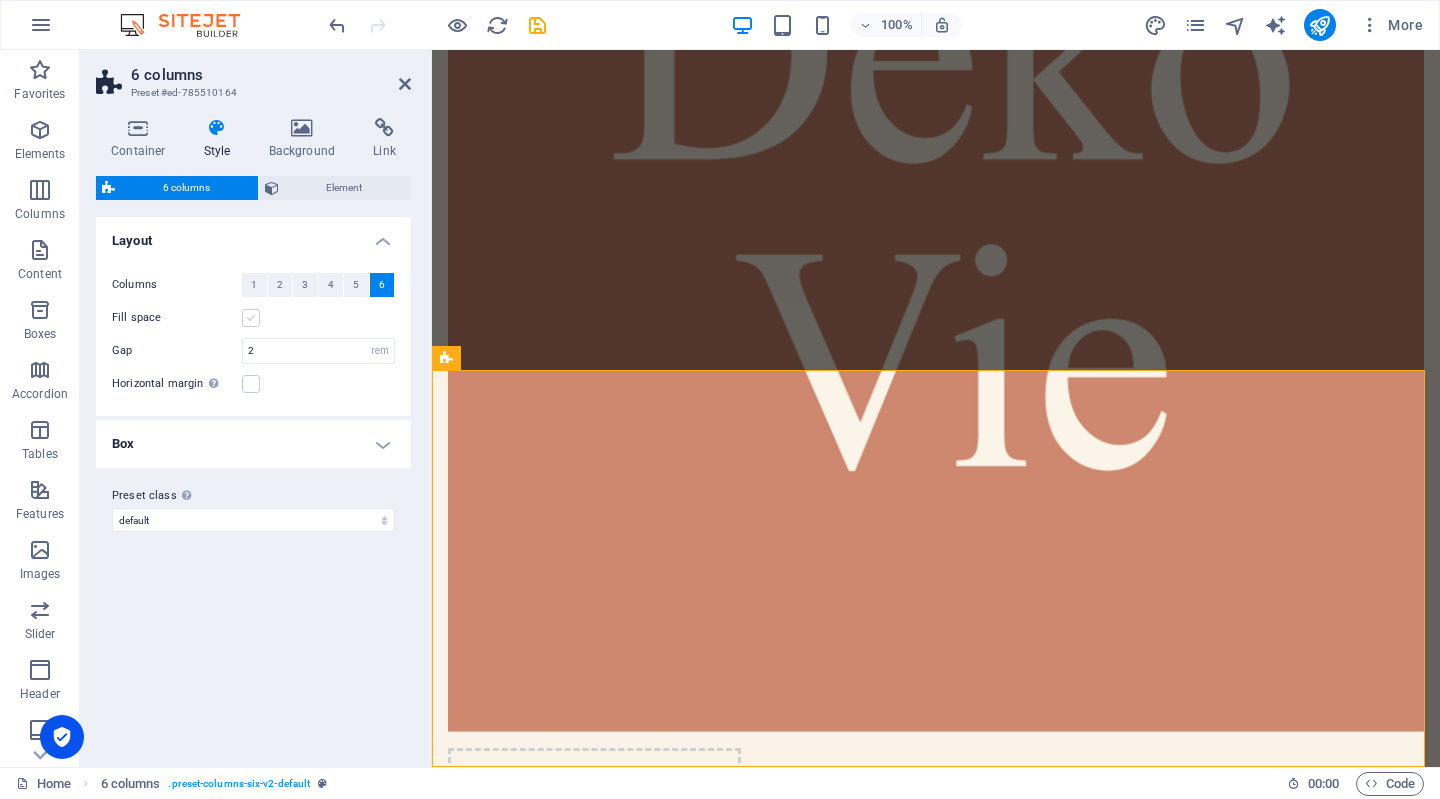 click at bounding box center [251, 318] 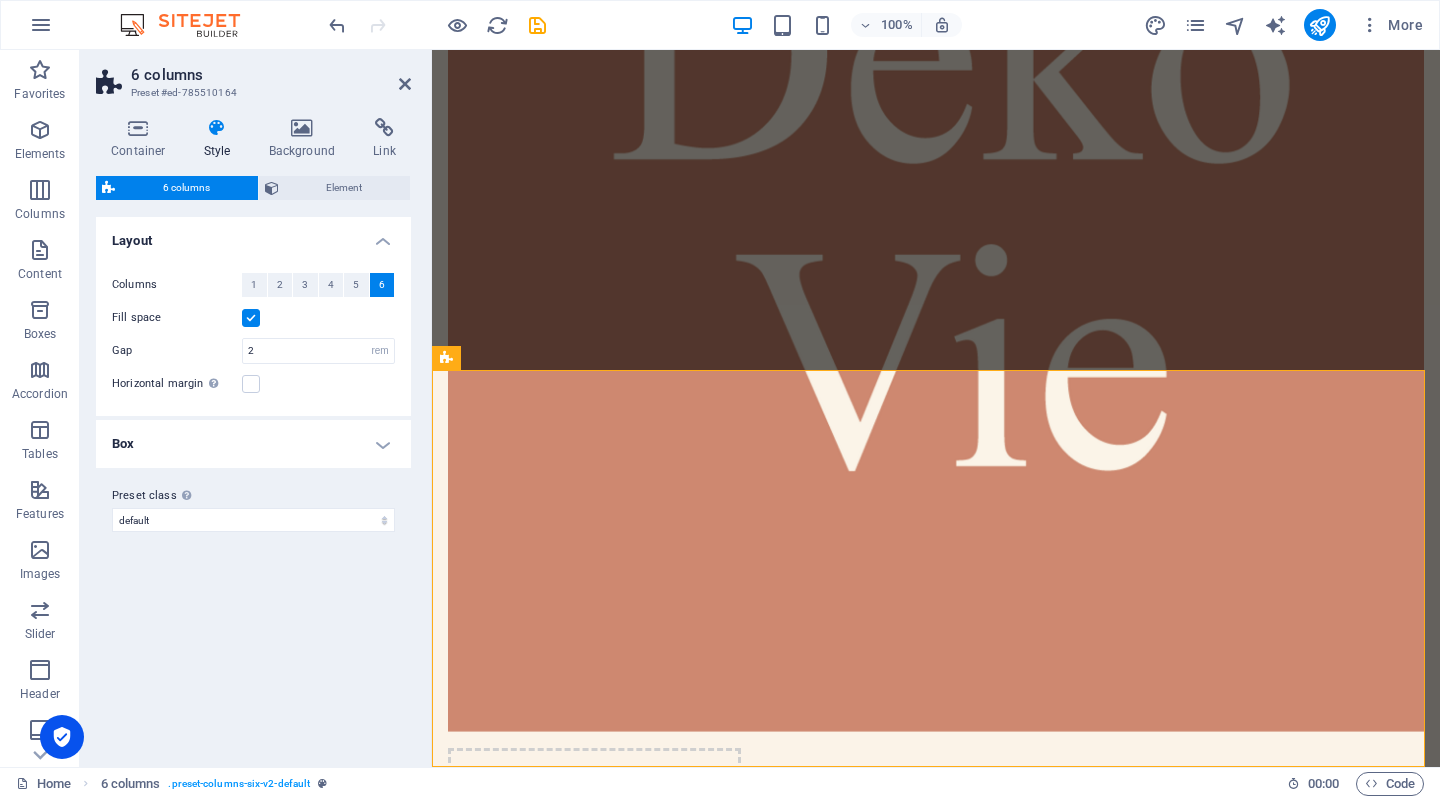 click at bounding box center (251, 318) 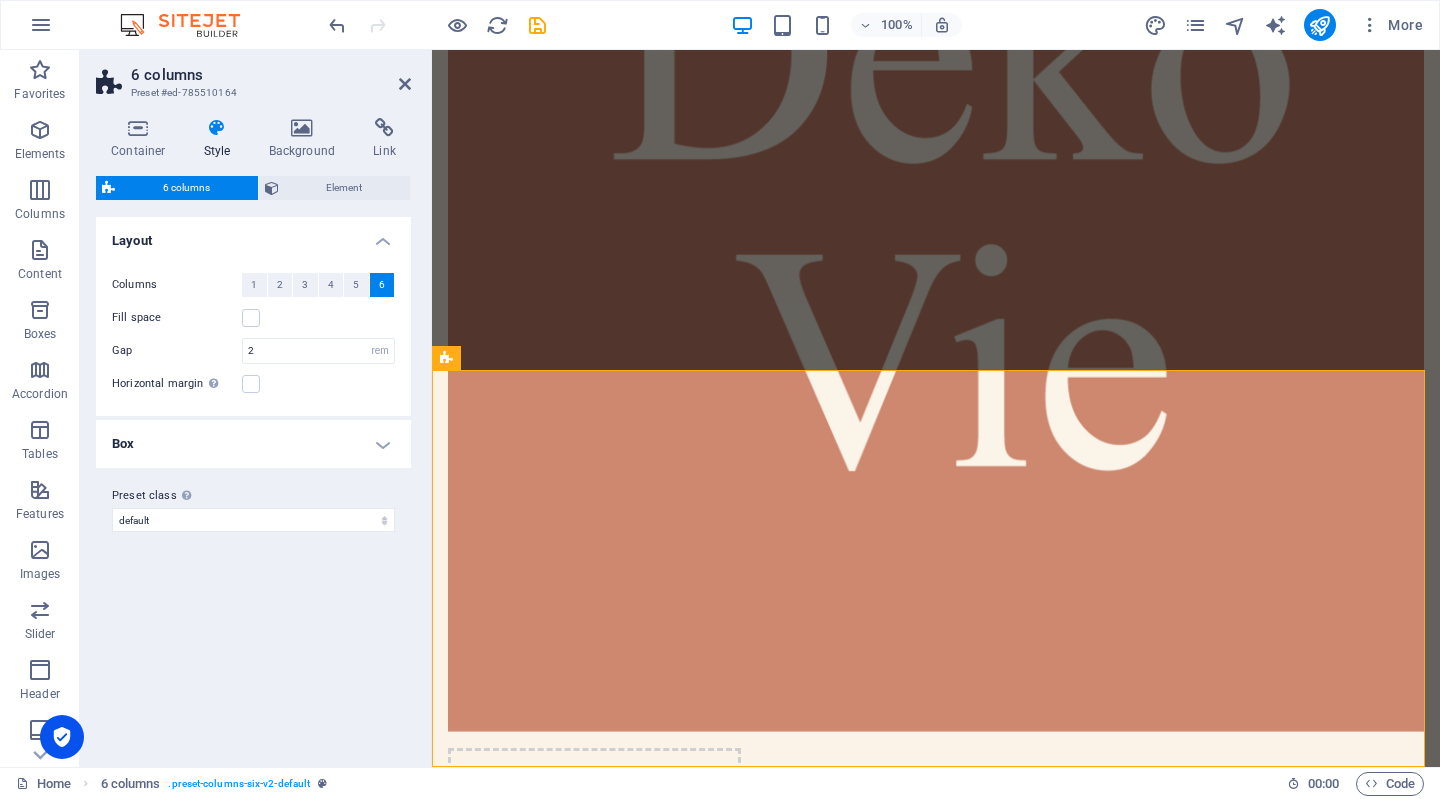 click on "Box" at bounding box center [253, 444] 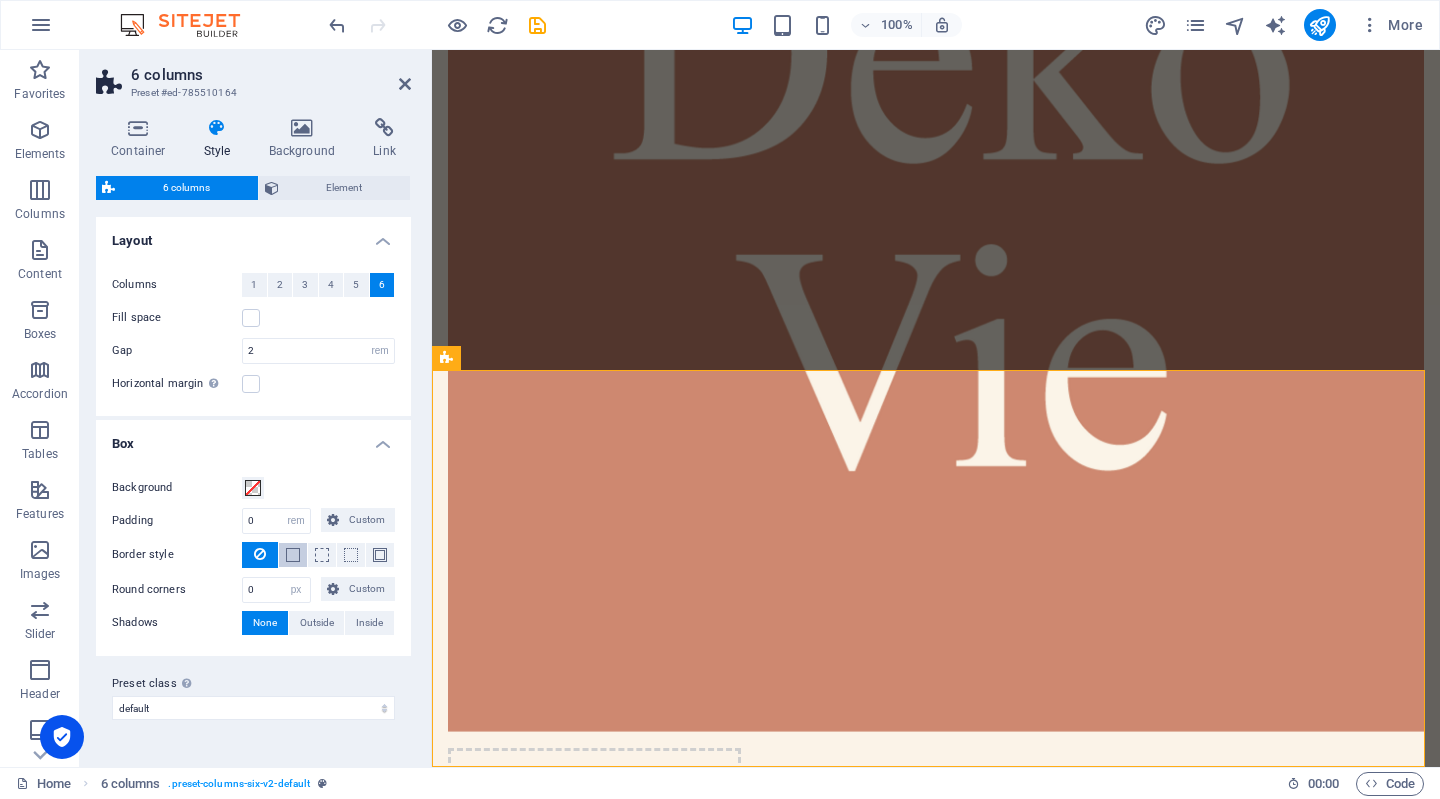 click at bounding box center [293, 555] 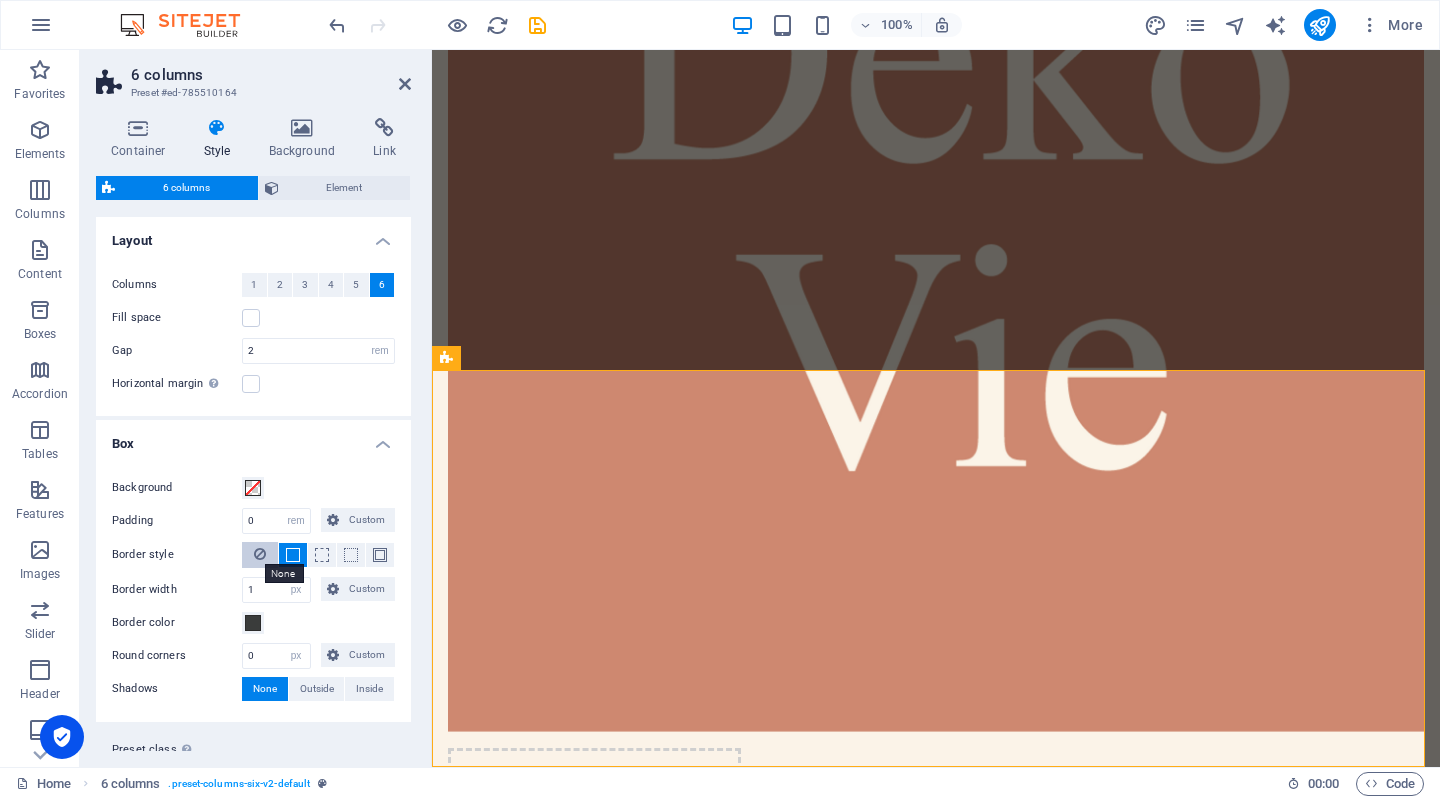 click at bounding box center [260, 554] 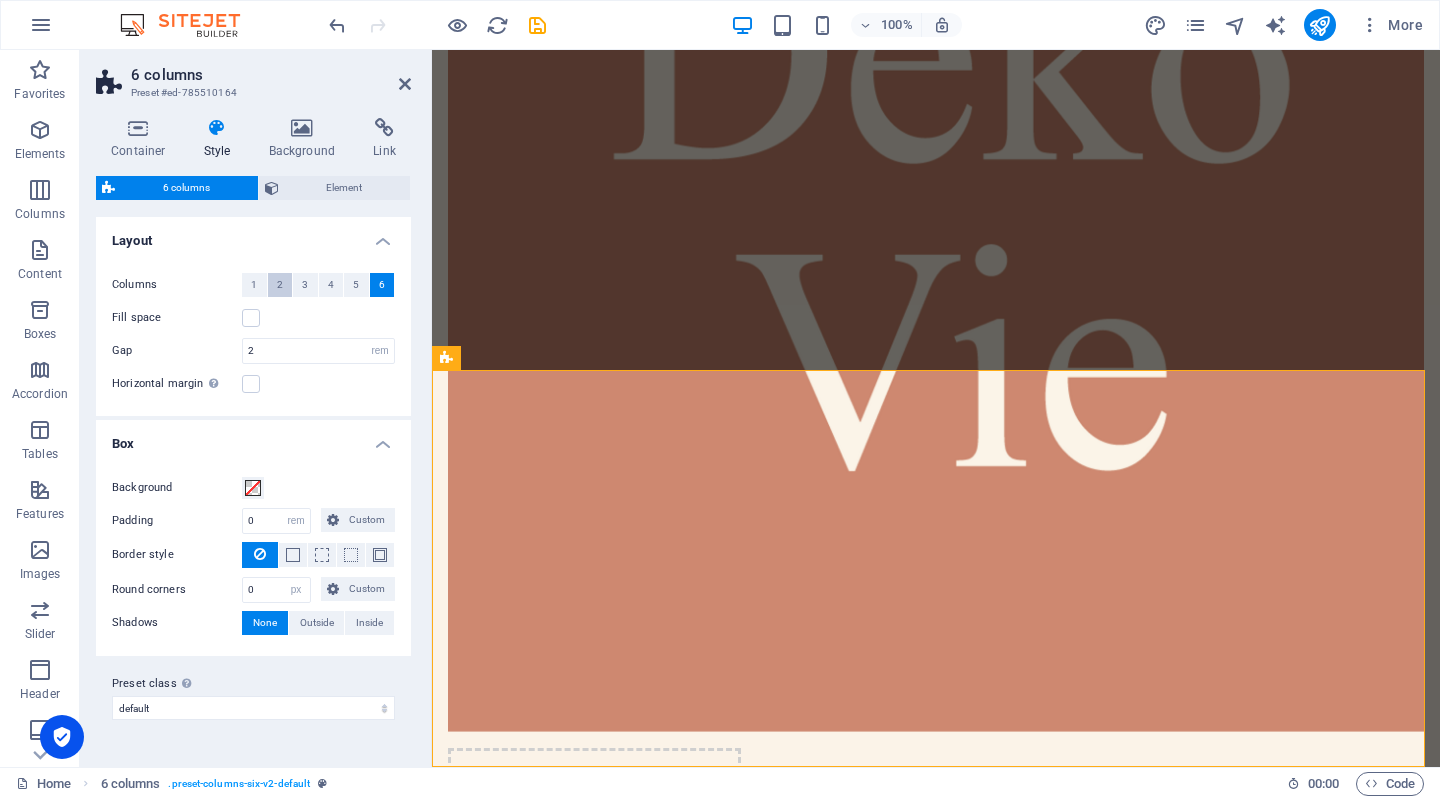 click on "2" at bounding box center [280, 285] 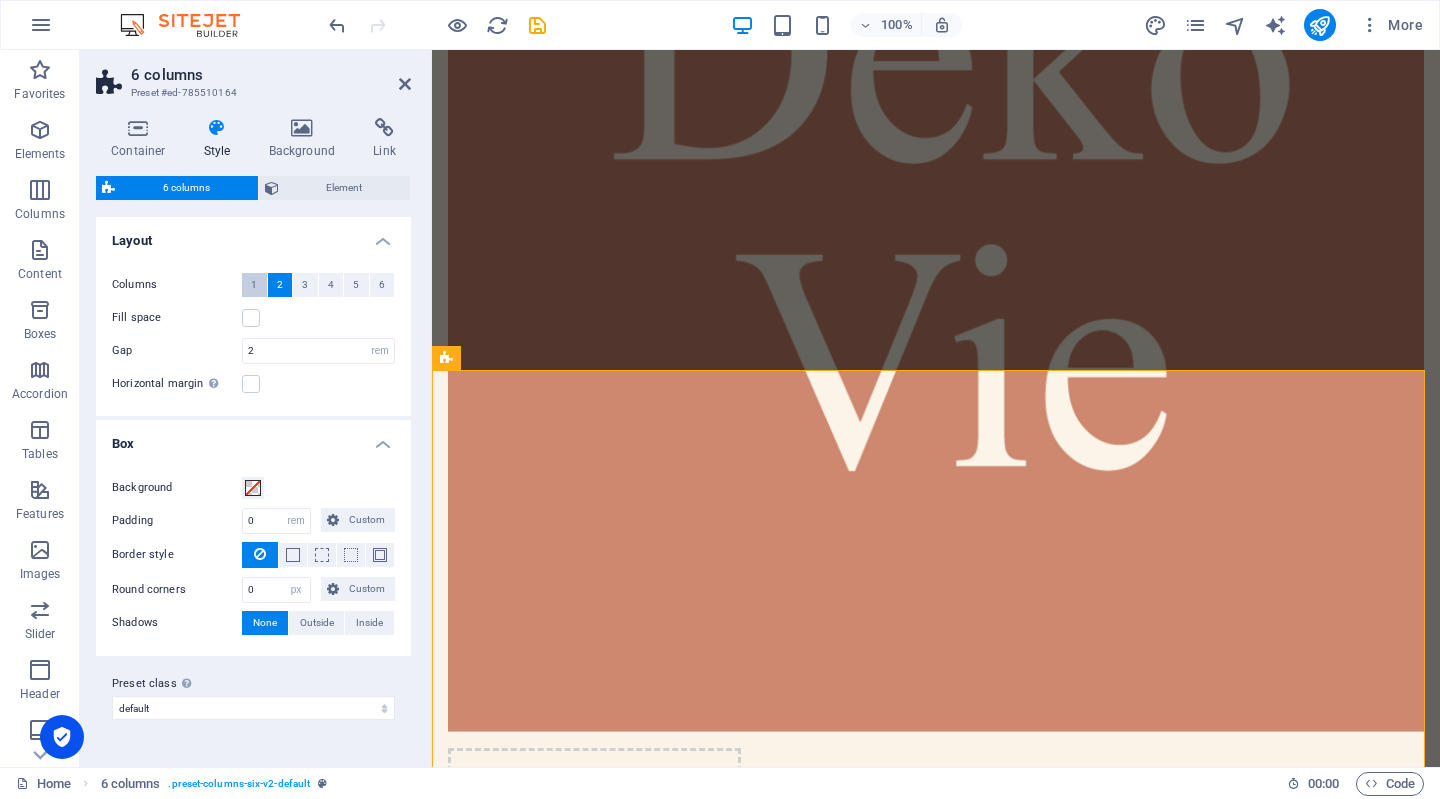 click on "1" at bounding box center [254, 285] 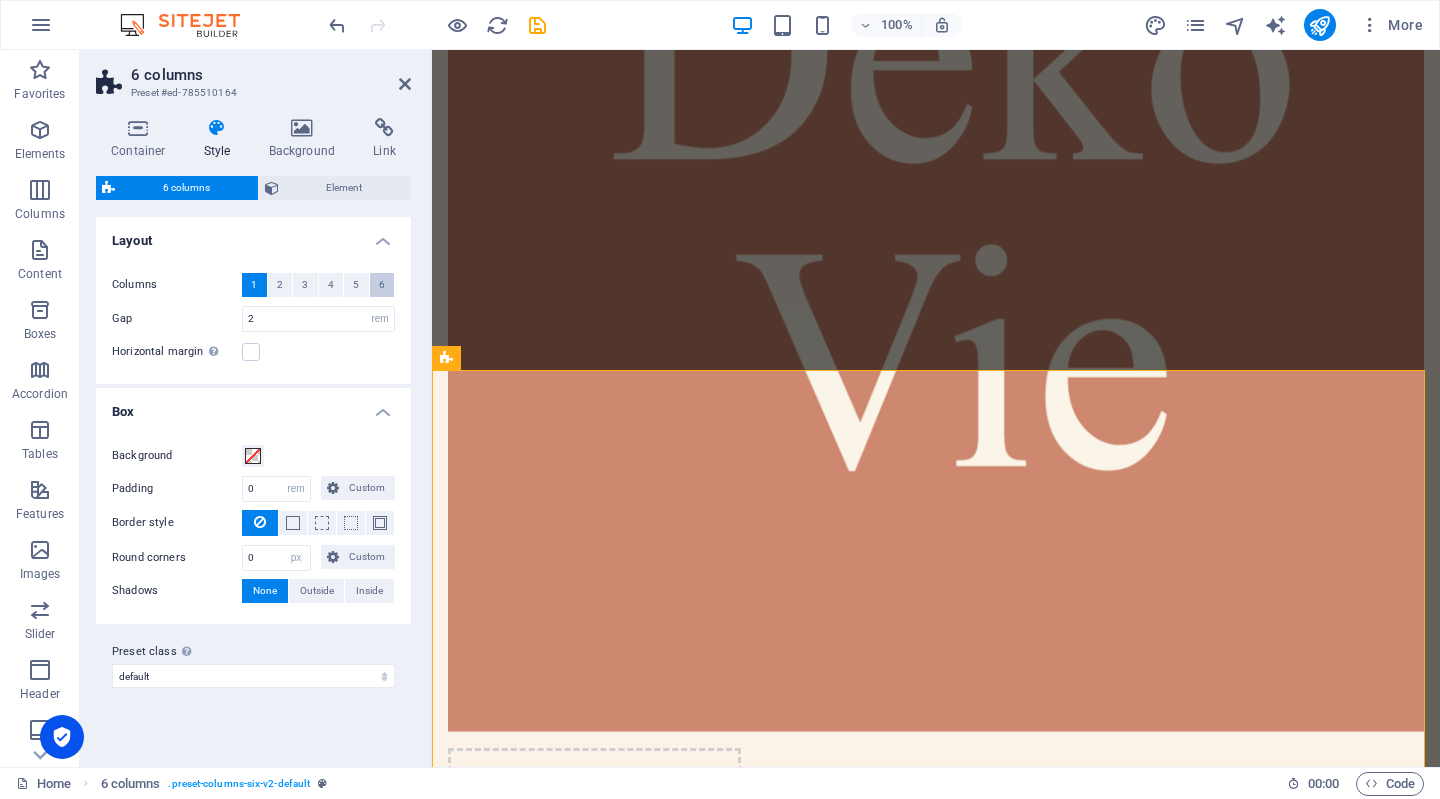 click on "6" at bounding box center (382, 285) 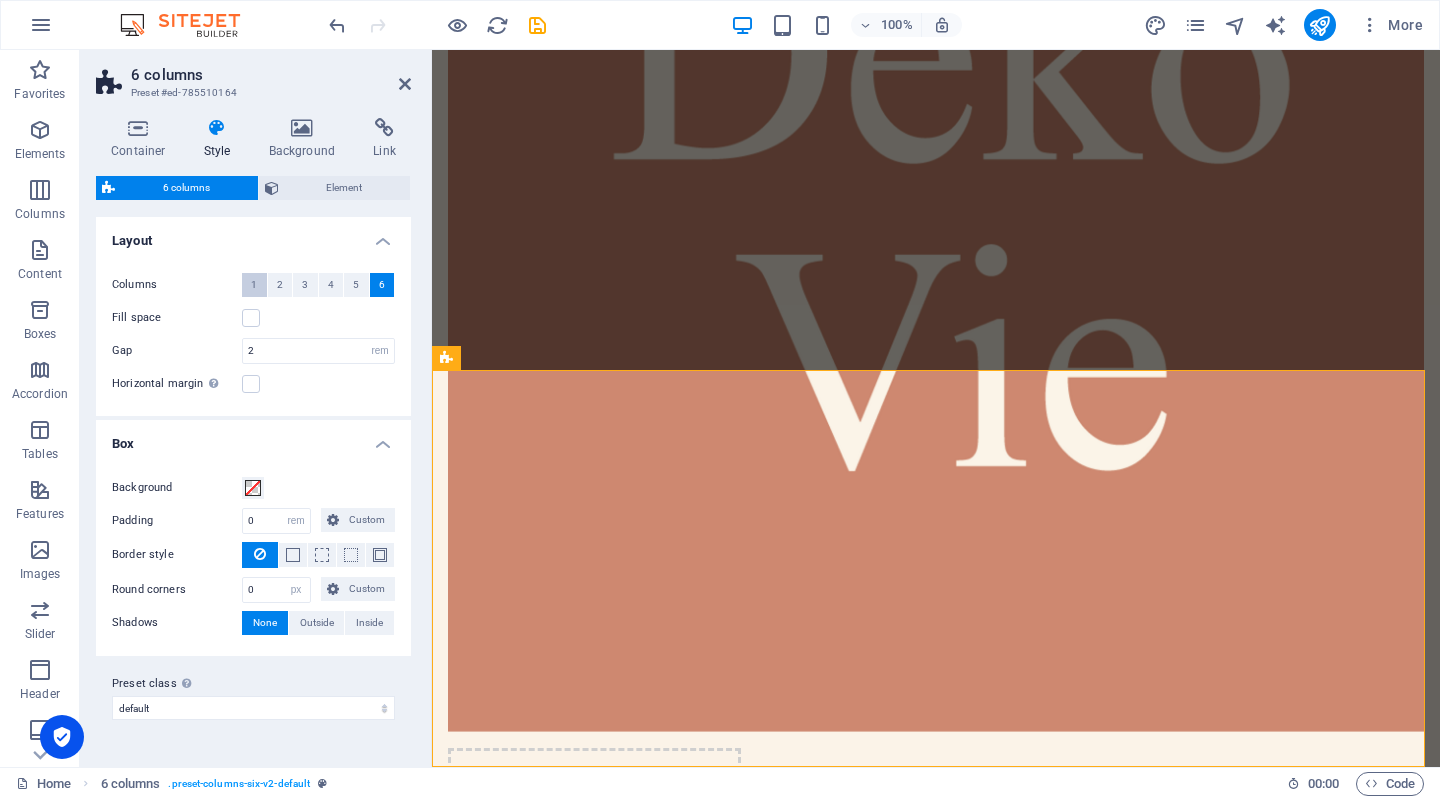 drag, startPoint x: 251, startPoint y: 283, endPoint x: 166, endPoint y: 338, distance: 101.24229 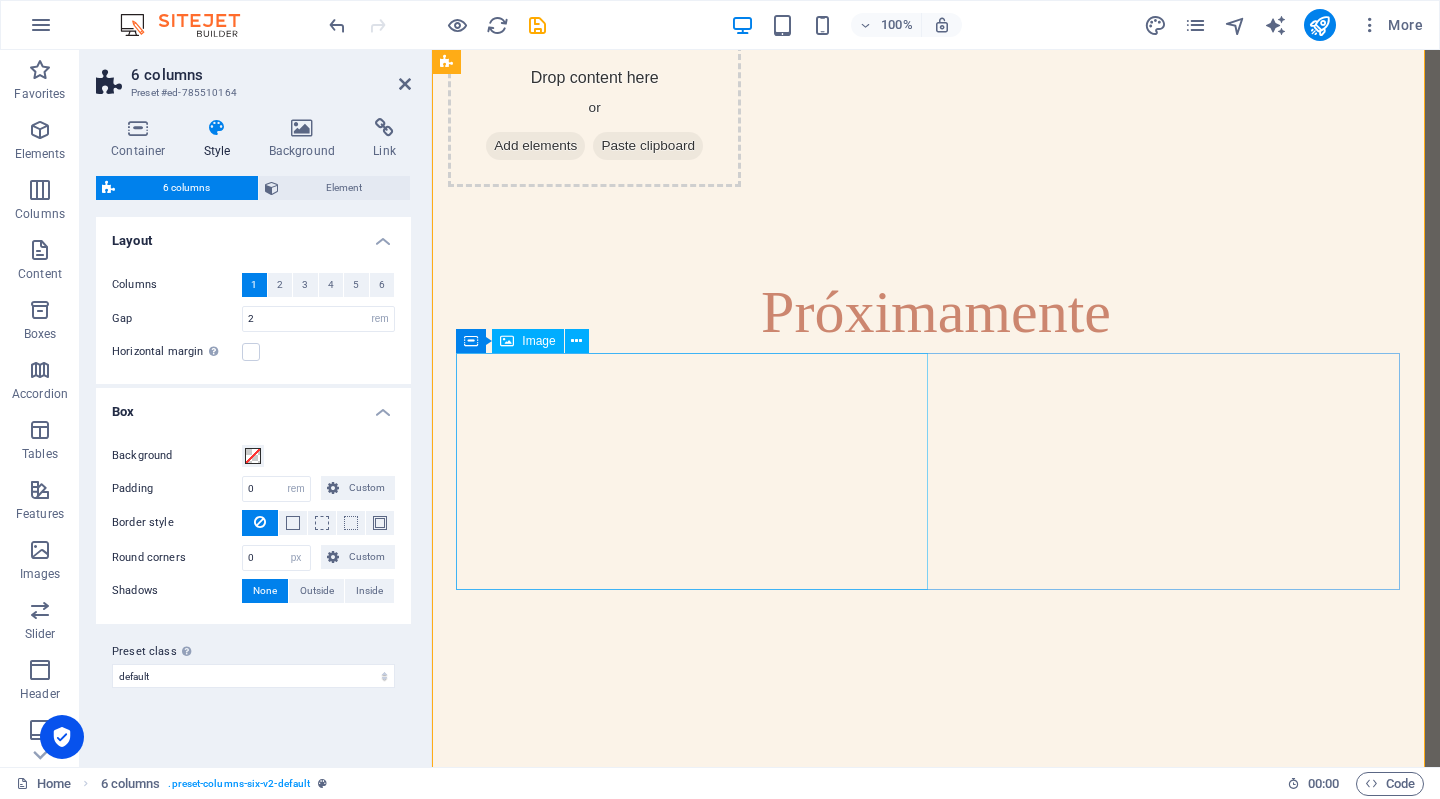 scroll, scrollTop: 1143, scrollLeft: 0, axis: vertical 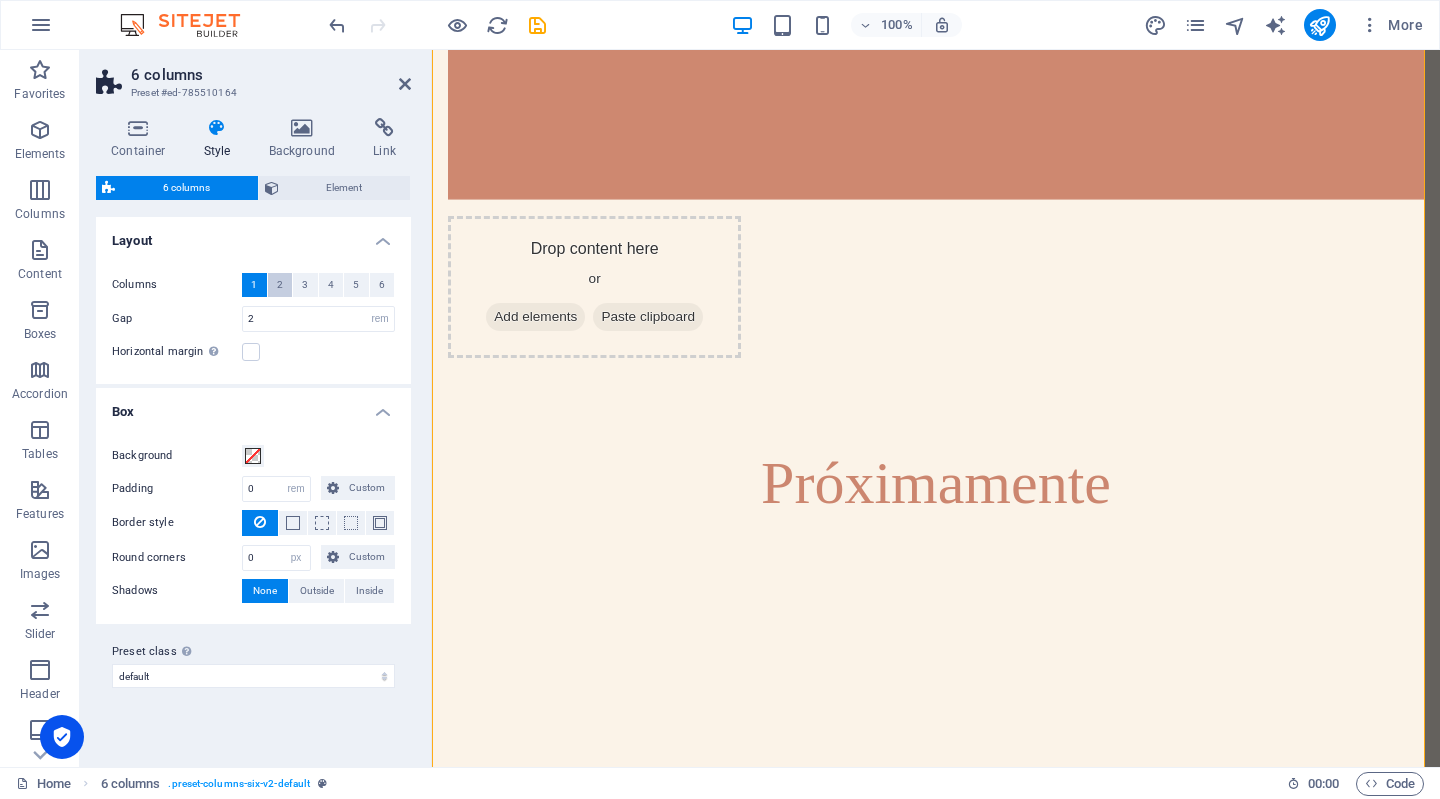 click on "2" at bounding box center (280, 285) 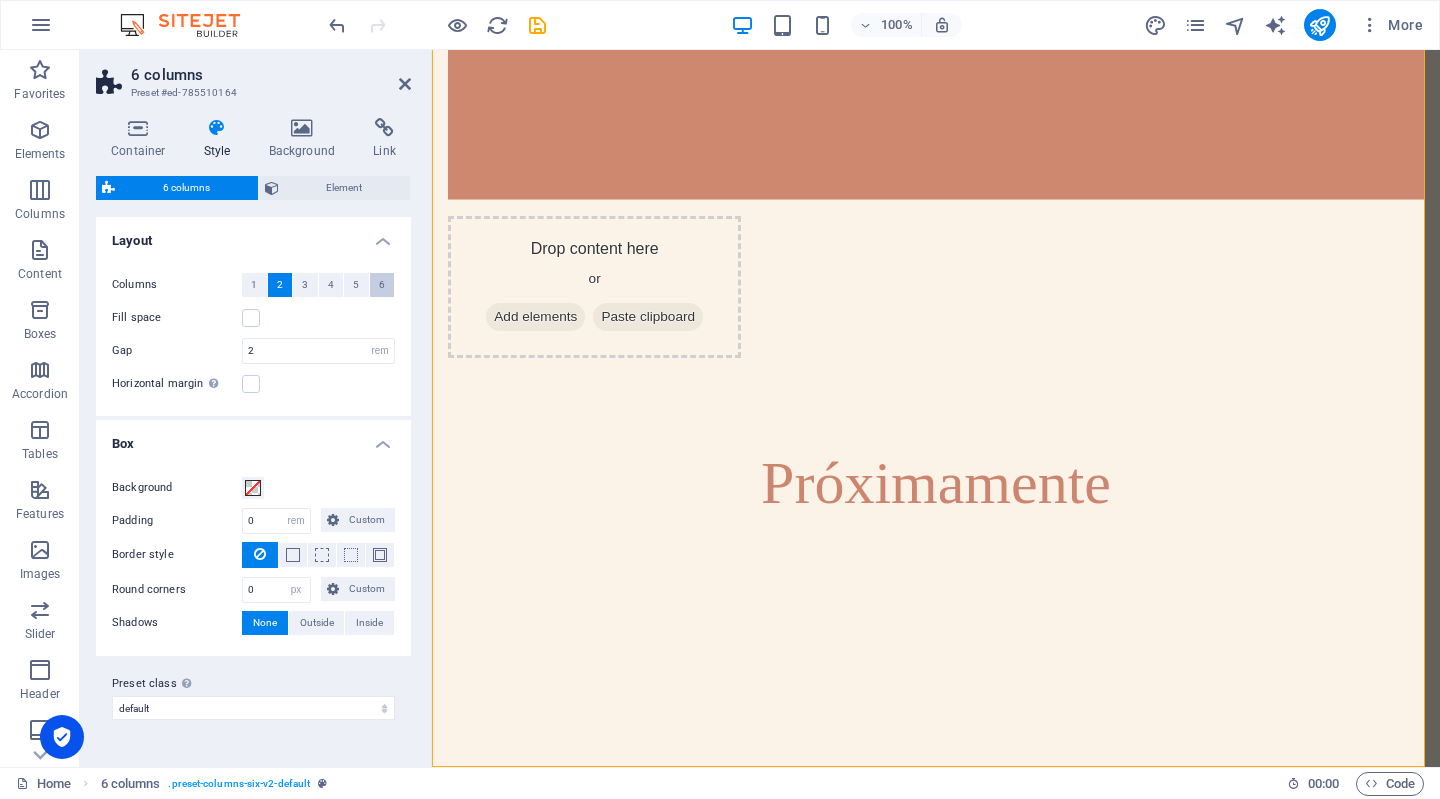 scroll, scrollTop: 1049, scrollLeft: 0, axis: vertical 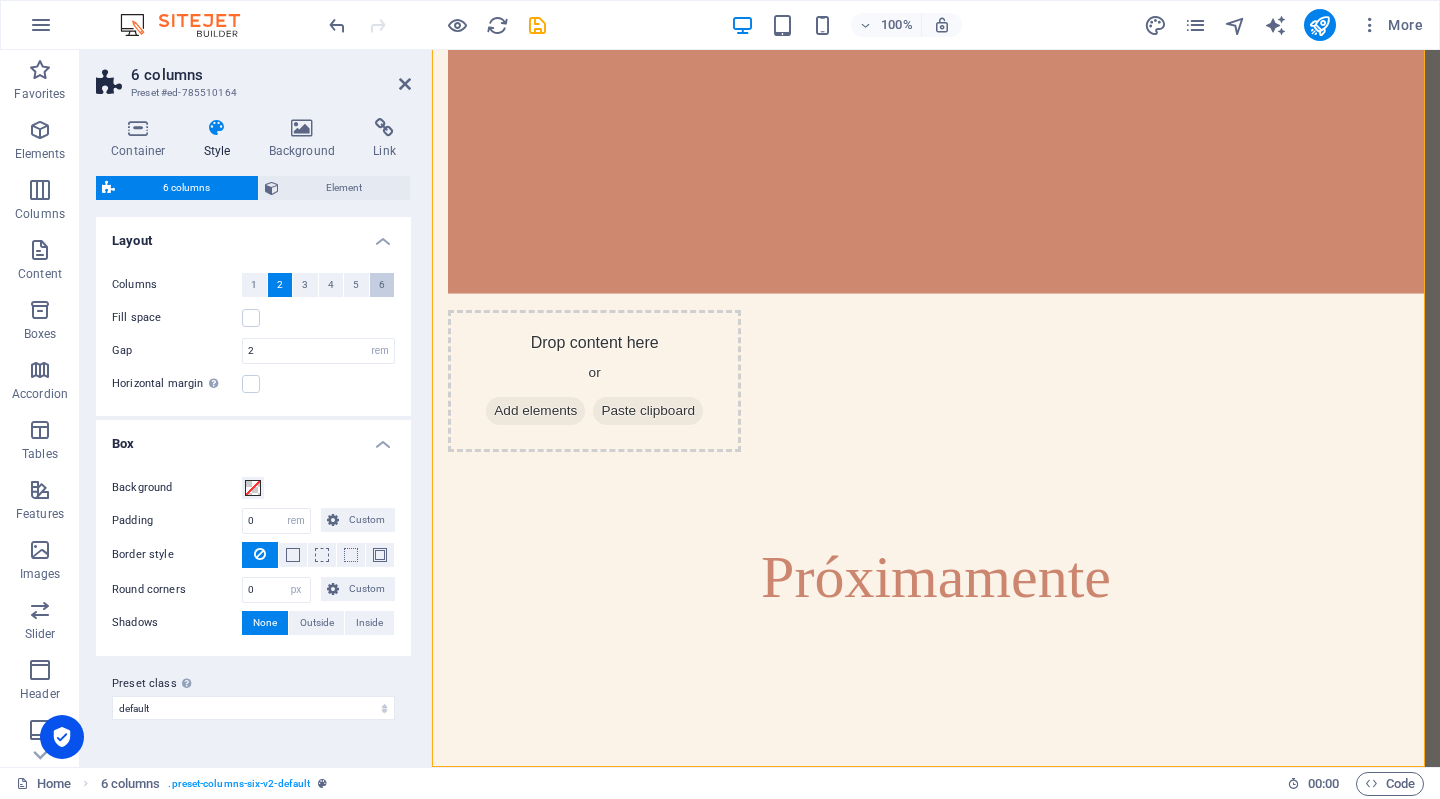 click on "6" at bounding box center (382, 285) 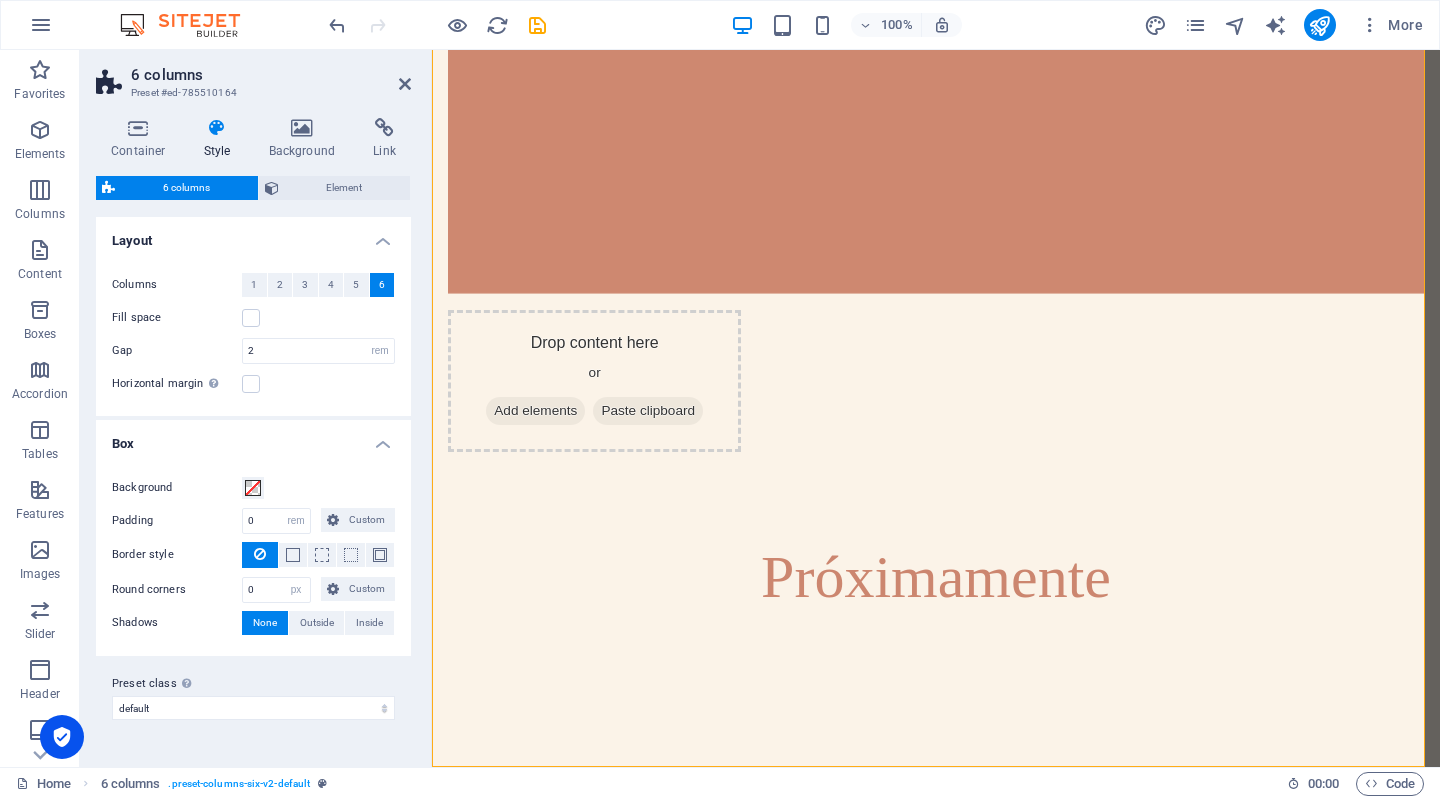 scroll, scrollTop: 611, scrollLeft: 0, axis: vertical 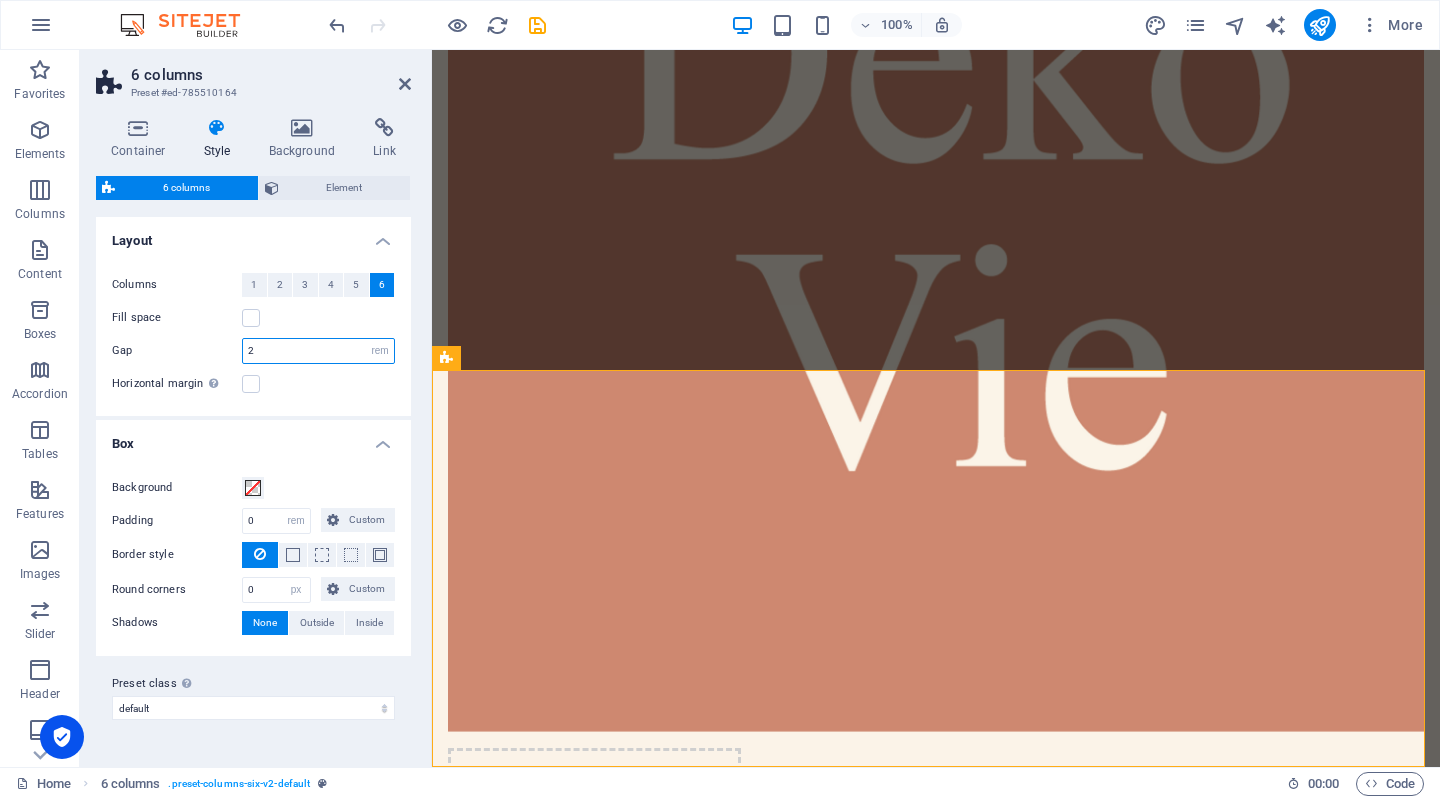 click on "2" at bounding box center [318, 351] 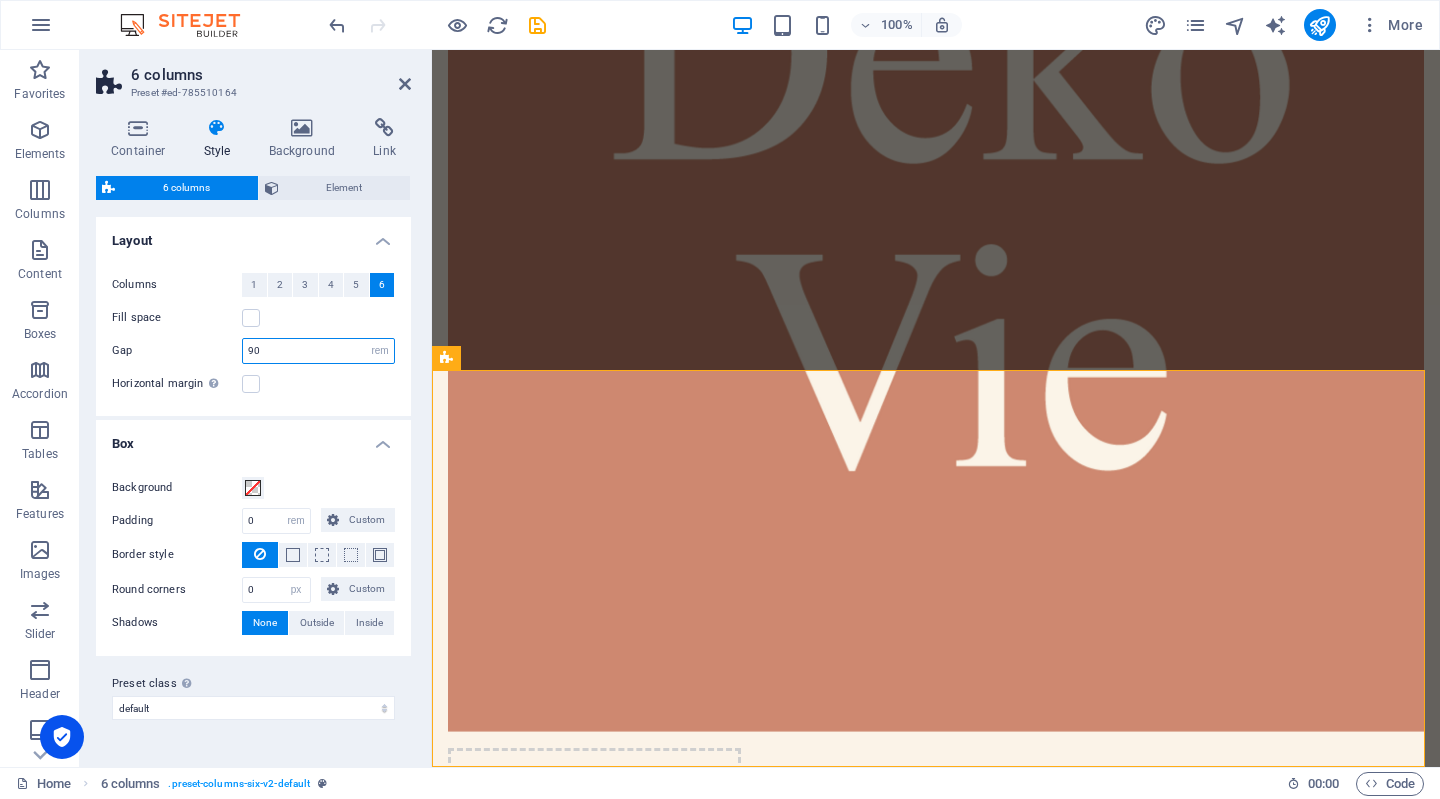 type on "9" 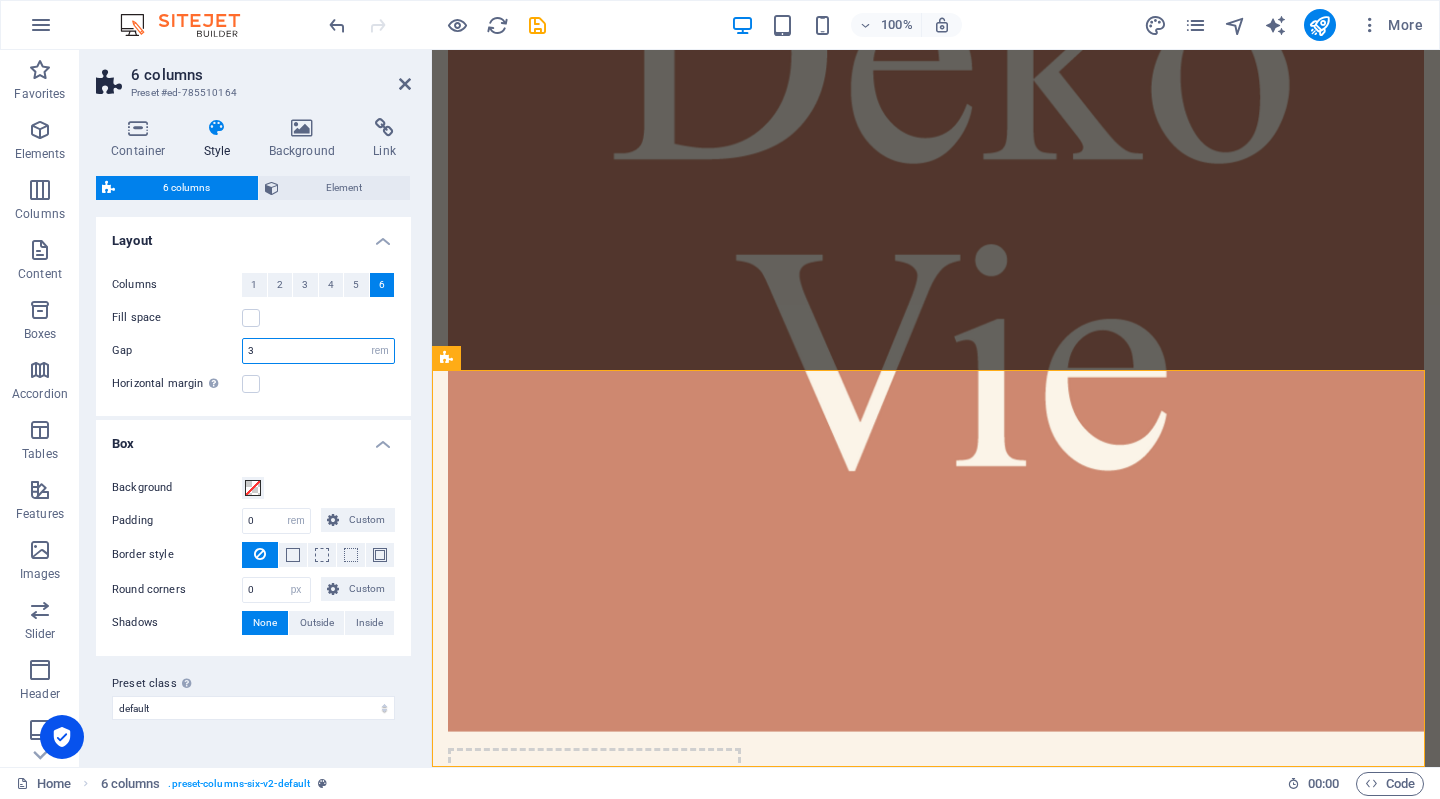 type on "3" 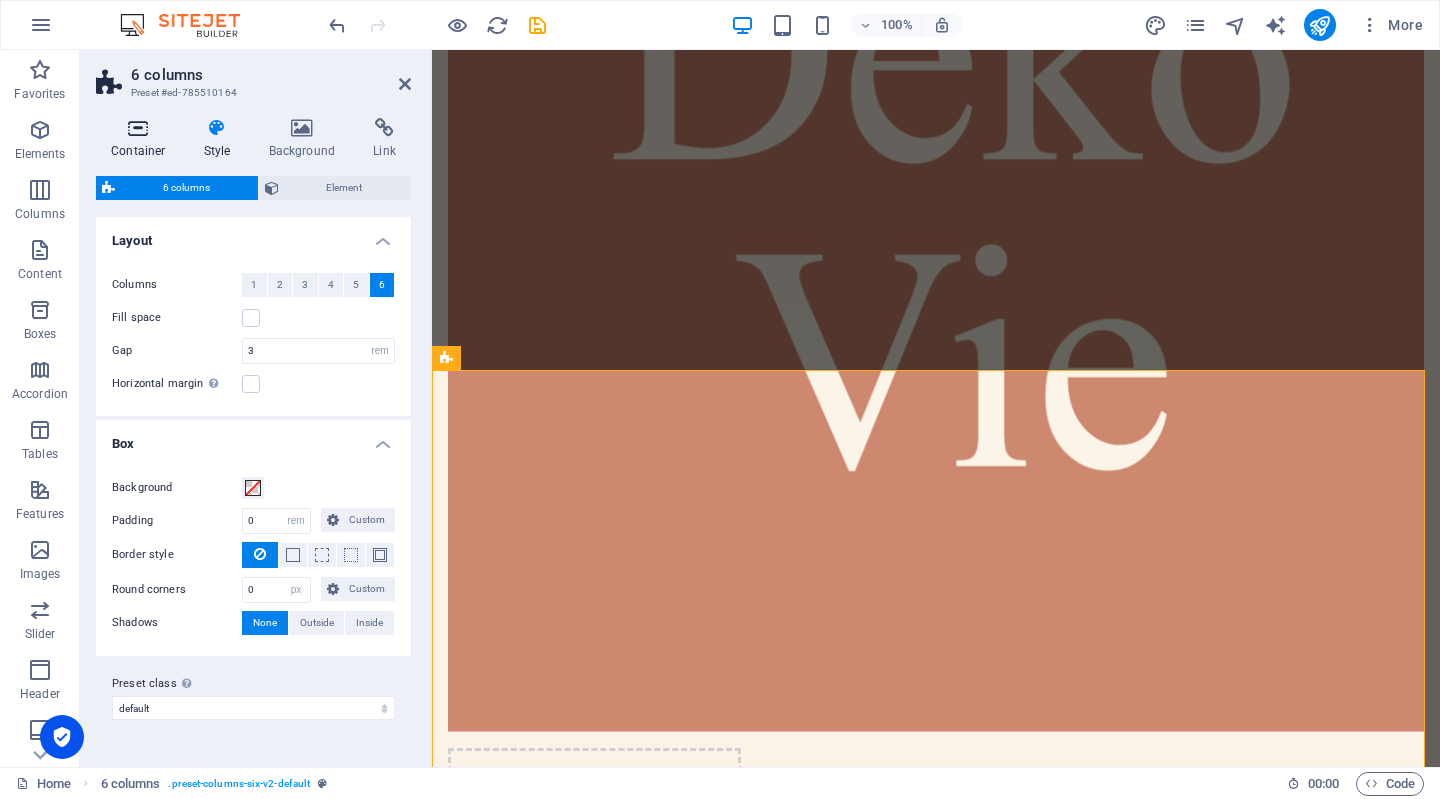 click on "Container" at bounding box center [142, 139] 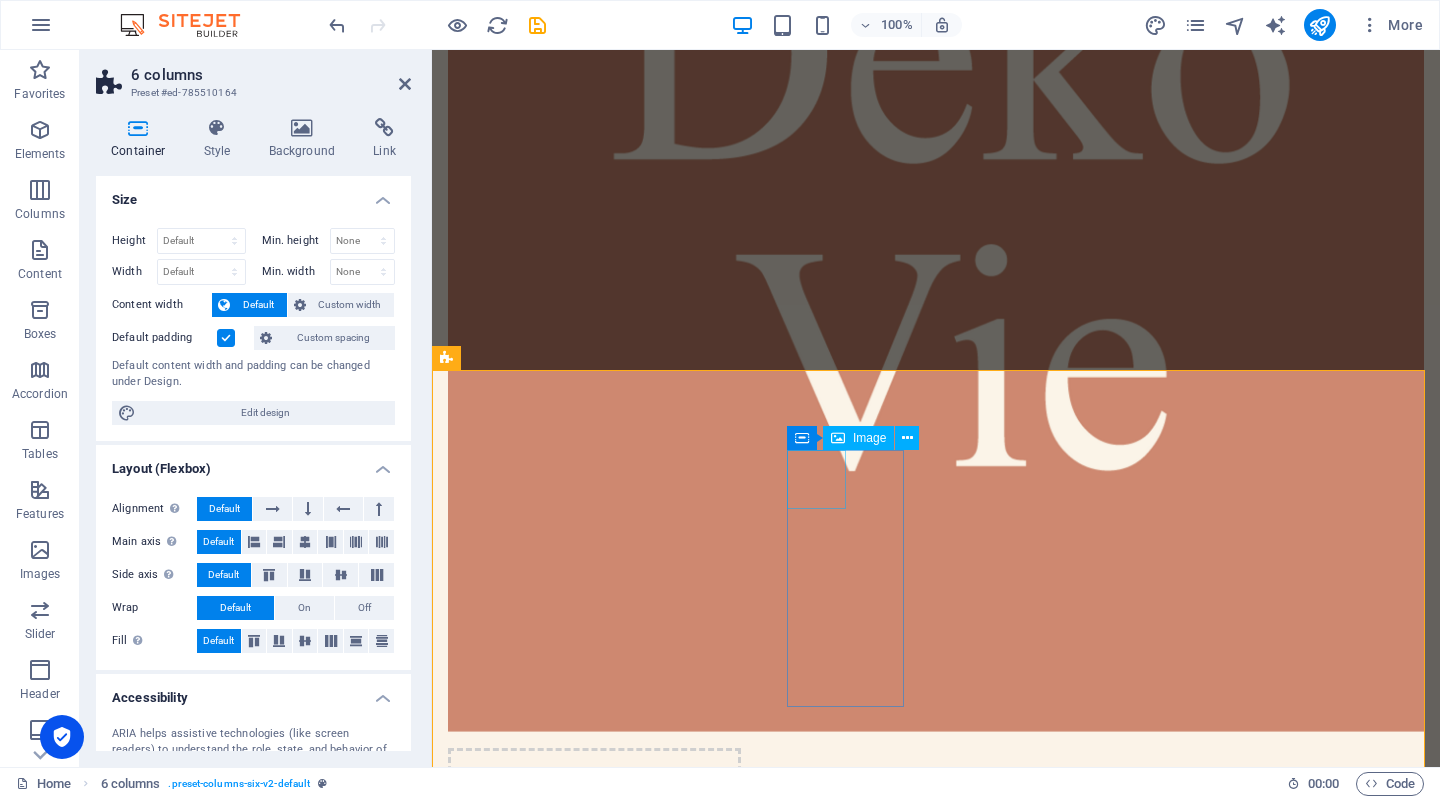 click at bounding box center (506, 8656) 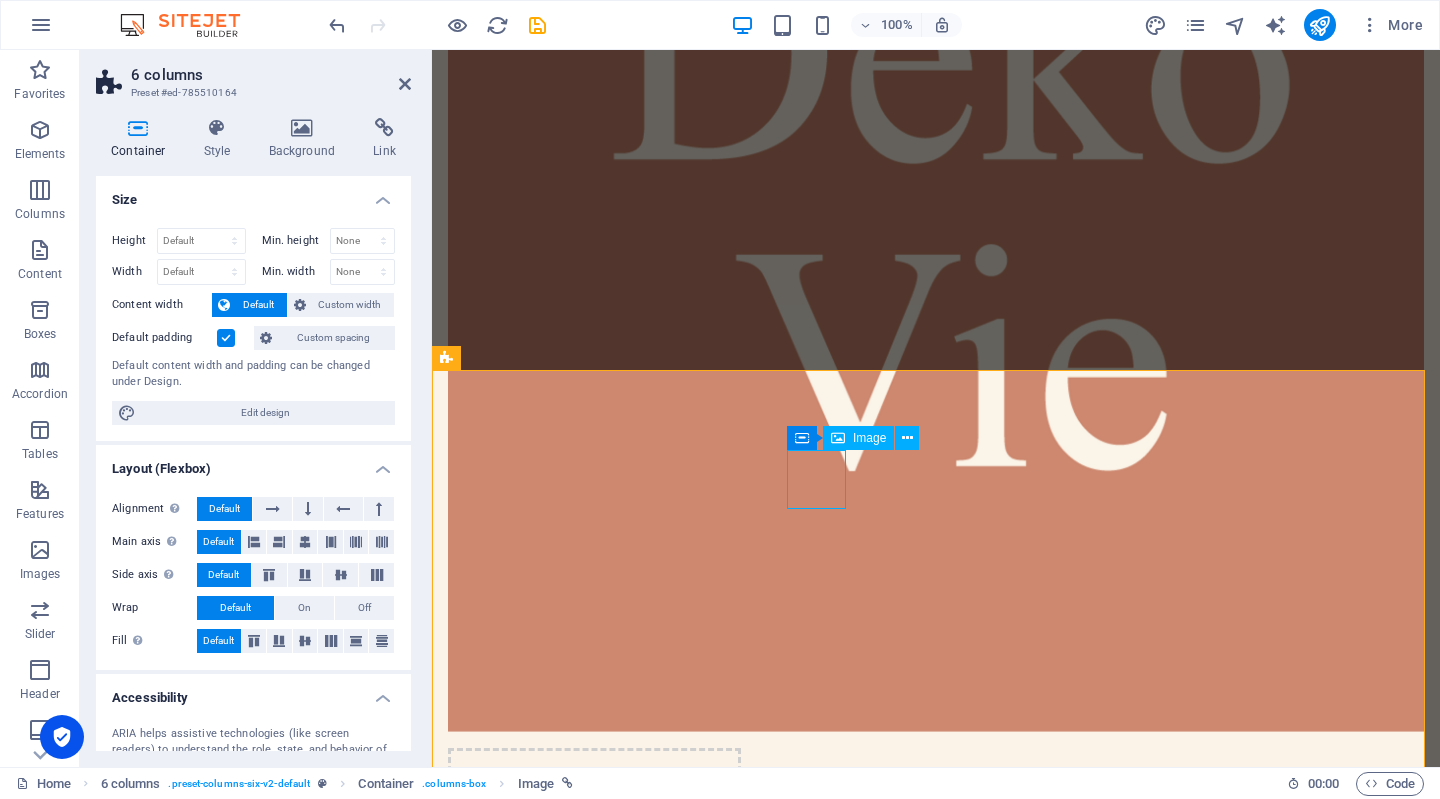 click at bounding box center (506, 8656) 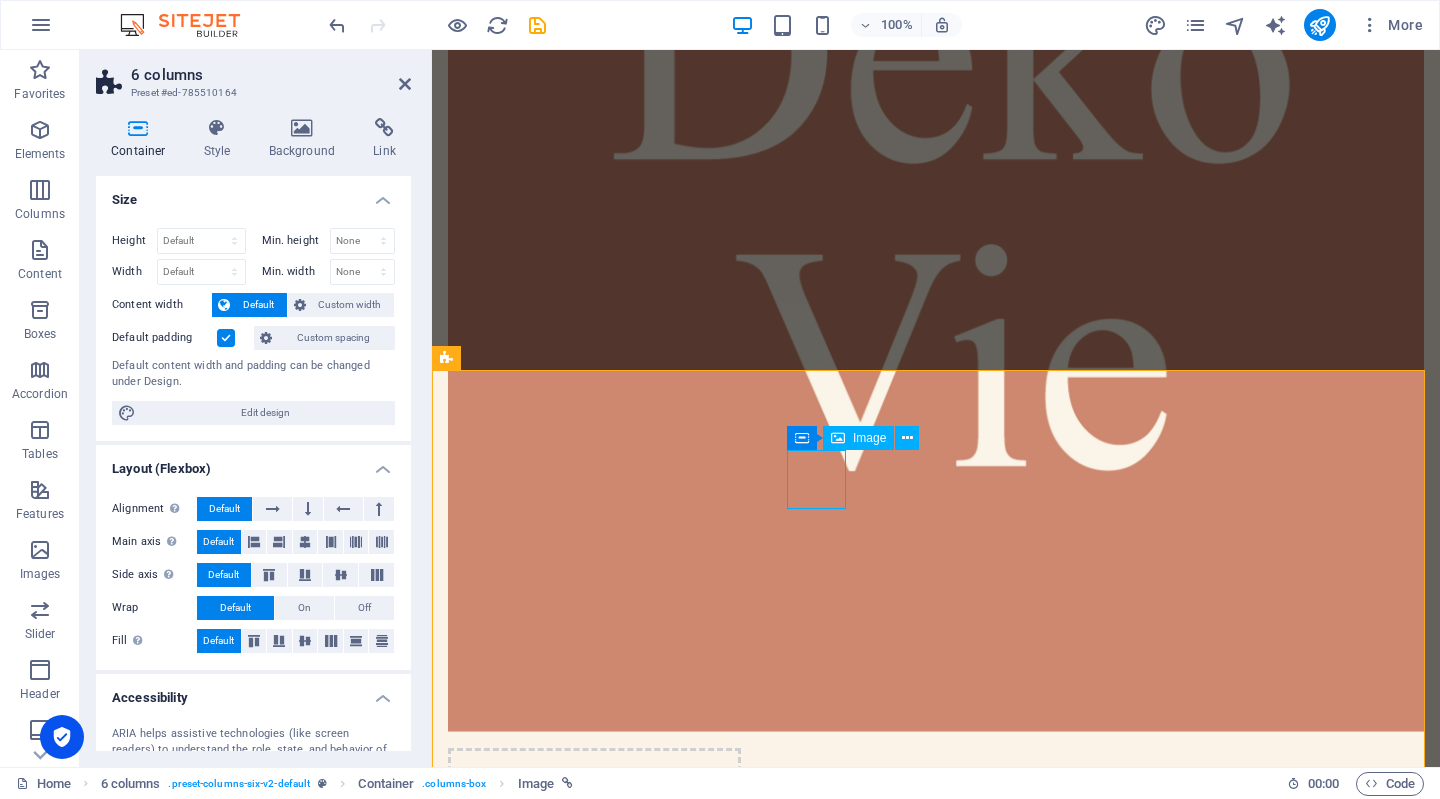 click at bounding box center [506, 8656] 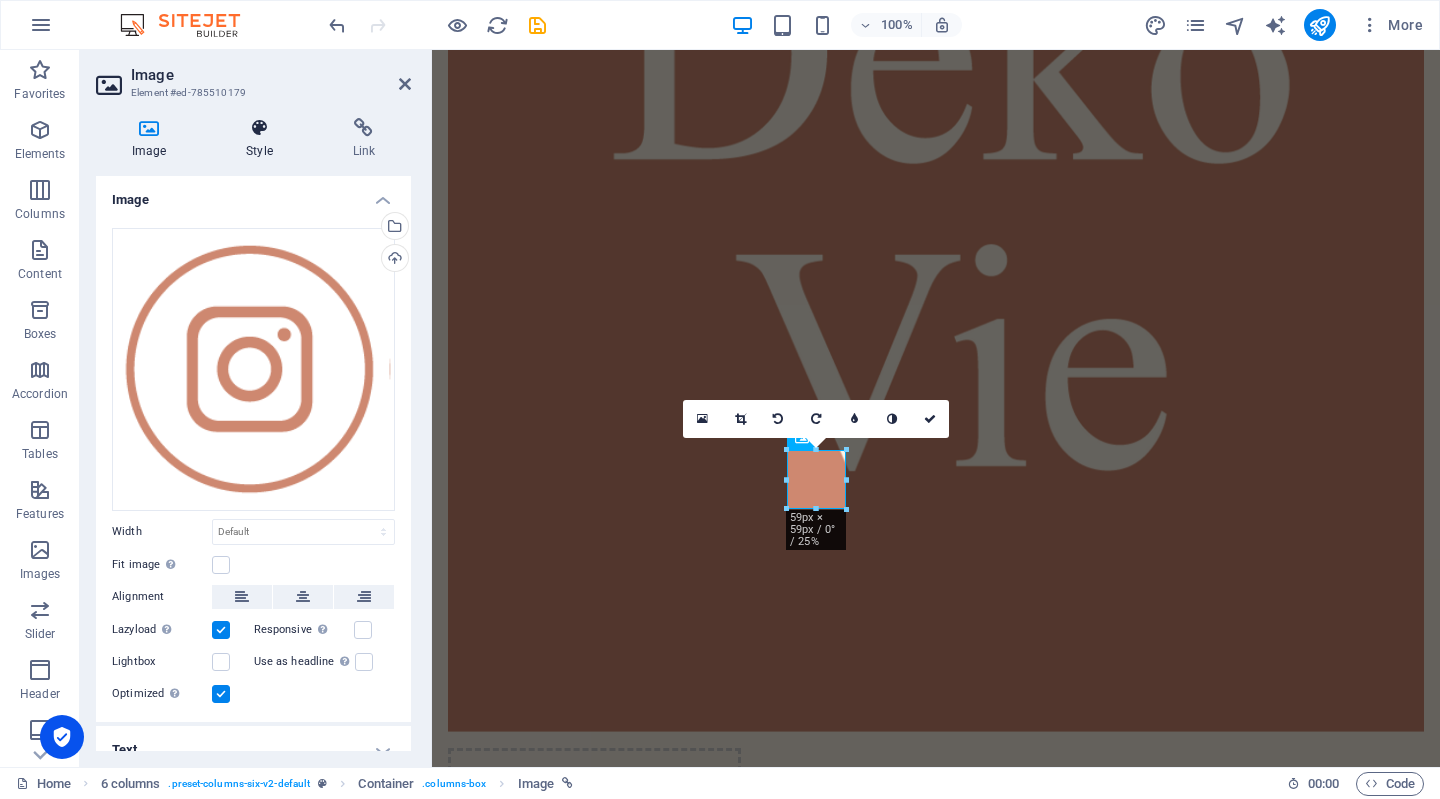 click on "Style" at bounding box center (263, 139) 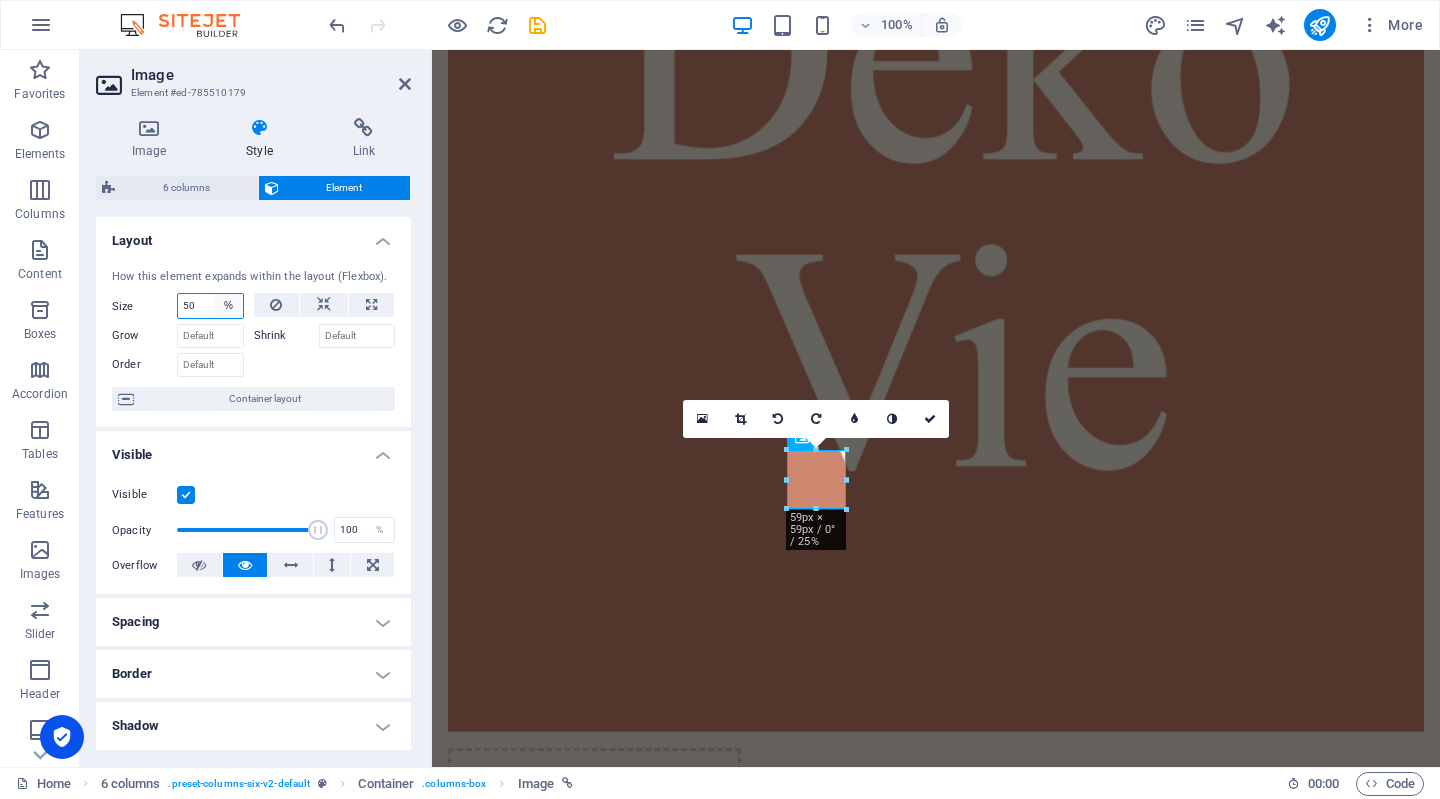 click on "Default auto px % 1/1 1/2 1/3 1/4 1/5 1/6 1/7 1/8 1/9 1/10" at bounding box center [229, 306] 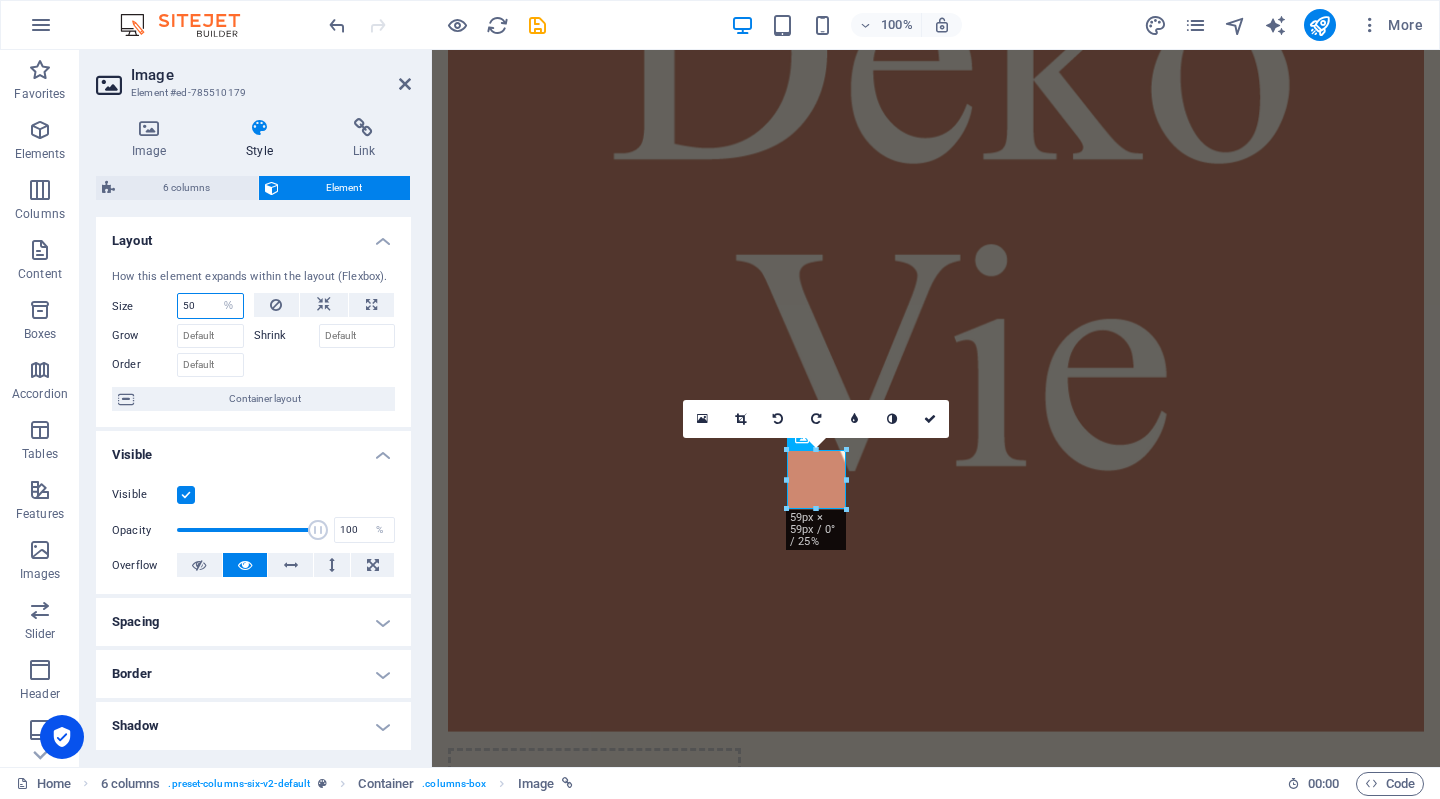 select on "1/3" 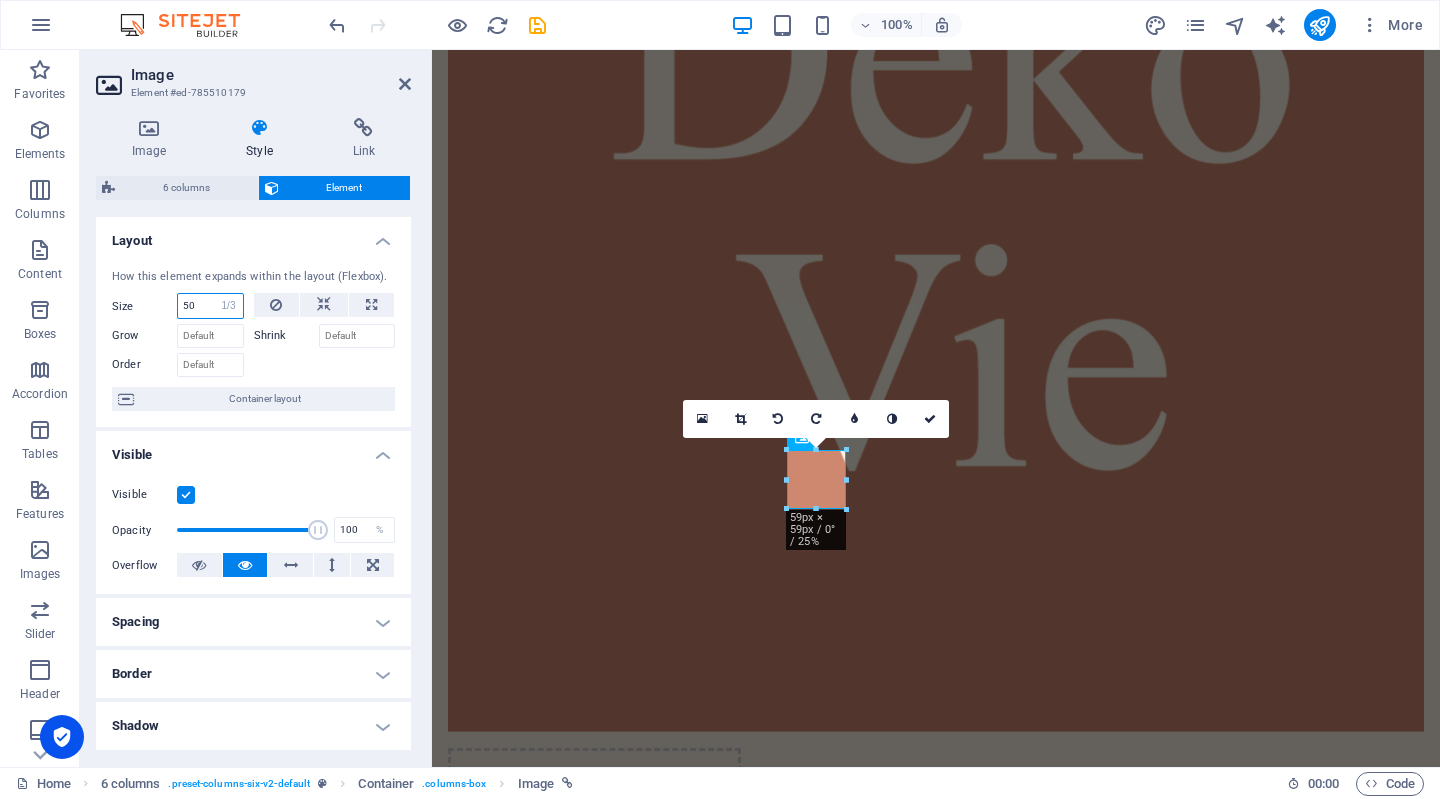 click on "Default auto px % 1/1 1/2 1/3 1/4 1/5 1/6 1/7 1/8 1/9 1/10" at bounding box center (229, 306) 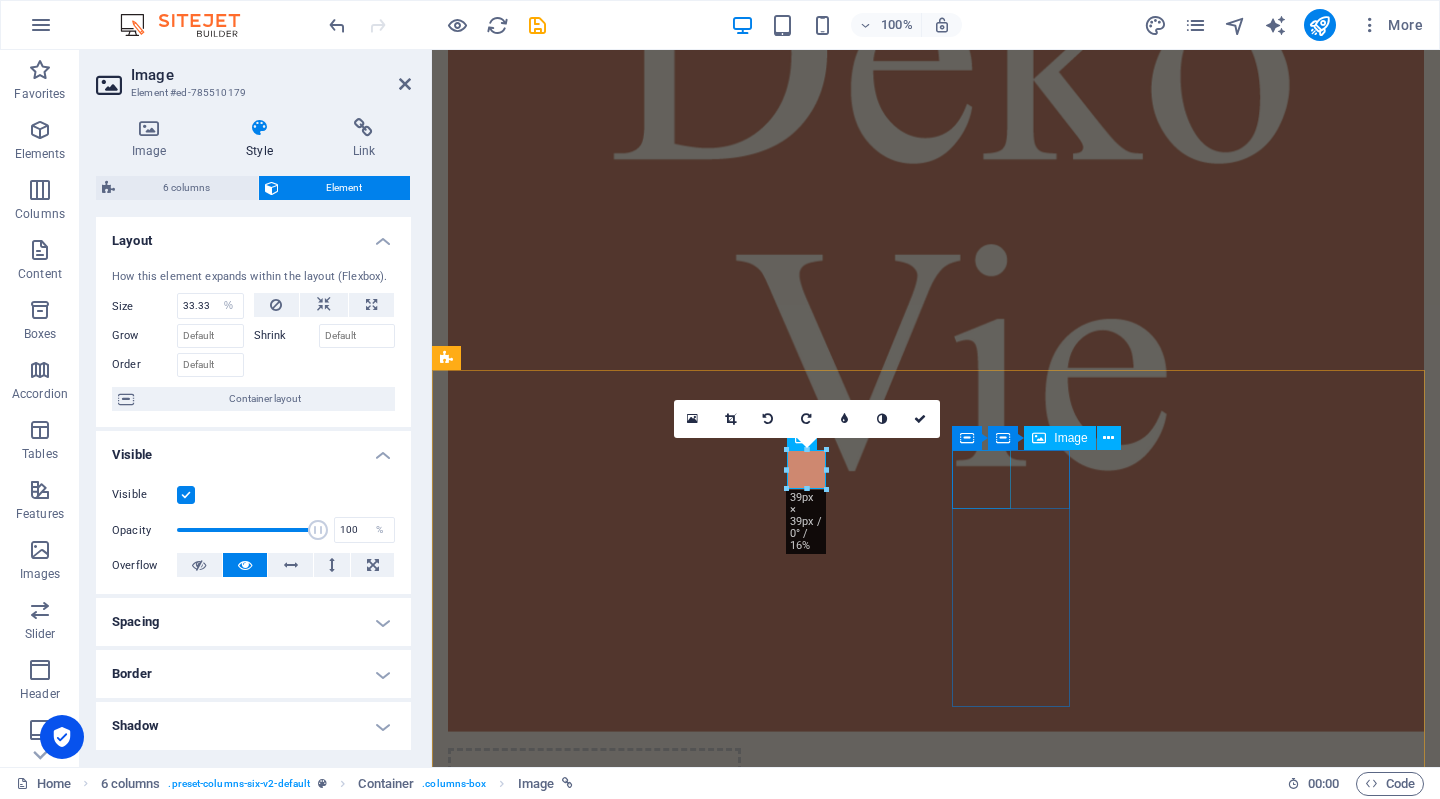 click at bounding box center (506, 8913) 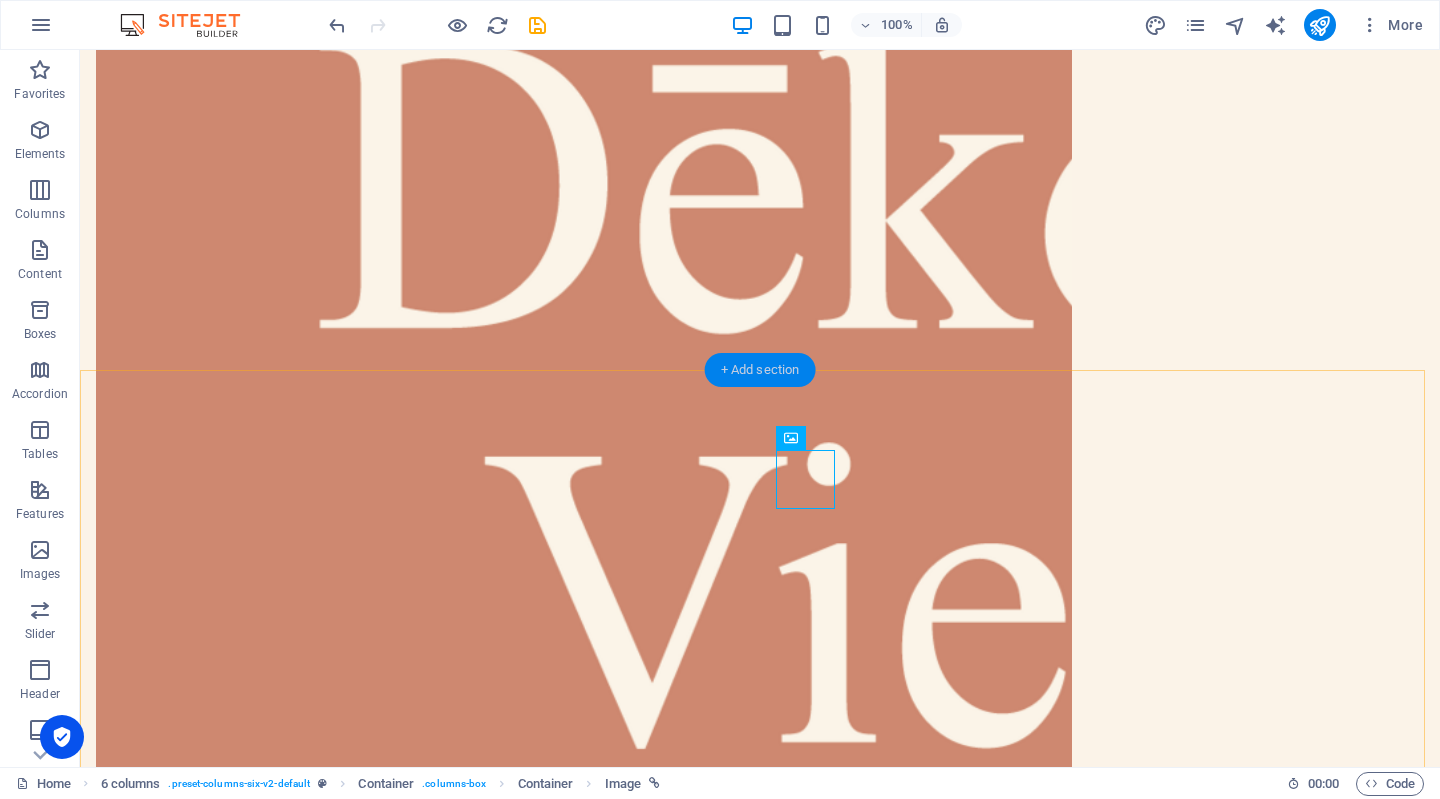 click on "+ Add section" at bounding box center [760, 370] 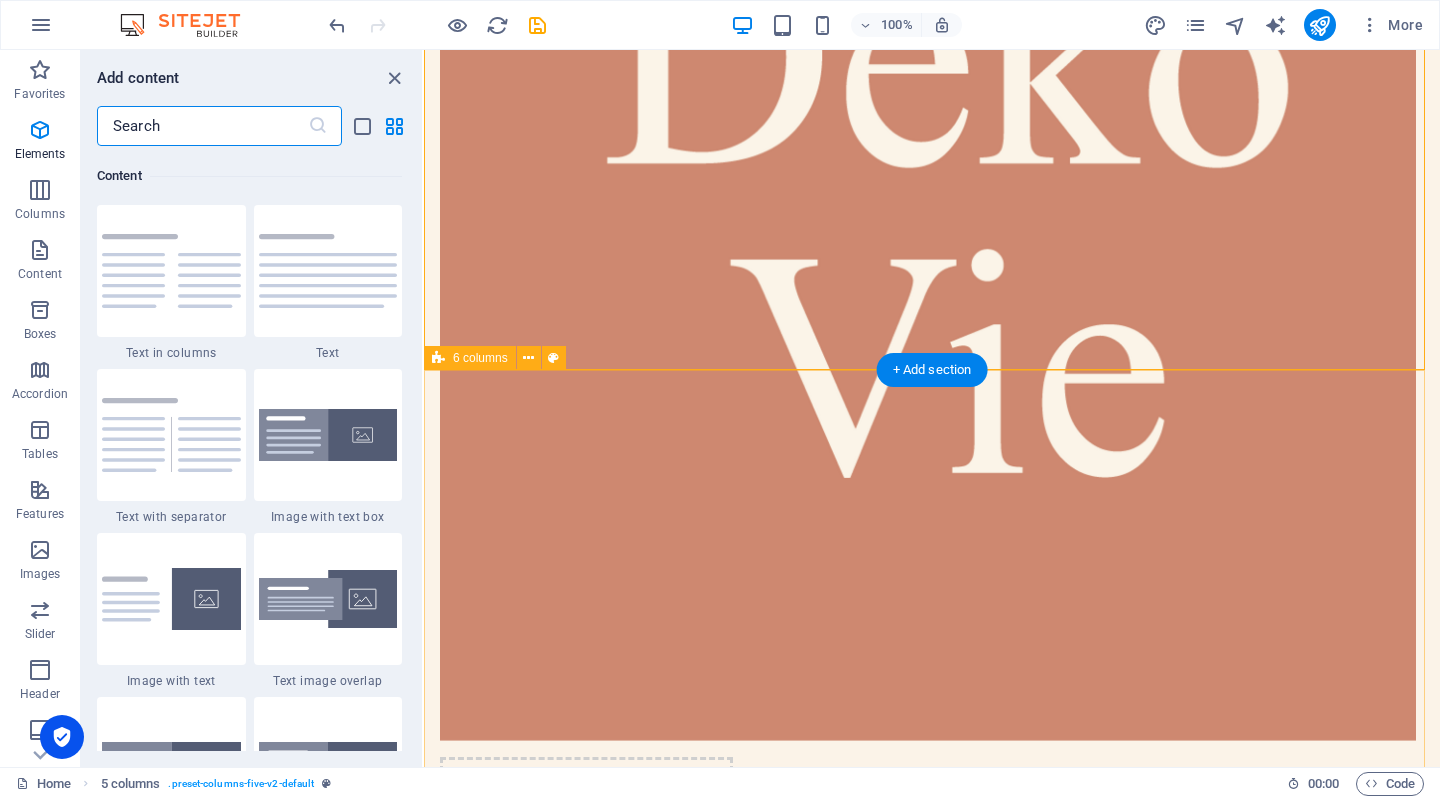 scroll, scrollTop: 3499, scrollLeft: 0, axis: vertical 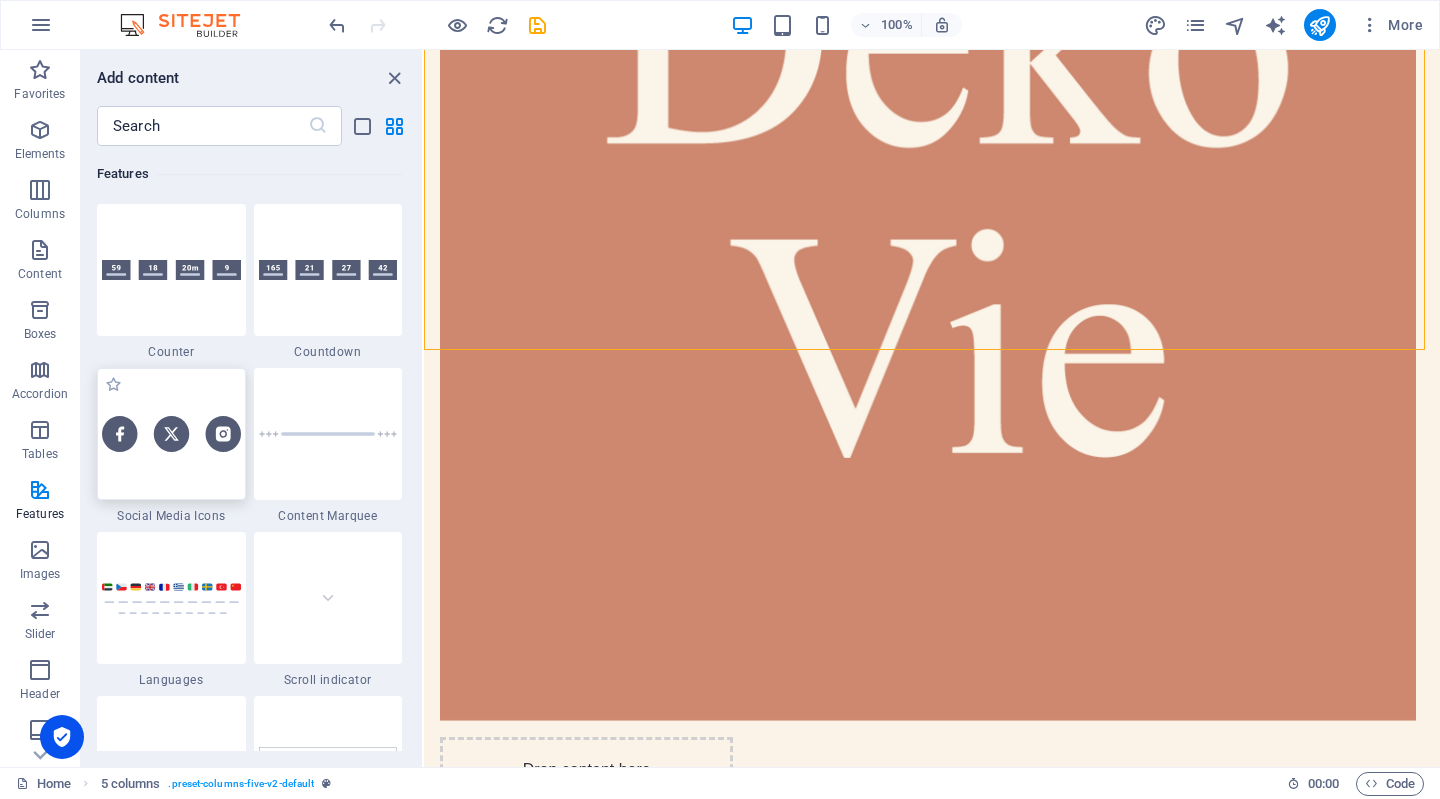 click at bounding box center [171, 433] 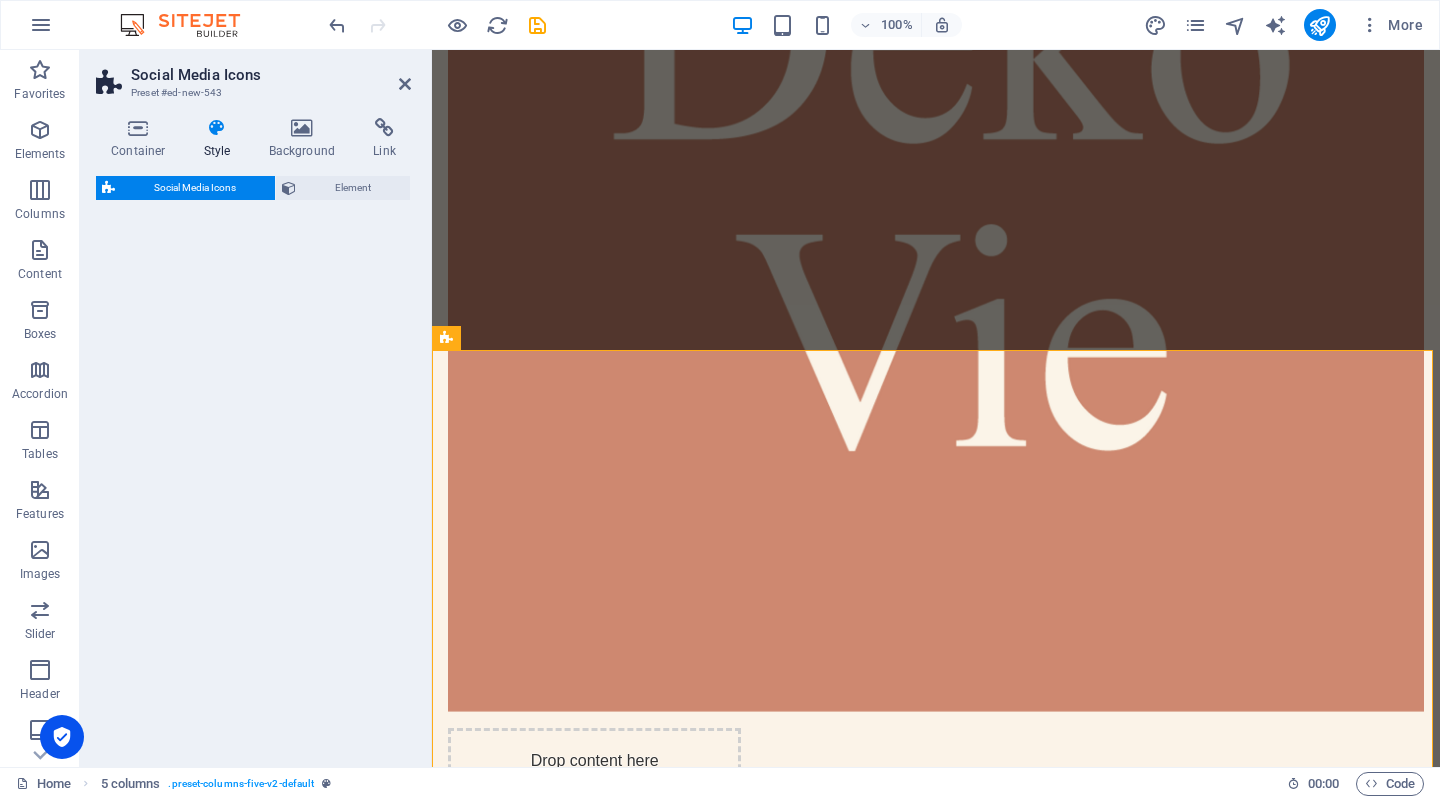 select on "rem" 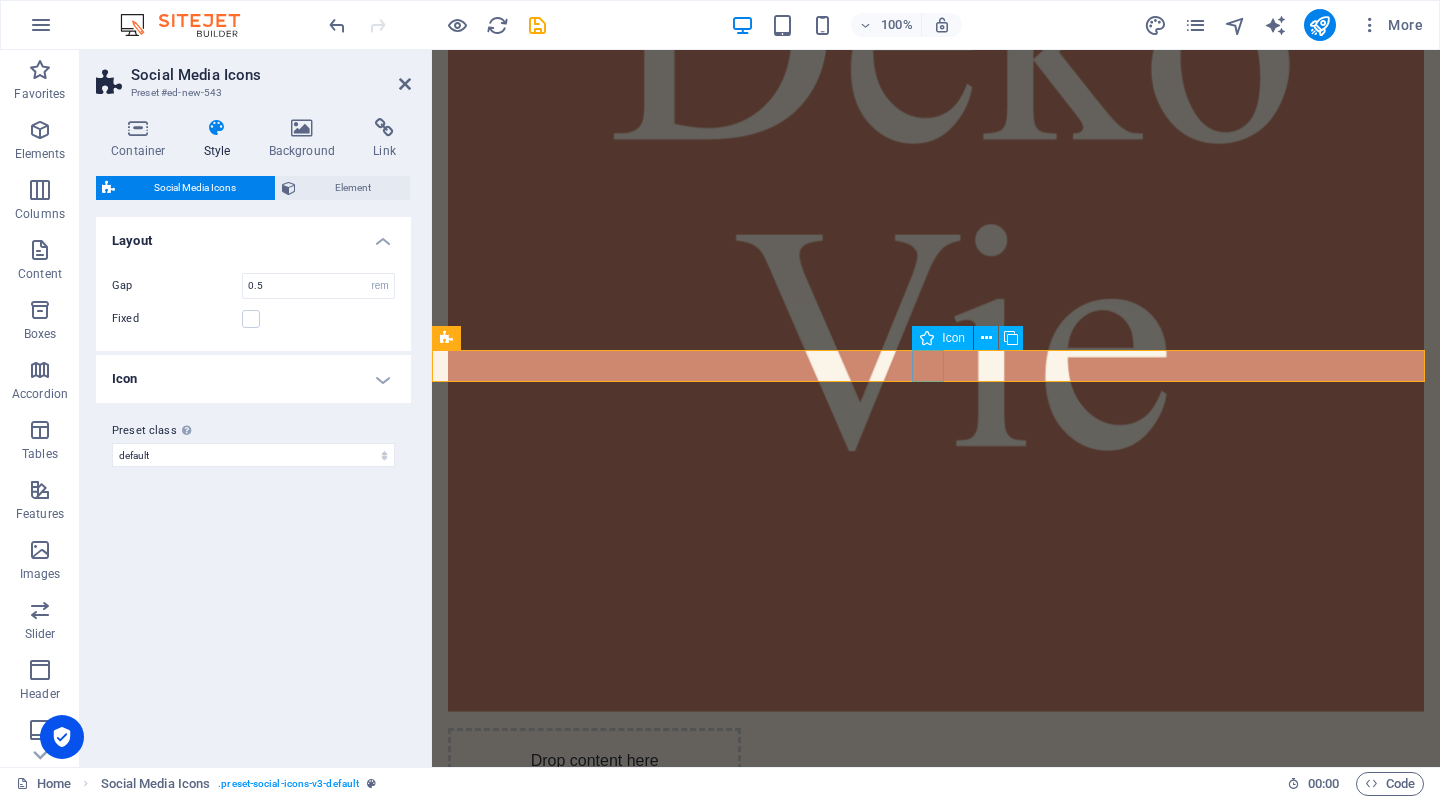 click at bounding box center (936, 7952) 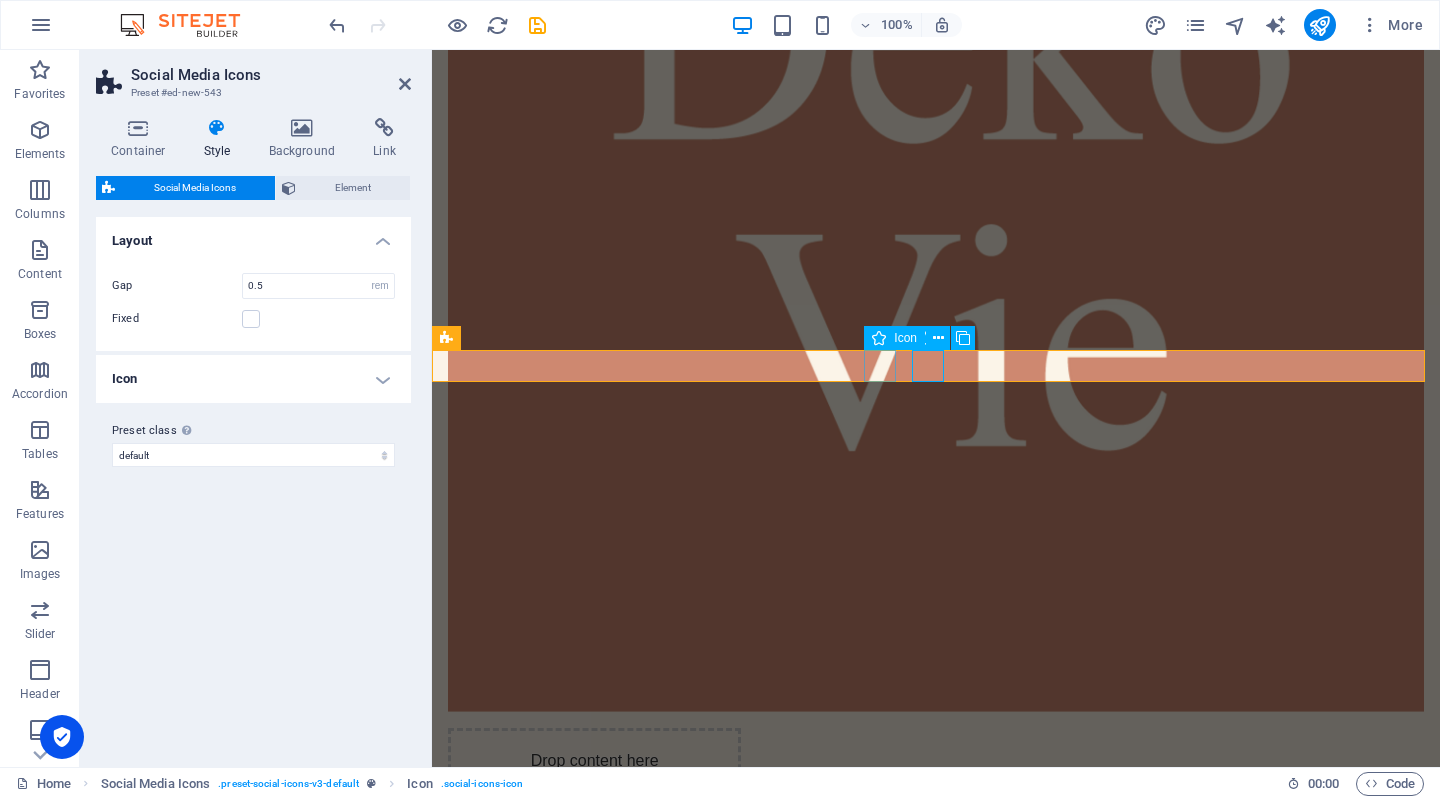 click at bounding box center (936, 7912) 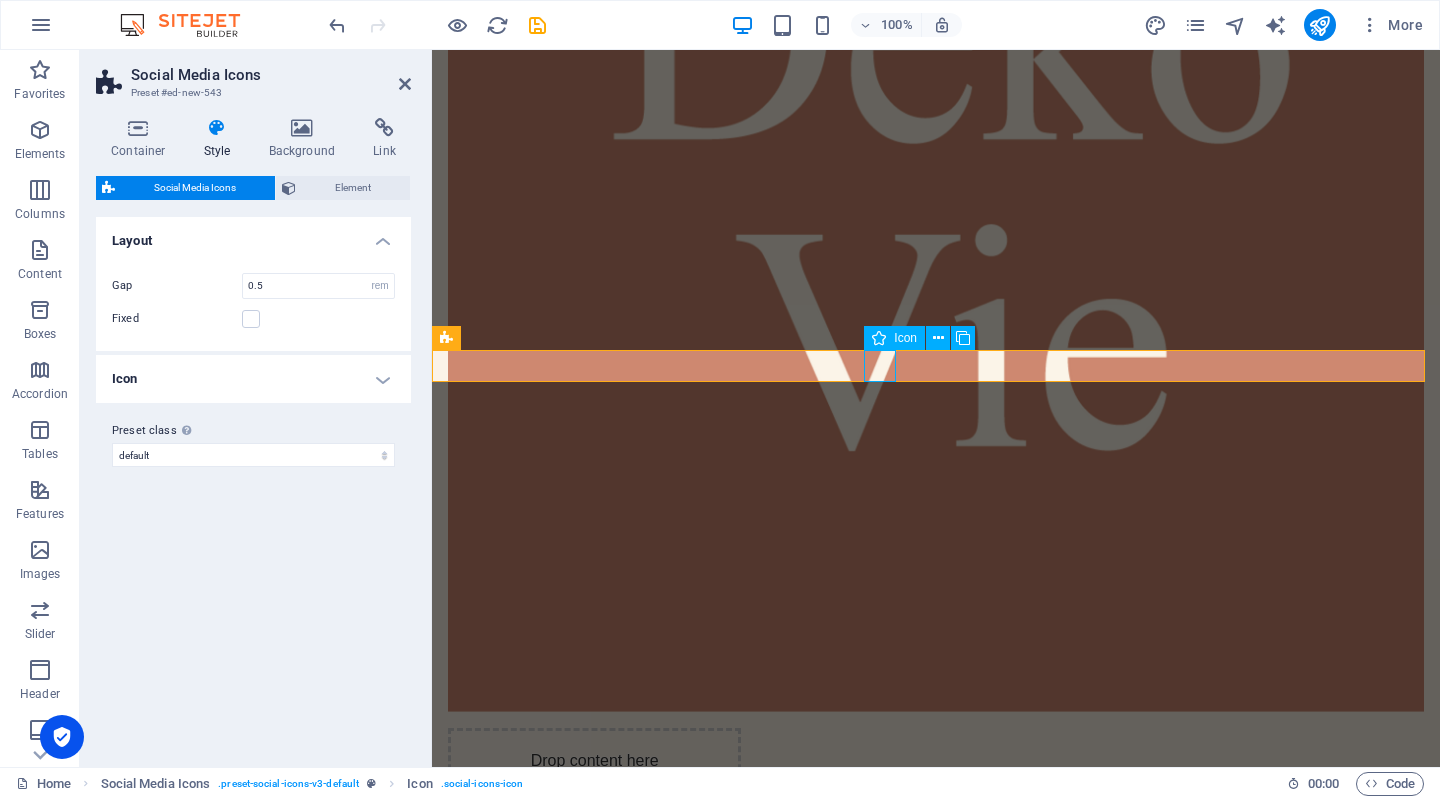 click at bounding box center (936, 7912) 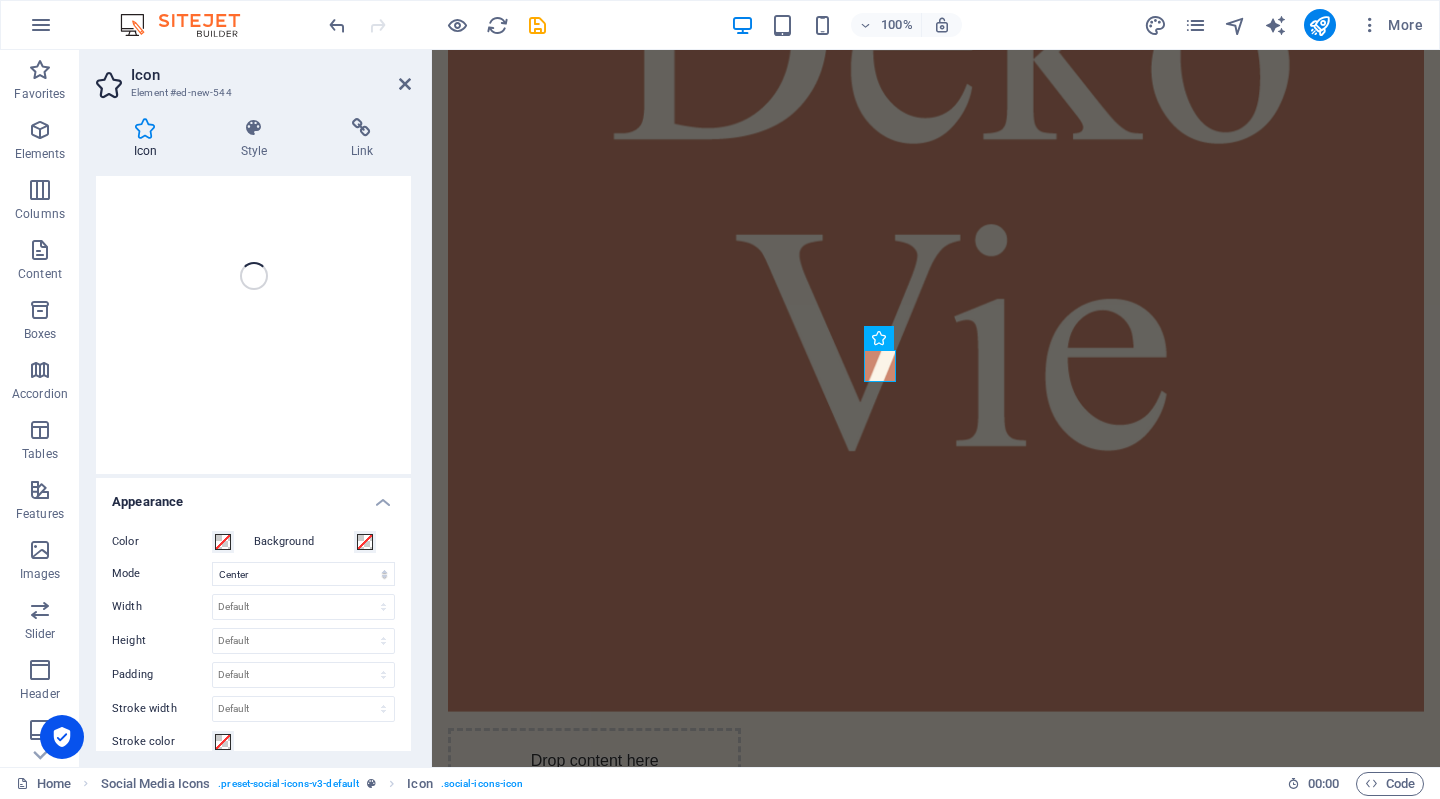 scroll, scrollTop: 0, scrollLeft: 0, axis: both 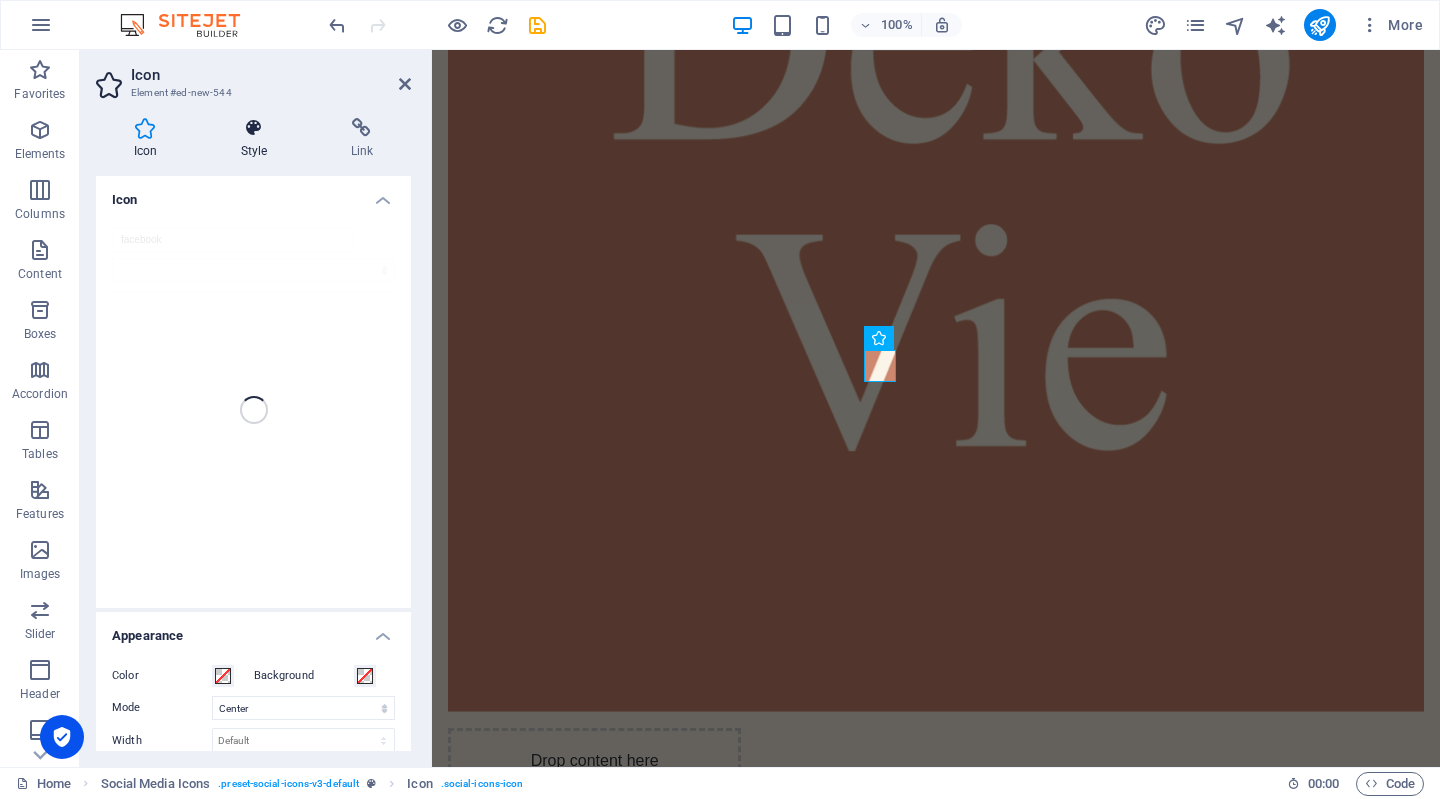 click on "Style" at bounding box center [258, 139] 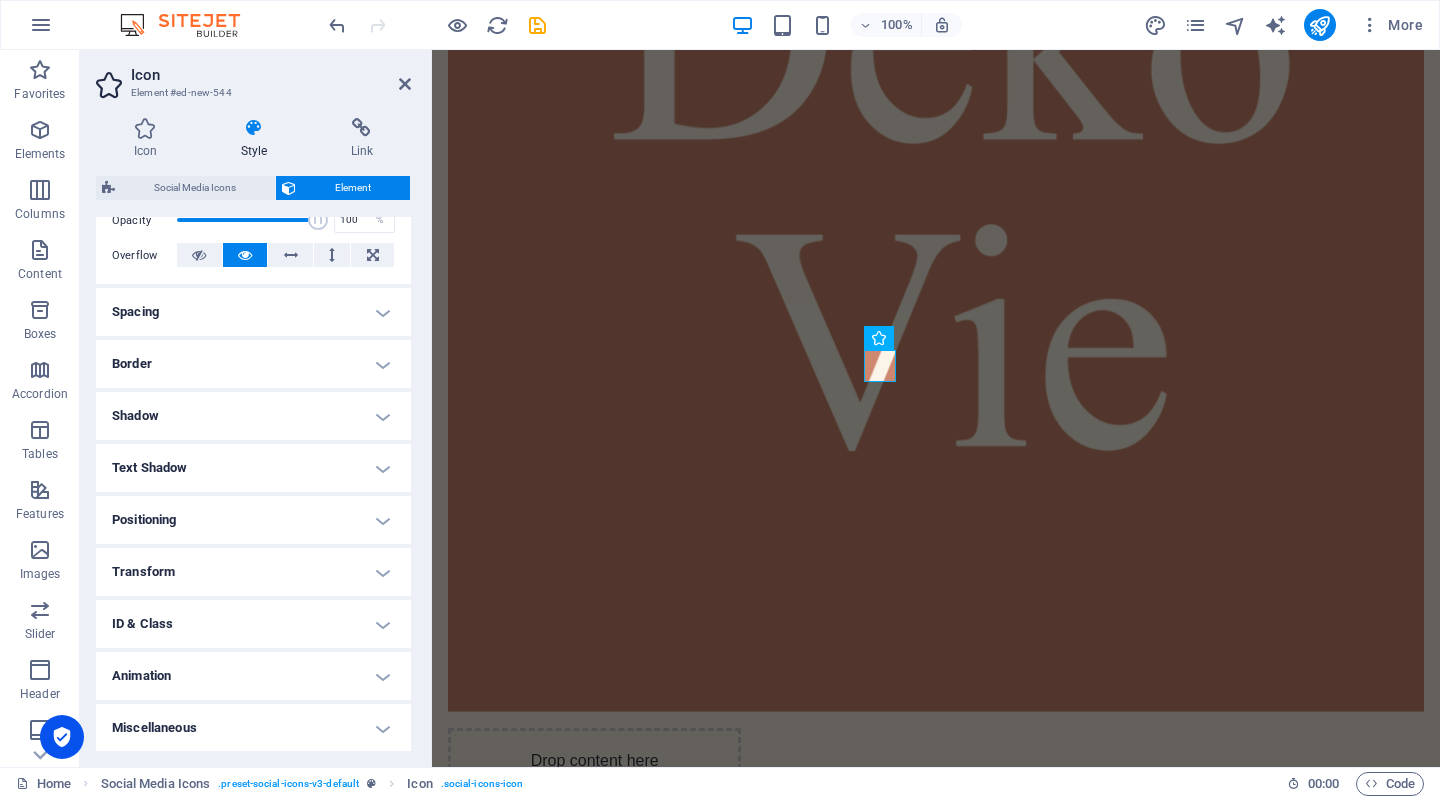 scroll, scrollTop: 0, scrollLeft: 0, axis: both 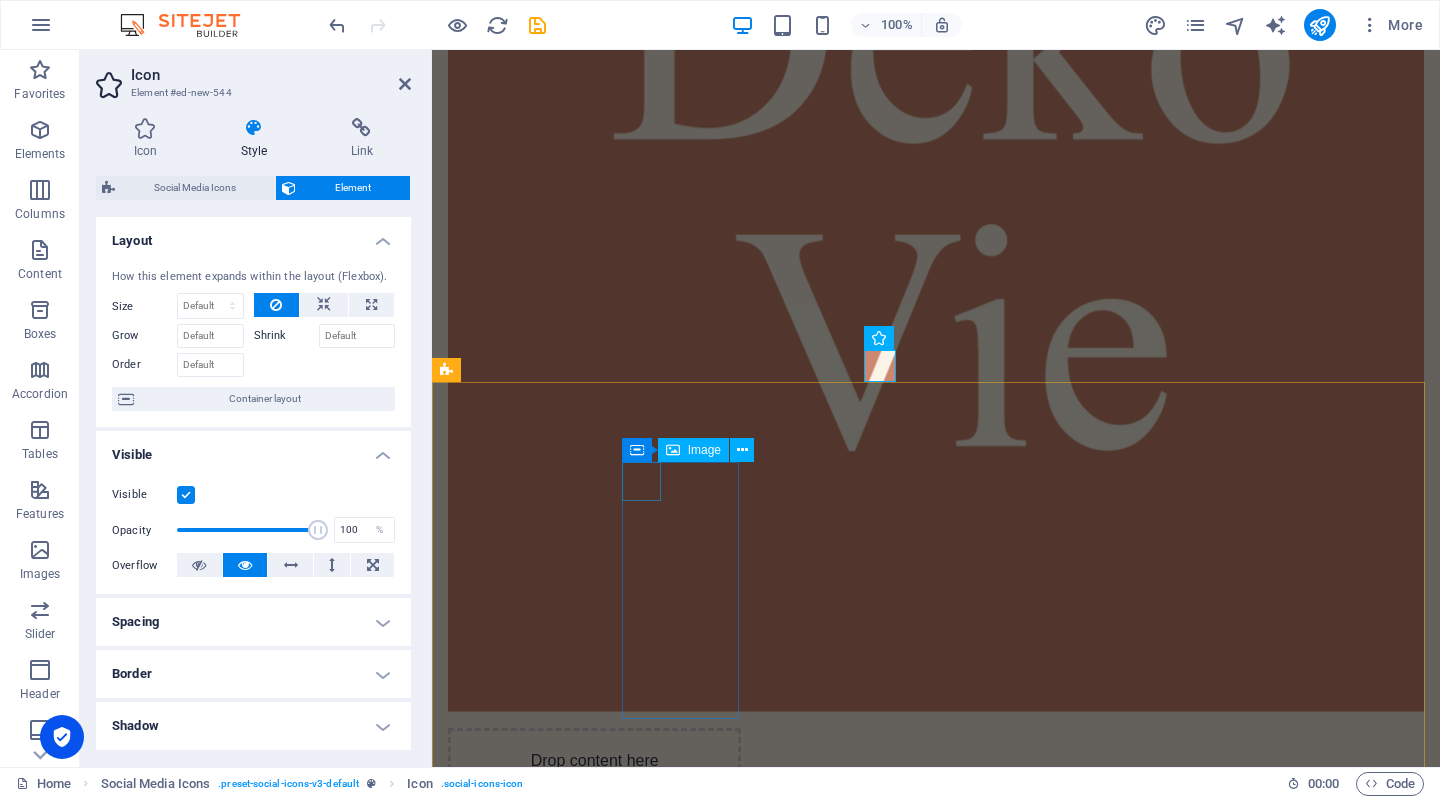 click at bounding box center [506, 8488] 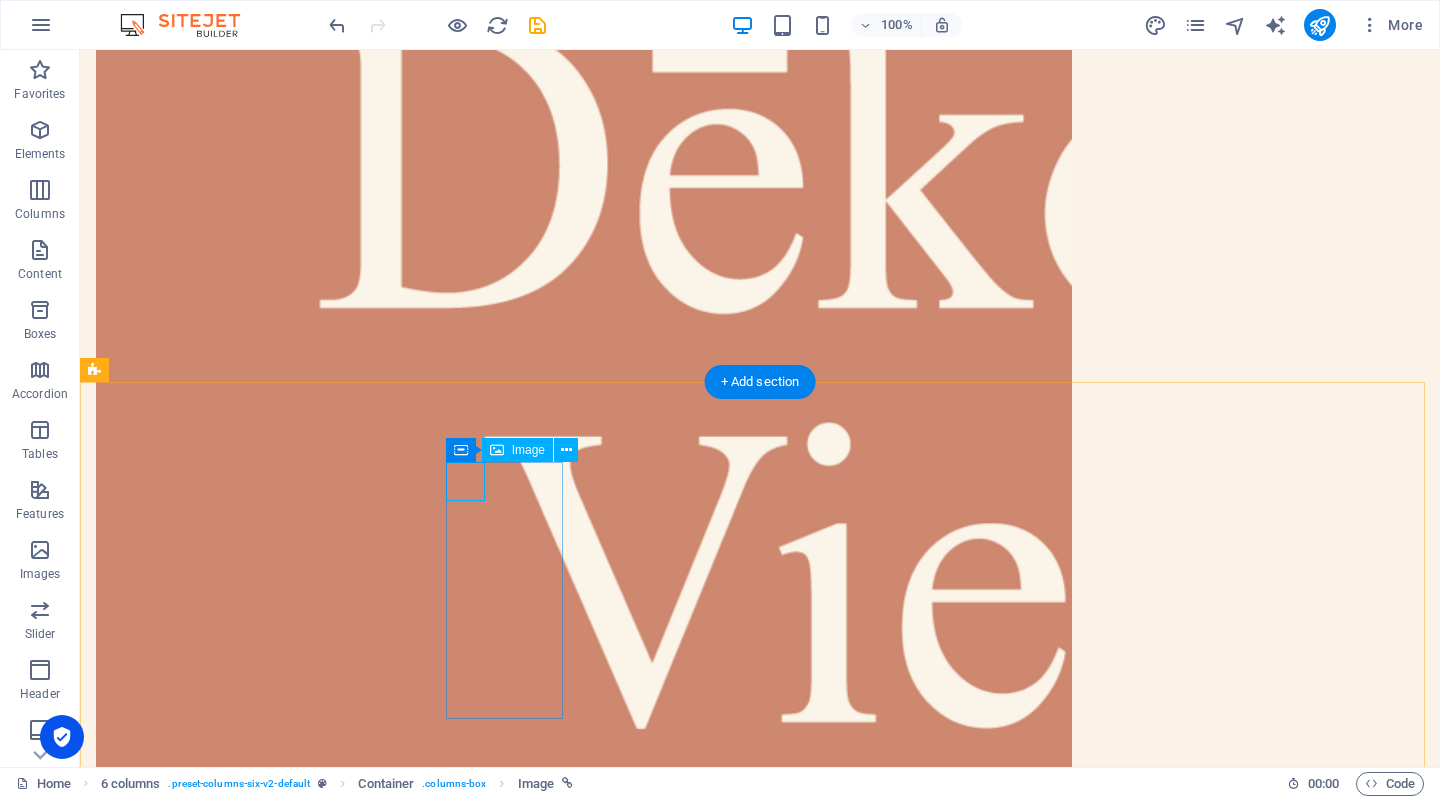 click at bounding box center [154, 10740] 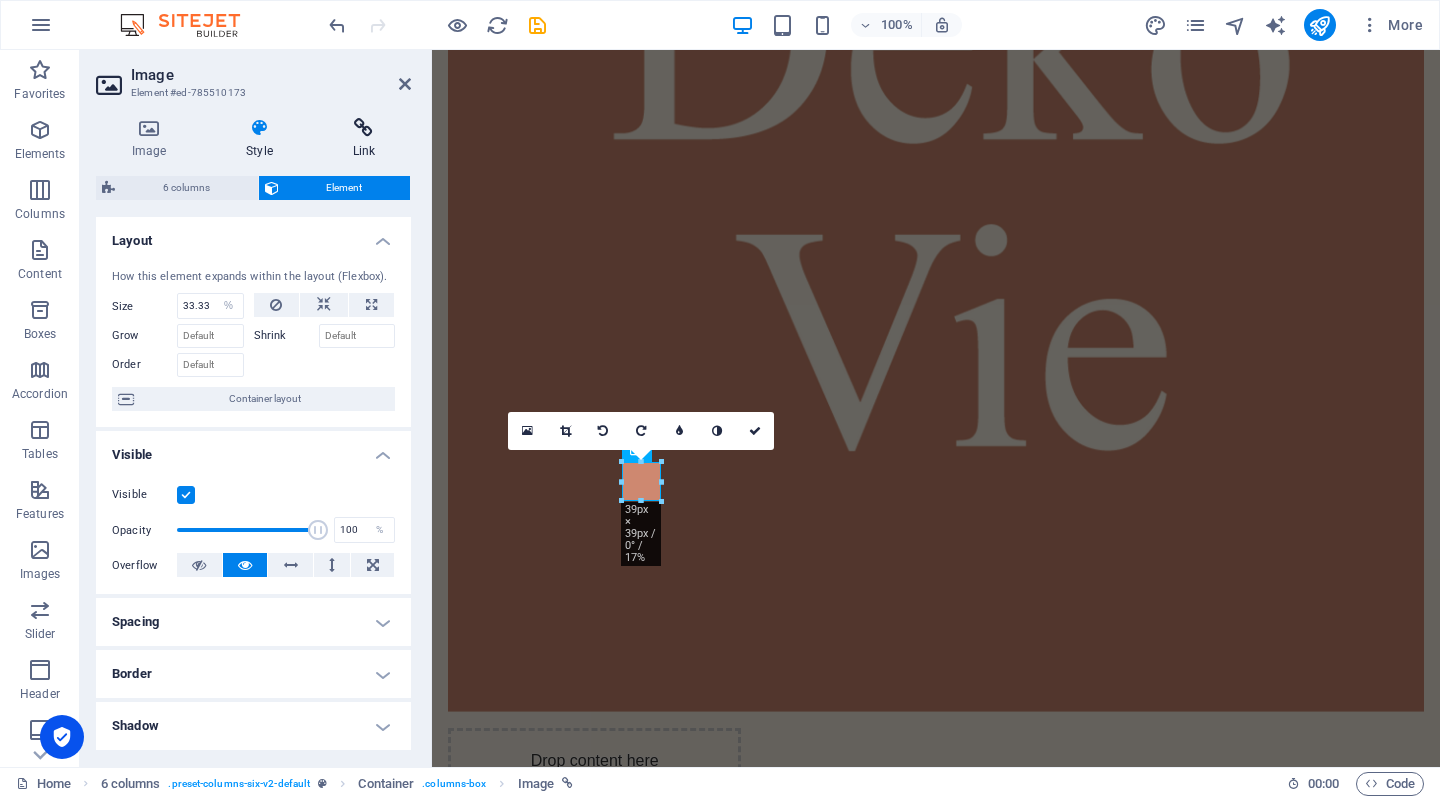 click on "Link" at bounding box center (364, 139) 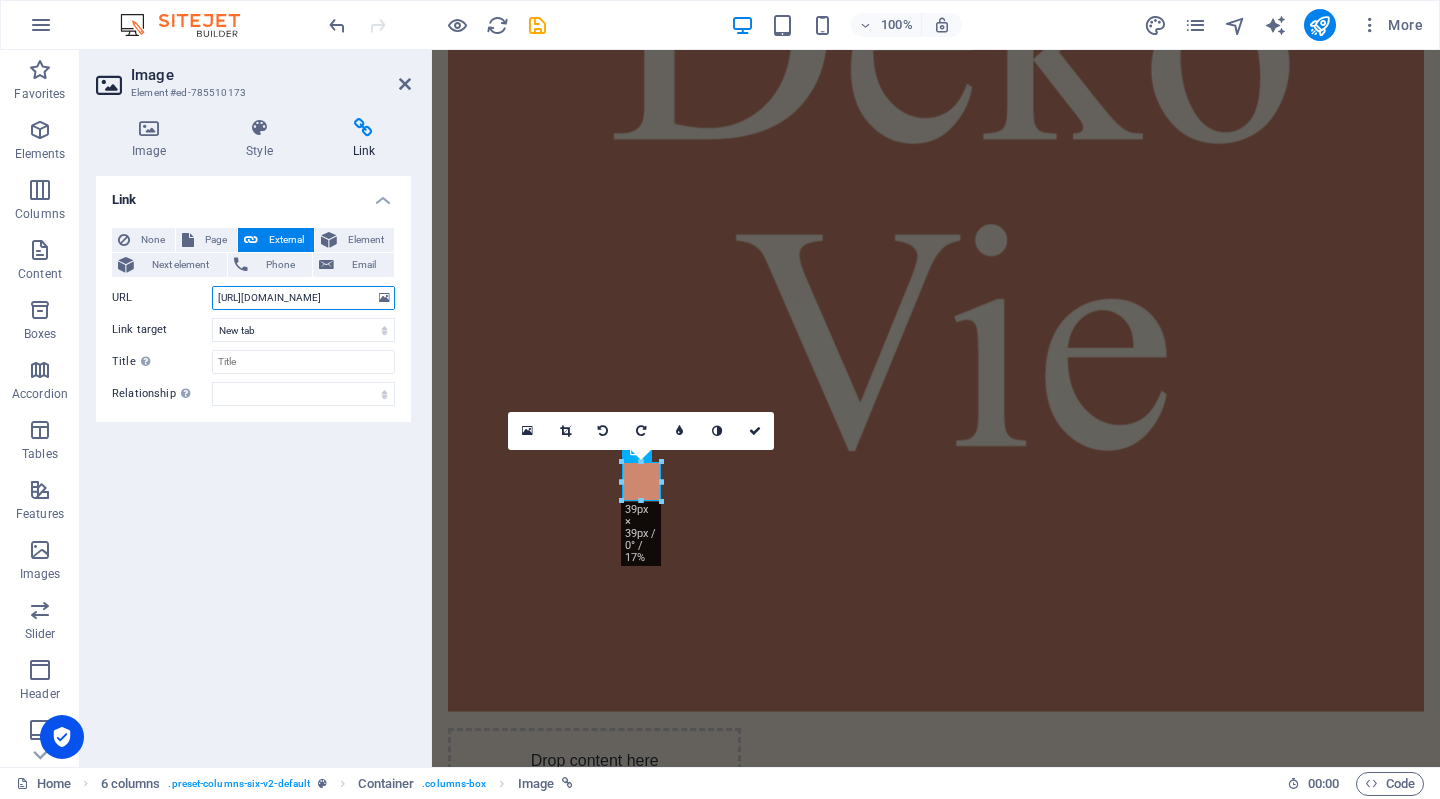 click on "https://www.facebook.com/dekoviehome" at bounding box center (303, 298) 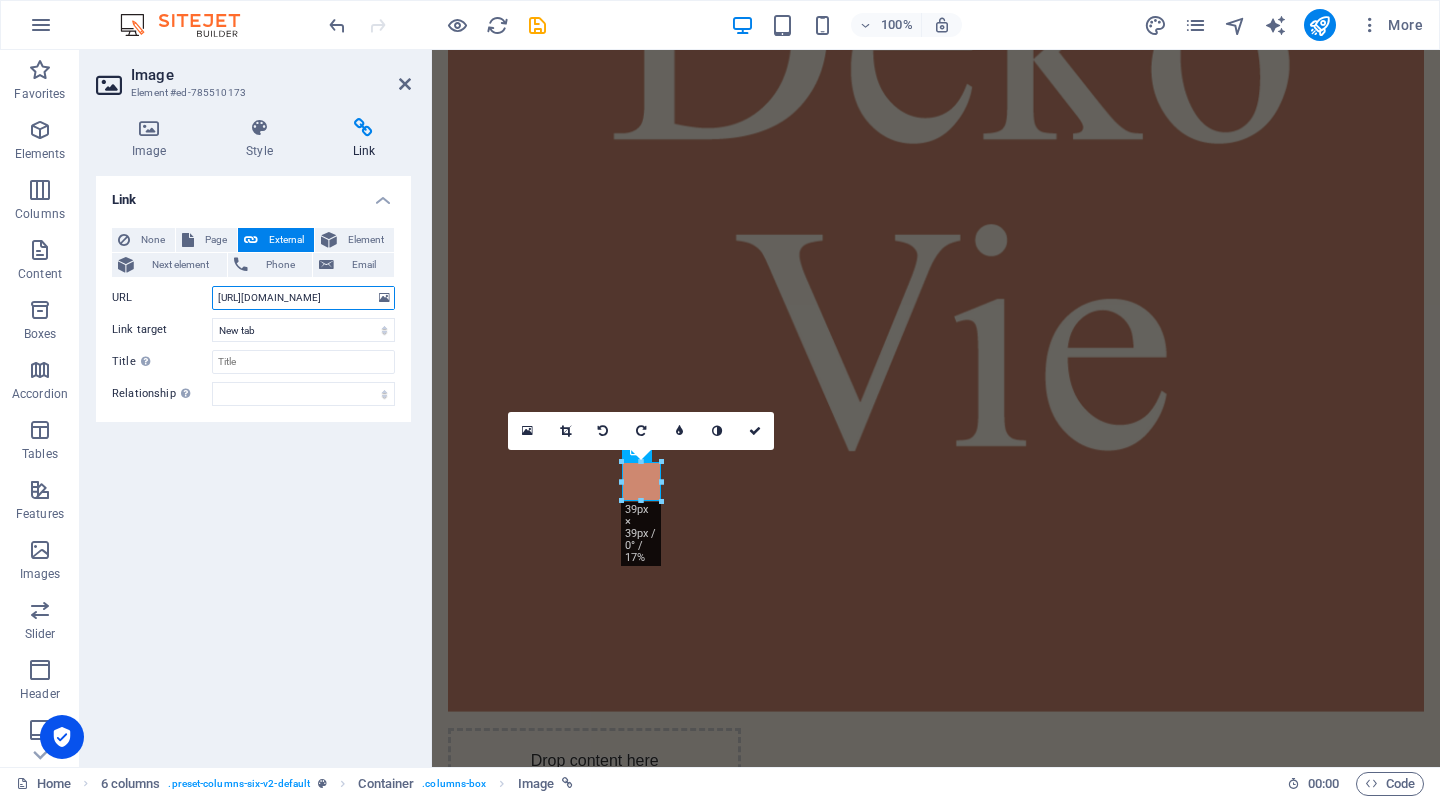 click on "https://www.facebook.com/dekoviehome" at bounding box center (303, 298) 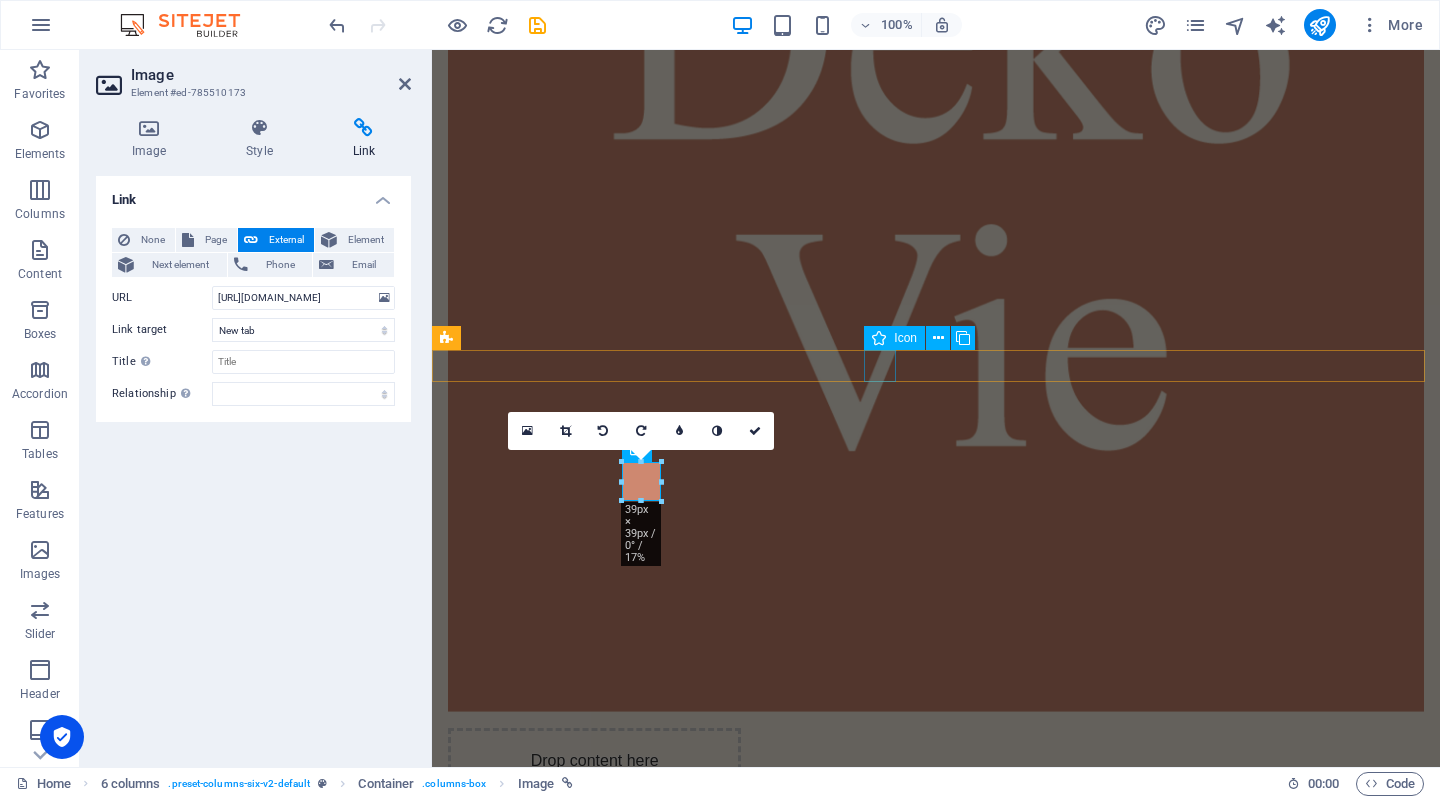 click at bounding box center [936, 7912] 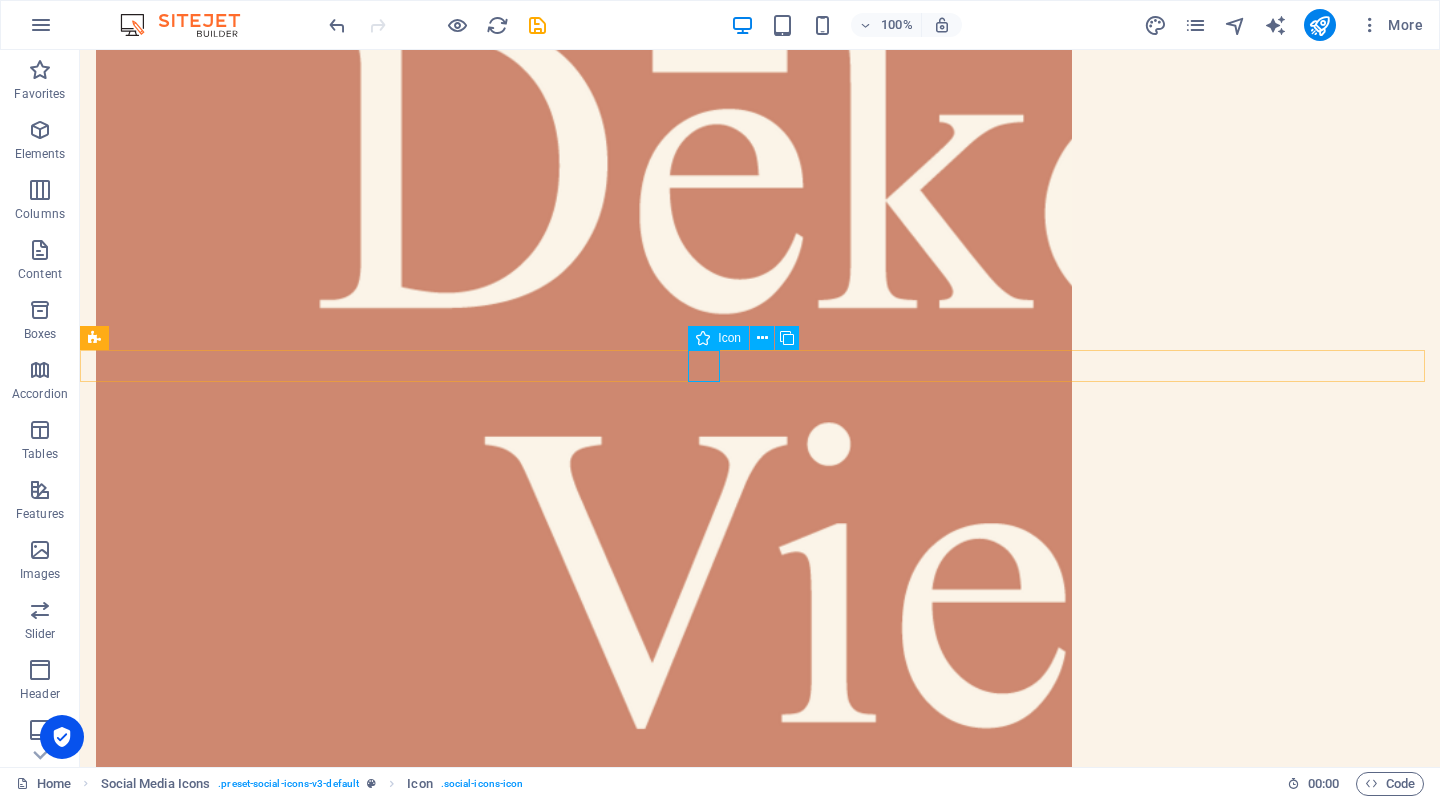 click at bounding box center (760, 10164) 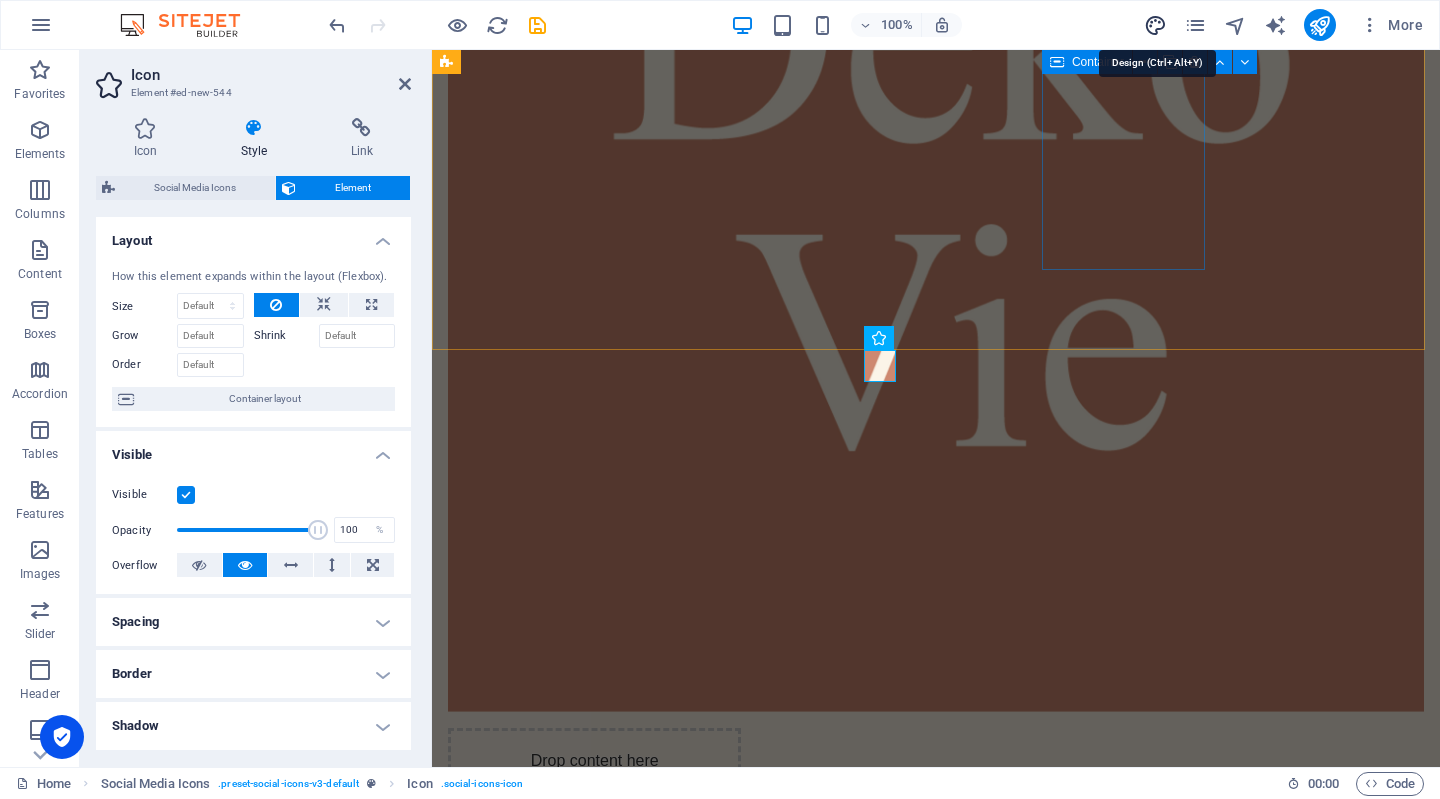 click at bounding box center (1155, 25) 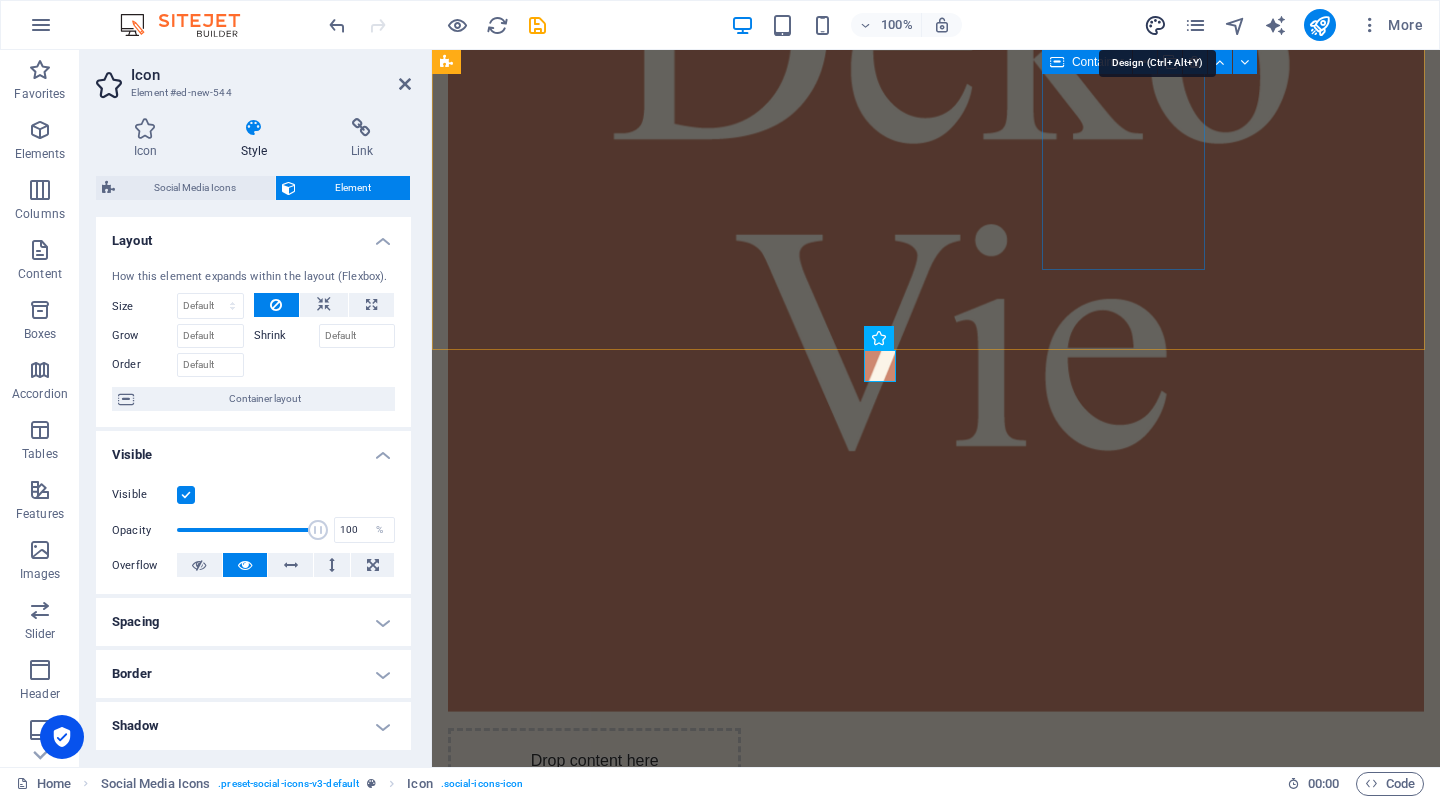 select on "px" 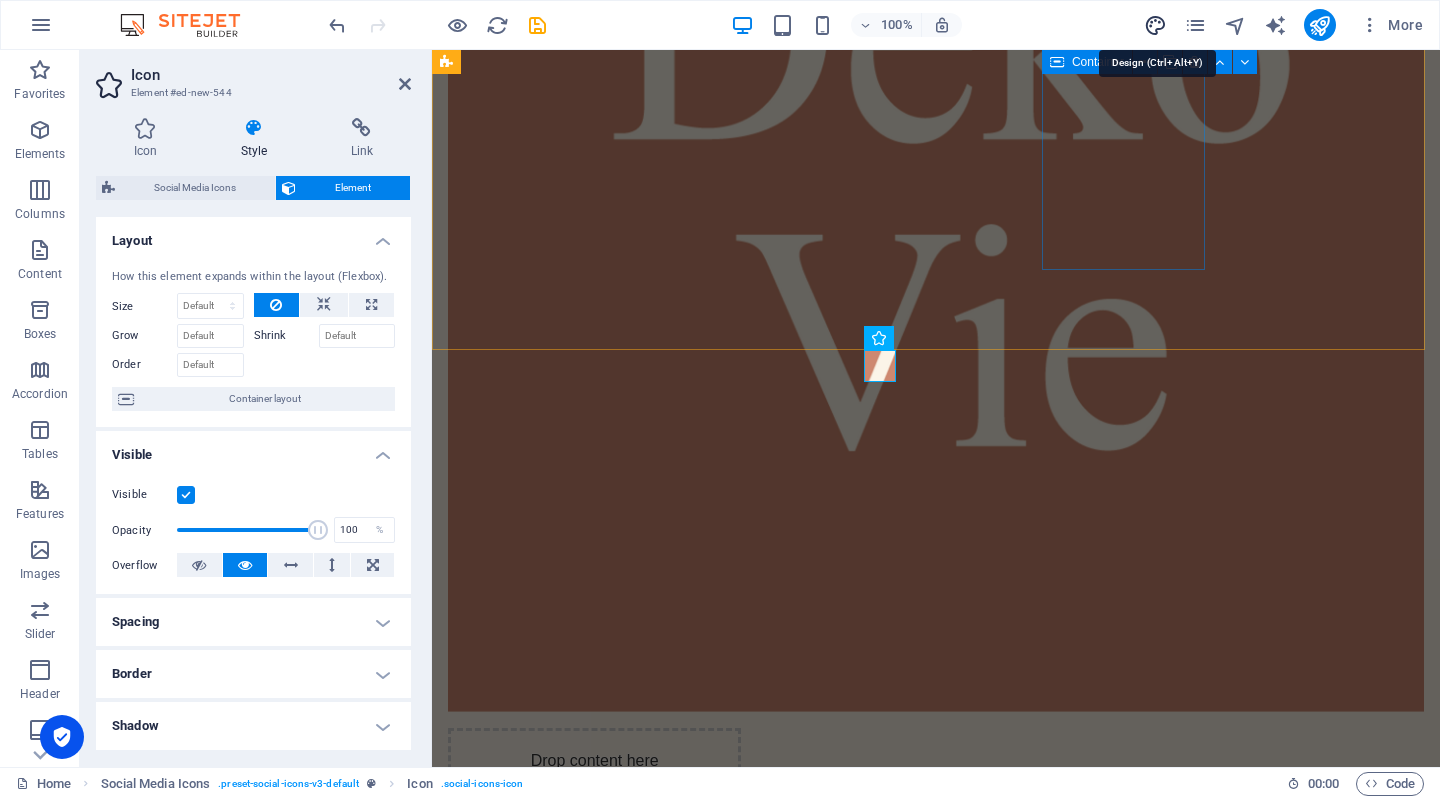 select on "400" 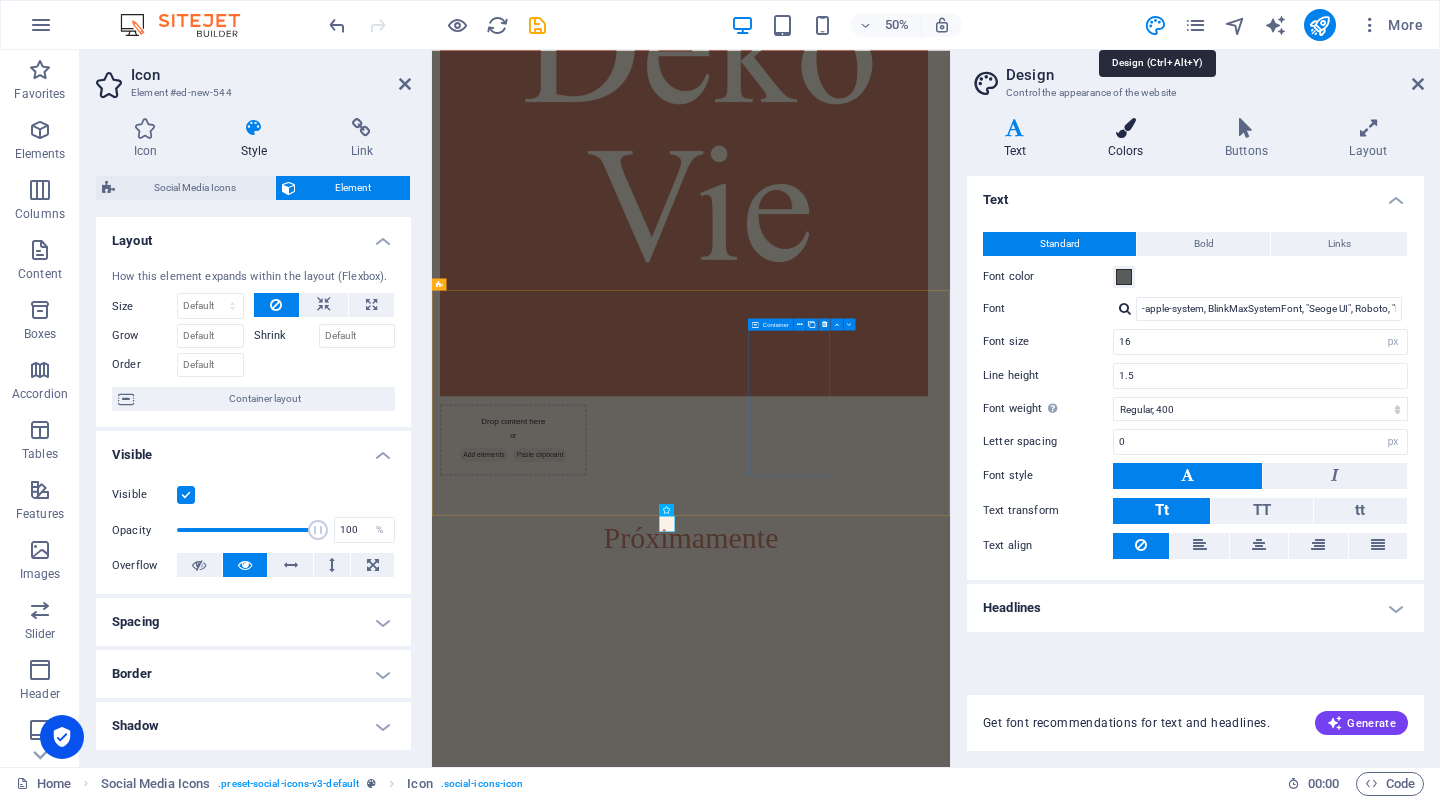 scroll, scrollTop: 0, scrollLeft: 0, axis: both 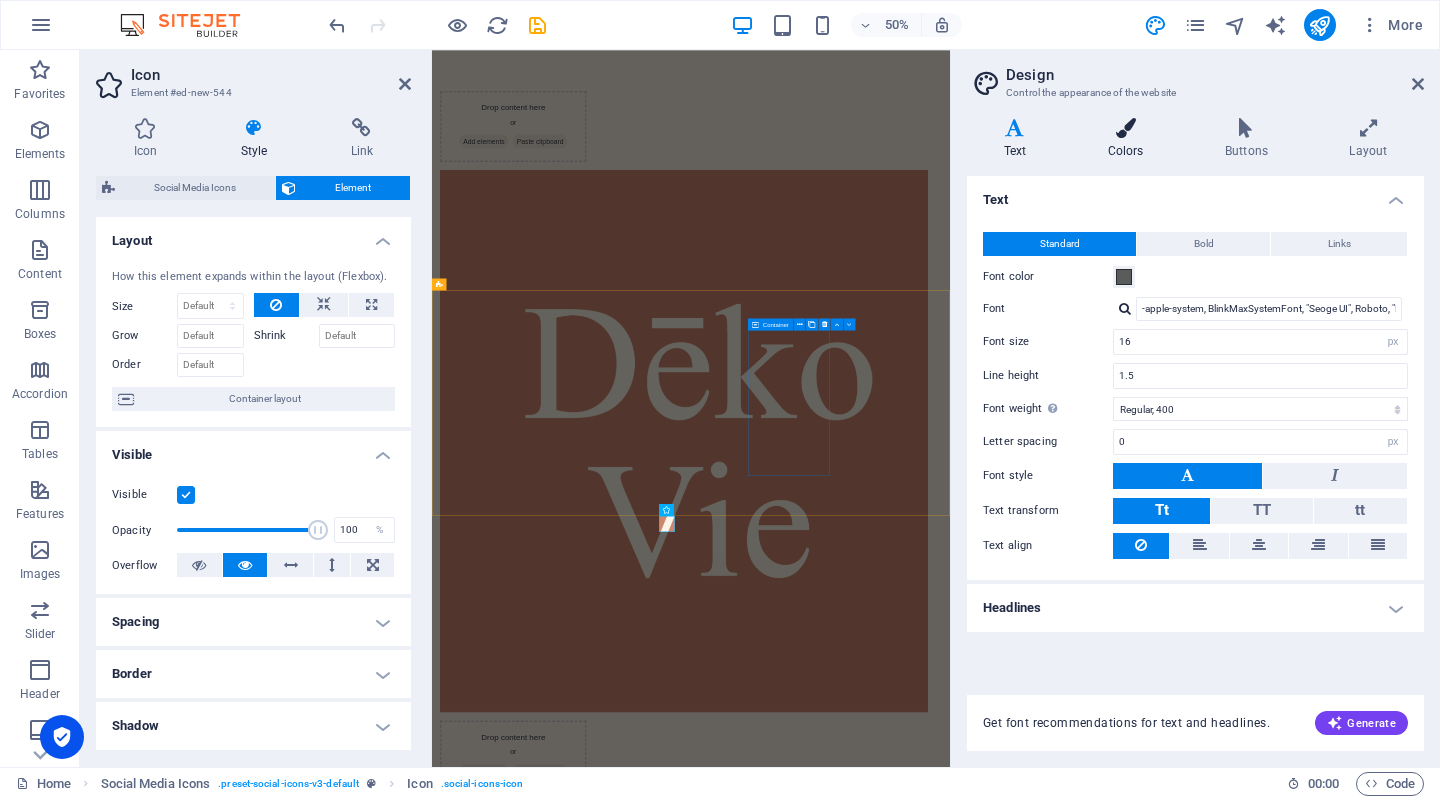 click at bounding box center [1125, 128] 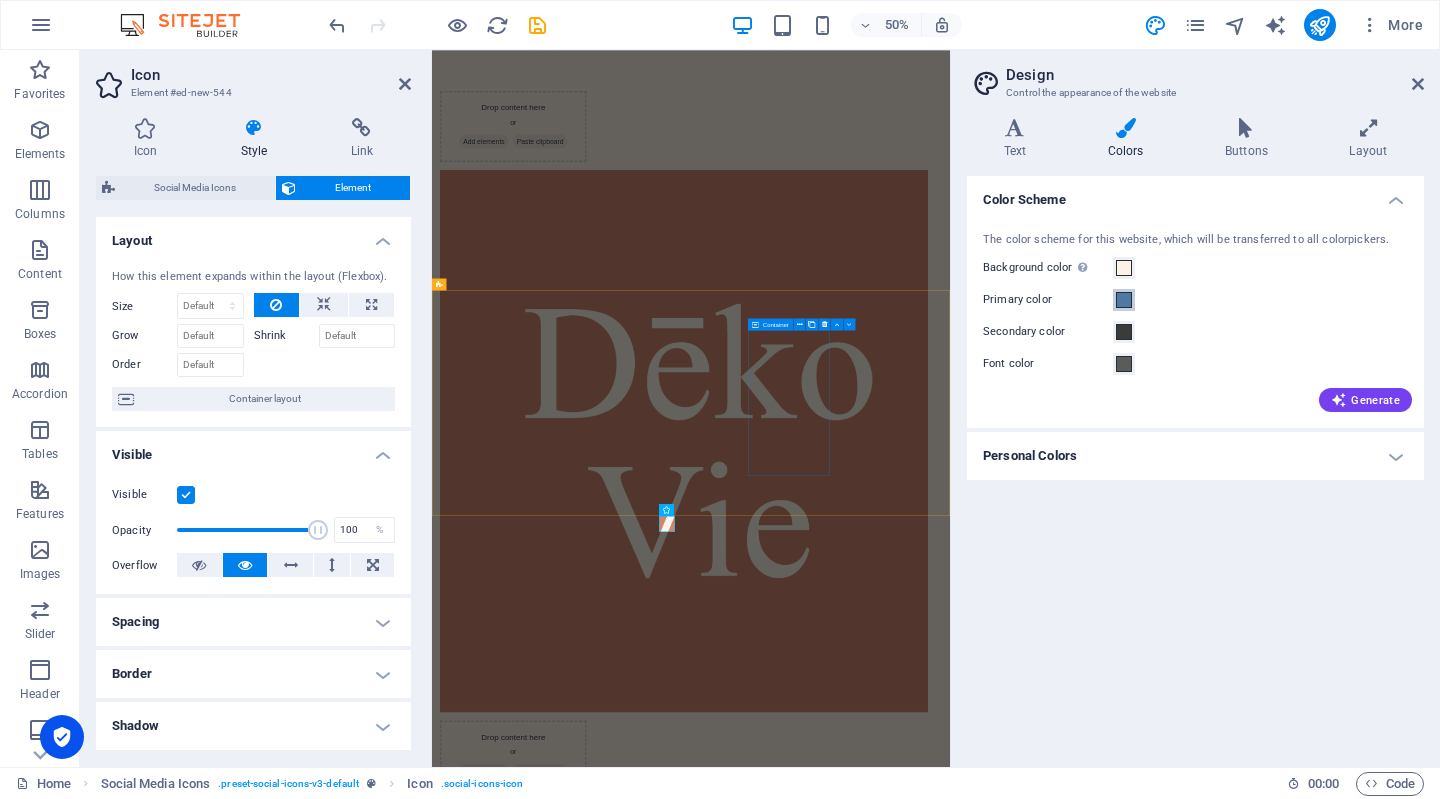 click at bounding box center (1124, 300) 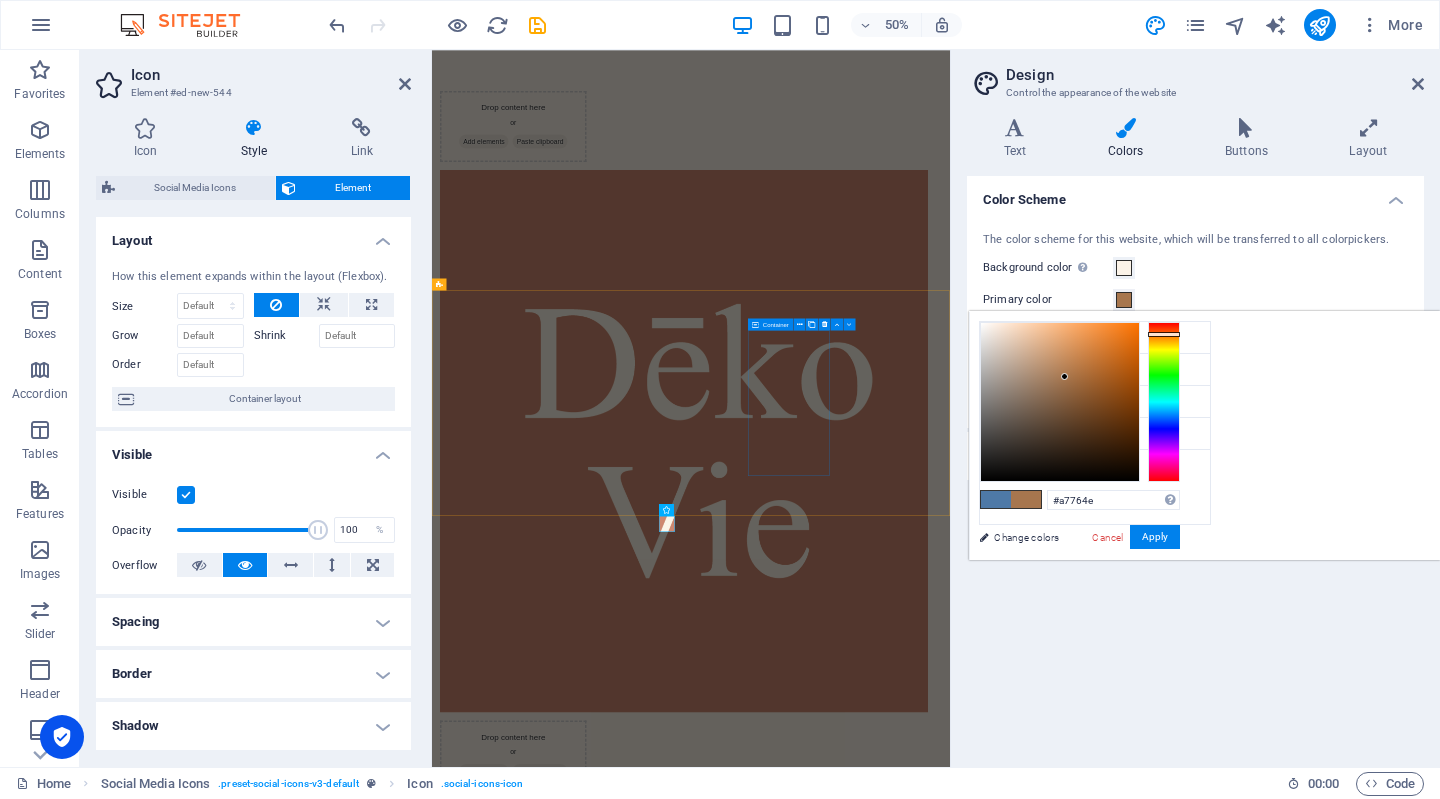 click at bounding box center (1164, 402) 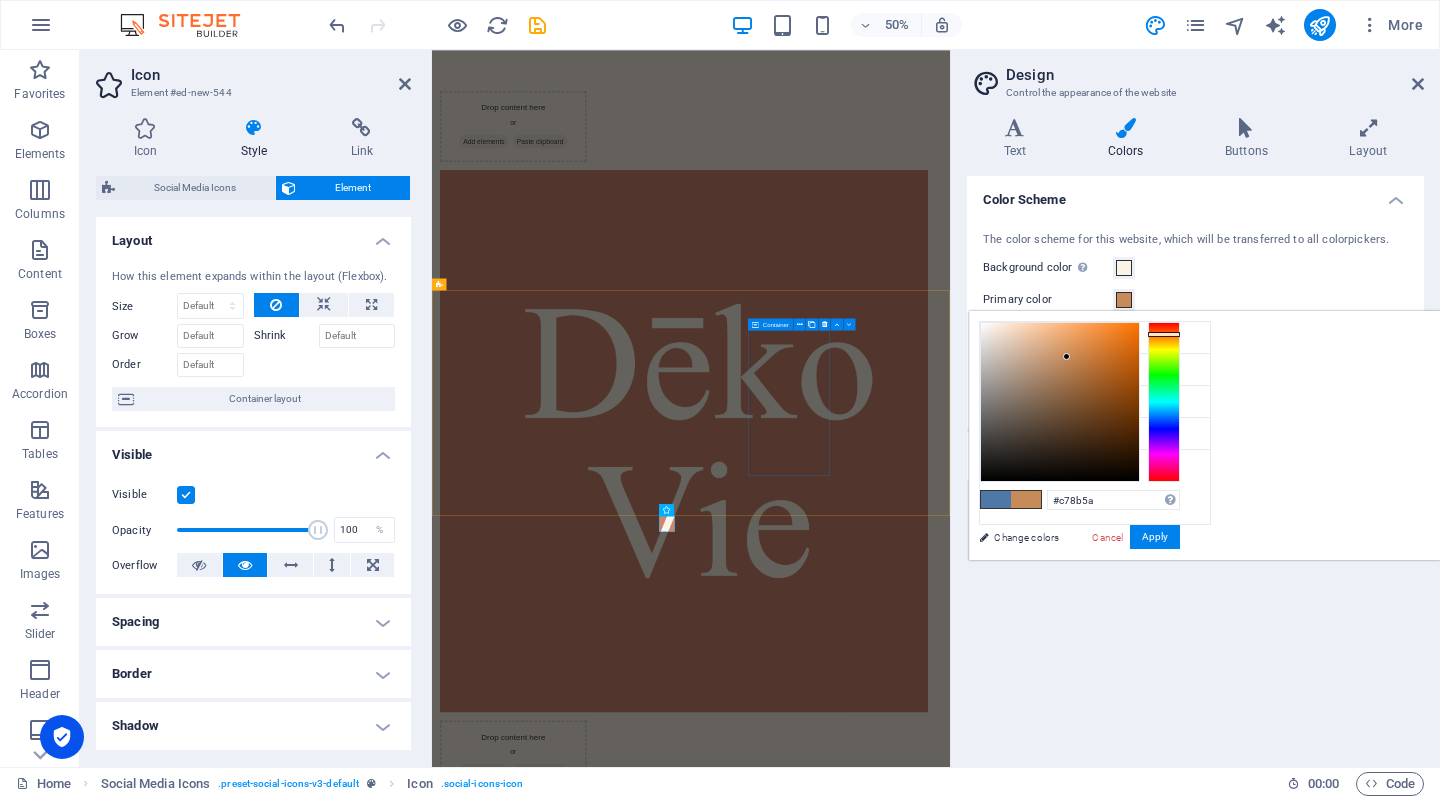 click at bounding box center (1060, 402) 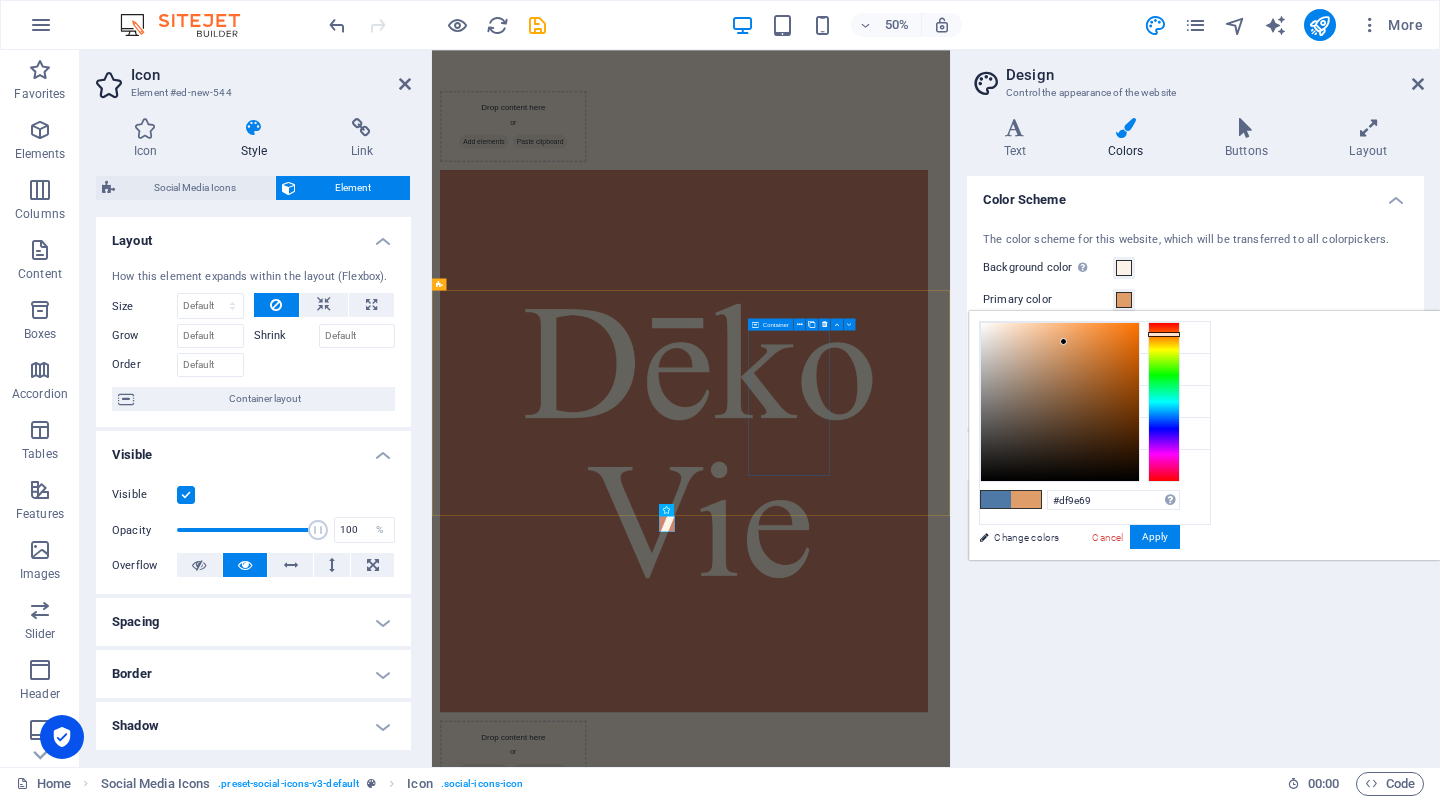 click at bounding box center (1060, 402) 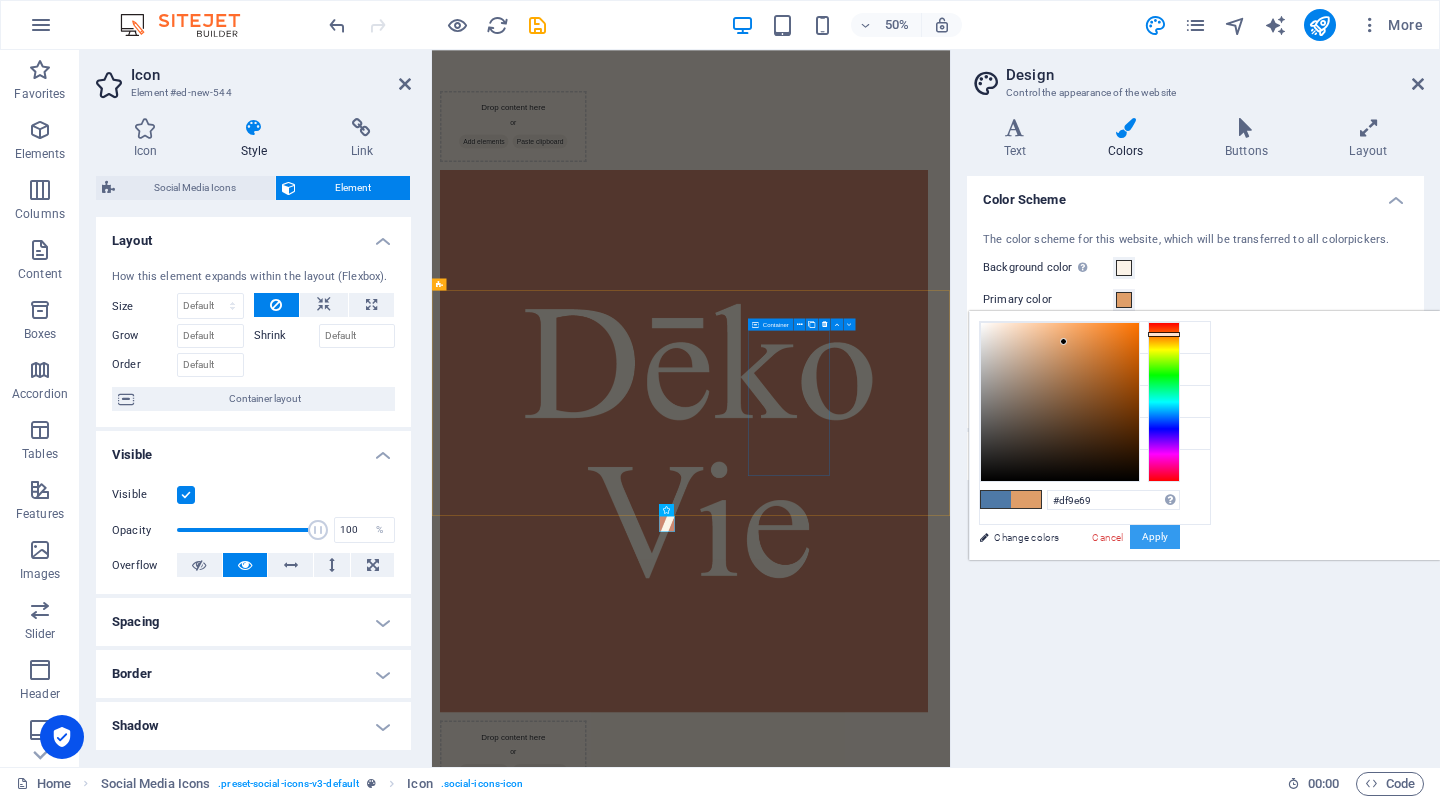 click on "Apply" at bounding box center [1155, 537] 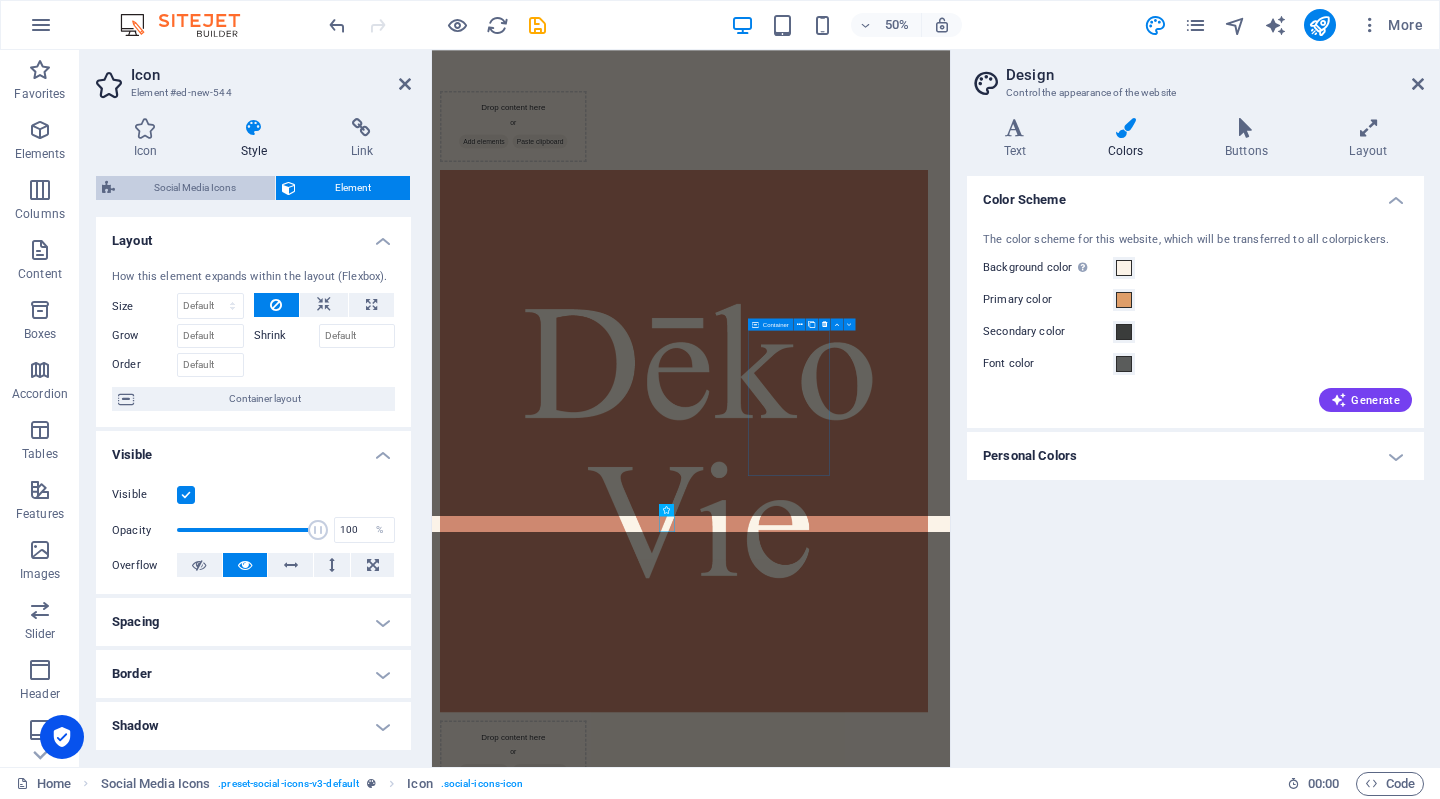 click on "Social Media Icons" at bounding box center (195, 188) 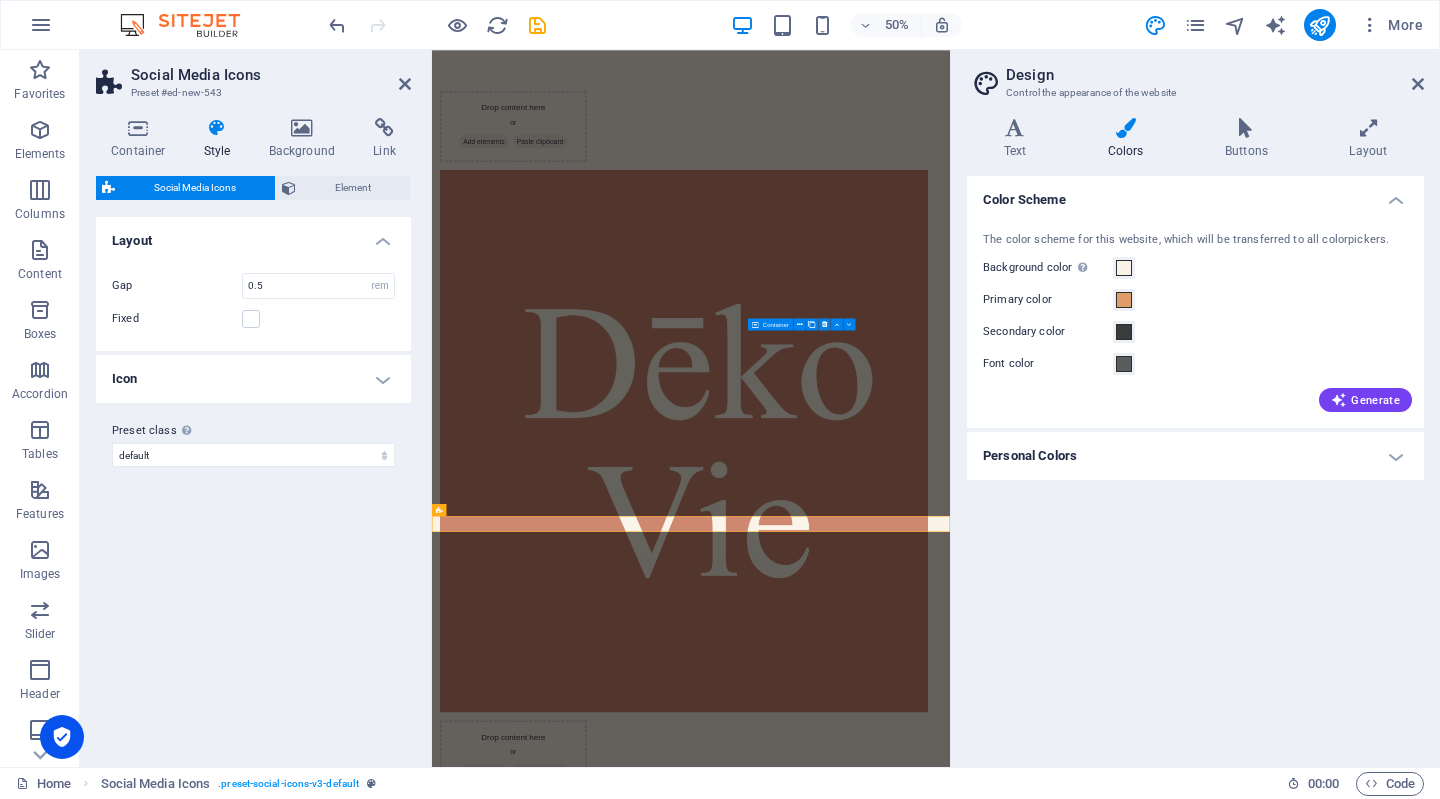 click on "Icon" at bounding box center [253, 379] 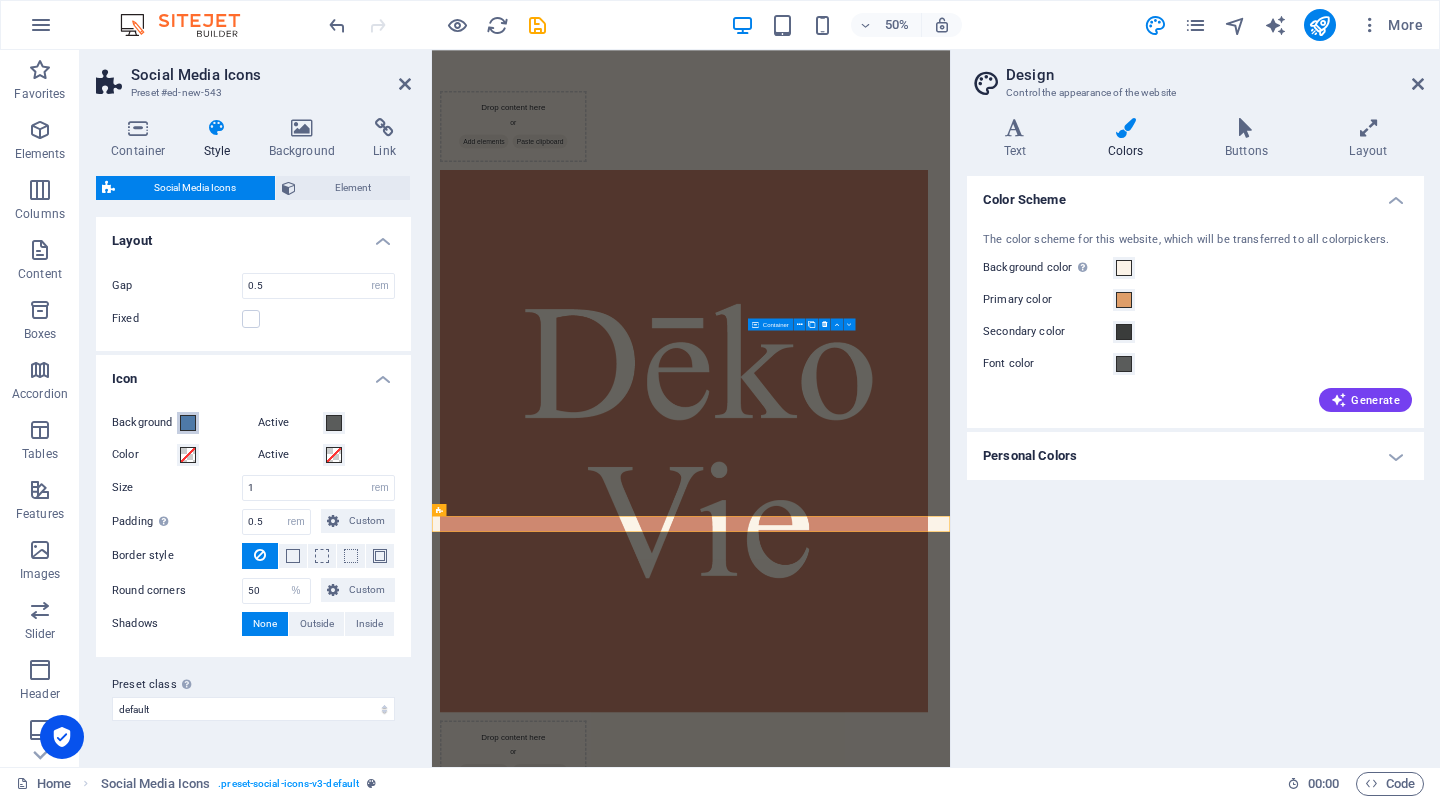 click at bounding box center (188, 423) 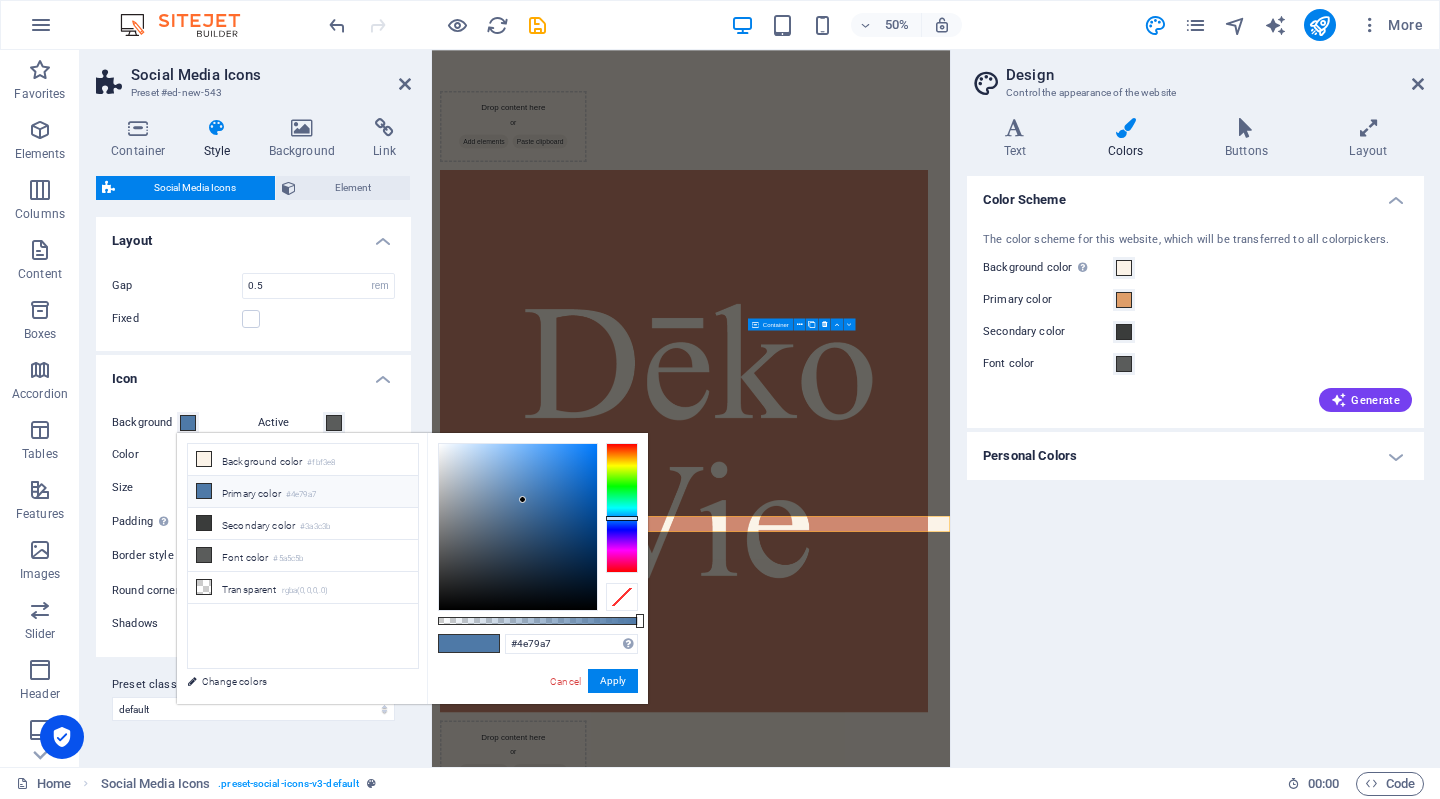 type 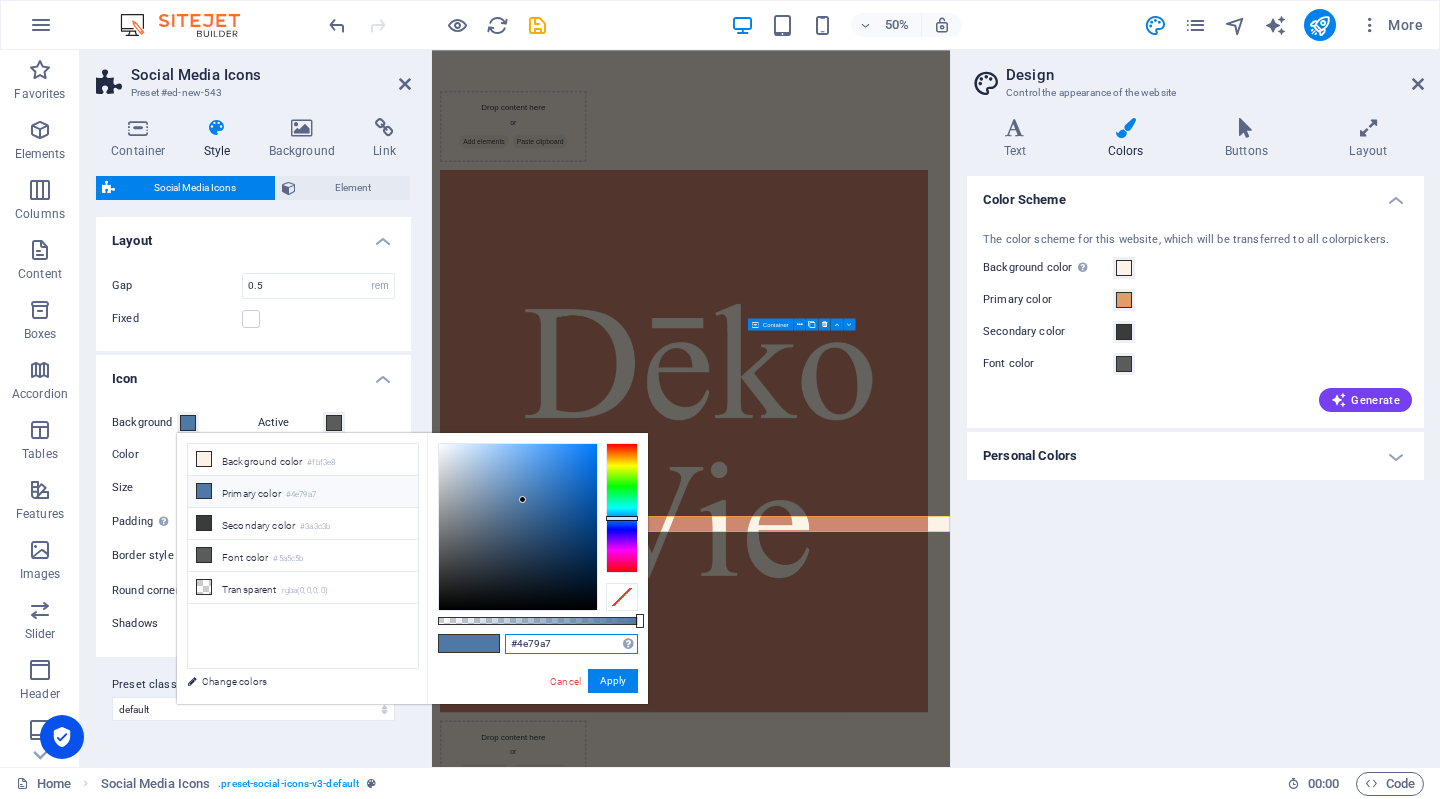 click on "#4e79a7" at bounding box center (571, 644) 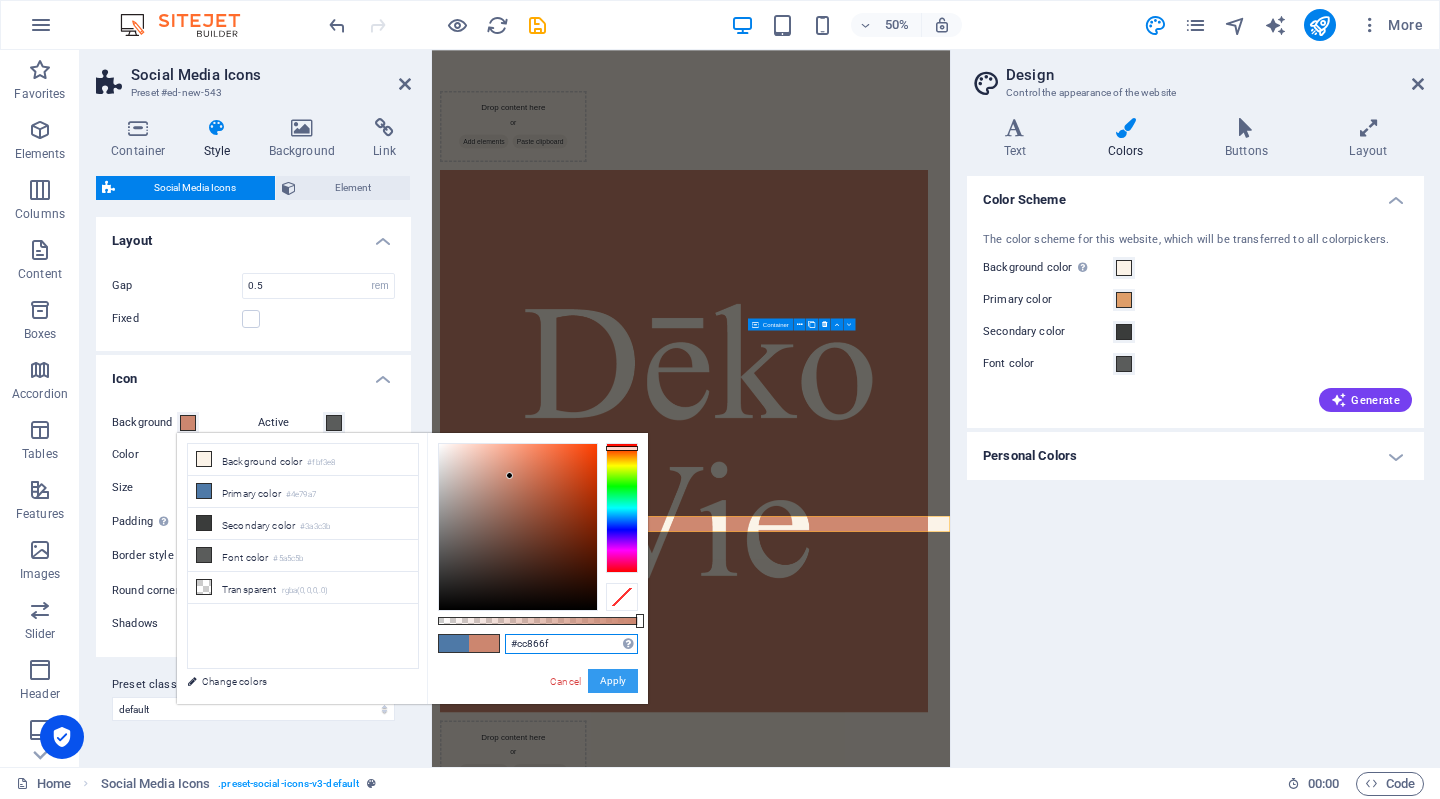 type on "#cc866f" 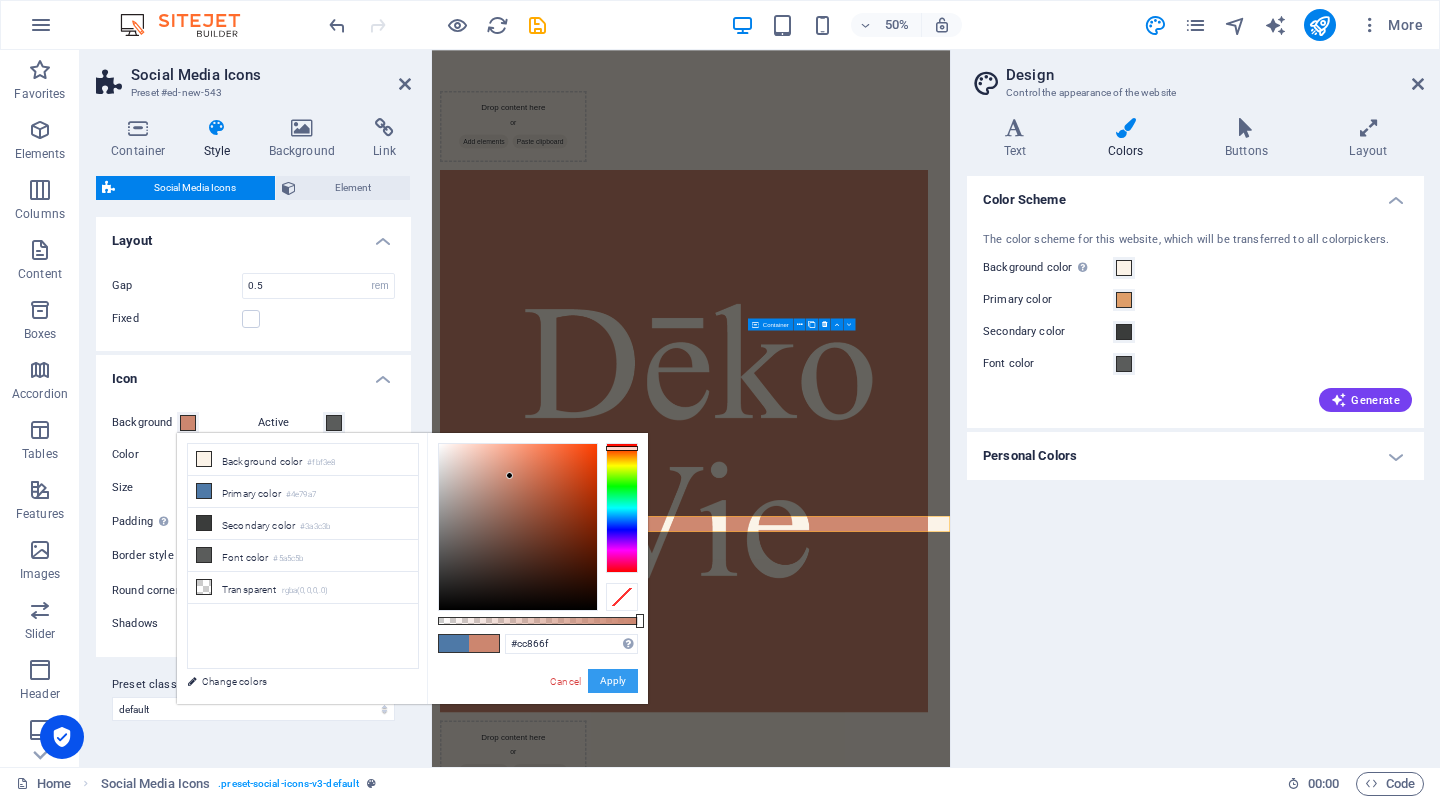 click on "Apply" at bounding box center (613, 681) 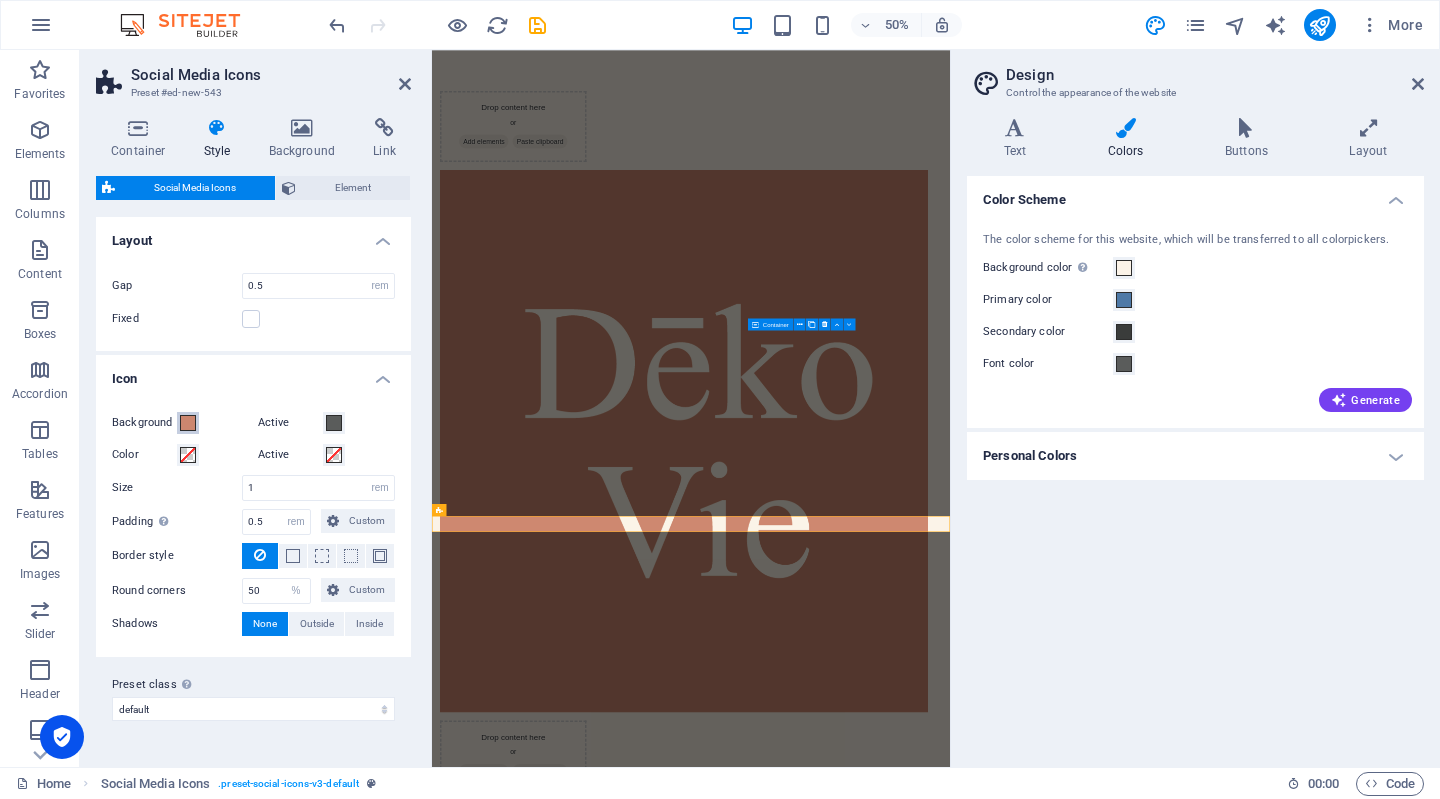 click at bounding box center (188, 423) 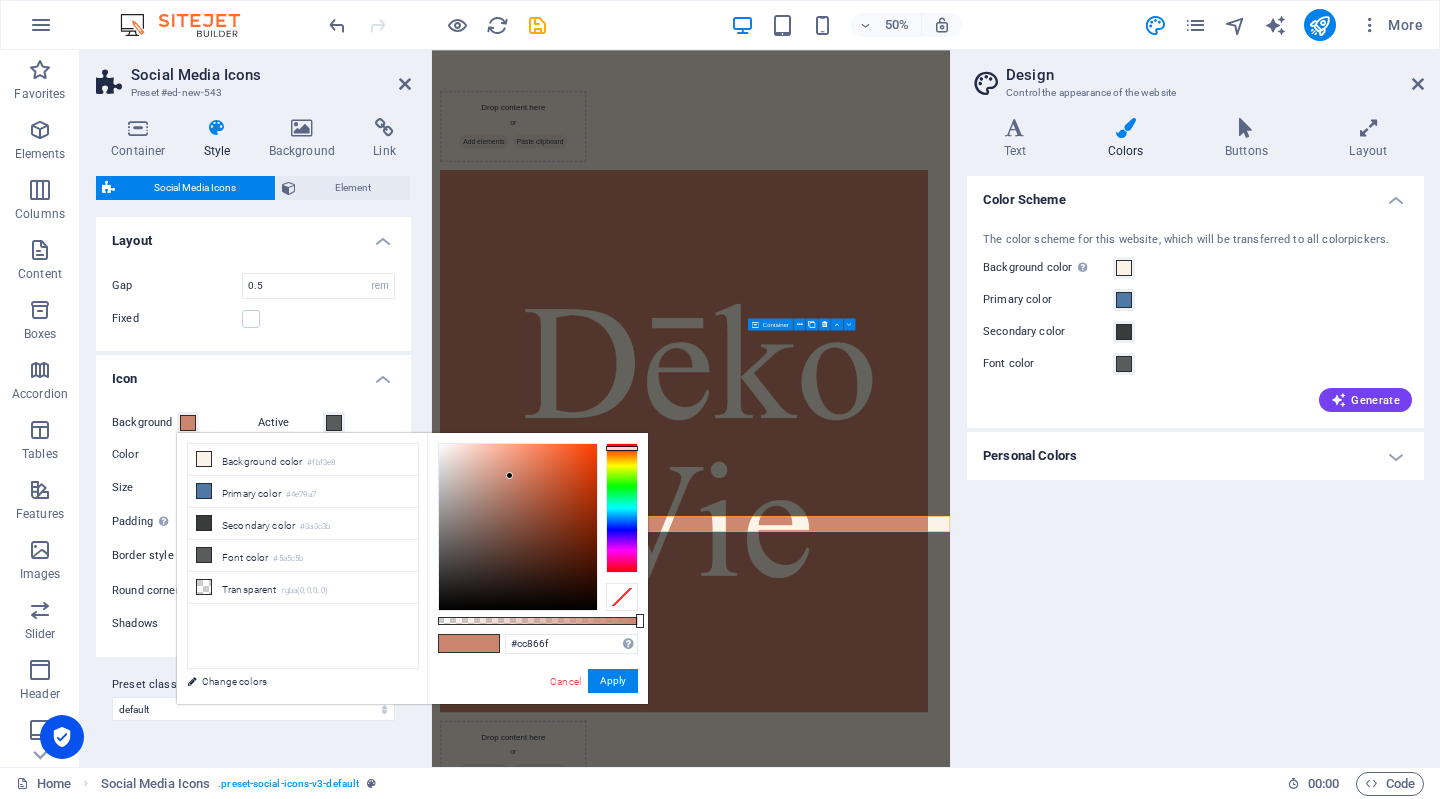 click at bounding box center [188, 423] 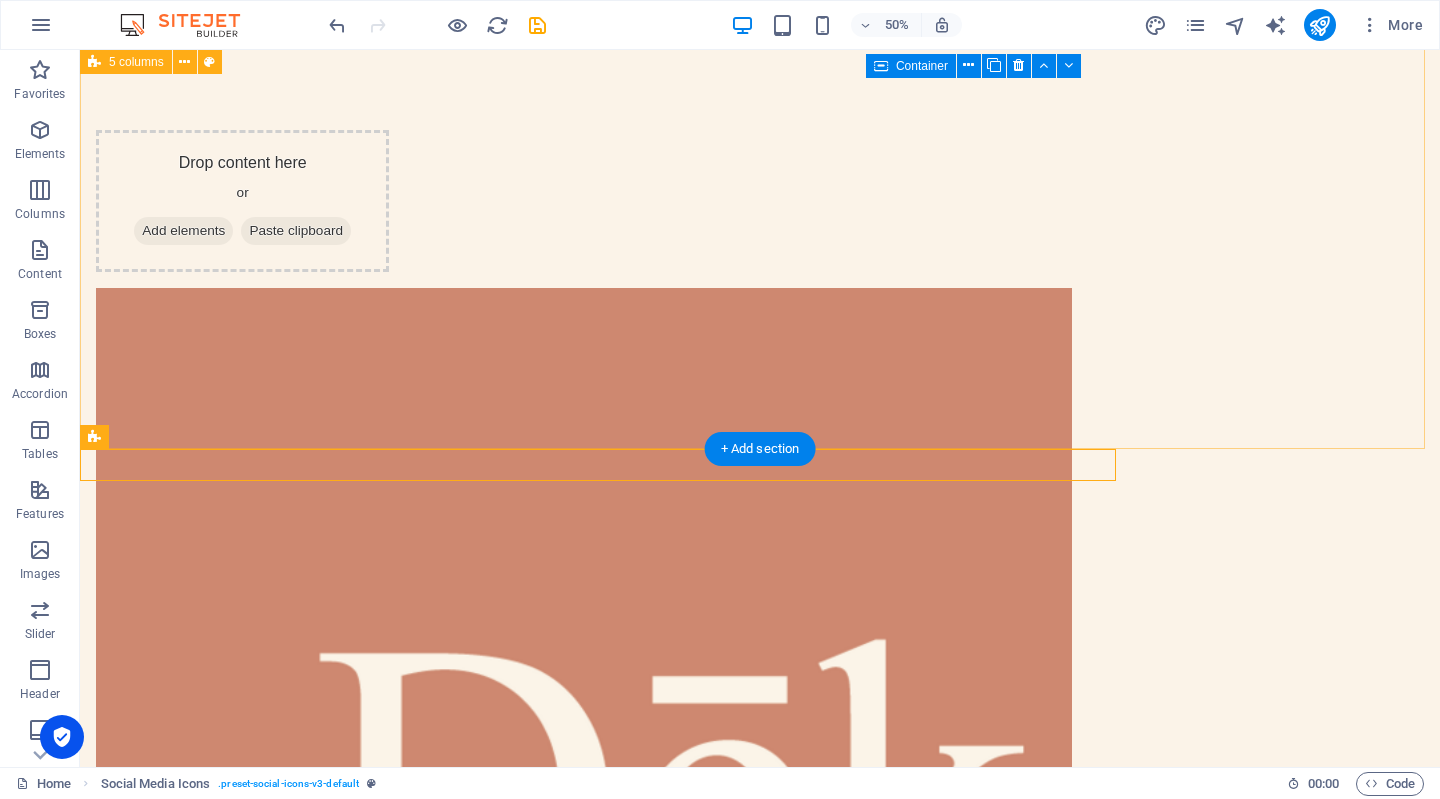 scroll, scrollTop: 532, scrollLeft: 0, axis: vertical 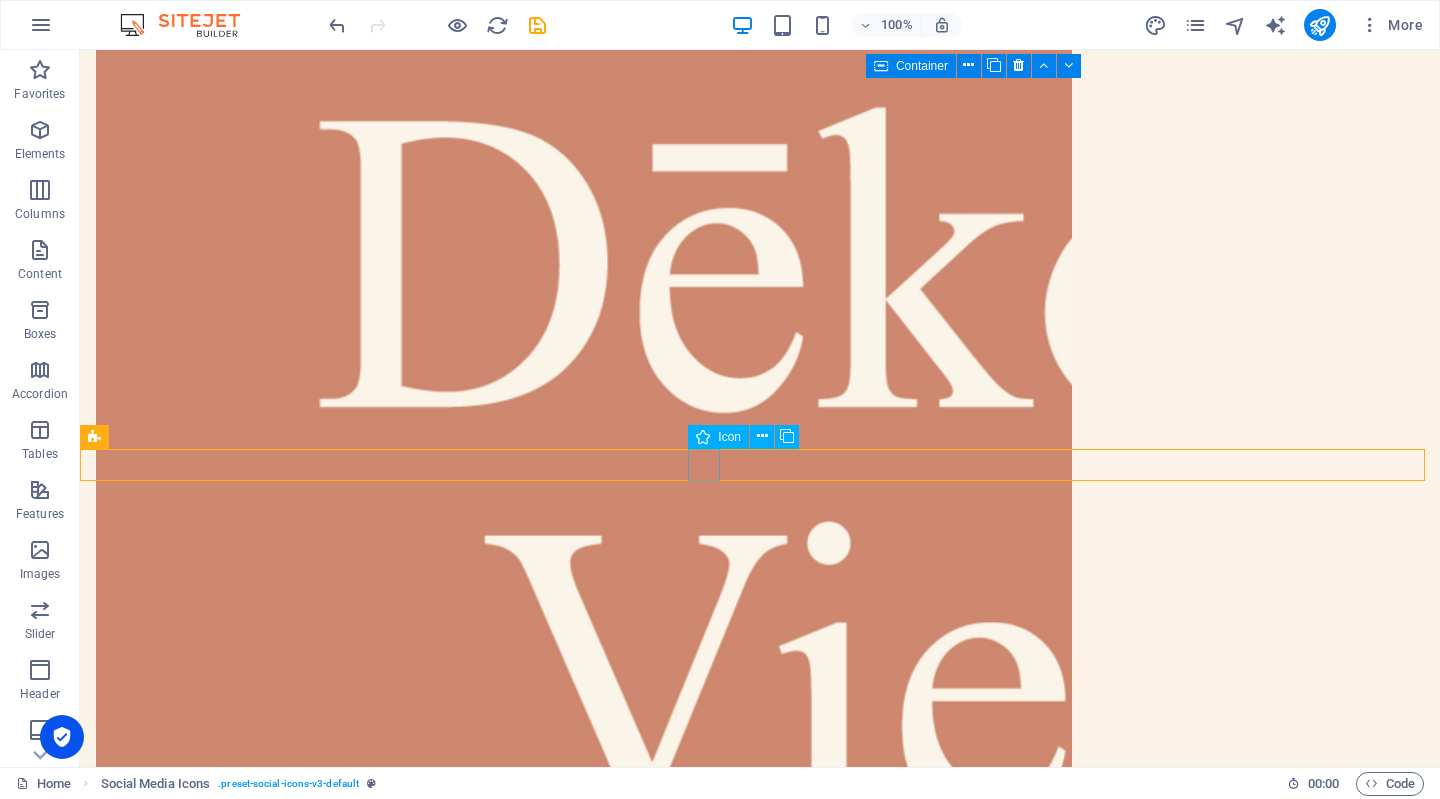 click at bounding box center [760, 10263] 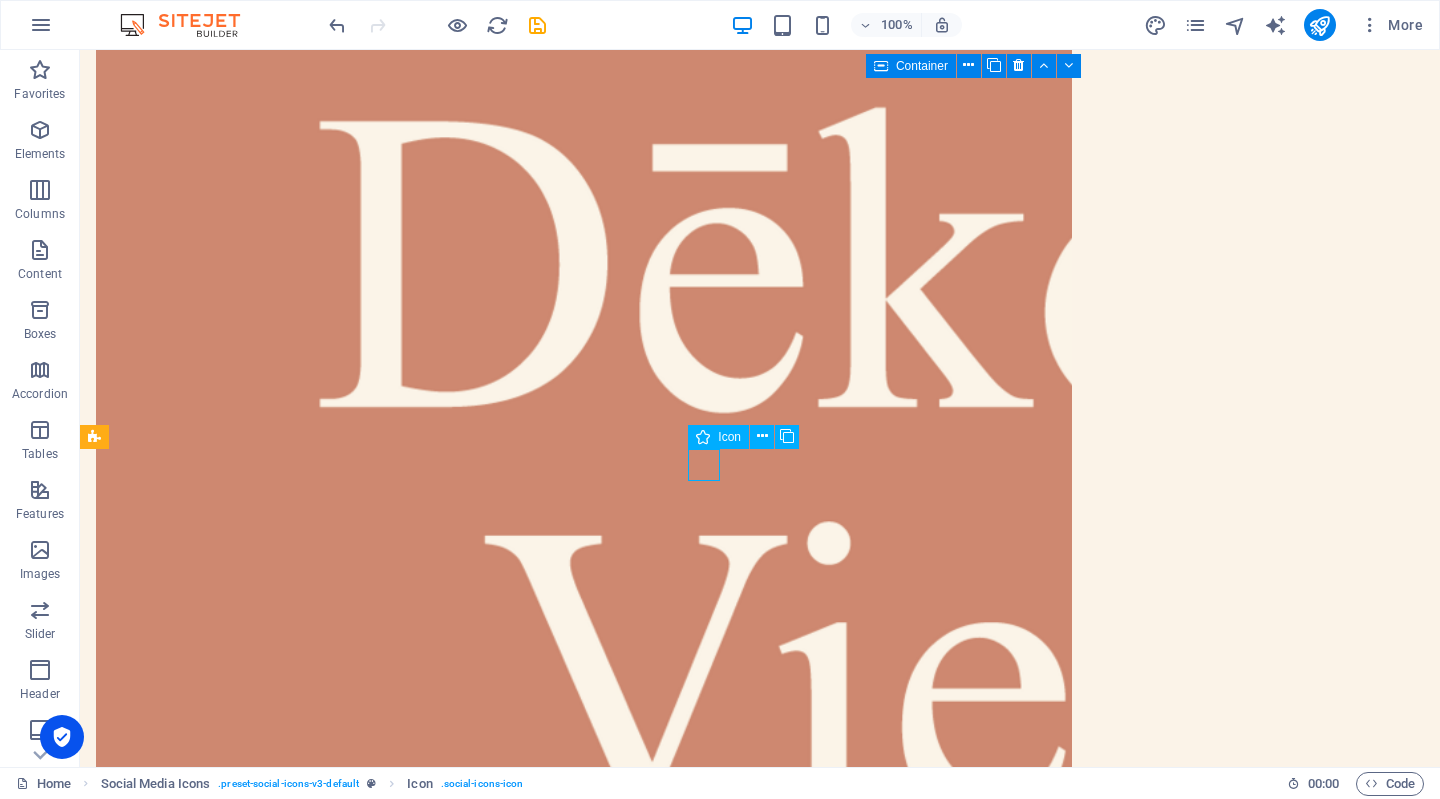 click at bounding box center (760, 10263) 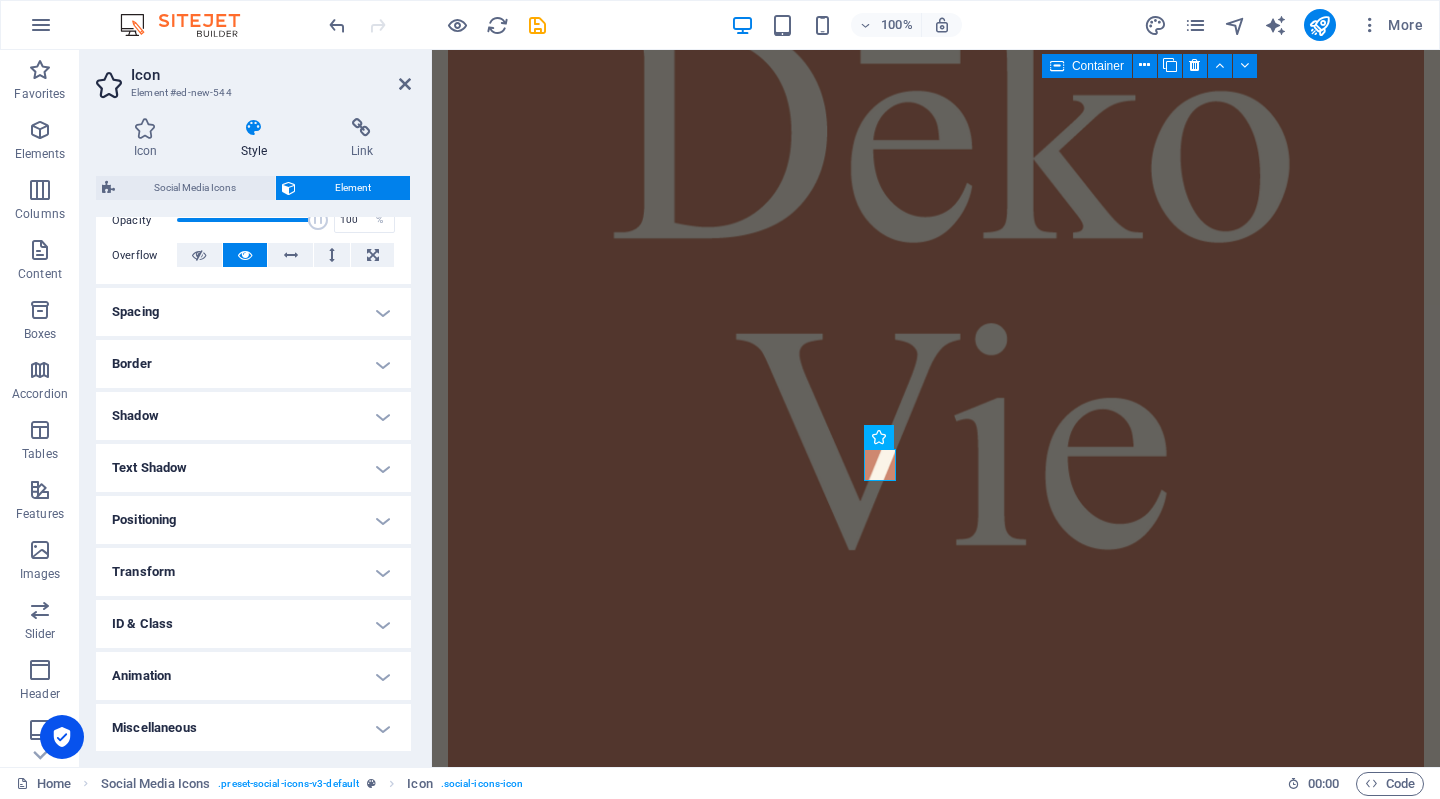 scroll, scrollTop: 60, scrollLeft: 0, axis: vertical 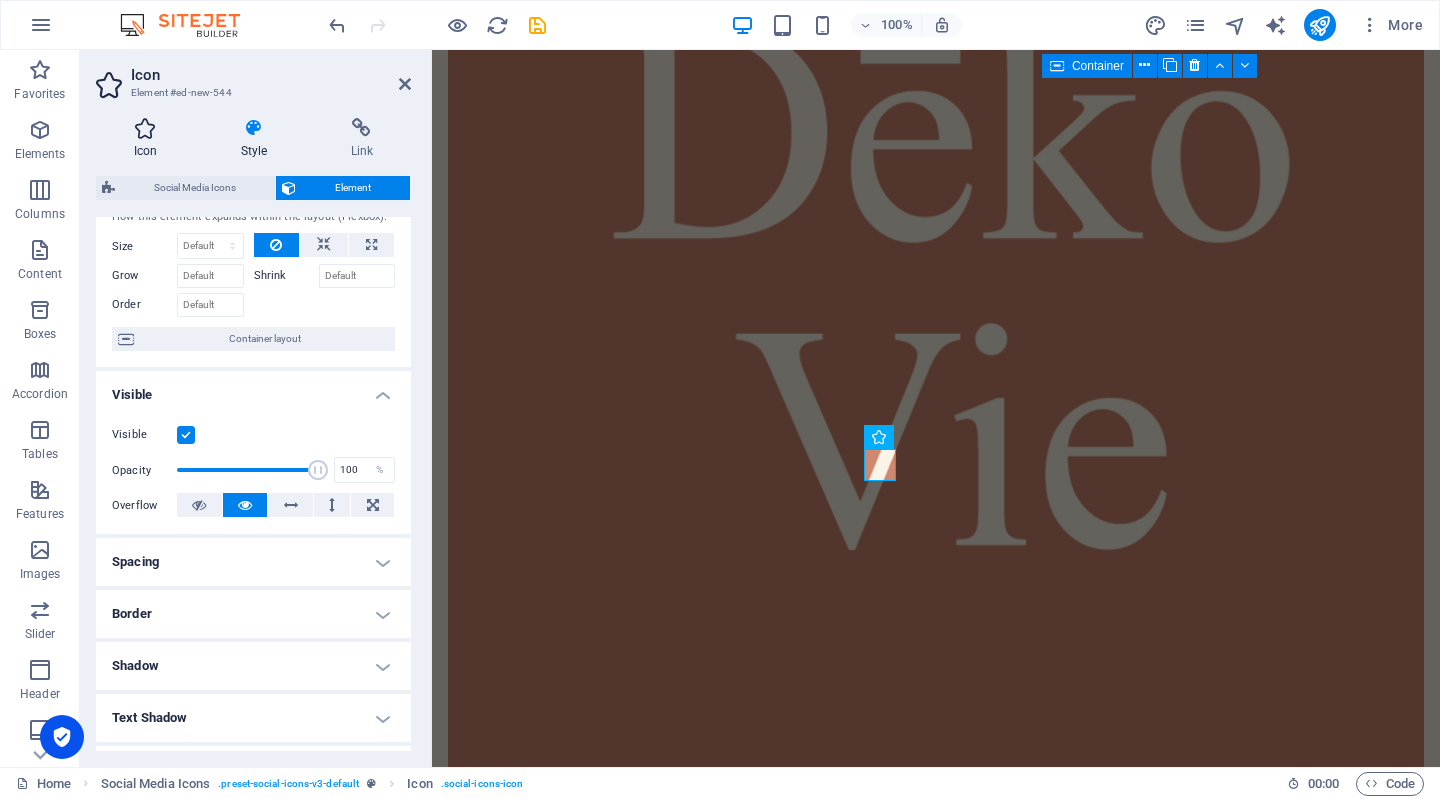 click on "Icon" at bounding box center (149, 139) 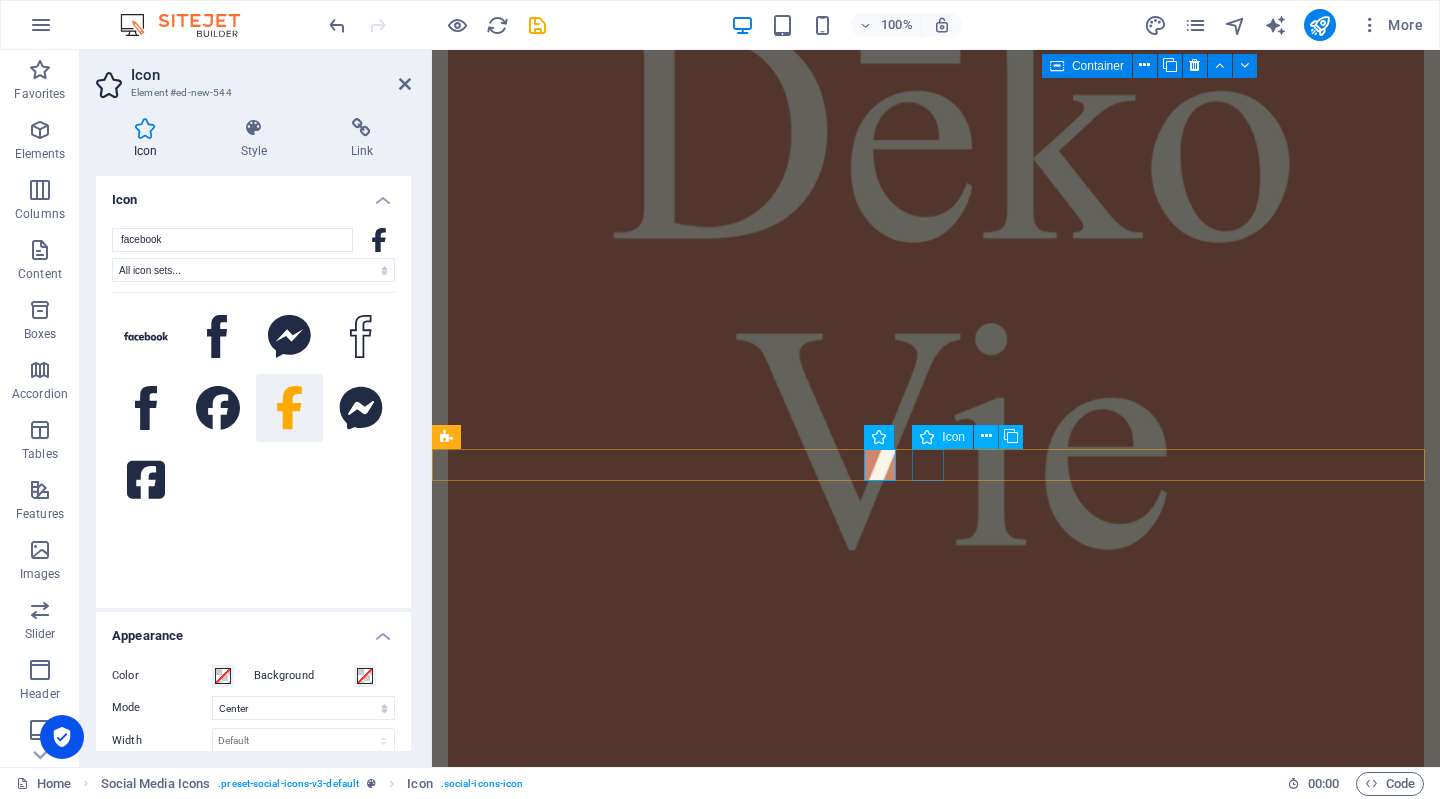 click at bounding box center (936, 8051) 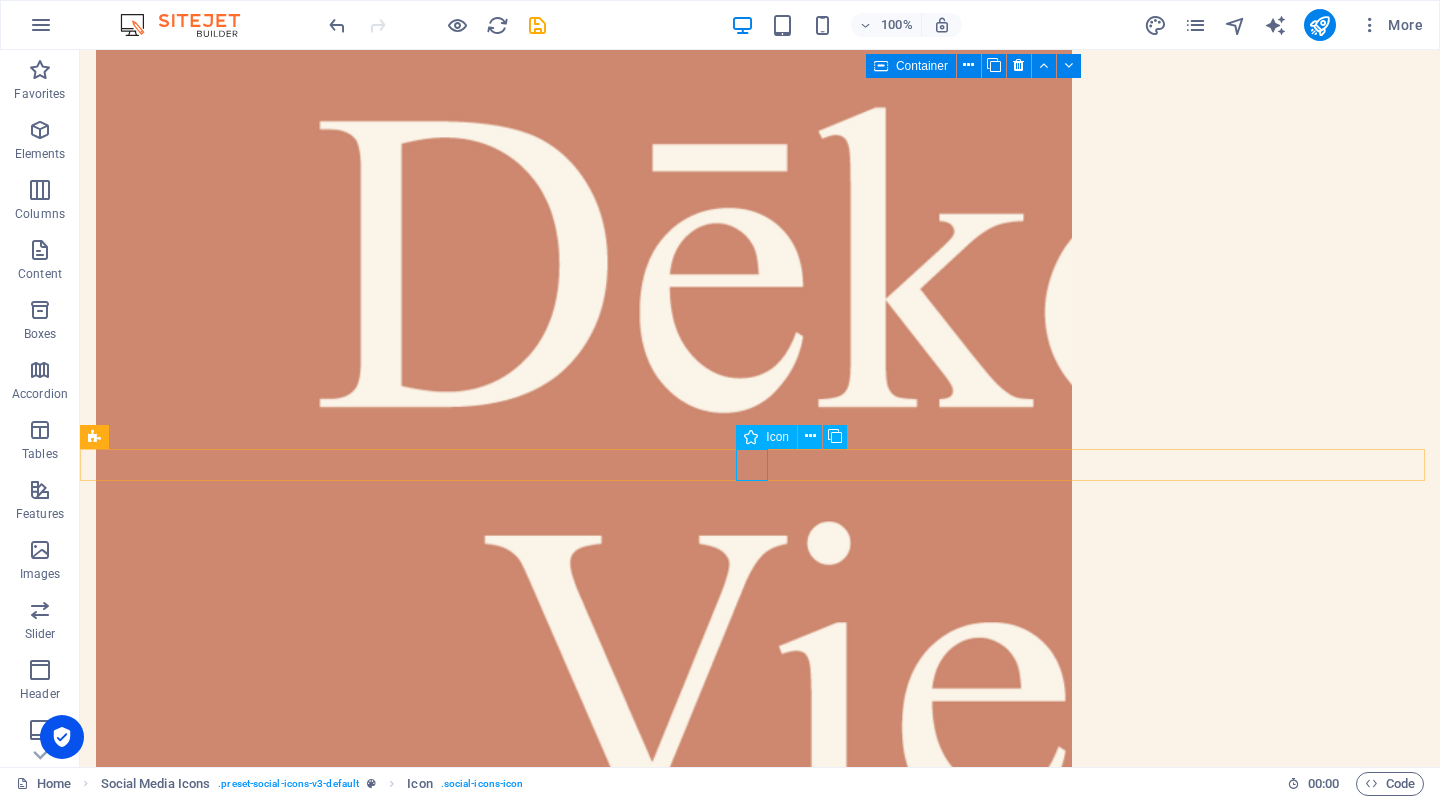 click at bounding box center [760, 10303] 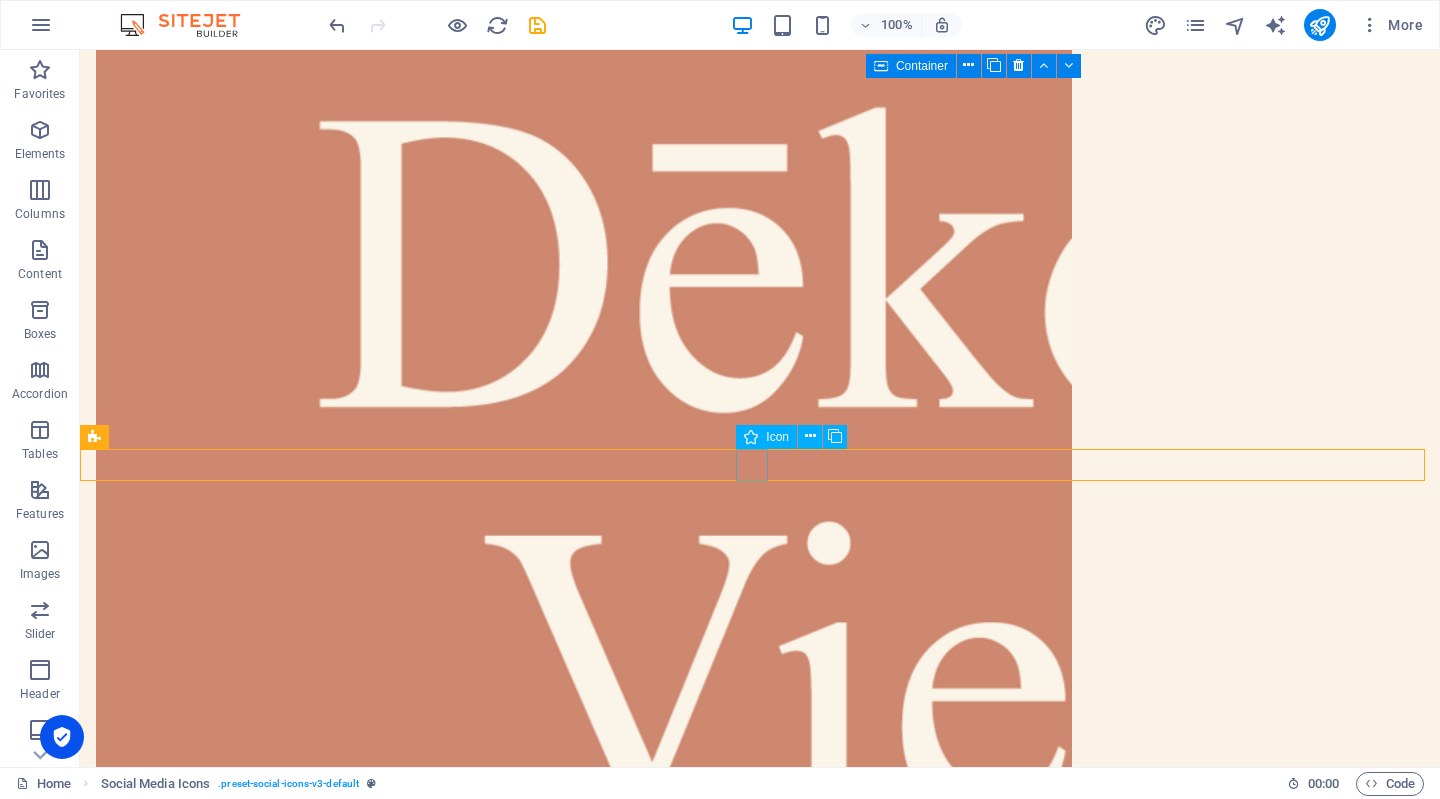click at bounding box center [760, 10303] 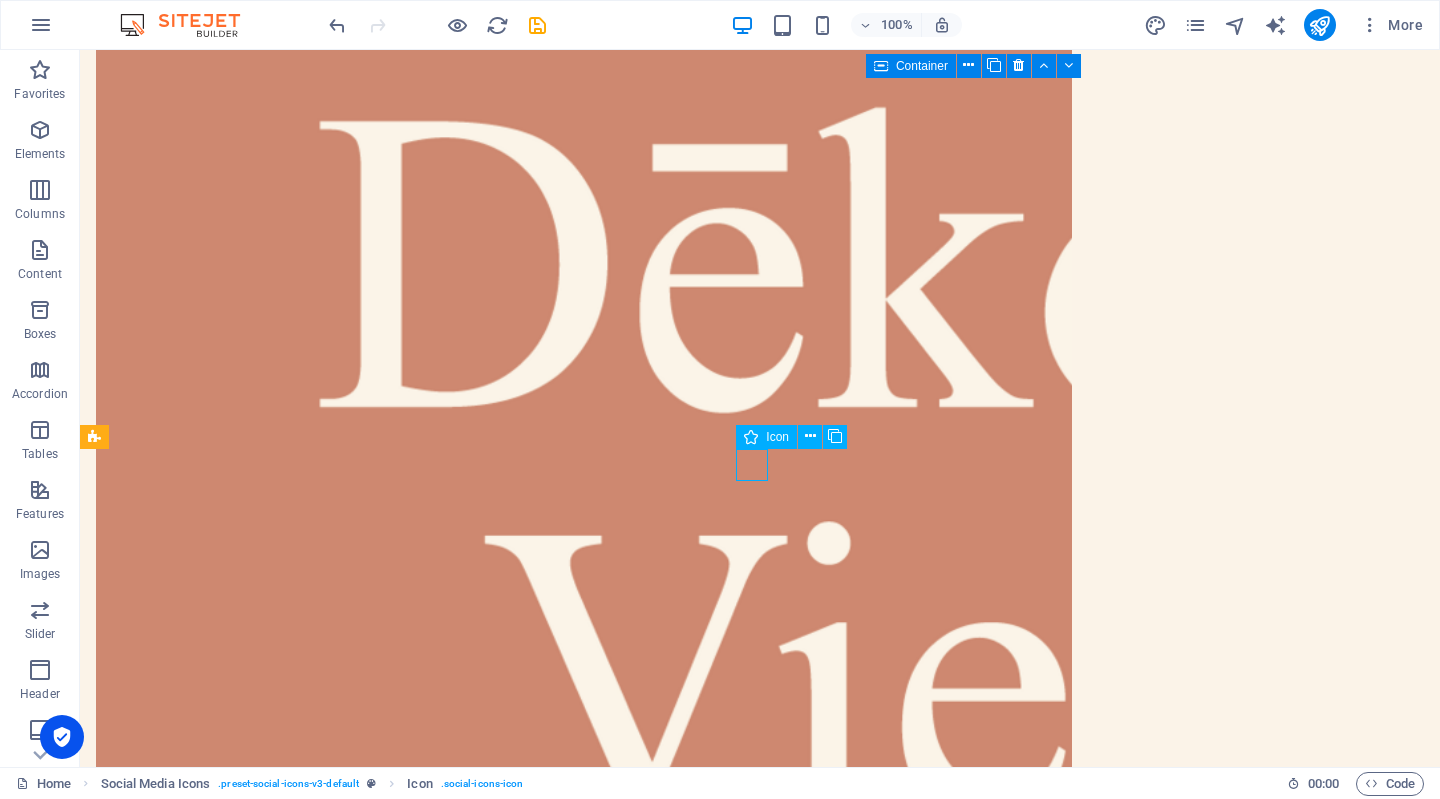 click at bounding box center (760, 10303) 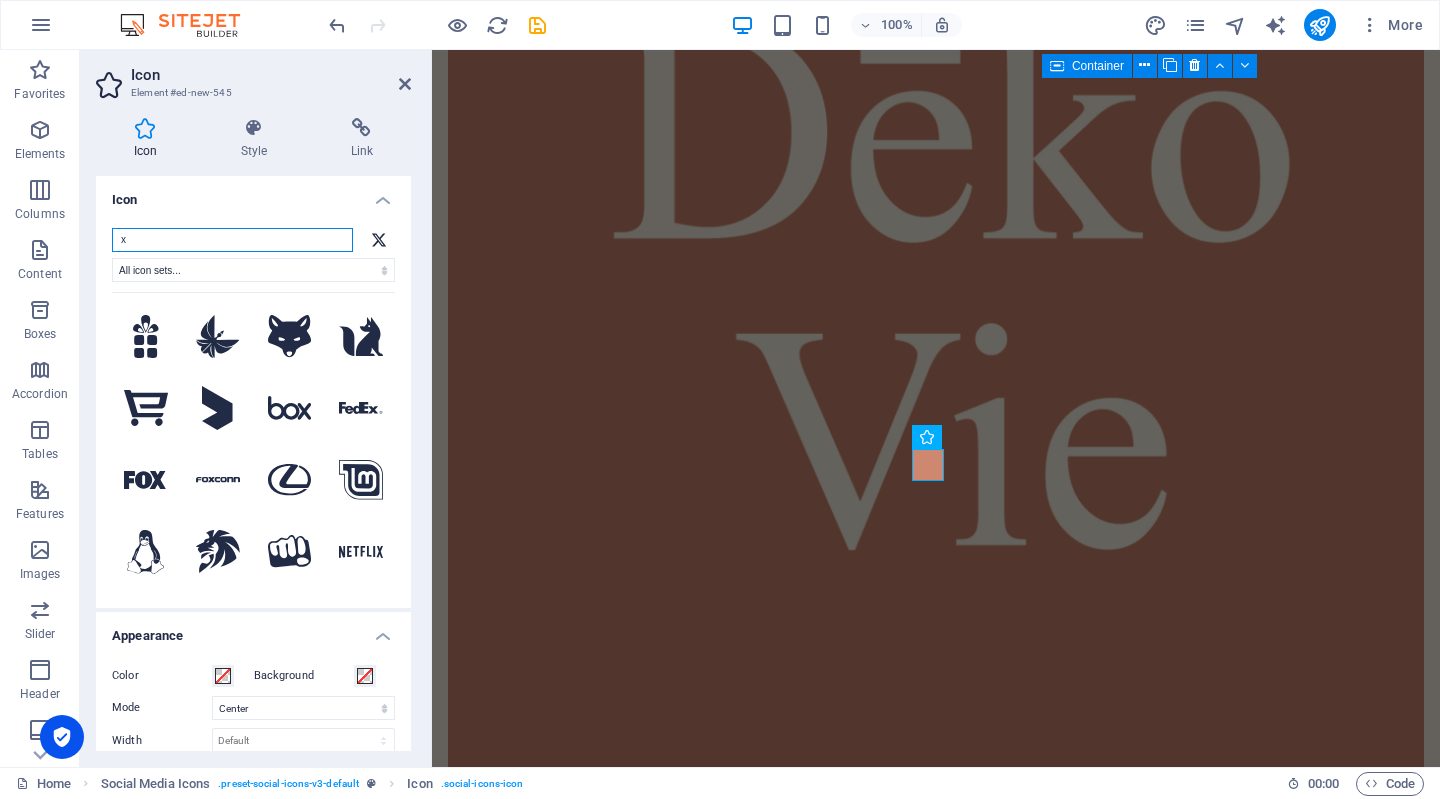 click on "x" at bounding box center [232, 240] 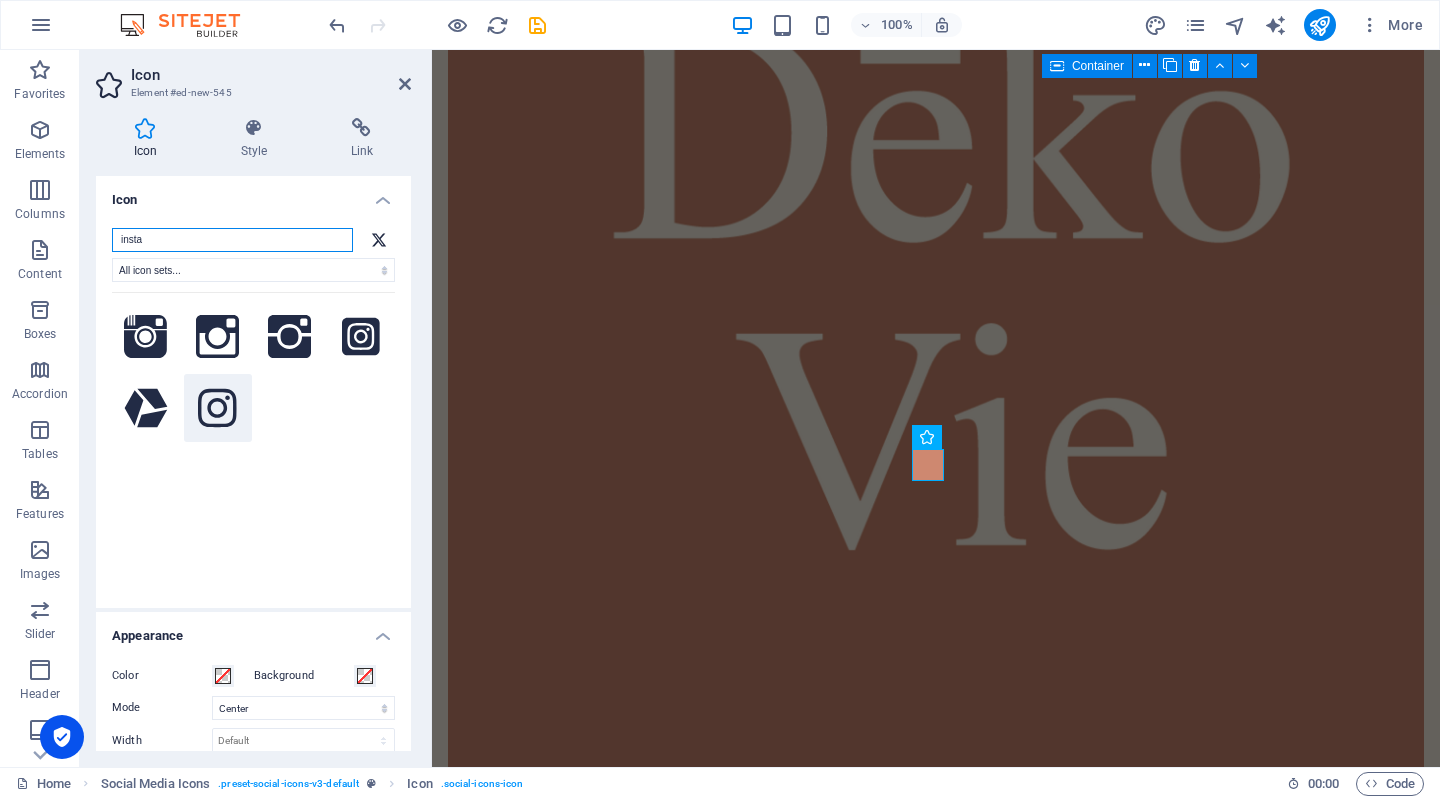 type on "insta" 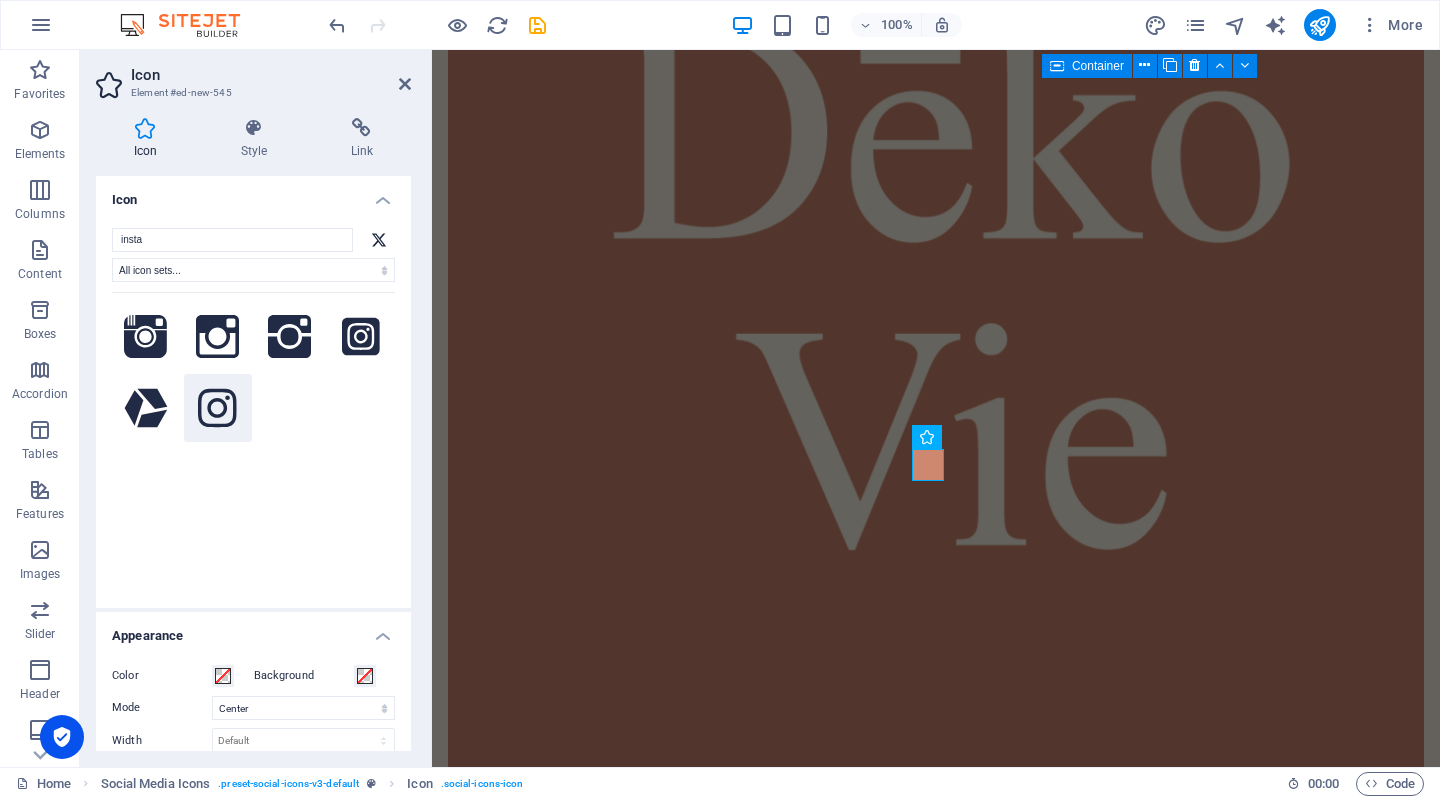 click at bounding box center [218, 408] 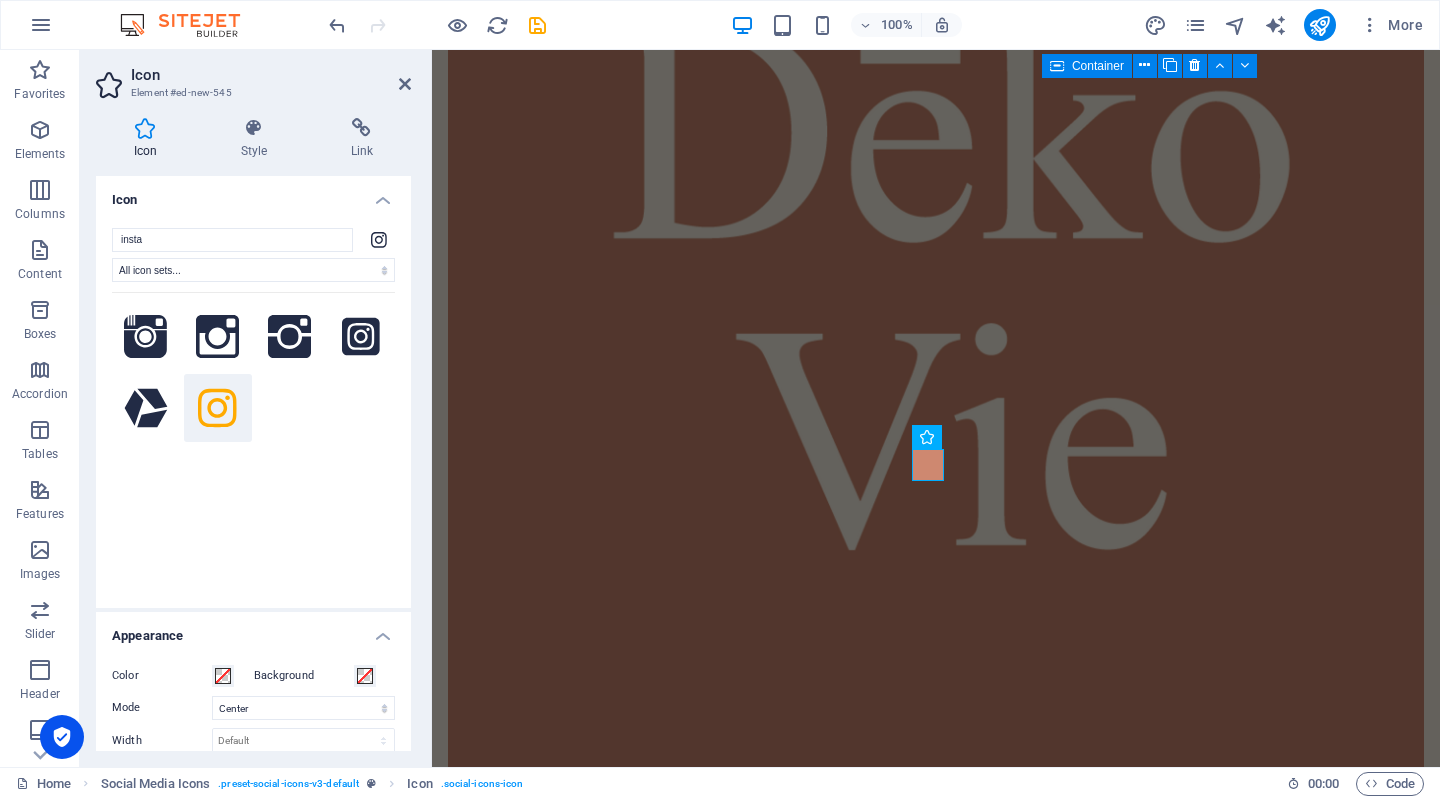 click at bounding box center (218, 408) 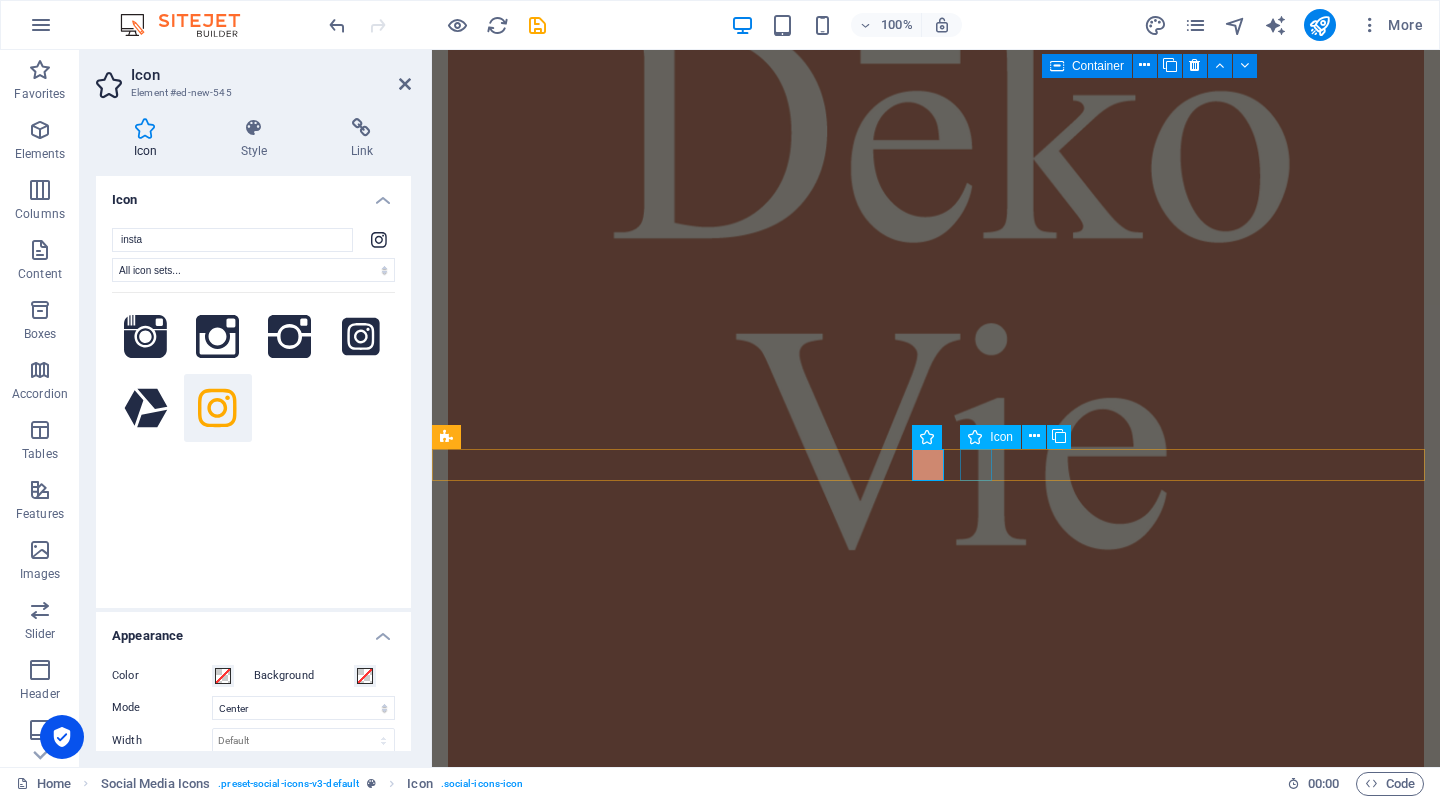 click at bounding box center (936, 8091) 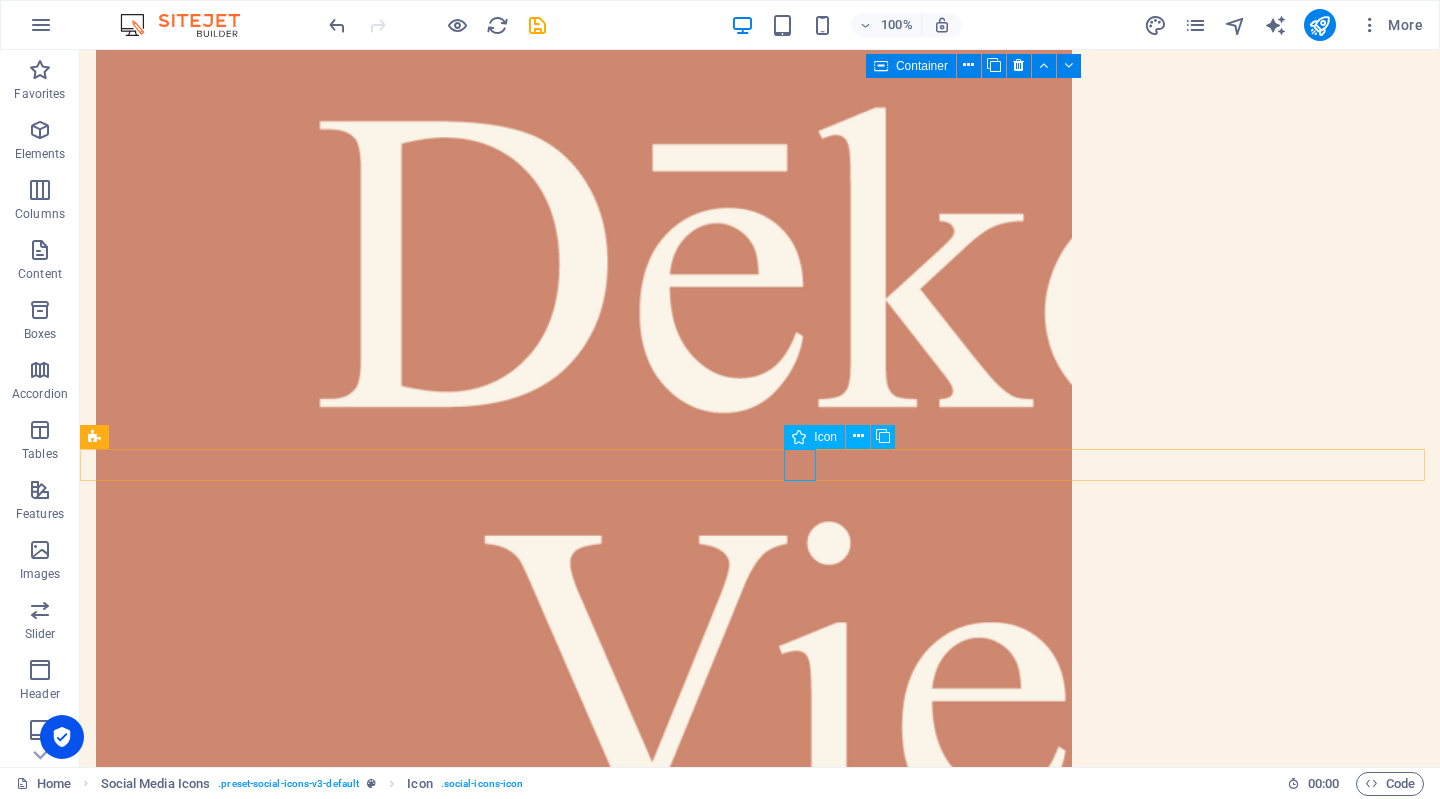 click at bounding box center [760, 10343] 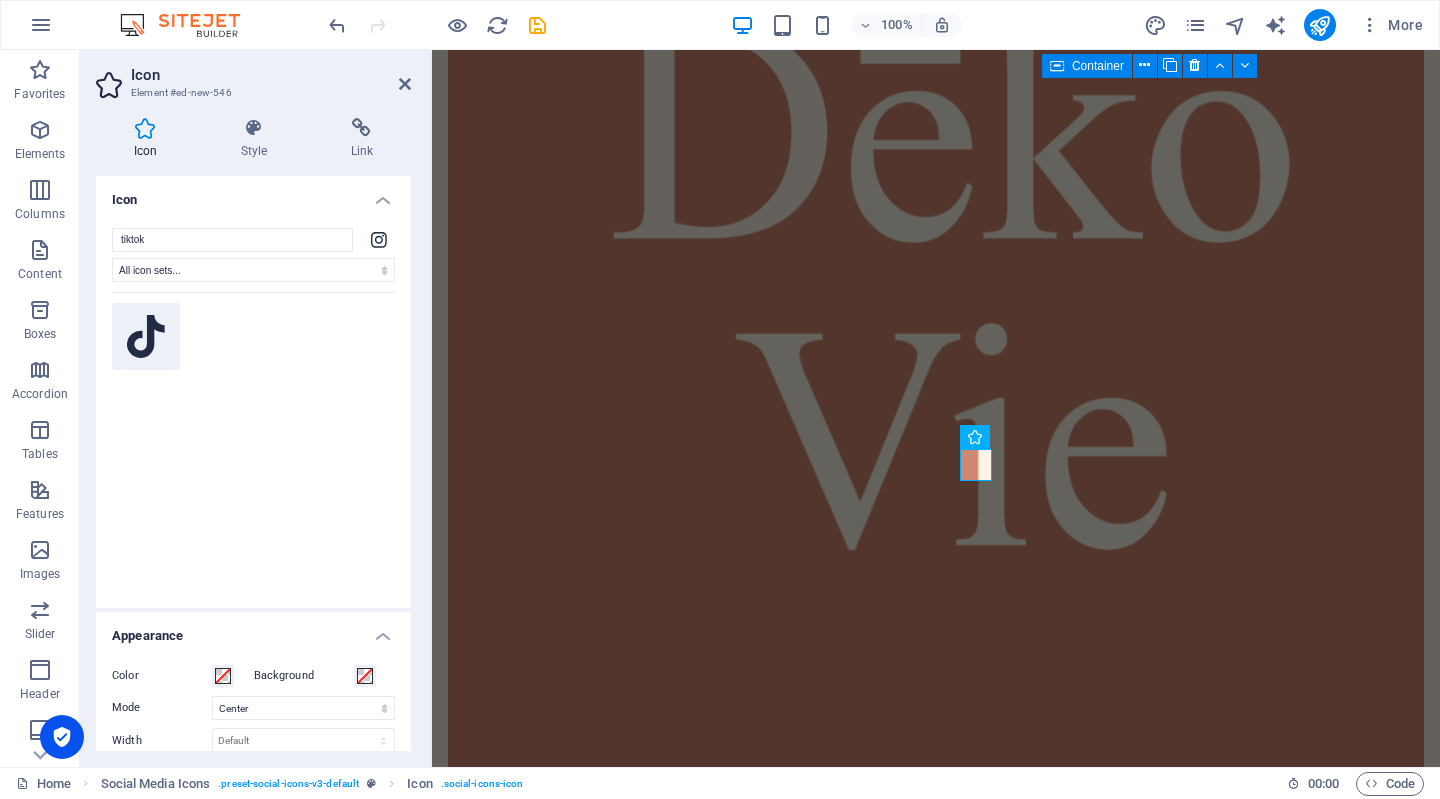 type on "tiktok" 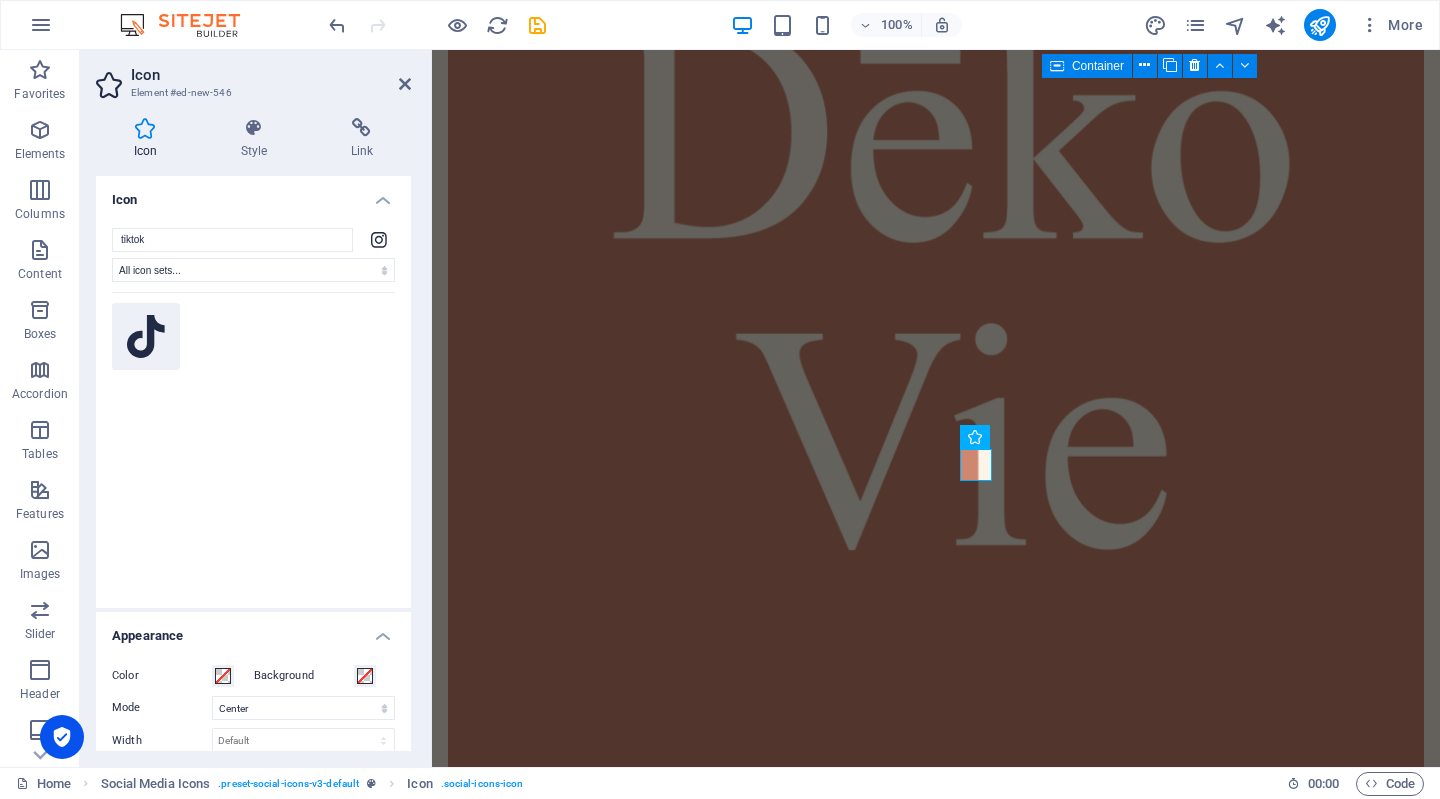 click 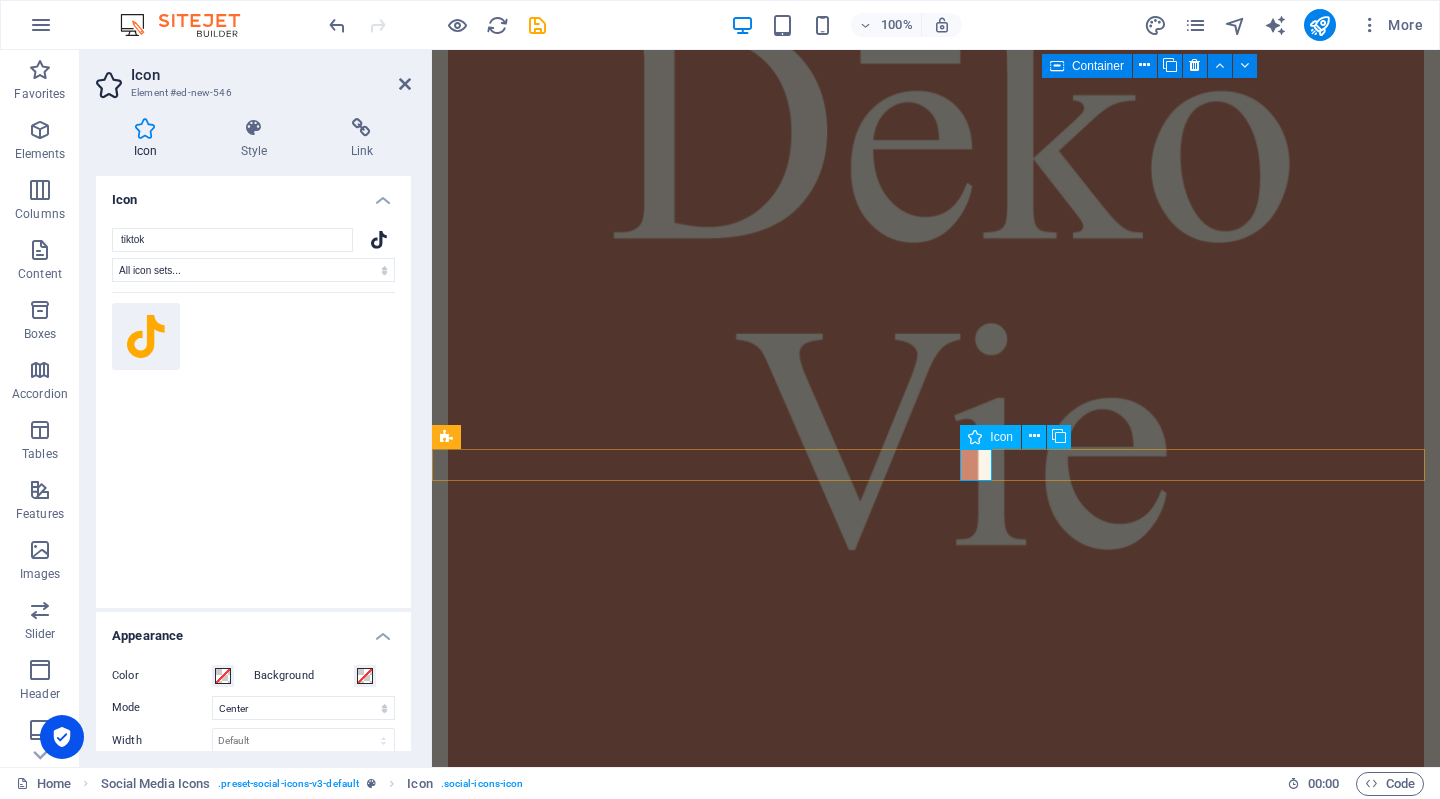 type 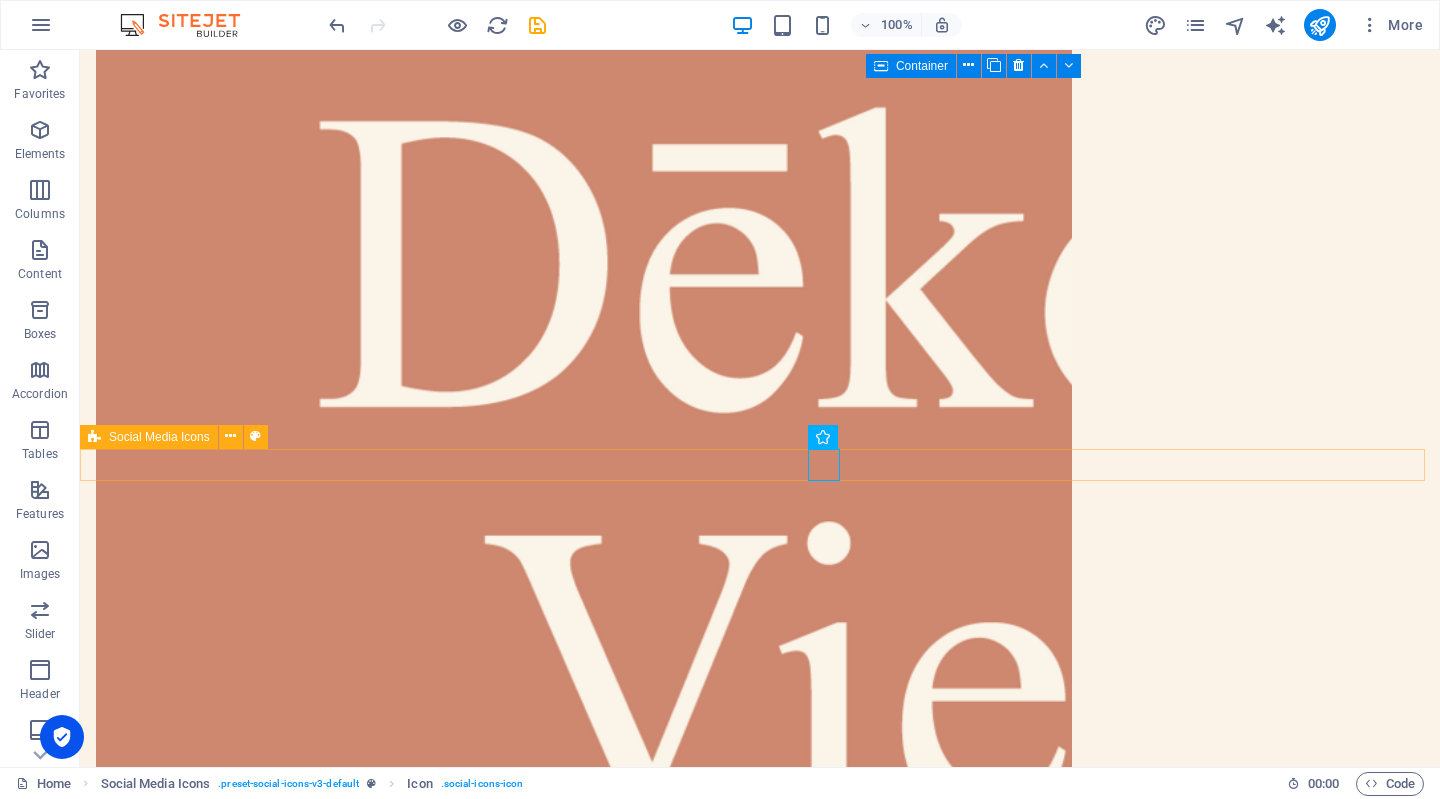 click at bounding box center [760, 10323] 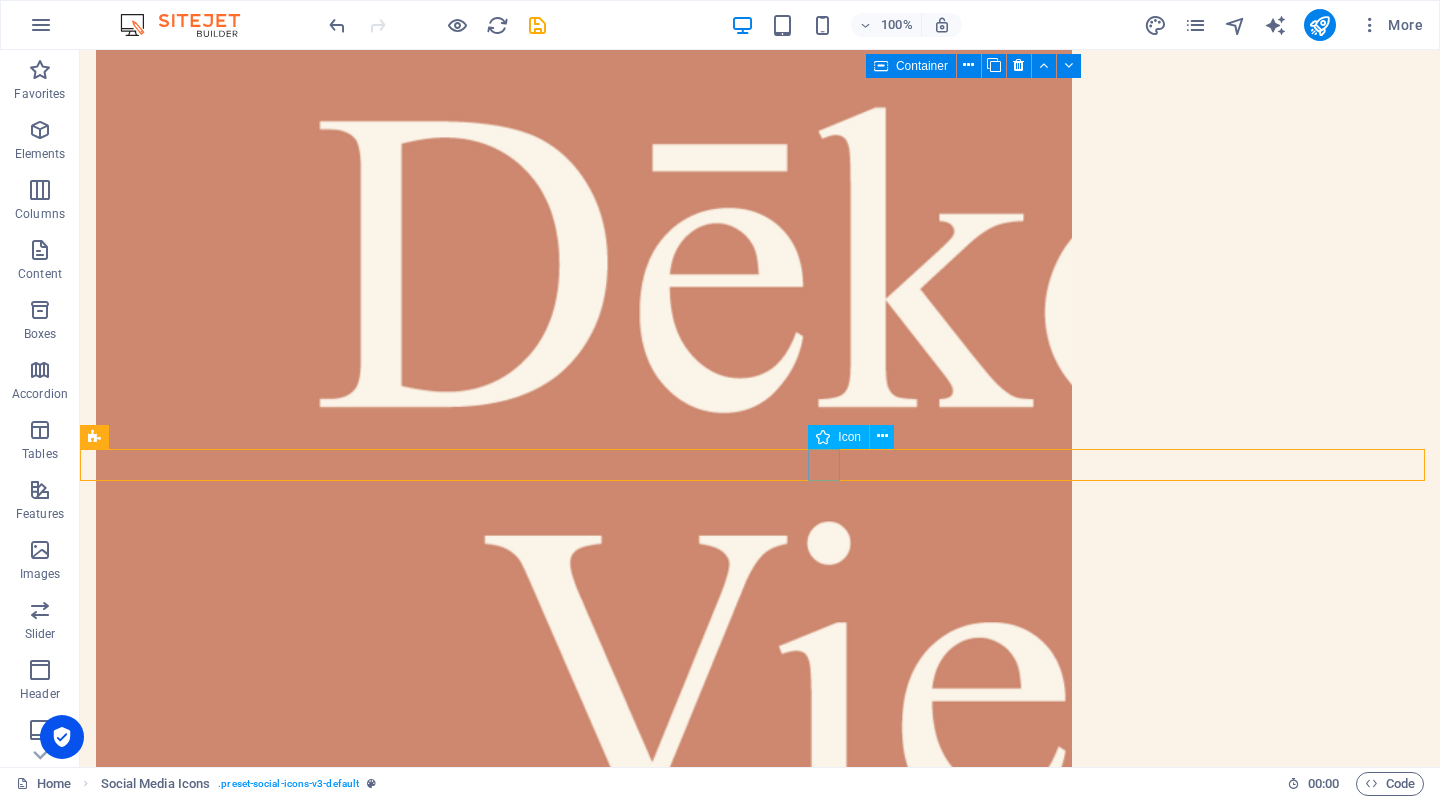 click at bounding box center (760, 10383) 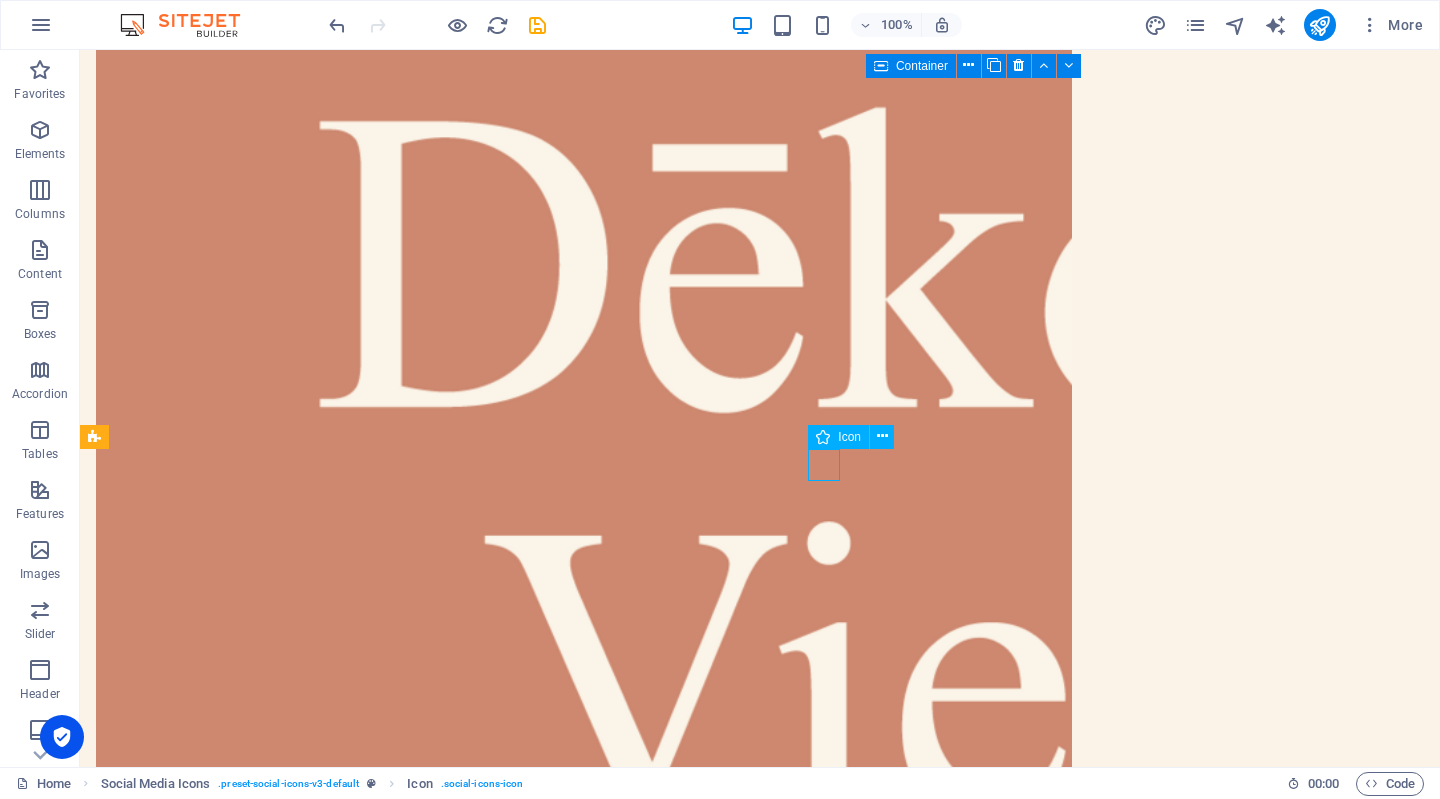 click at bounding box center [760, 10383] 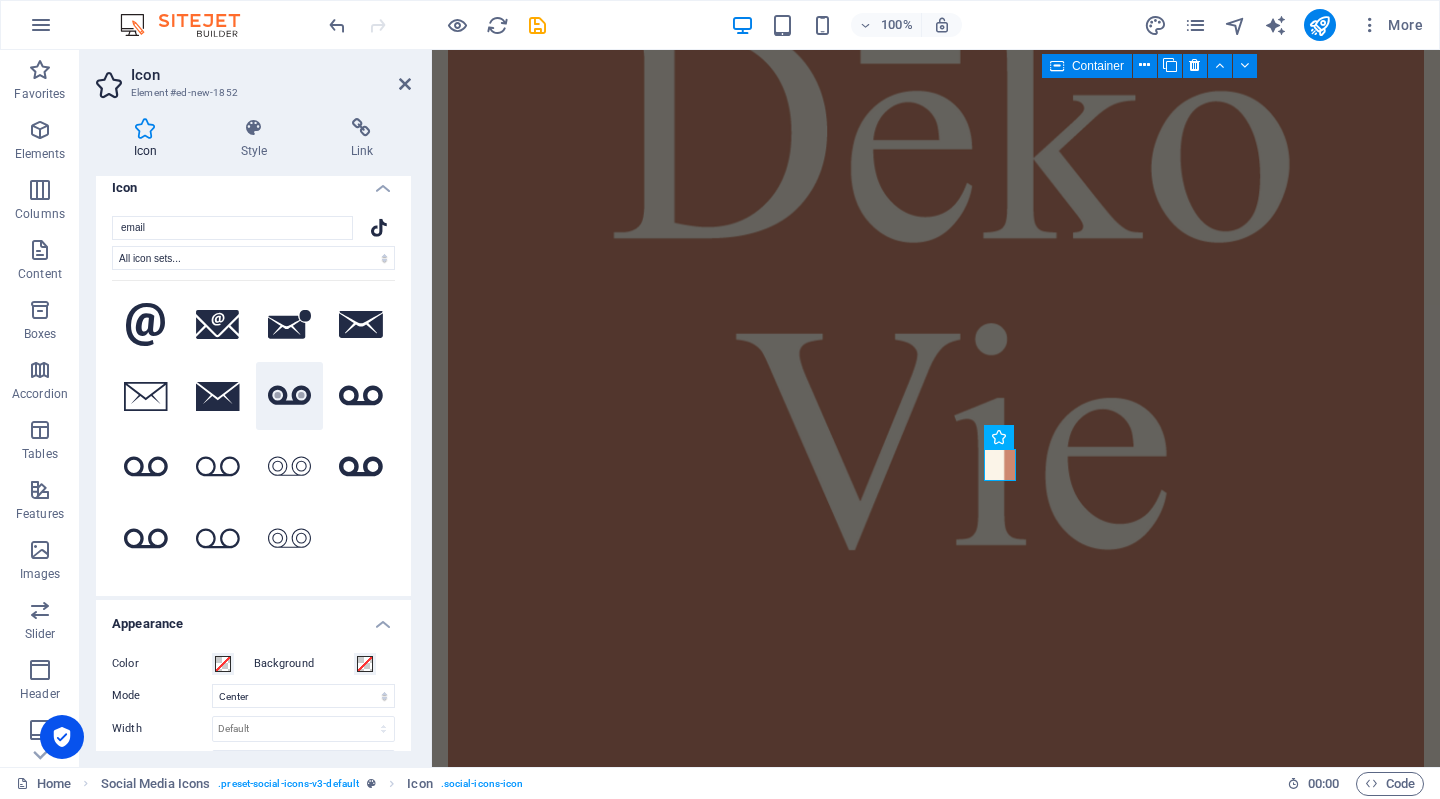 scroll, scrollTop: 1, scrollLeft: 0, axis: vertical 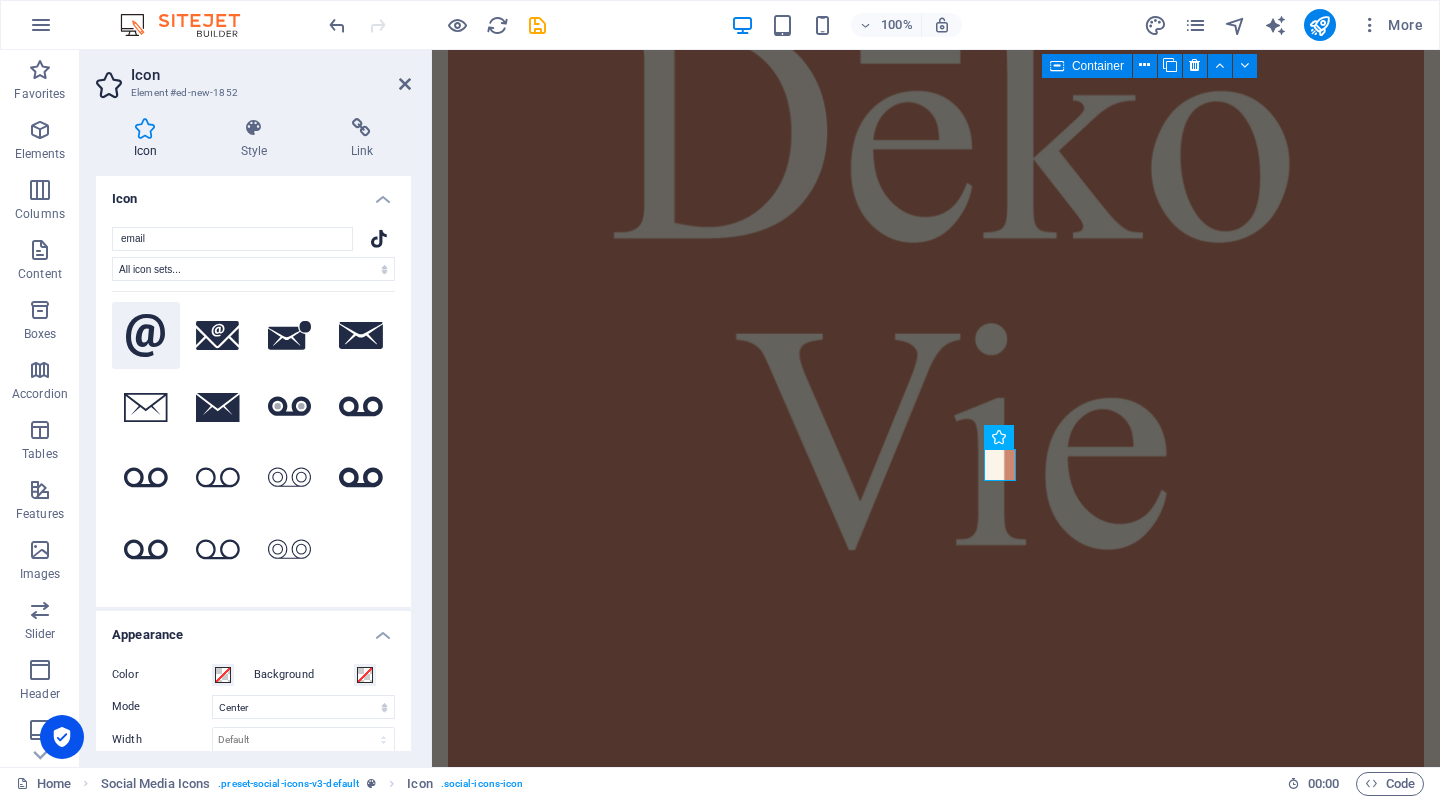 type on "email" 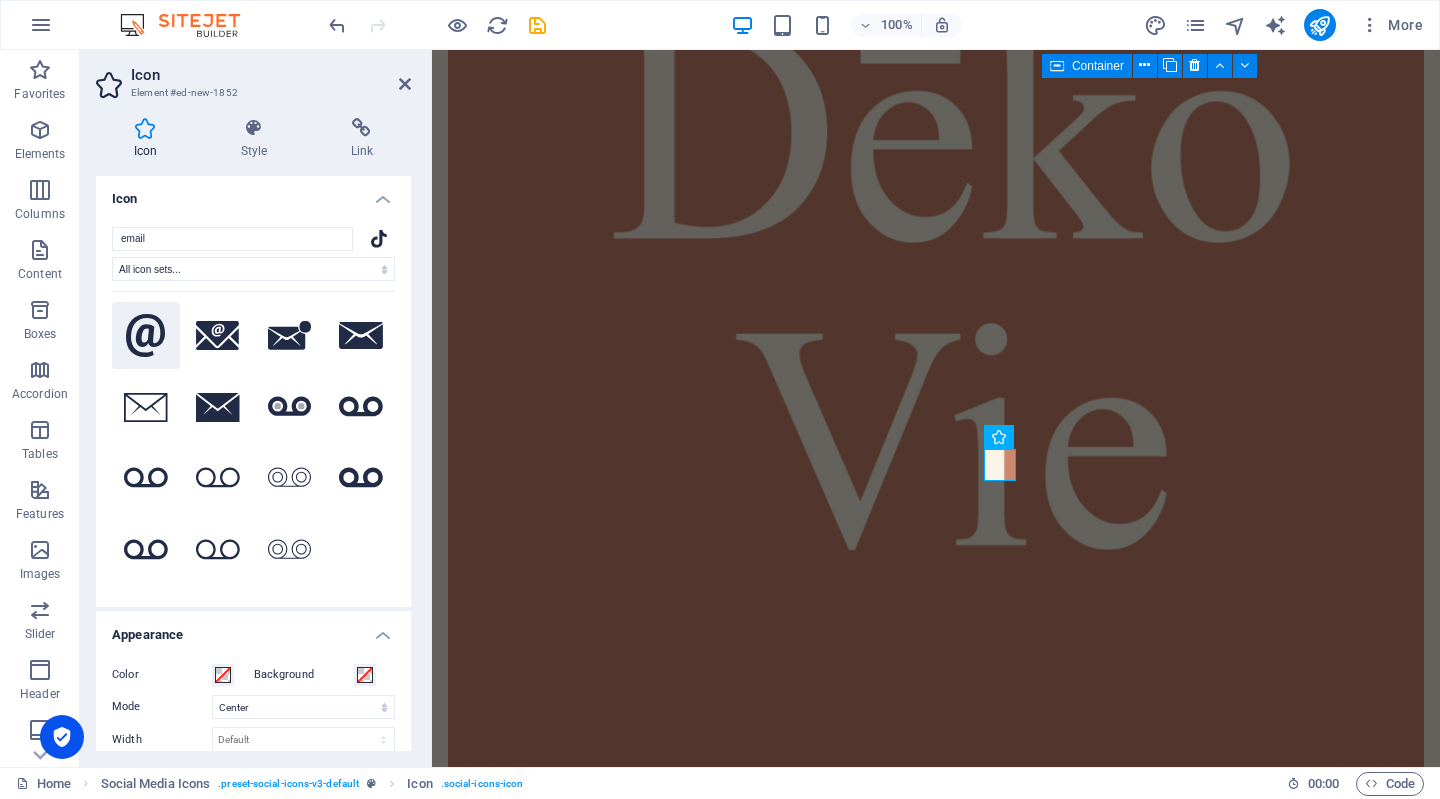 click 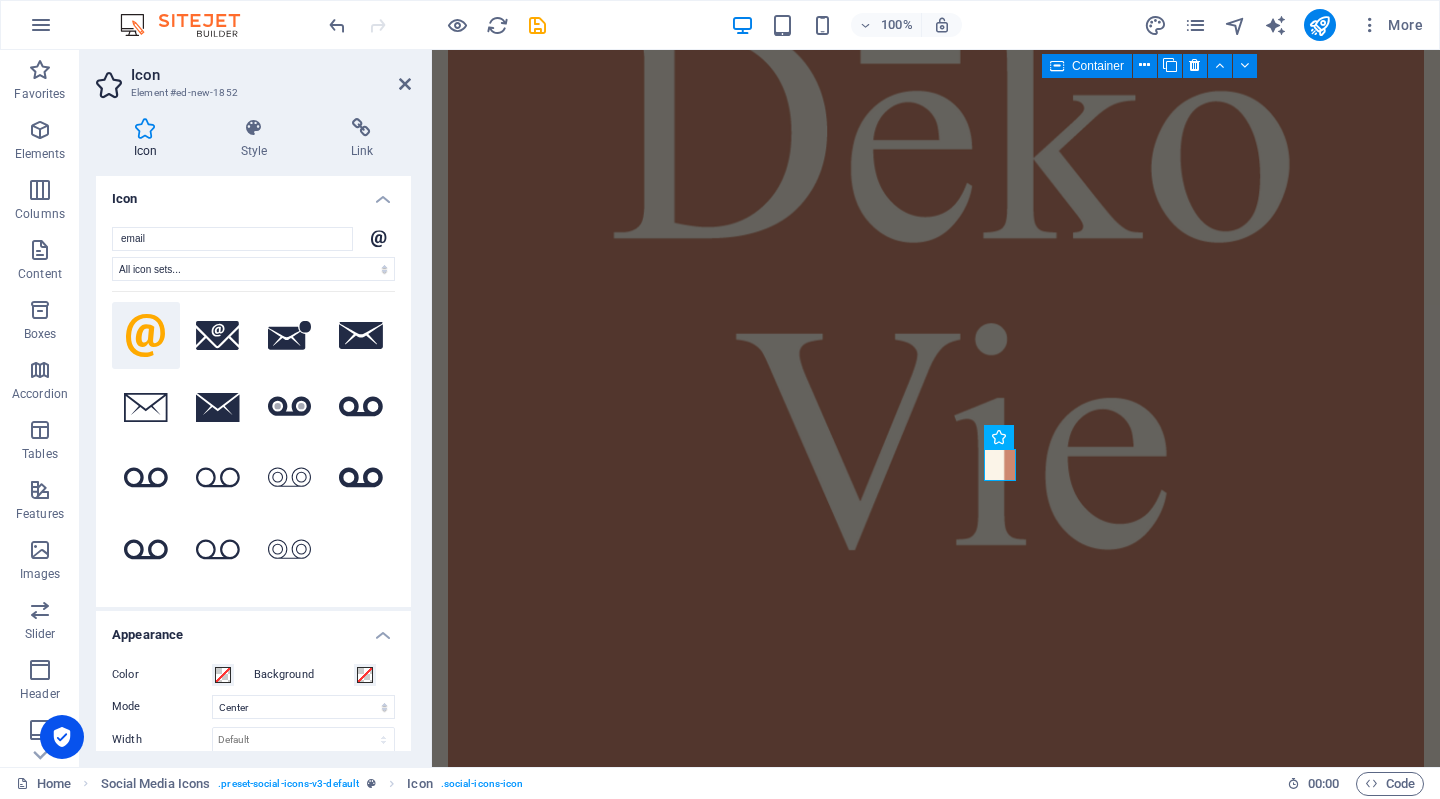 click 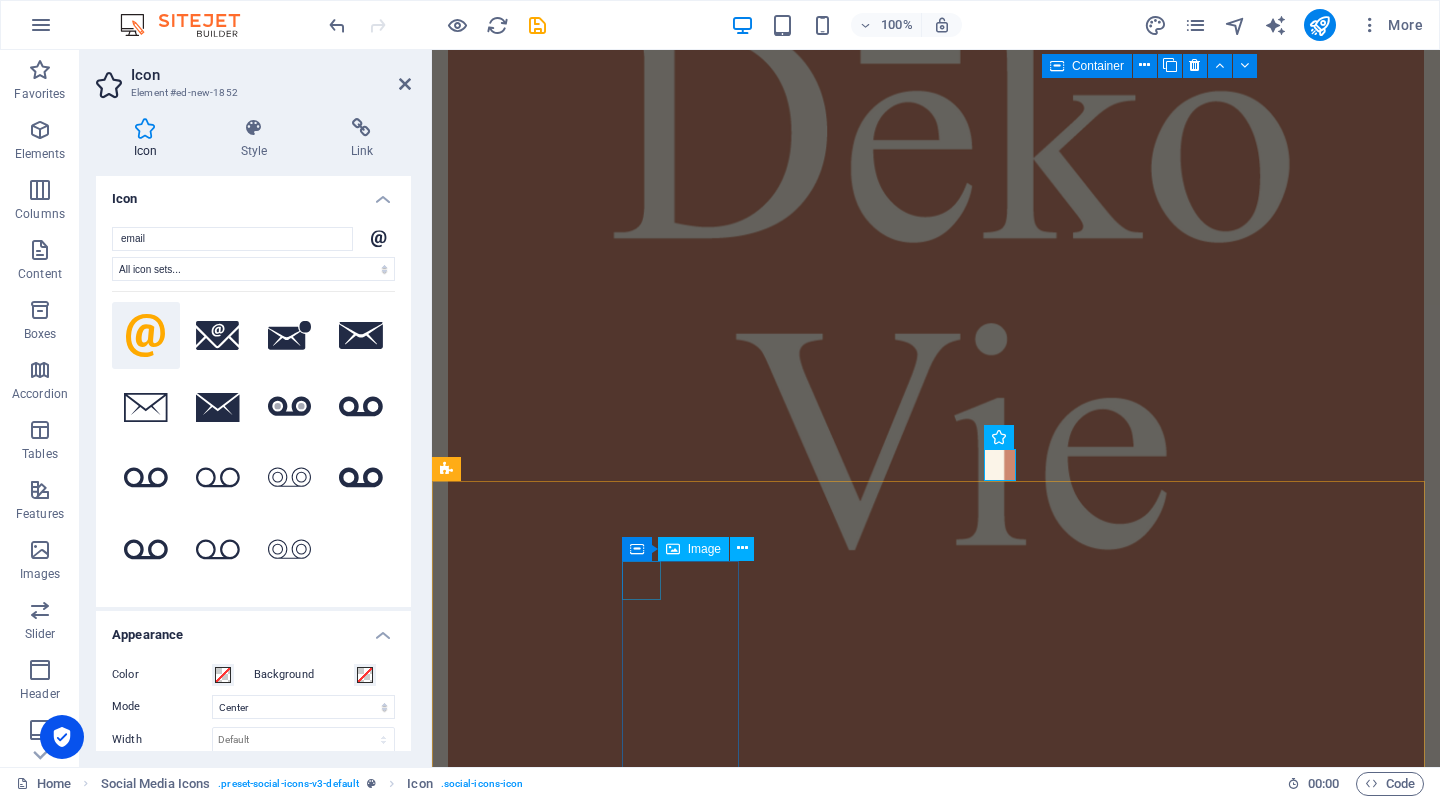 click at bounding box center (506, 8627) 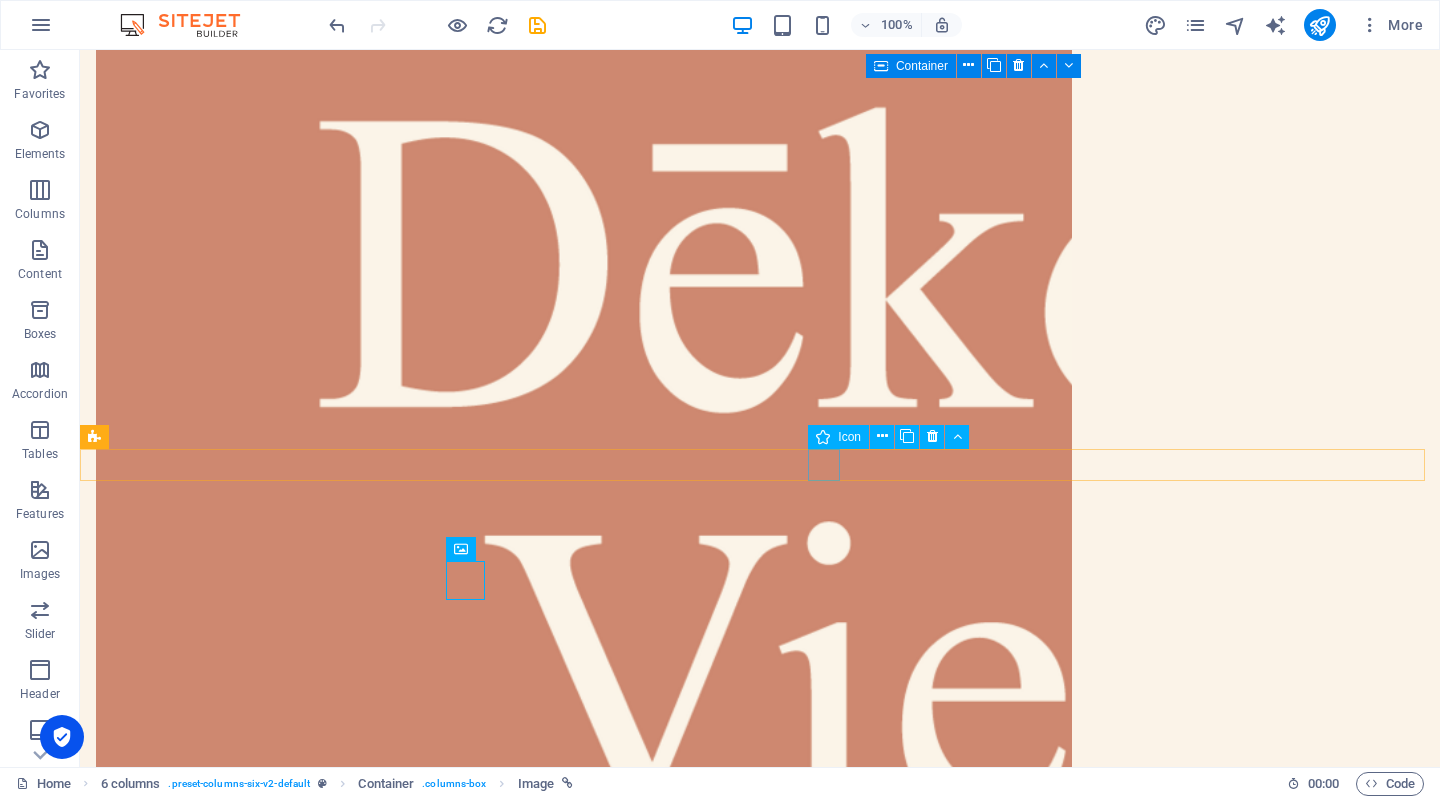 click at bounding box center [760, 10383] 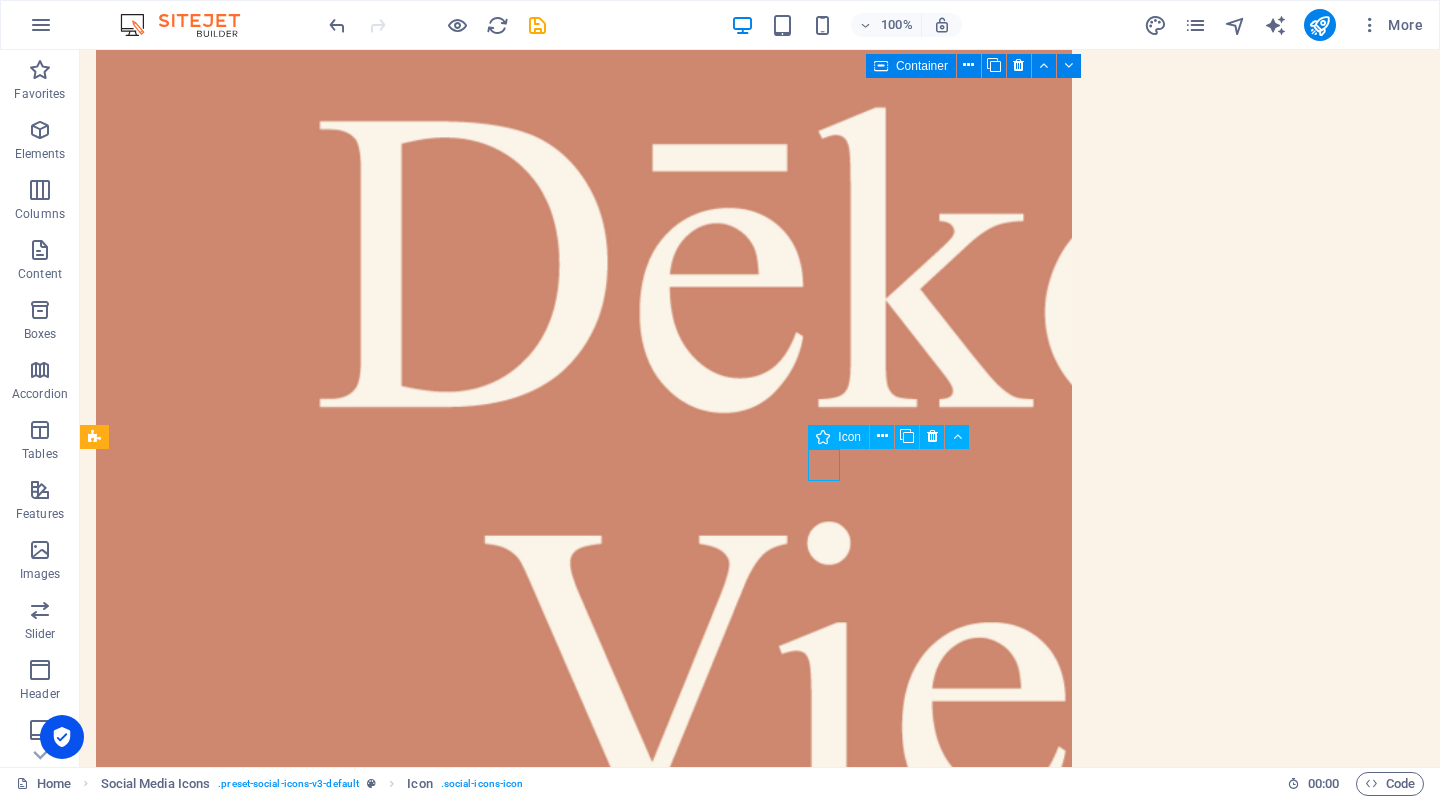 click at bounding box center (760, 10383) 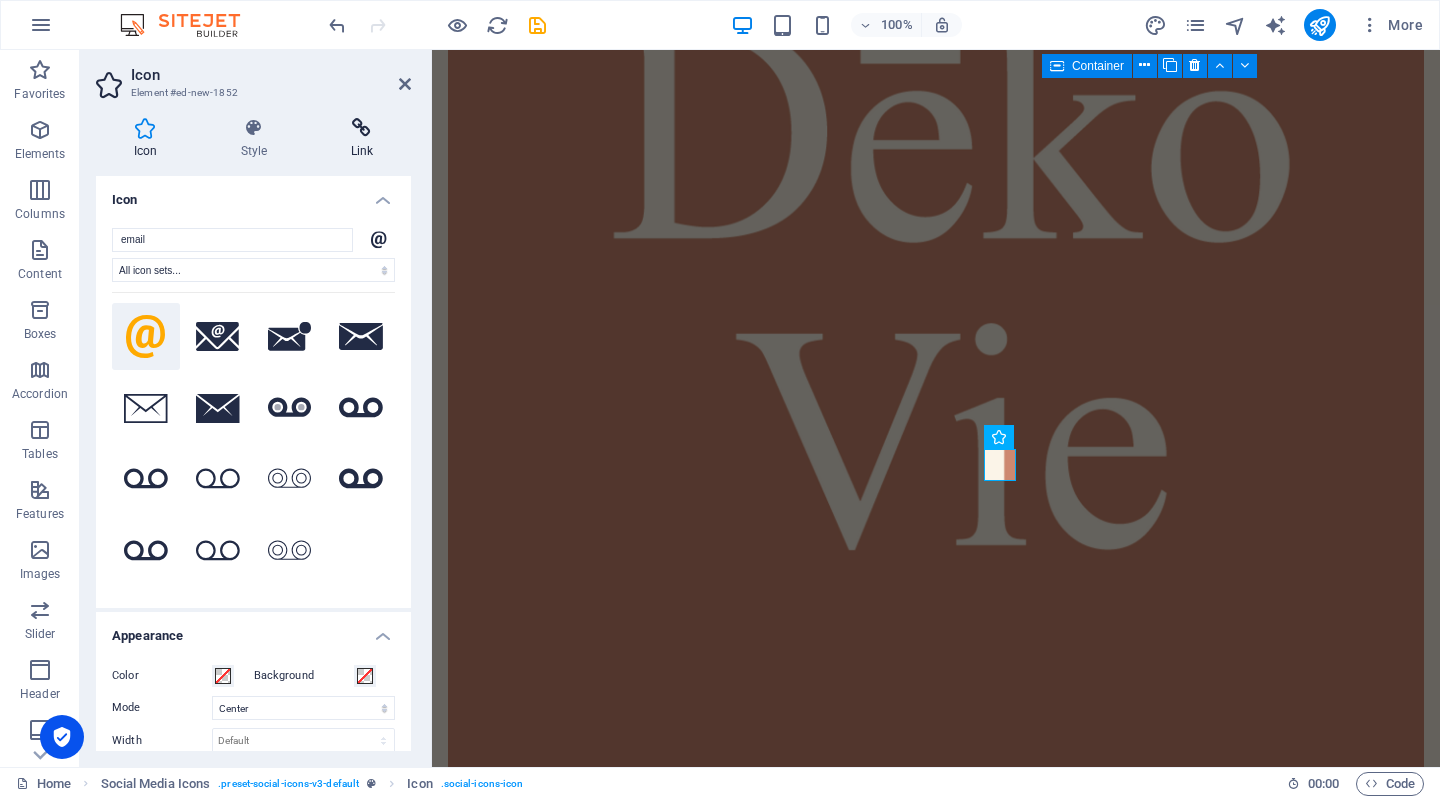 click on "Link" at bounding box center [362, 139] 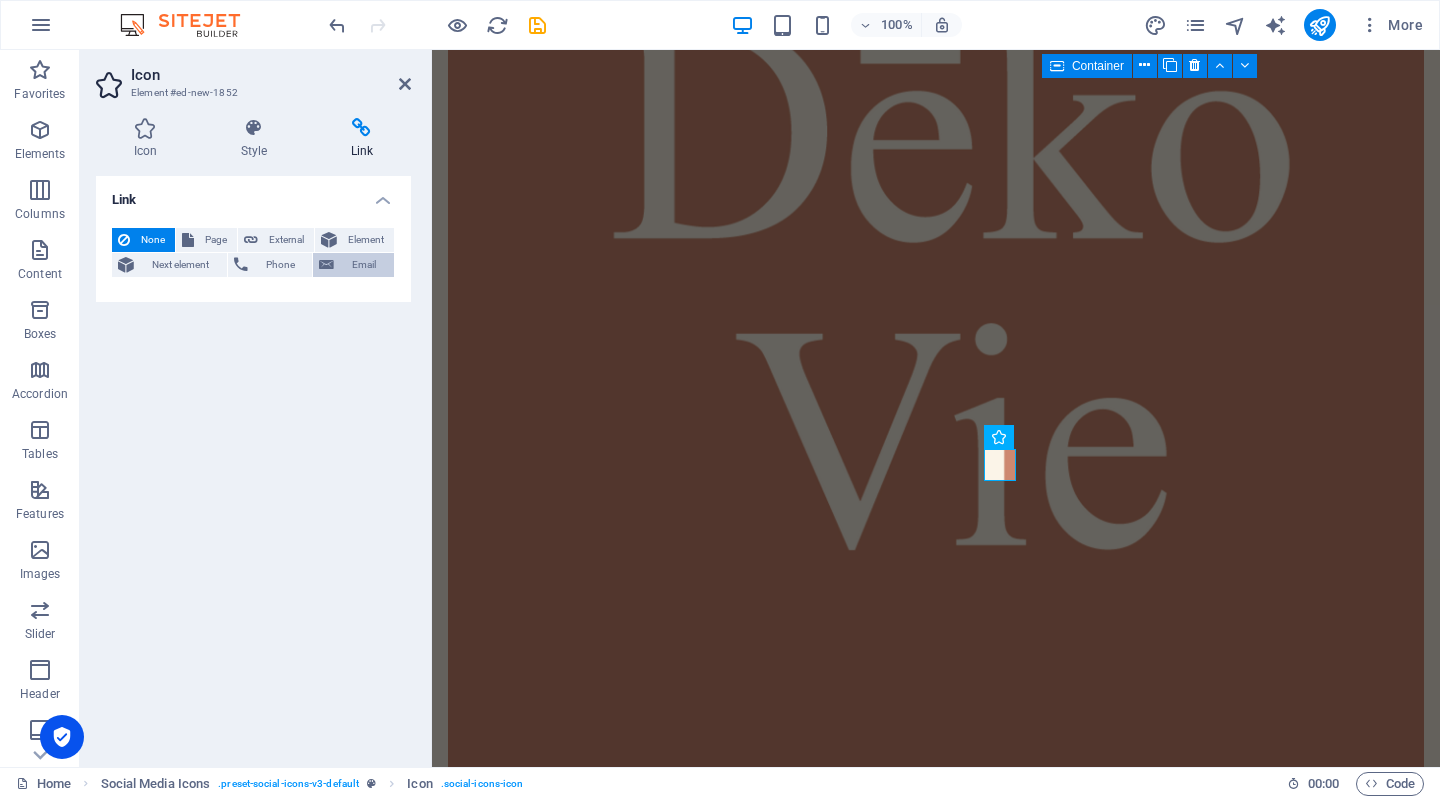 click on "Email" at bounding box center (364, 265) 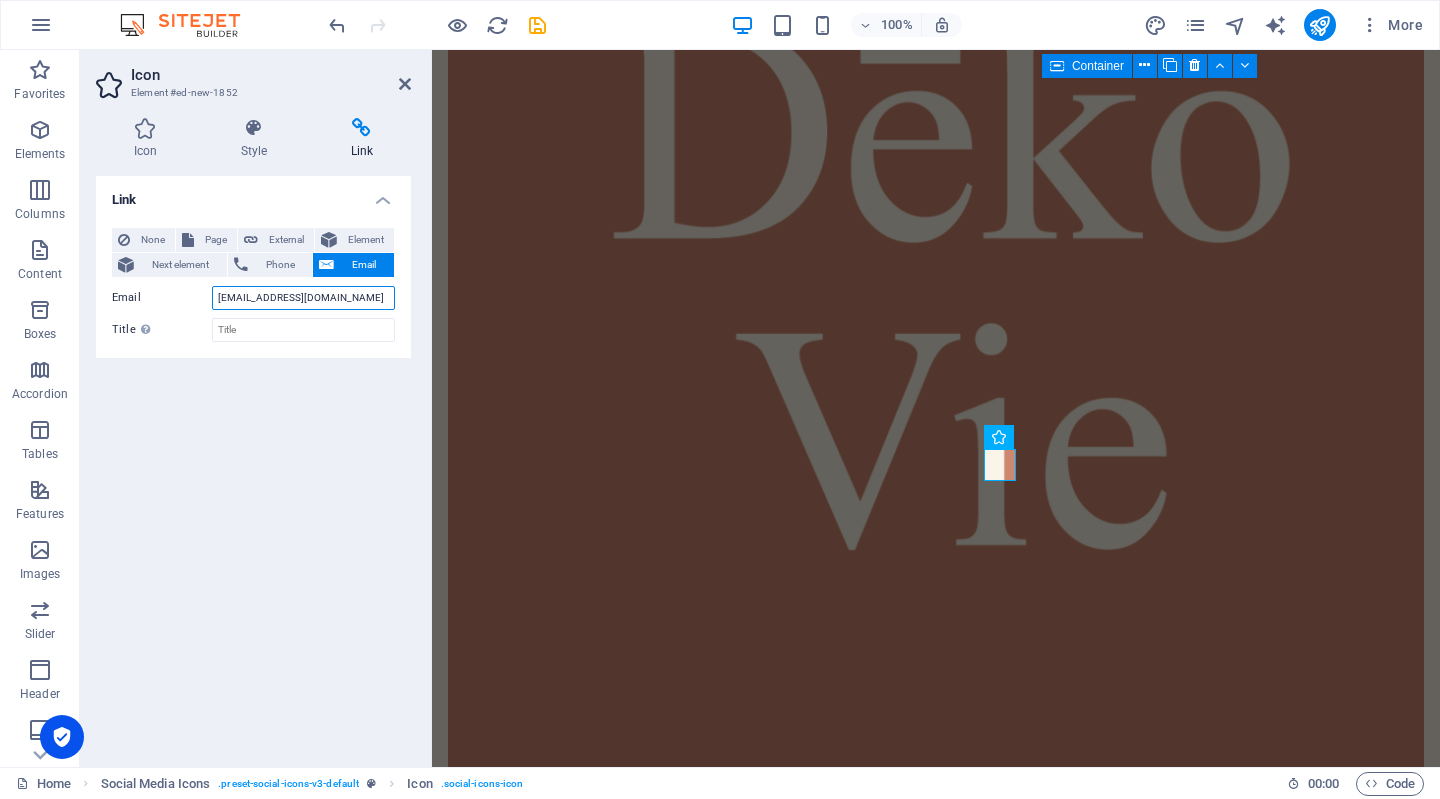 type on "info@dekovie.com" 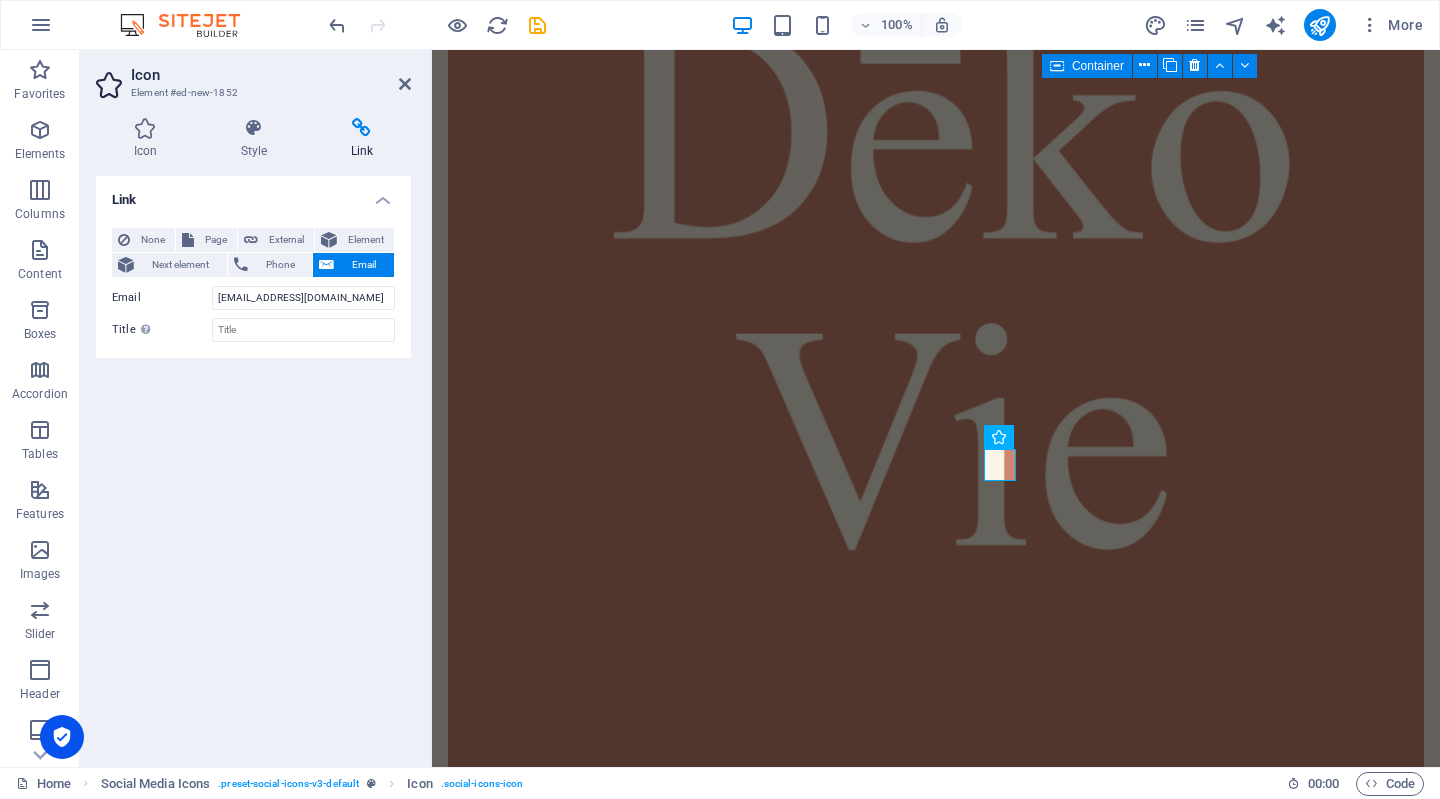 click on "Link None Page External Element Next element Phone Email Page Home Legal Notice Privacy Element
URL Phone Email info@dekovie.com The email address is incomplete. Enter something after the @. Link target New tab Same tab Overlay Title Additional link description, should not be the same as the link text. The title is most often shown as a tooltip text when the mouse moves over the element. Leave empty if uncertain. Relationship Sets the  relationship of this link to the link target . For example, the value "nofollow" instructs search engines not to follow the link. Can be left empty. alternate author bookmark external help license next nofollow noreferrer noopener prev search tag" at bounding box center (253, 463) 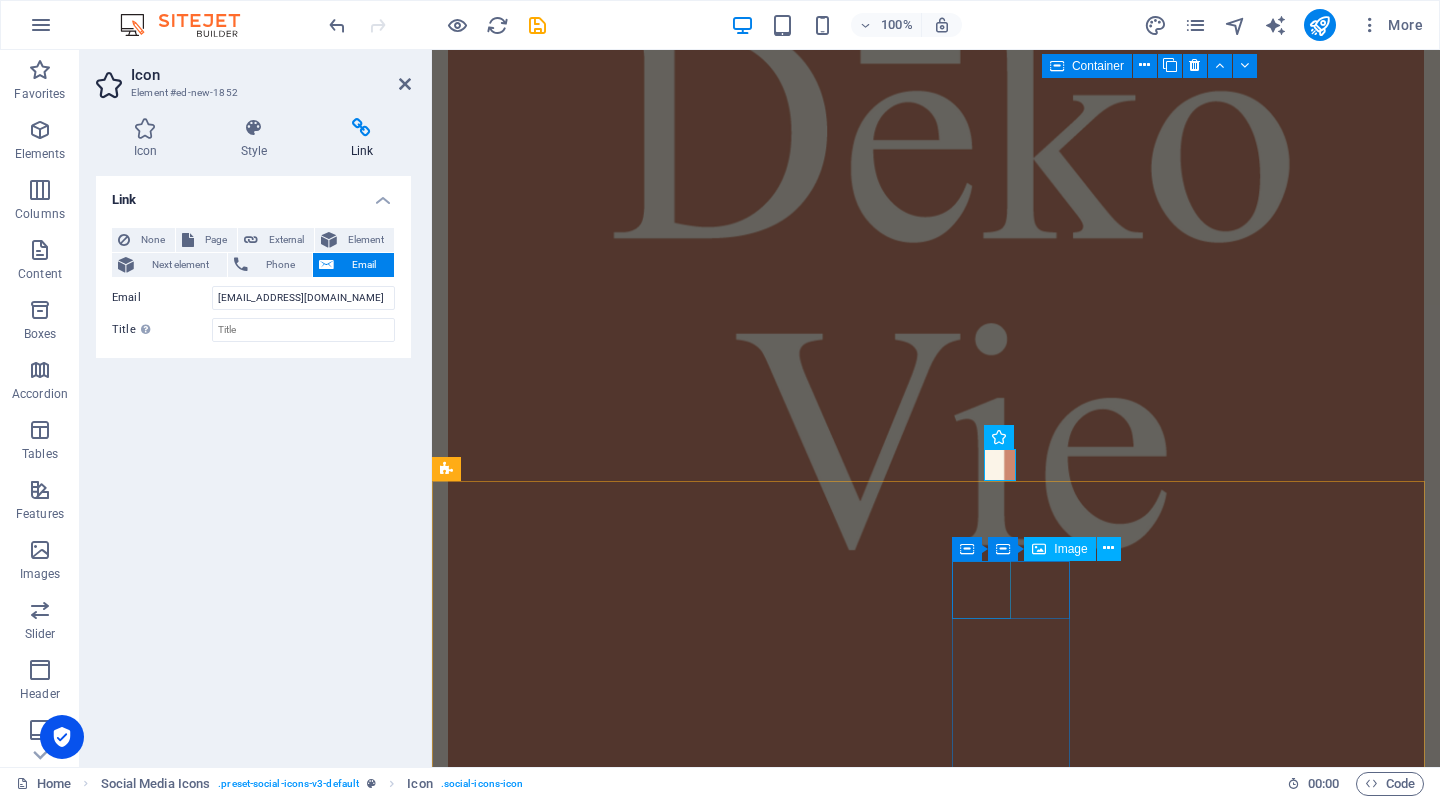 click at bounding box center [506, 9144] 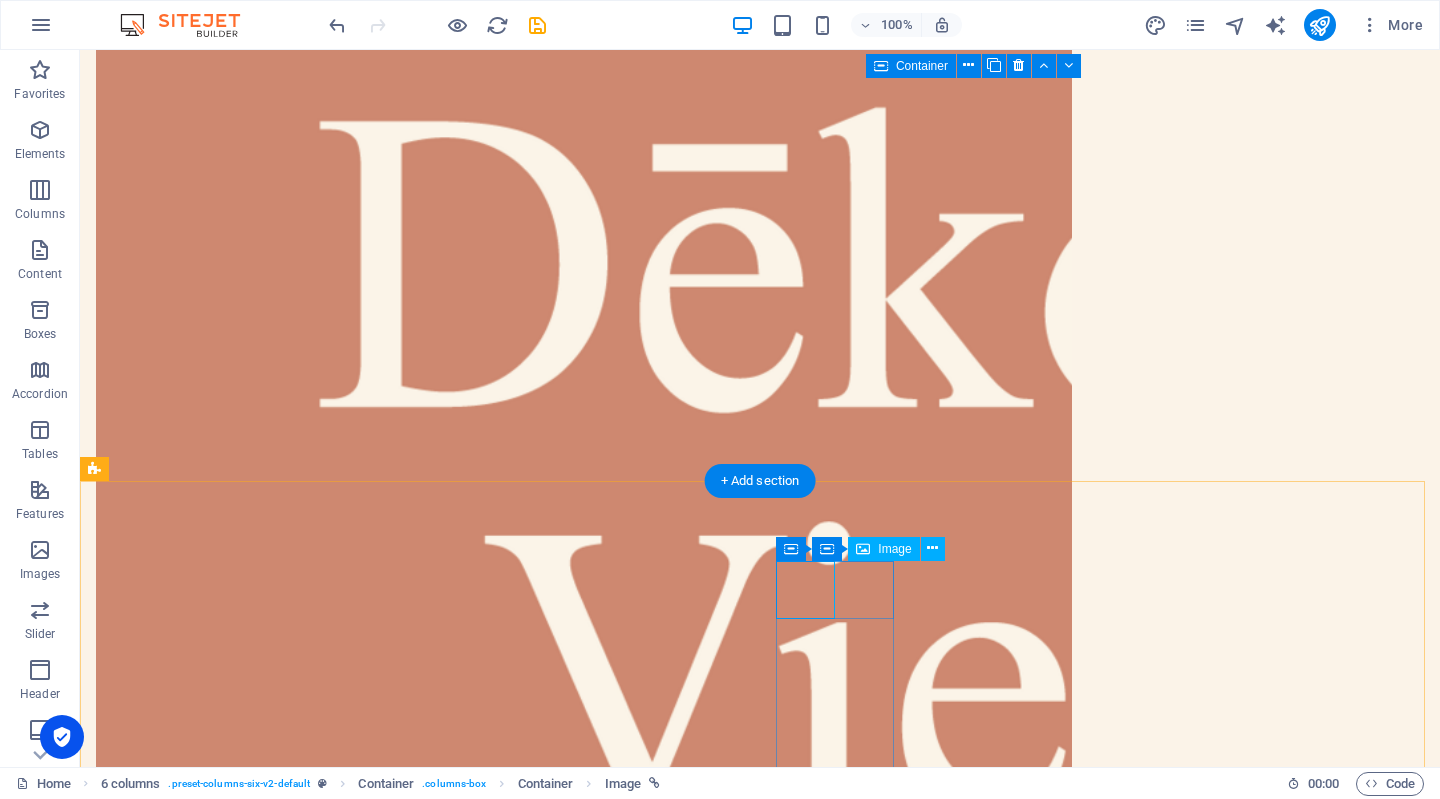 click at bounding box center [154, 11396] 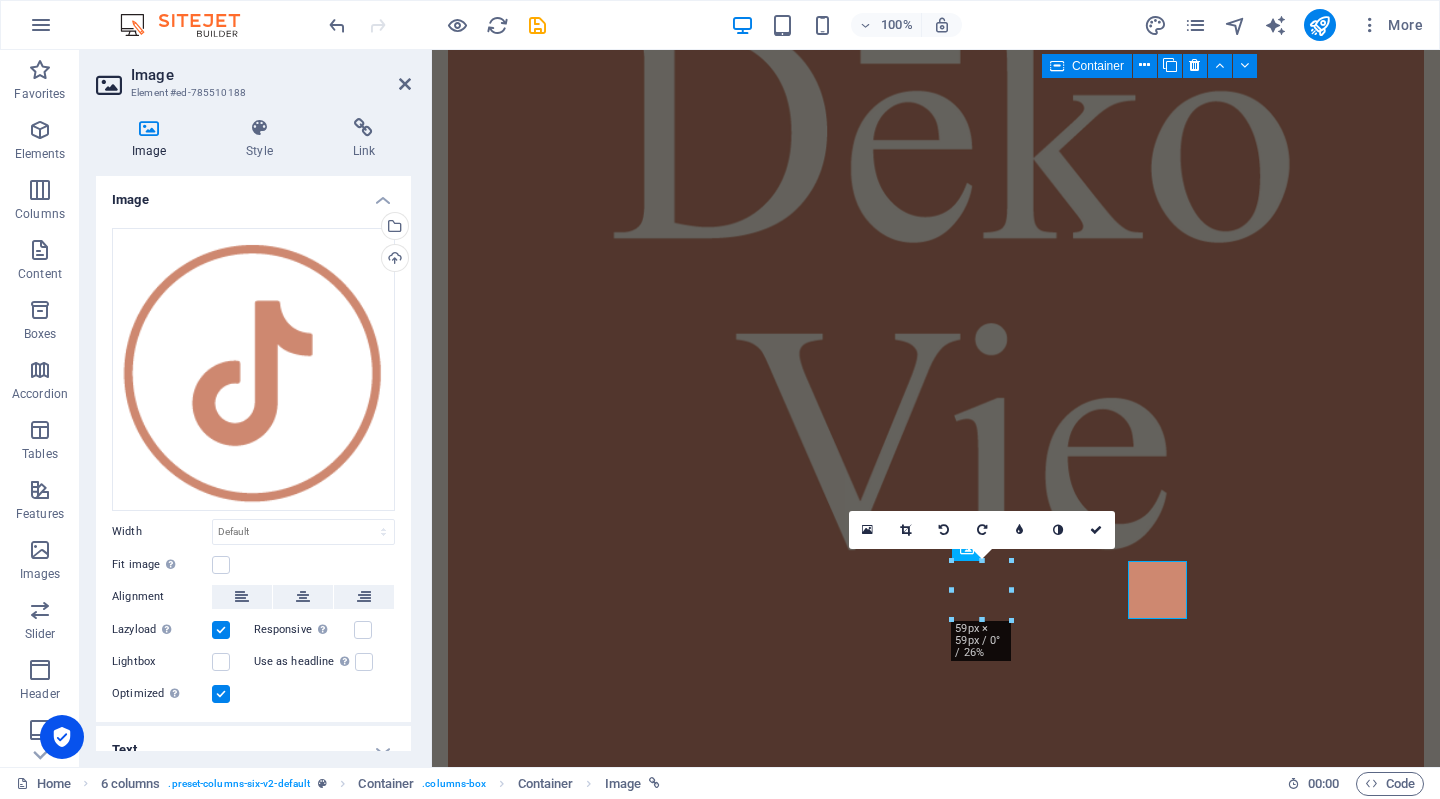click at bounding box center (364, 128) 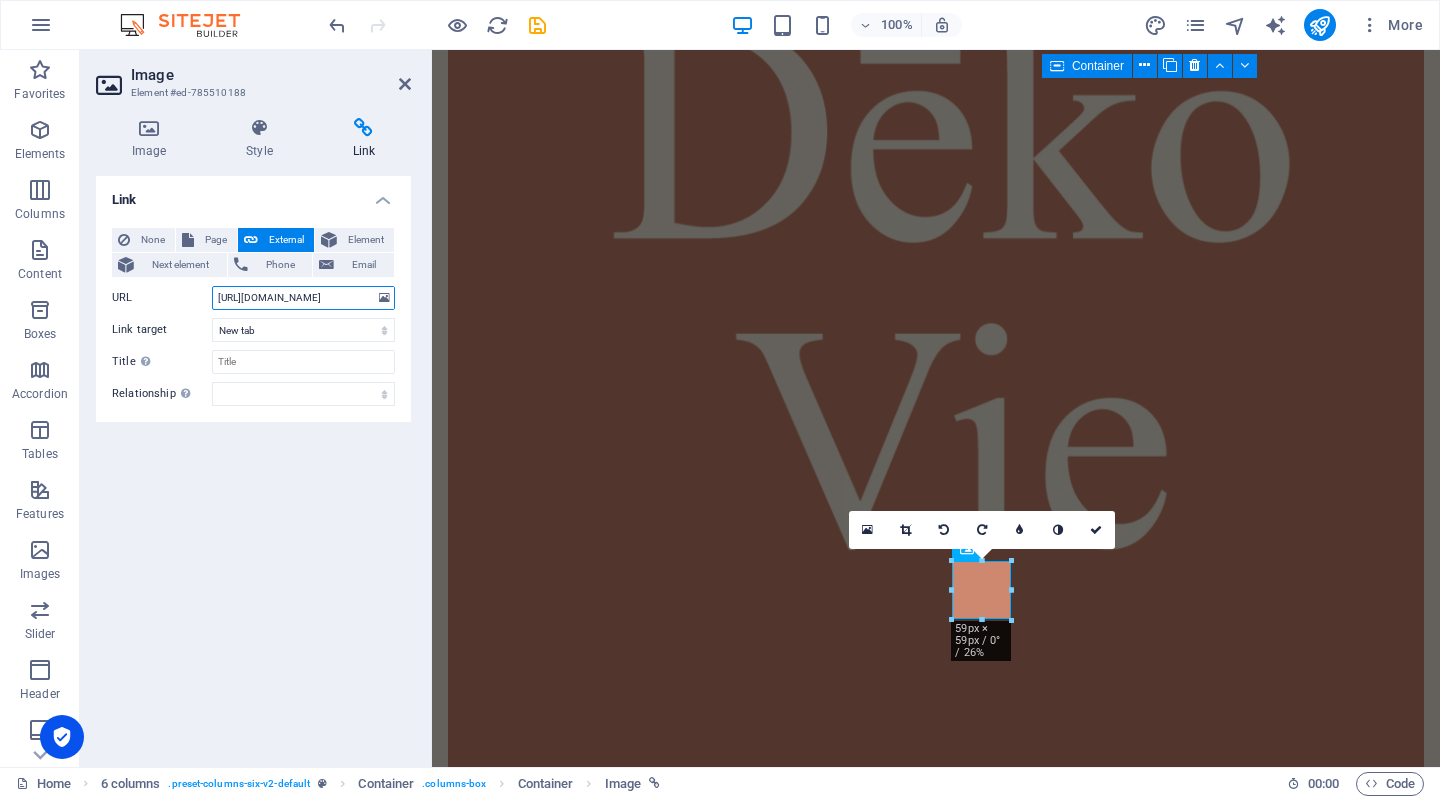 click on "https://www.tiktok.com/@deko_vie" at bounding box center [303, 298] 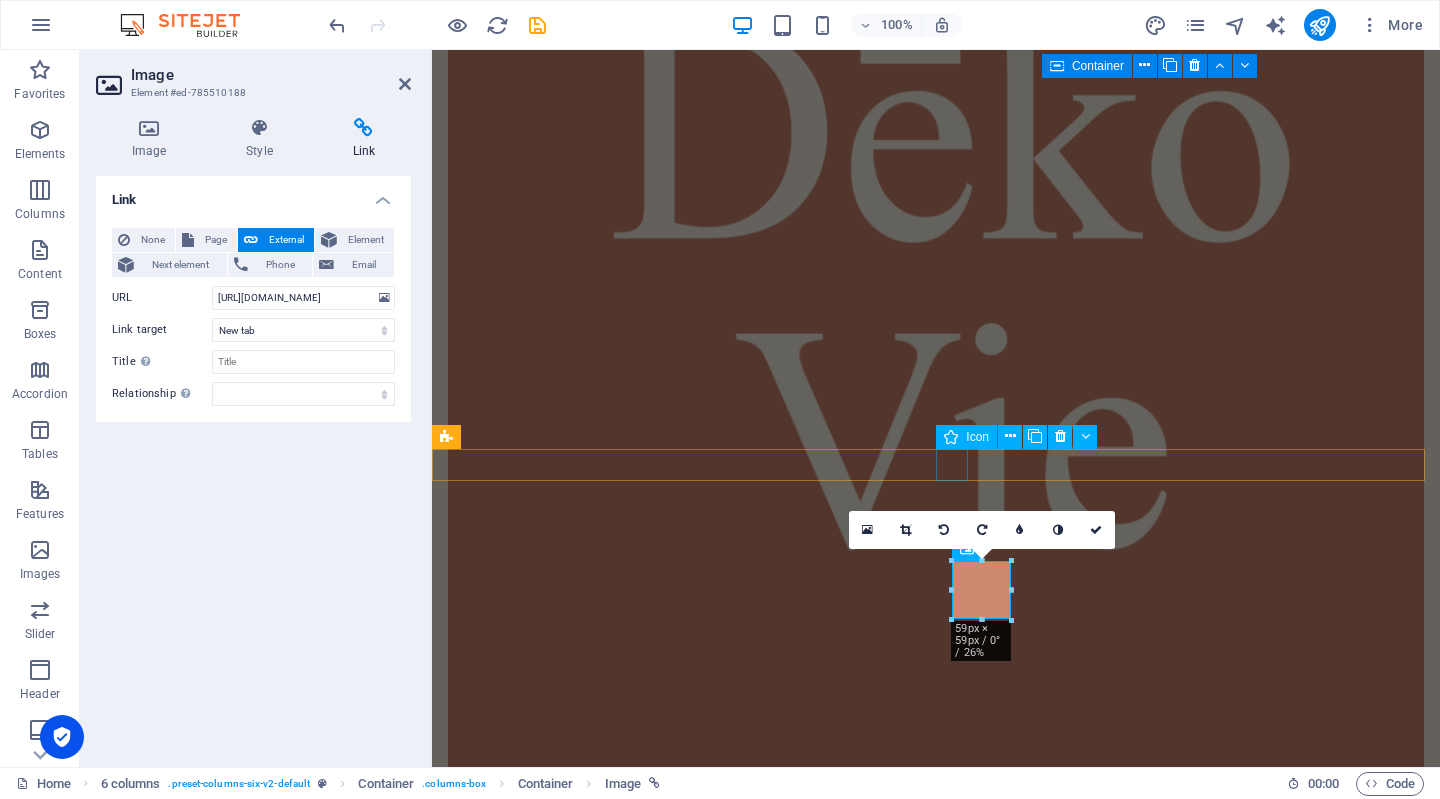 click at bounding box center (936, 8091) 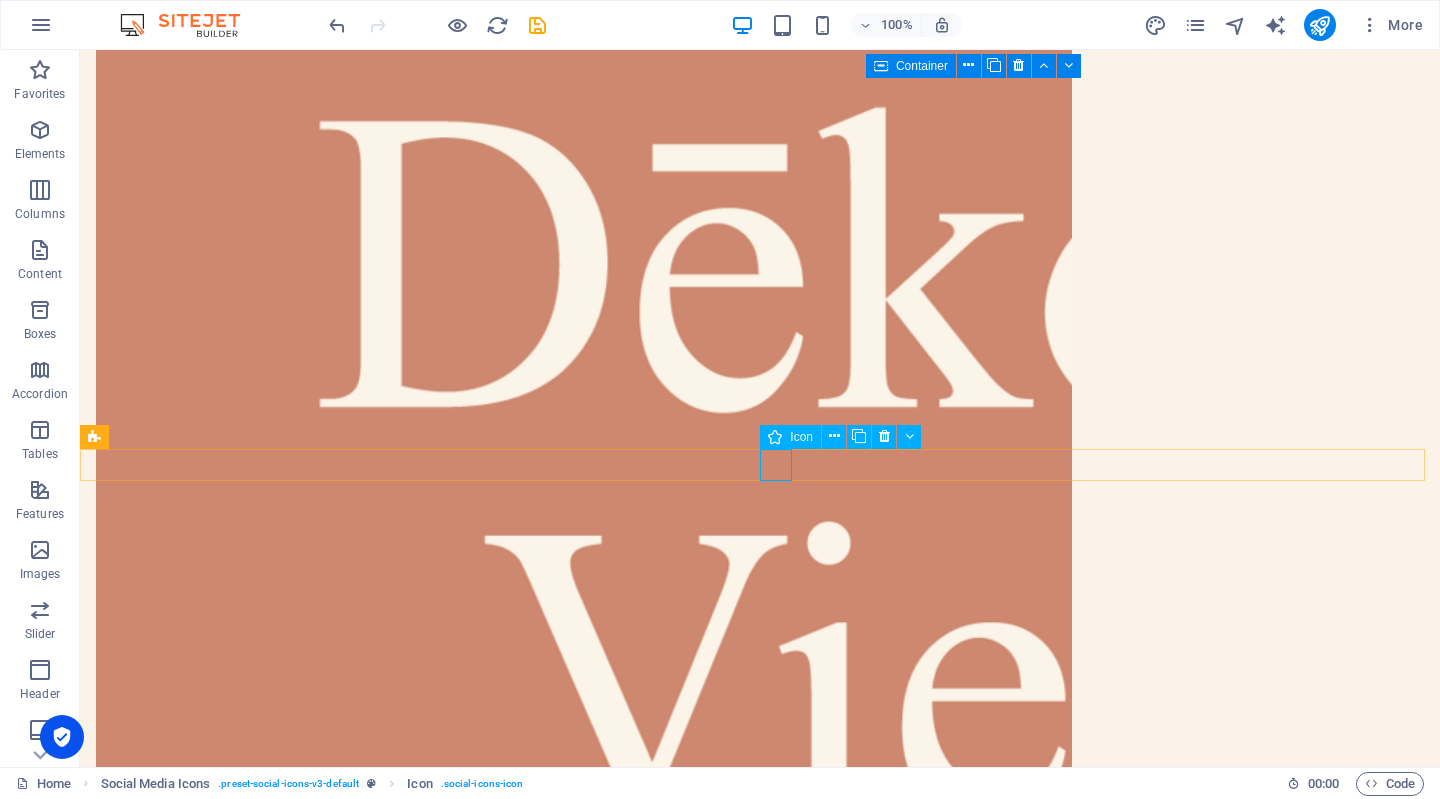 click at bounding box center (760, 10343) 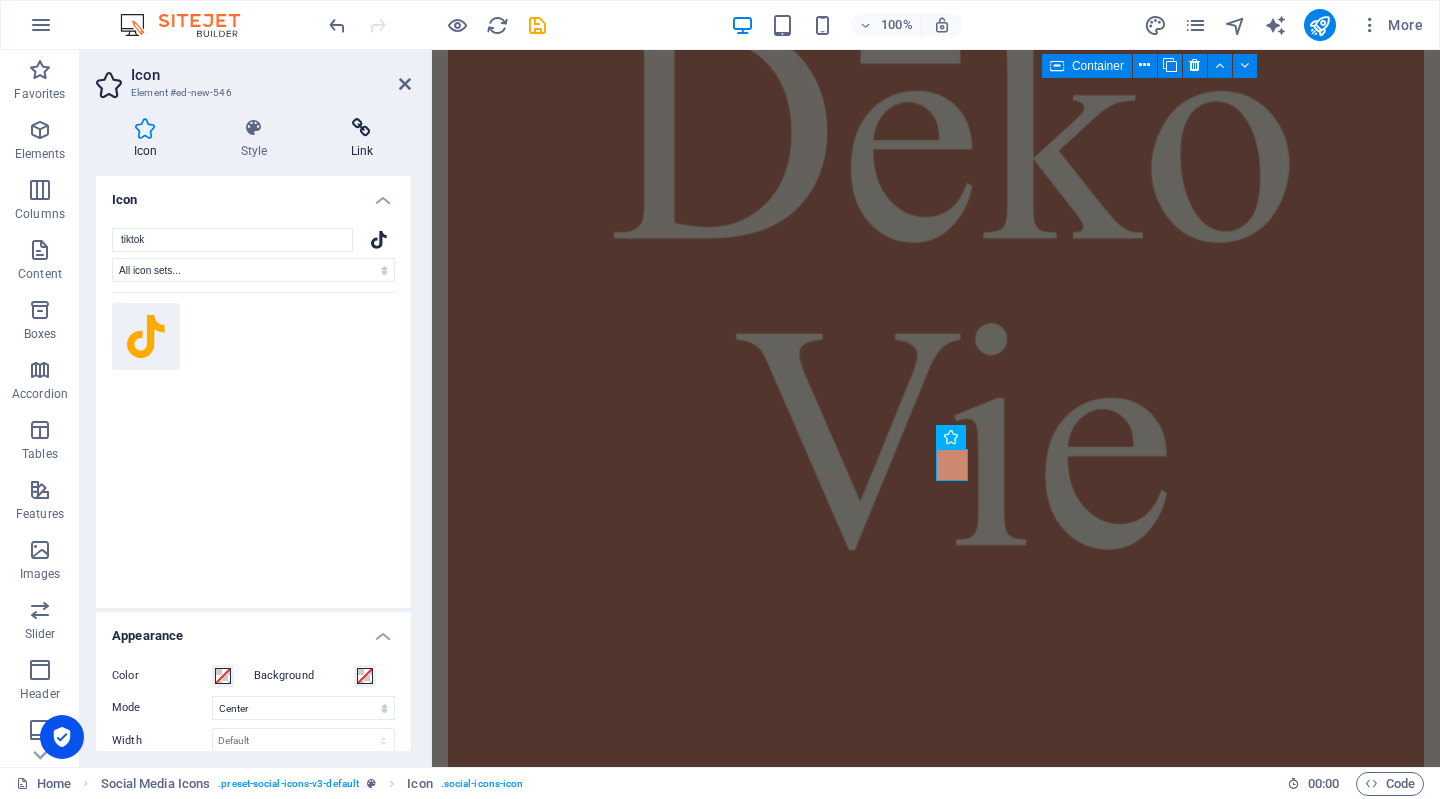 click on "Link" at bounding box center (362, 139) 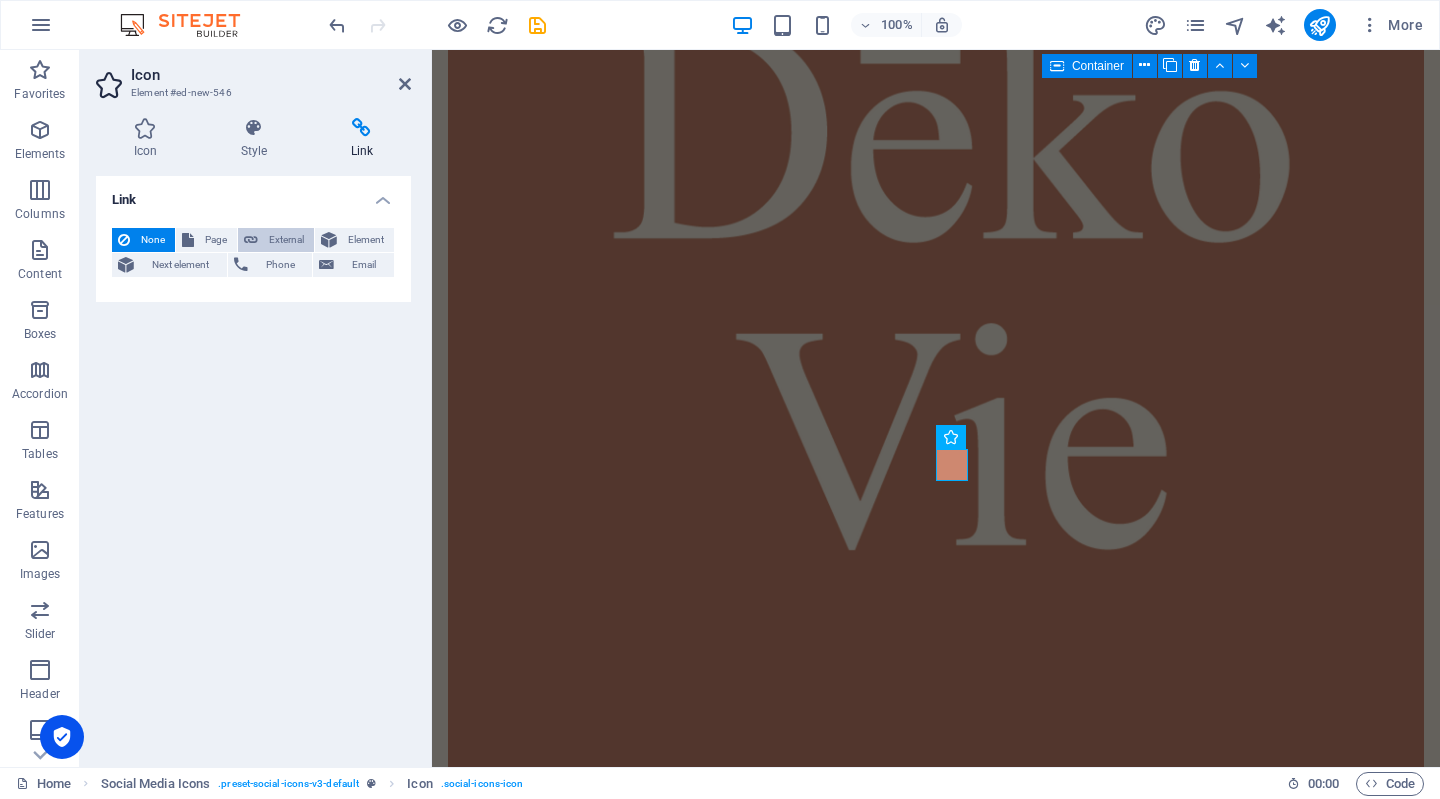 click on "External" at bounding box center [276, 240] 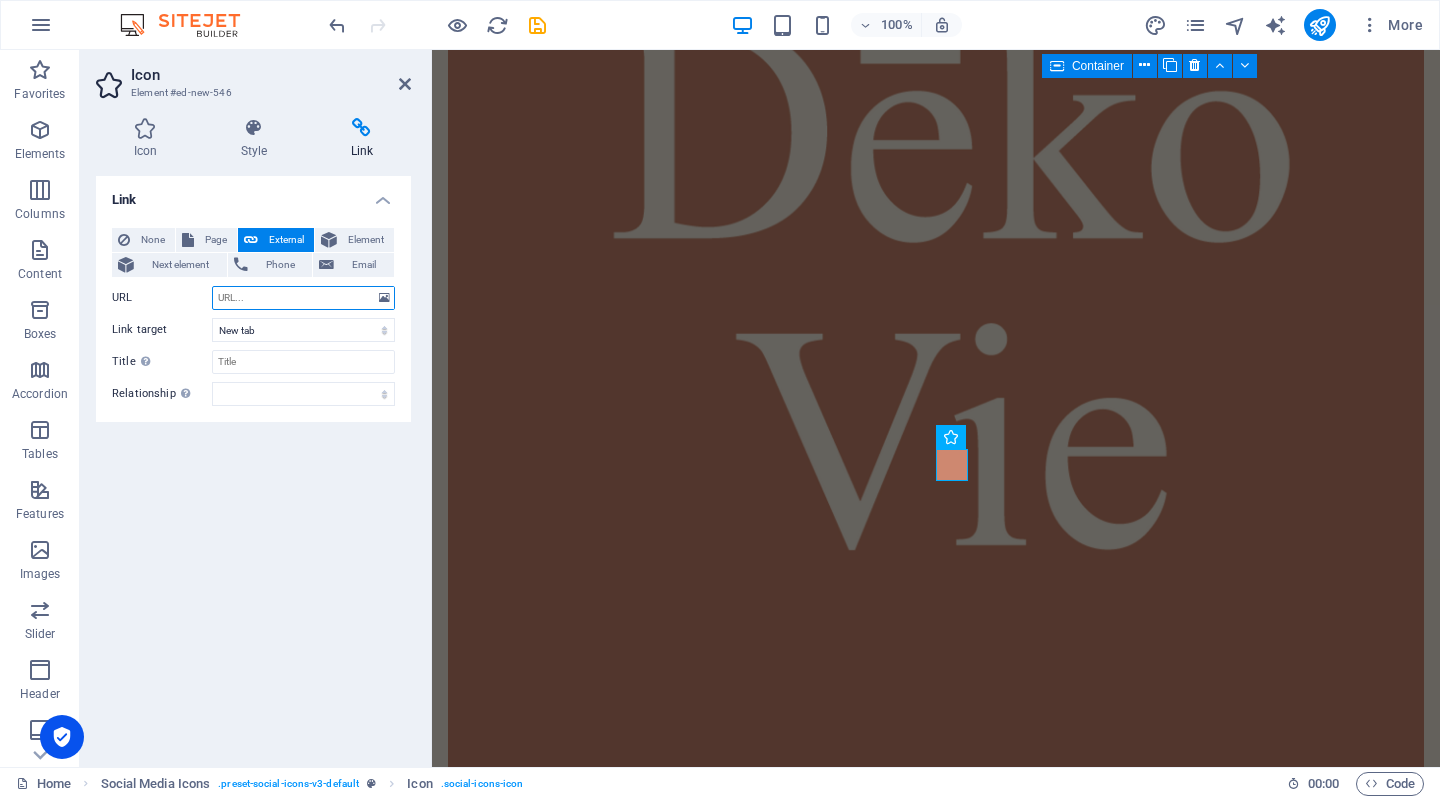 paste on "https://www.tiktok.com/@deko_vie" 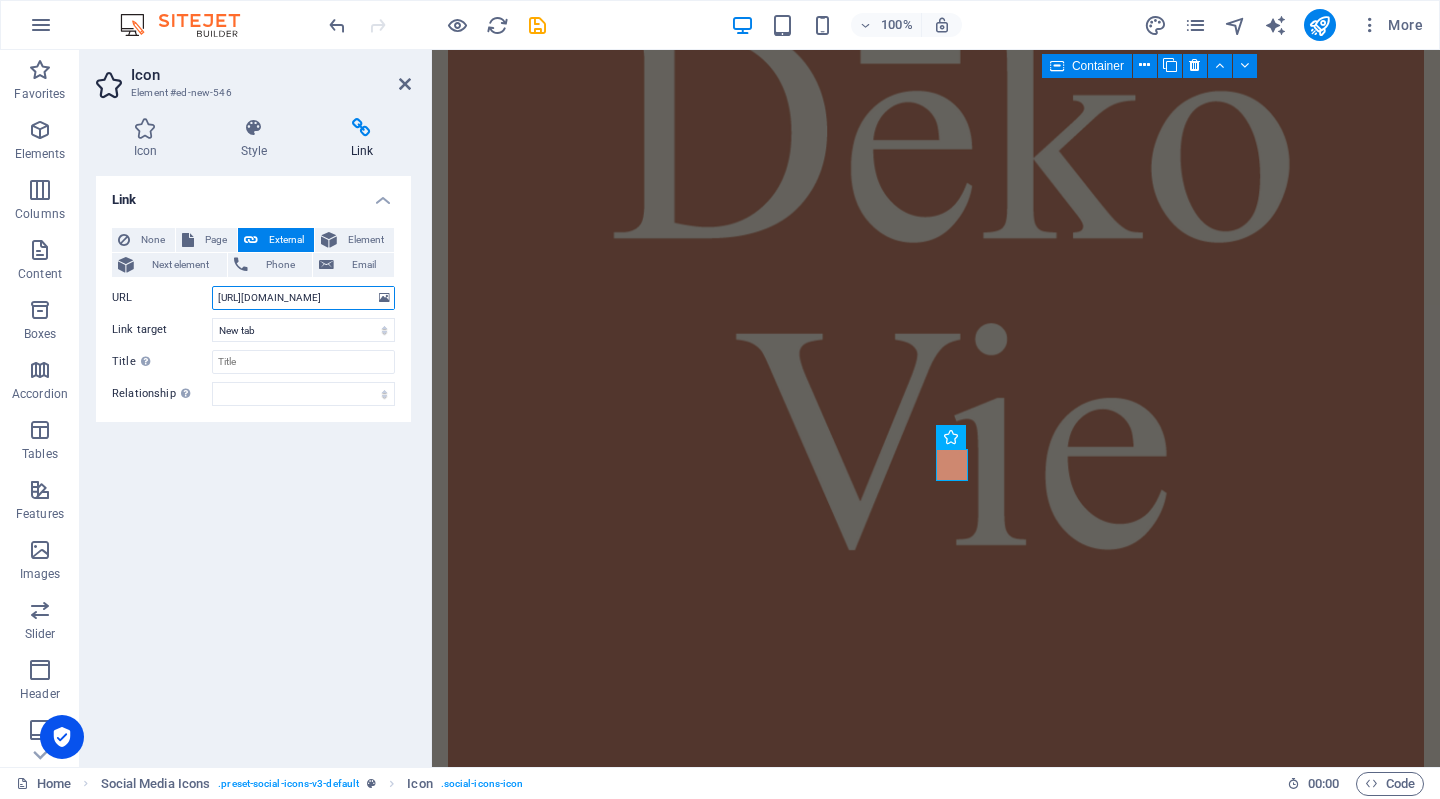 scroll, scrollTop: 0, scrollLeft: 4, axis: horizontal 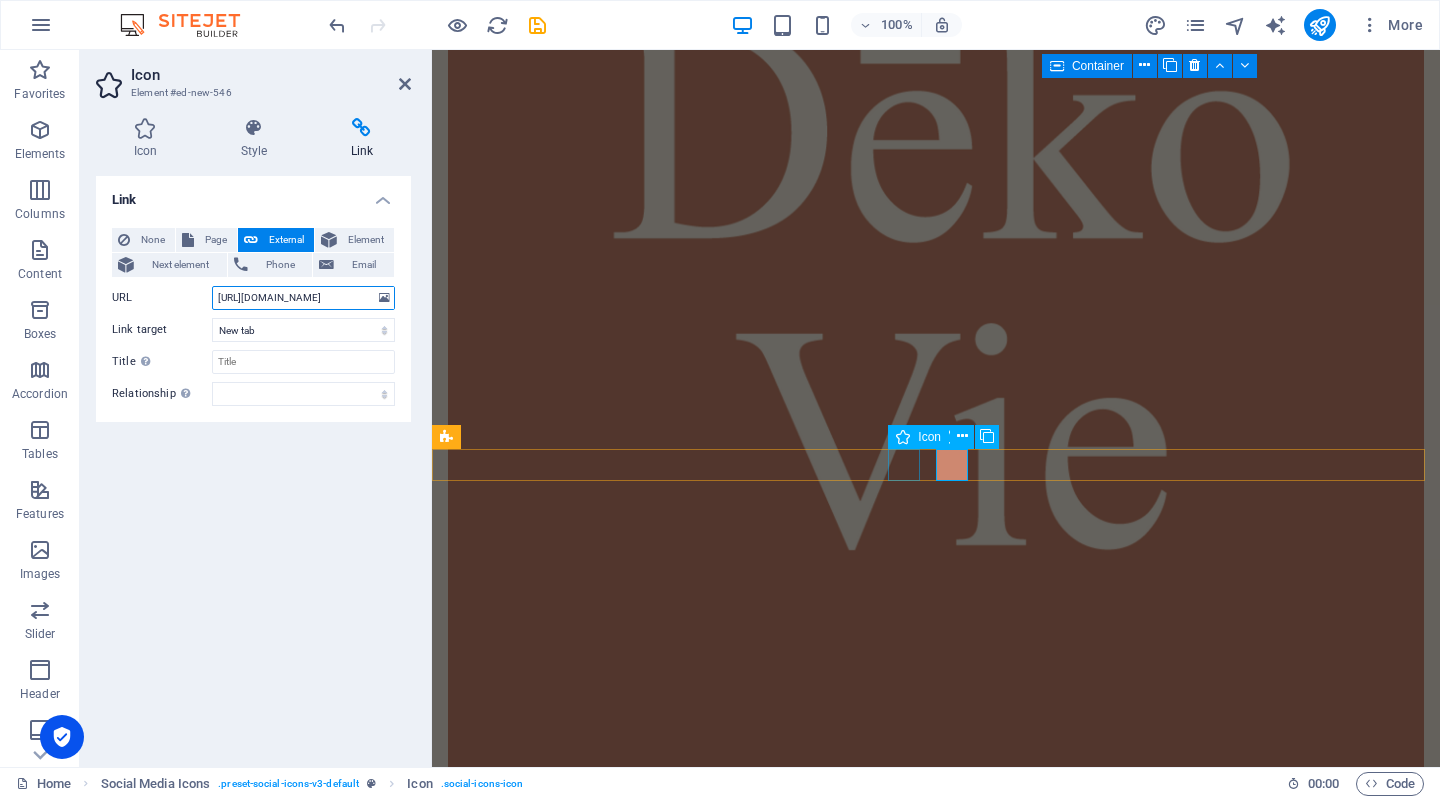 type on "https://www.tiktok.com/@deko_vie" 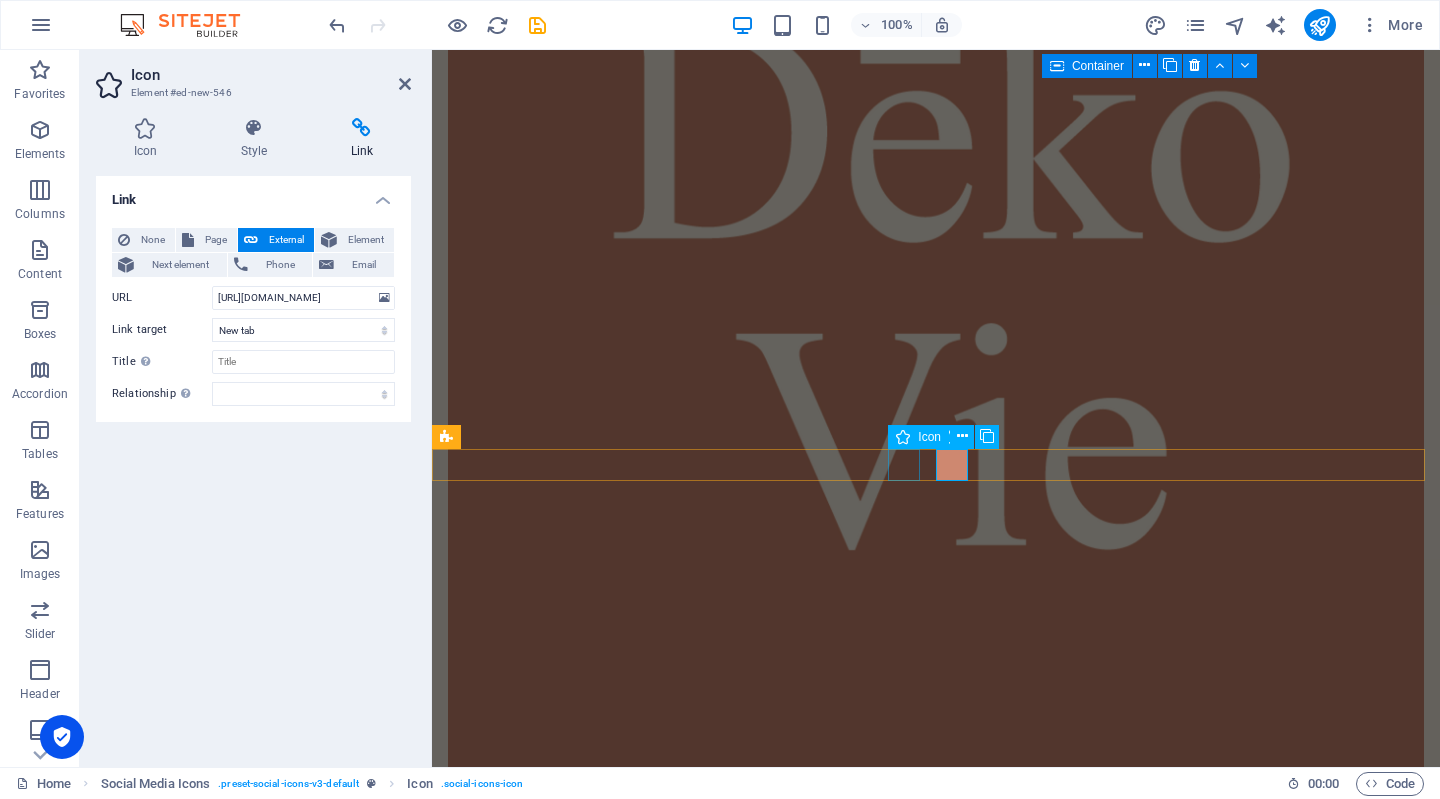 scroll, scrollTop: 0, scrollLeft: 0, axis: both 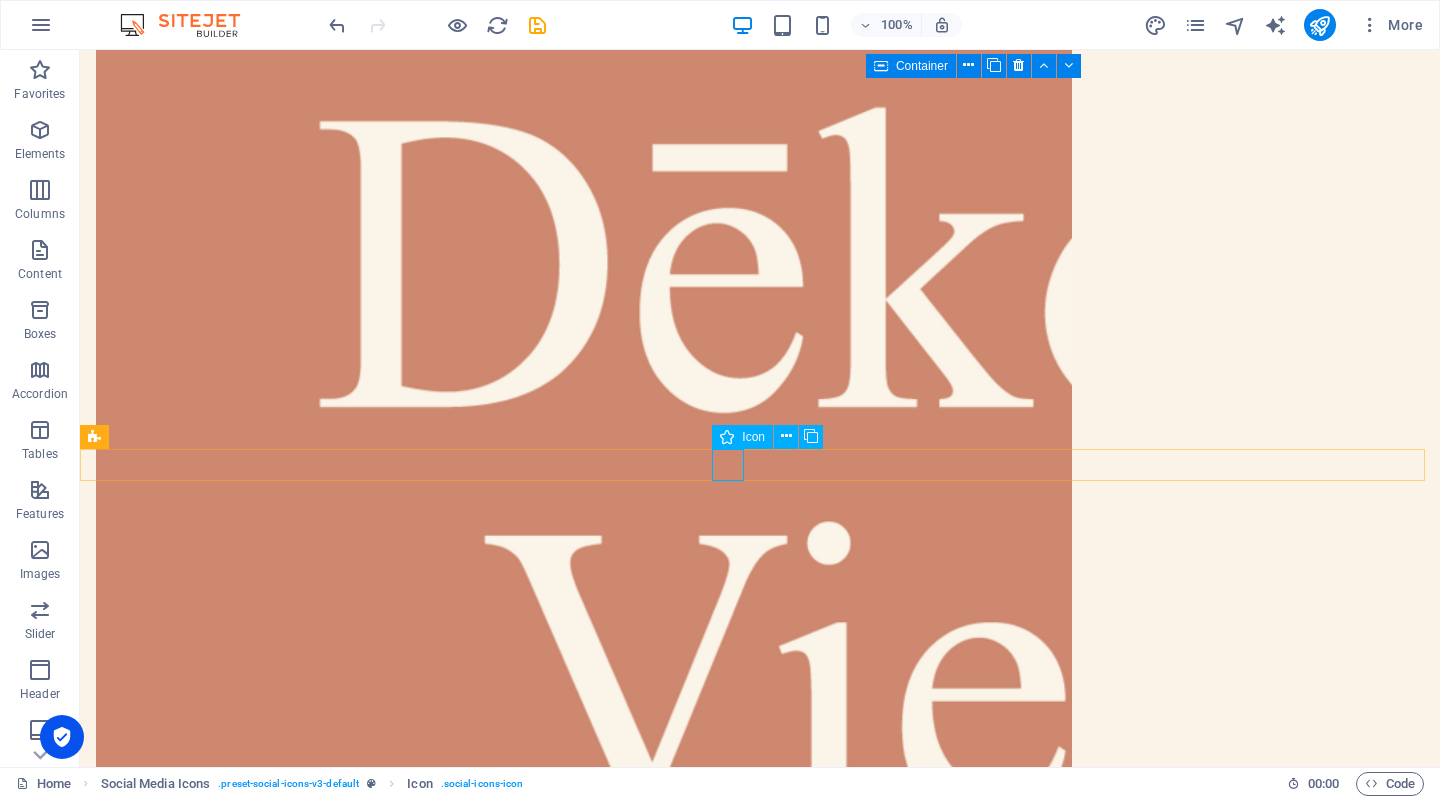 click at bounding box center [760, 10303] 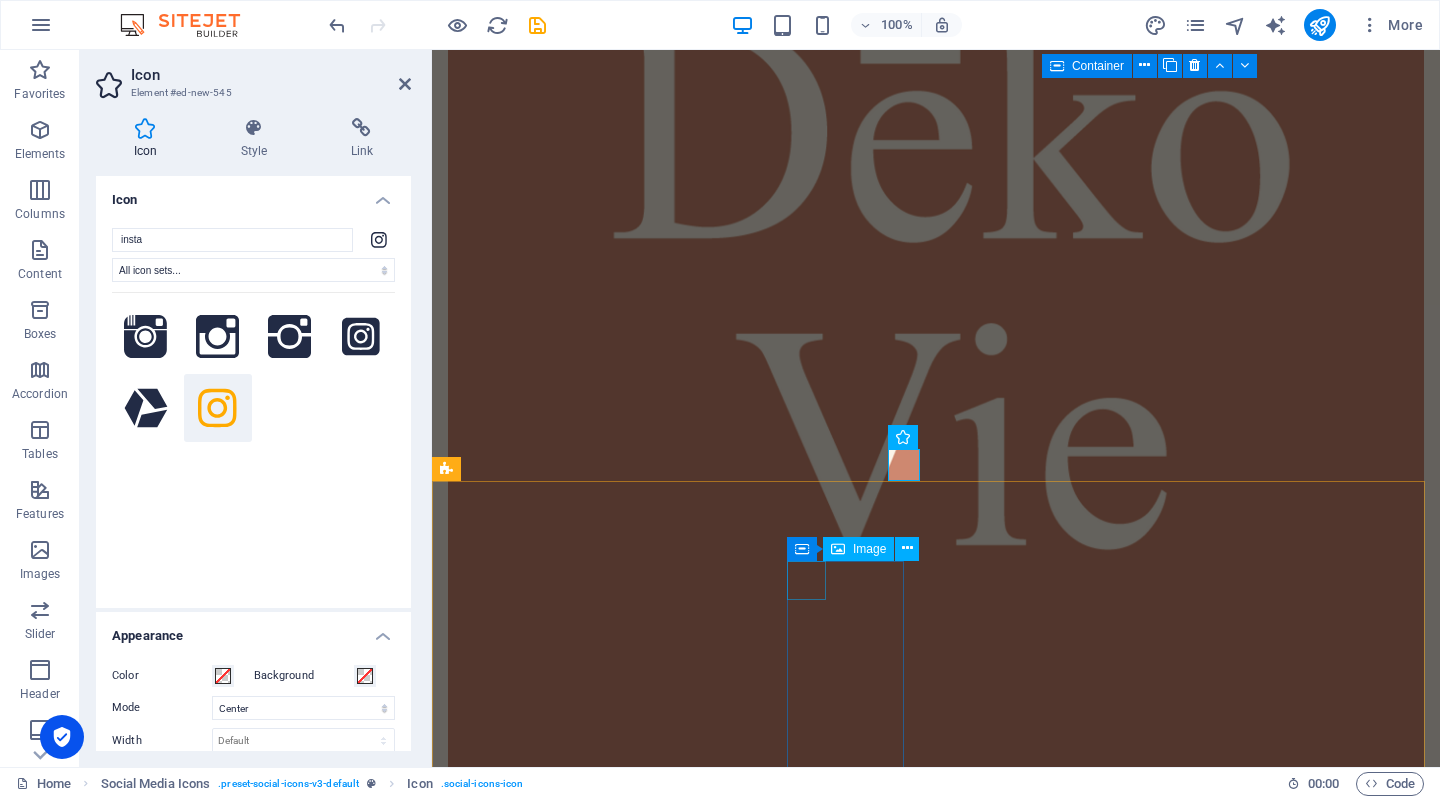 click at bounding box center (506, 8887) 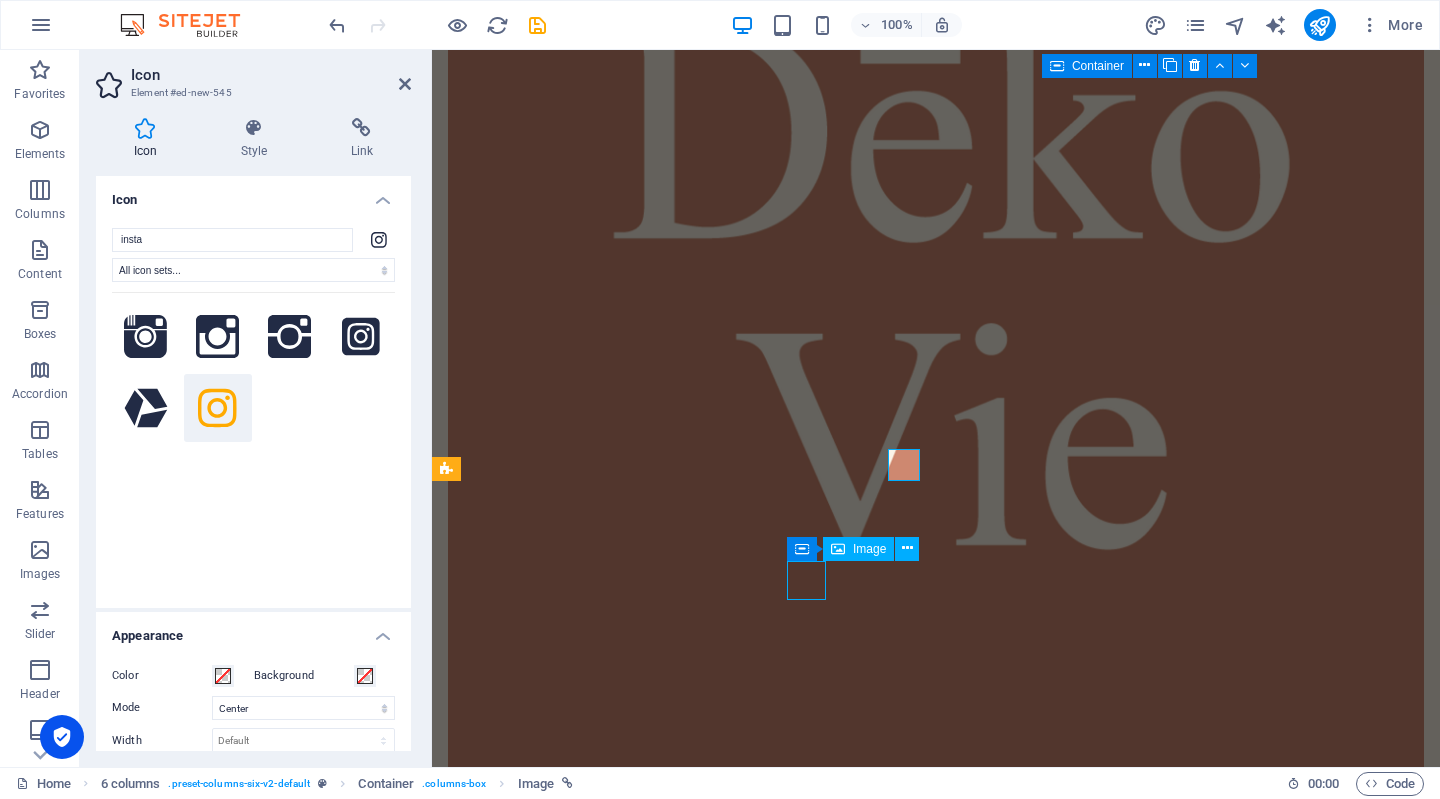 click at bounding box center [506, 8887] 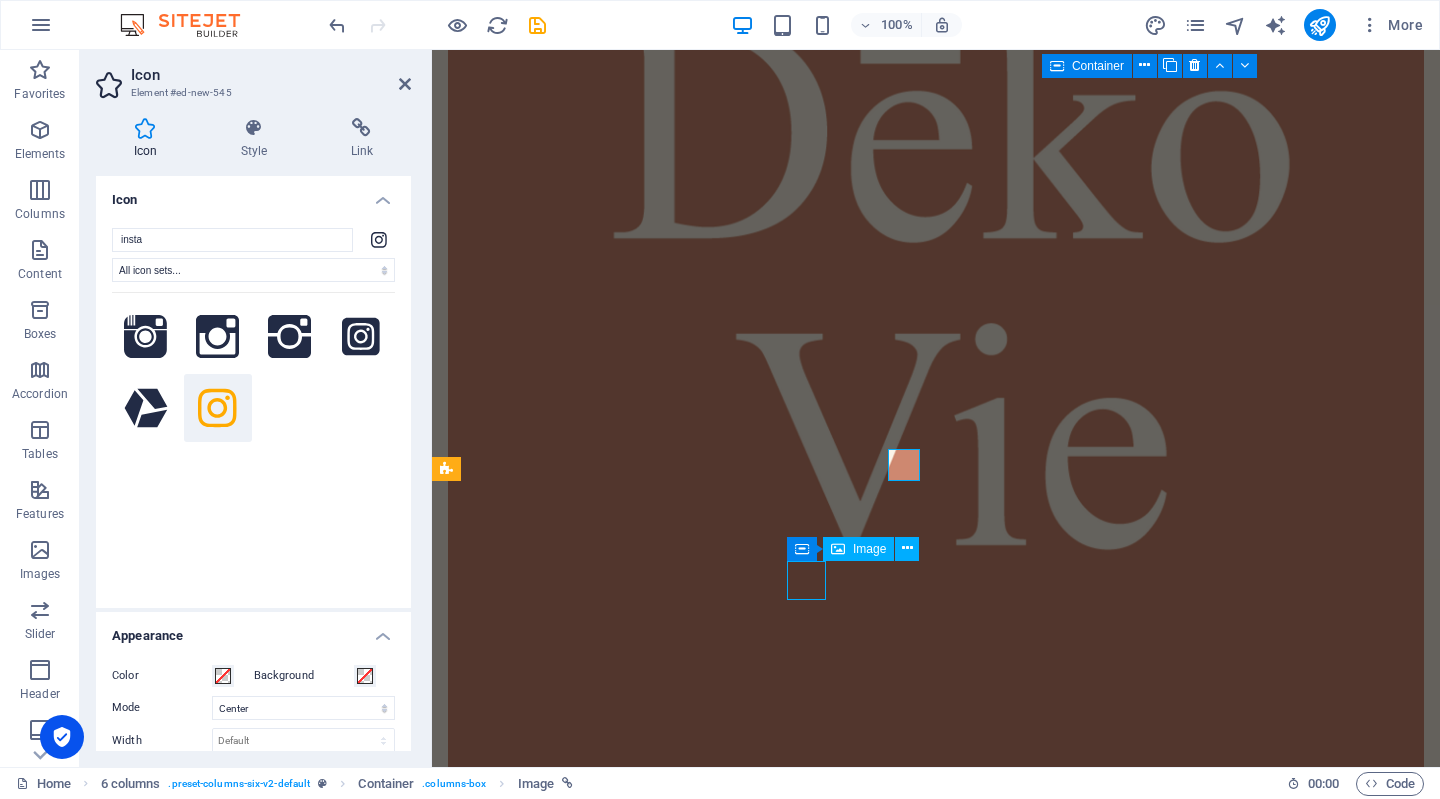select on "%" 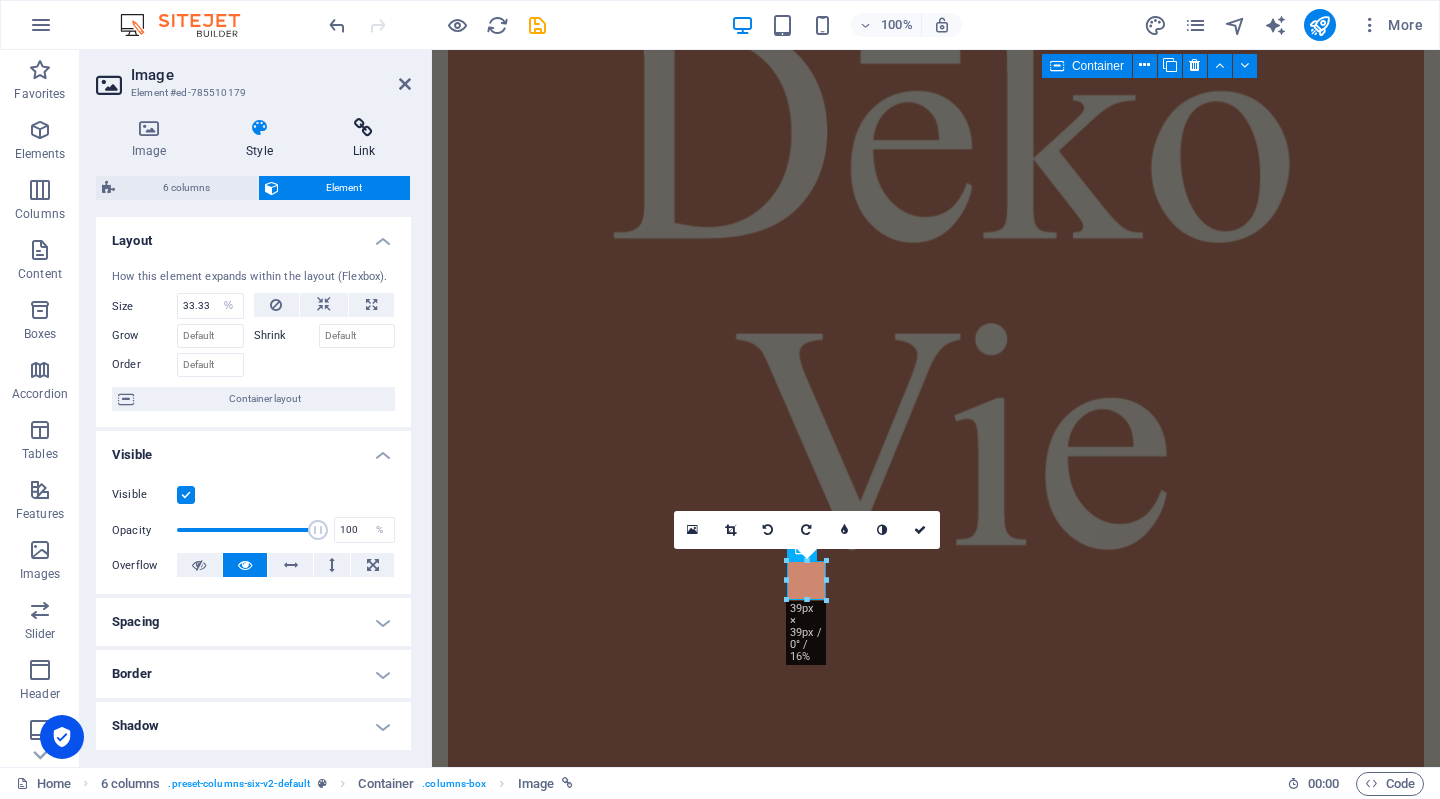 click at bounding box center [364, 128] 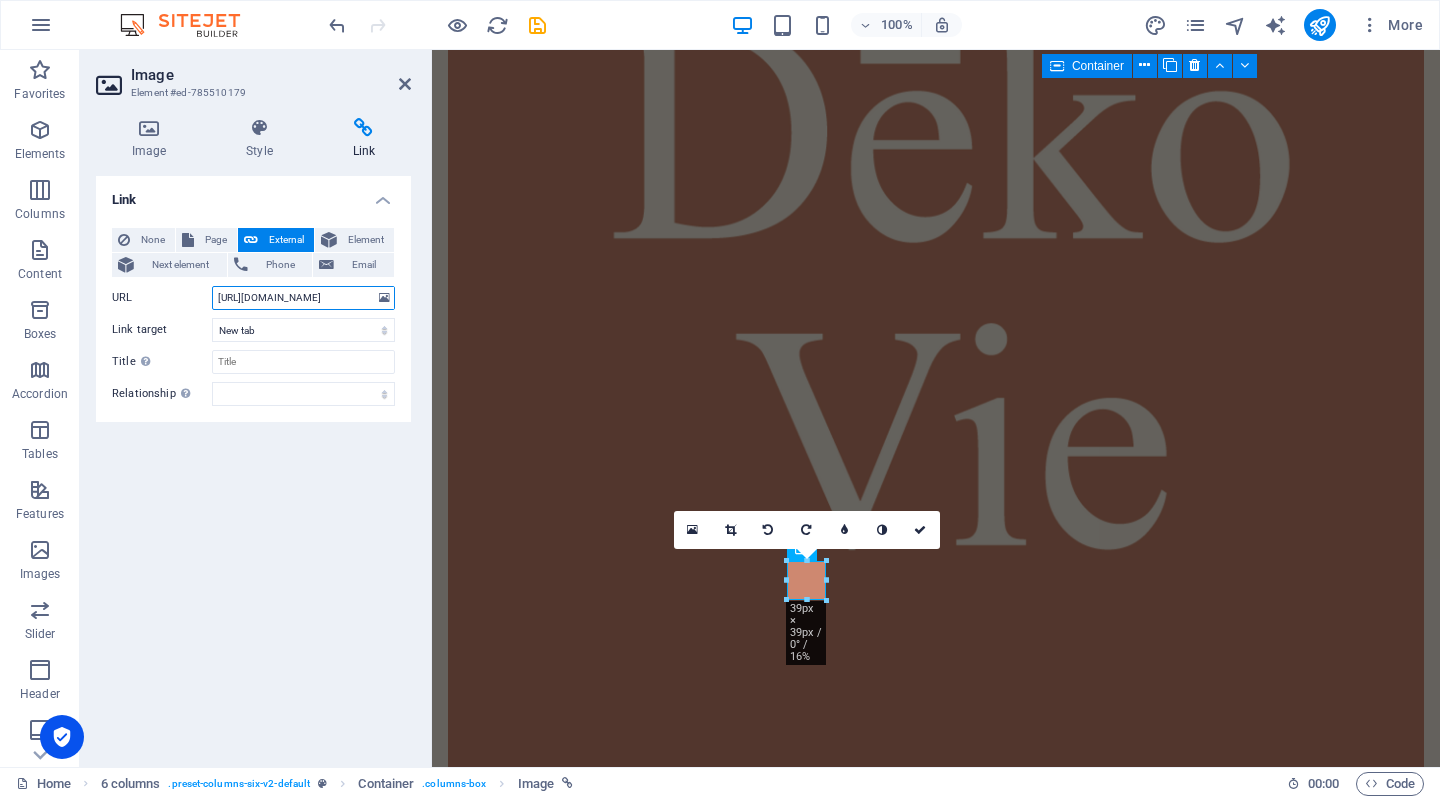 click on "https://www.instagram.com/deko_vie" at bounding box center [303, 298] 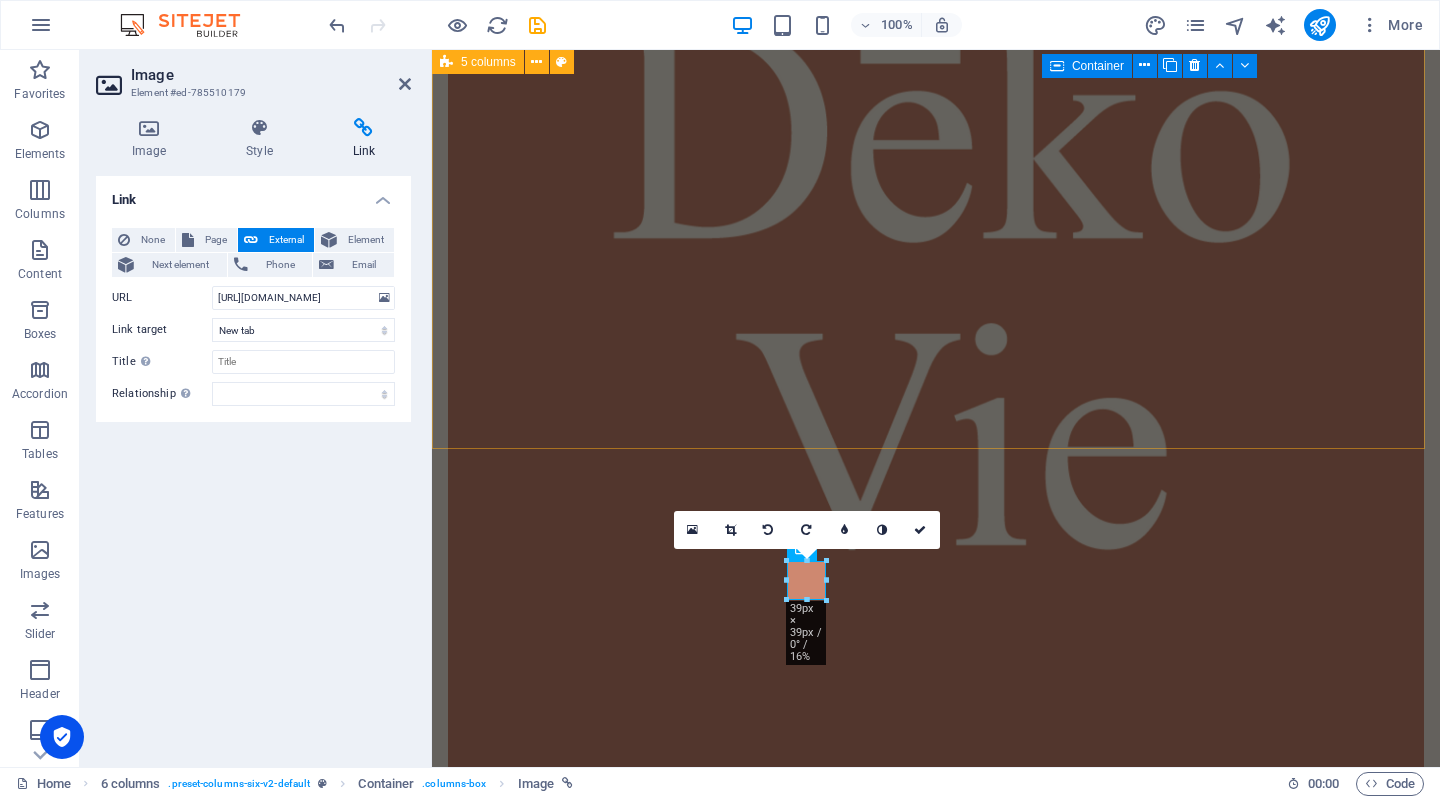 click on "Drop content here or  Add elements  Paste clipboard Drop content here or  Add elements  Paste clipboard Drop content here or  Add elements  Paste clipboard Drop content here or  Add elements  Paste clipboard Drop content here or  Add elements  Paste clipboard Drop content here or  Add elements  Paste clipboard" at bounding box center (936, 4566) 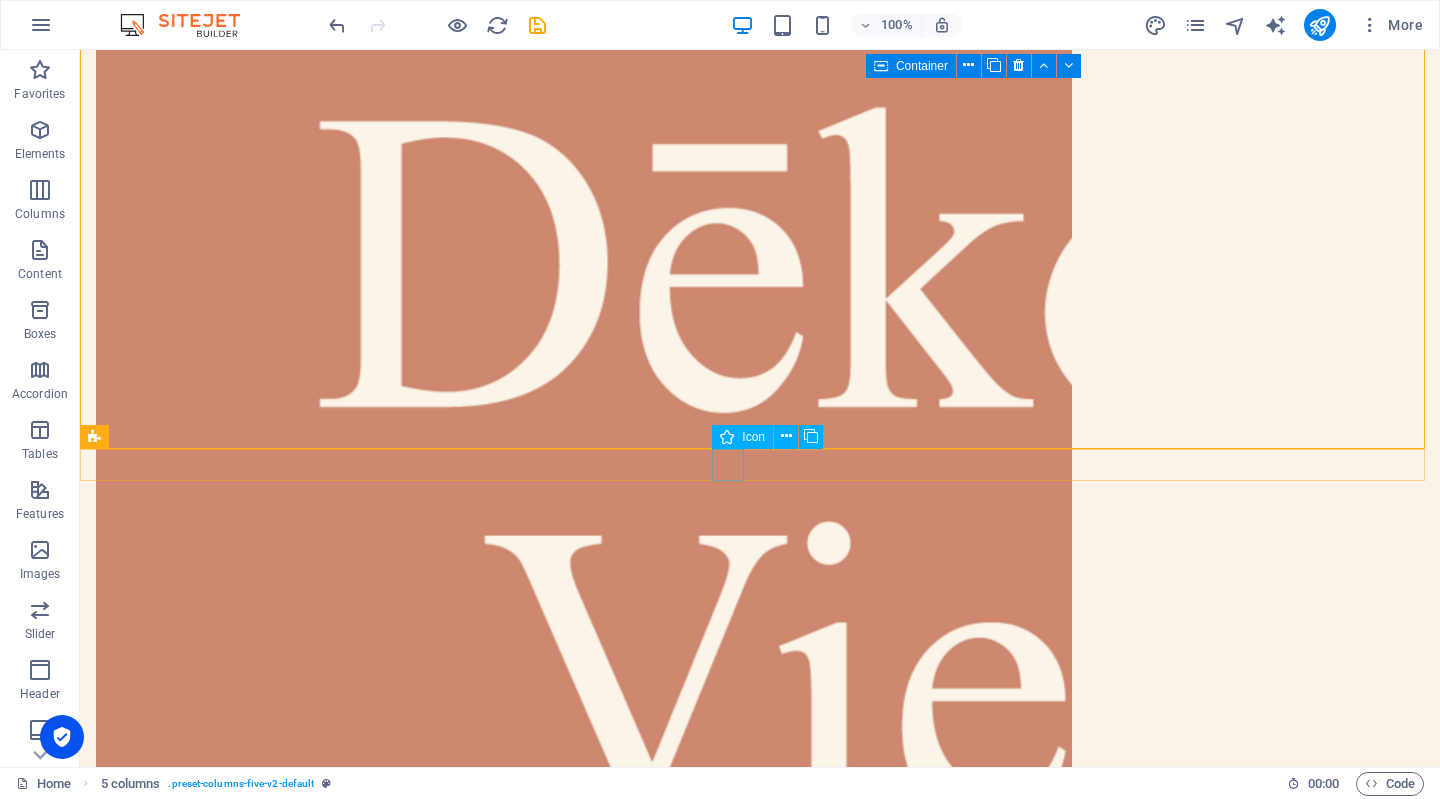 click at bounding box center (760, 10303) 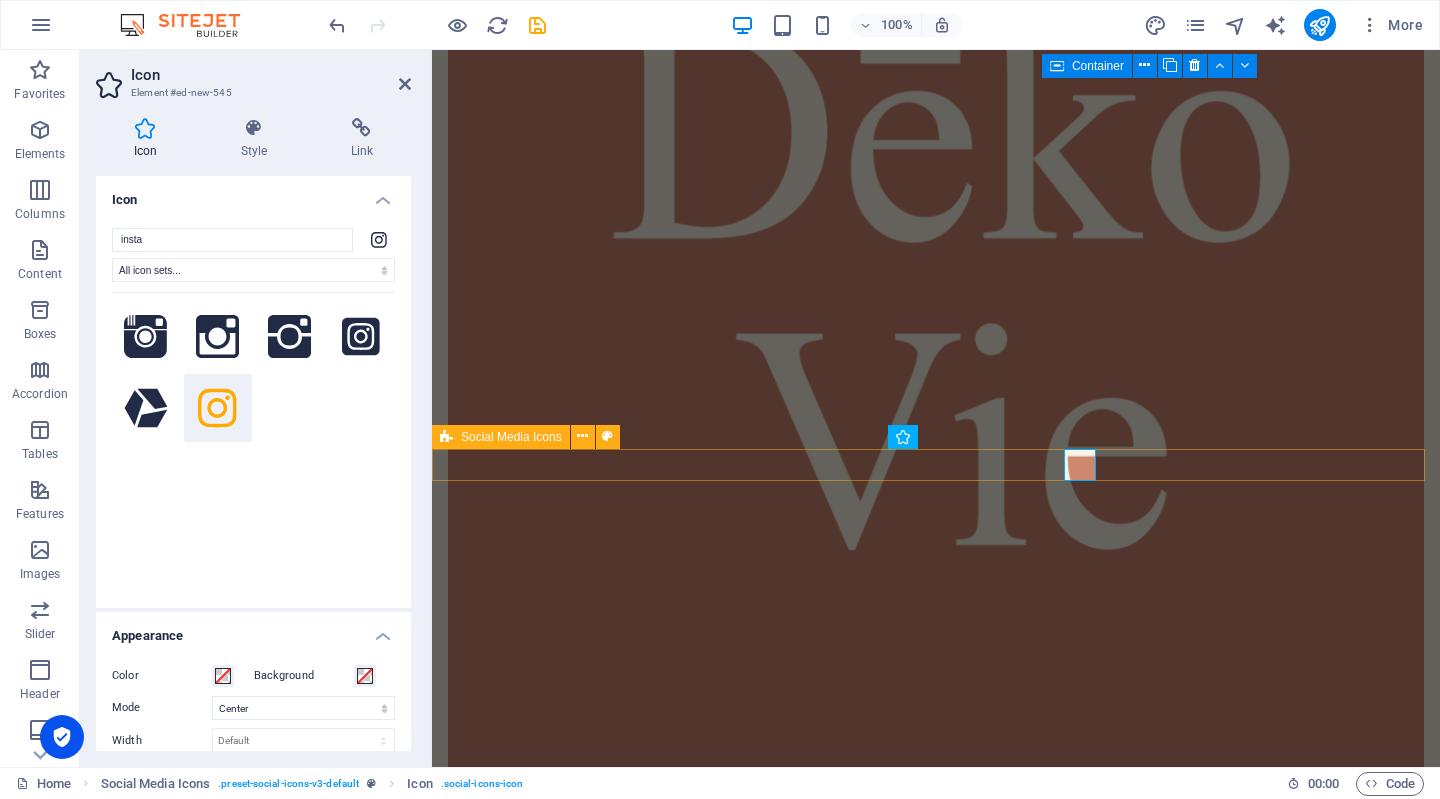 click at bounding box center (936, 8071) 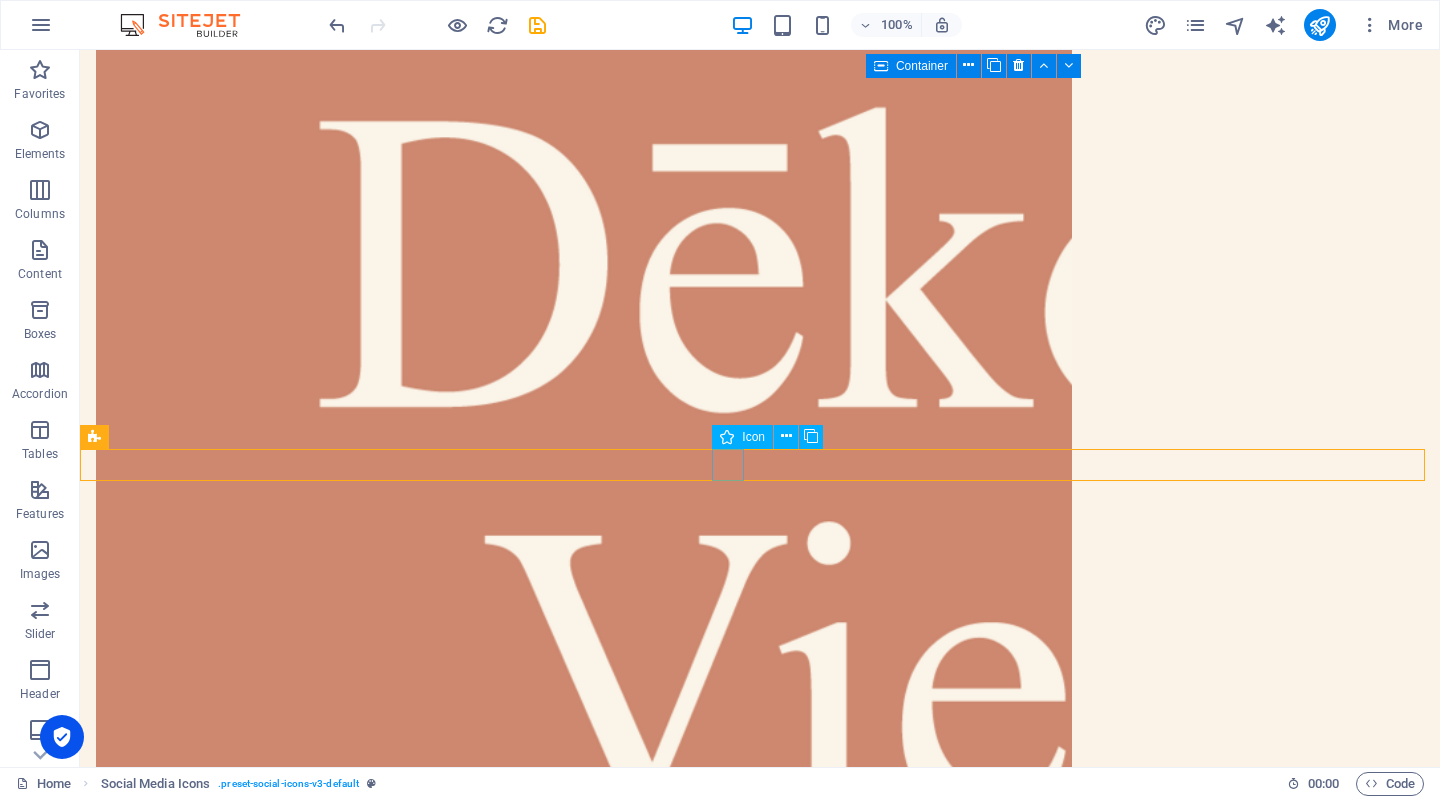 click at bounding box center (760, 10303) 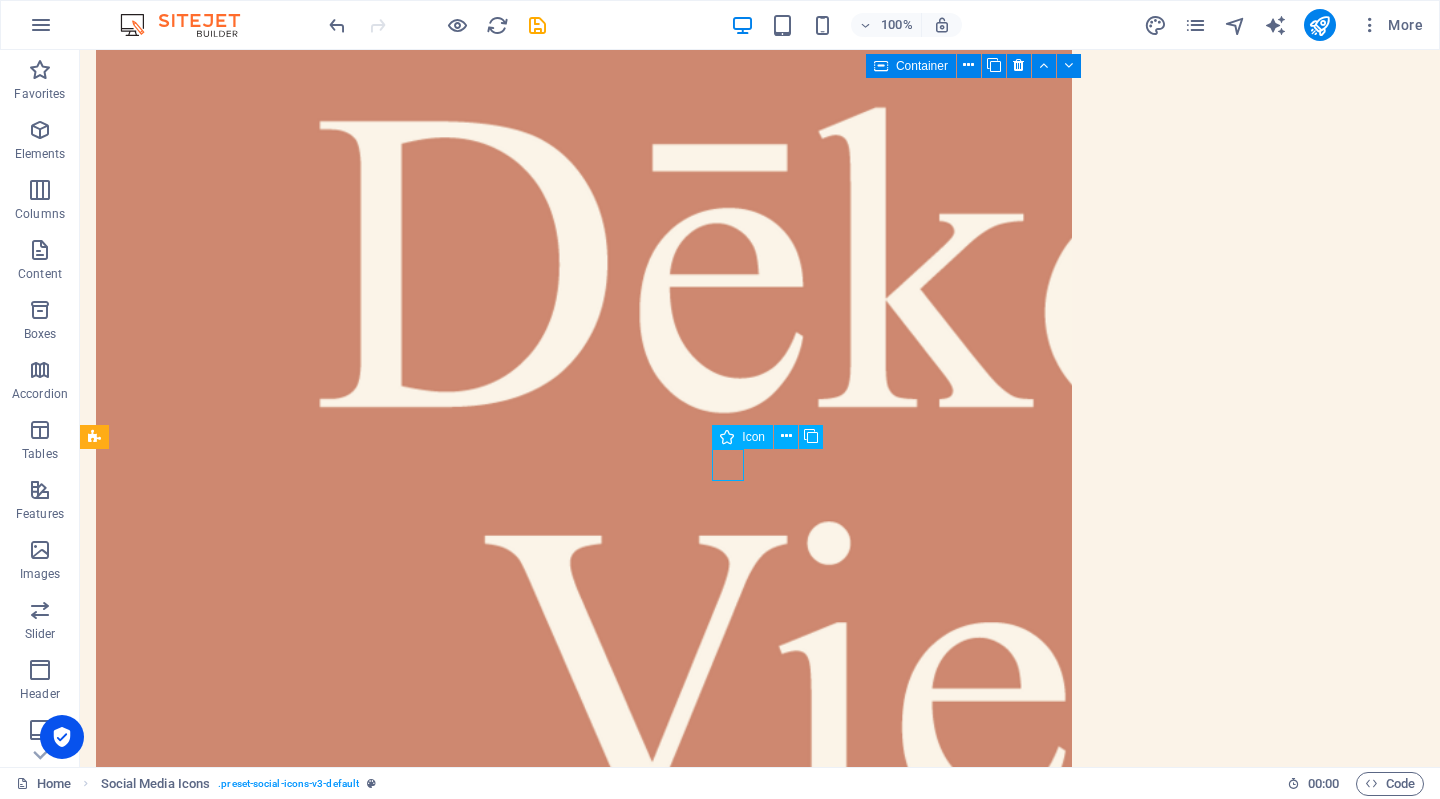 click at bounding box center [760, 10303] 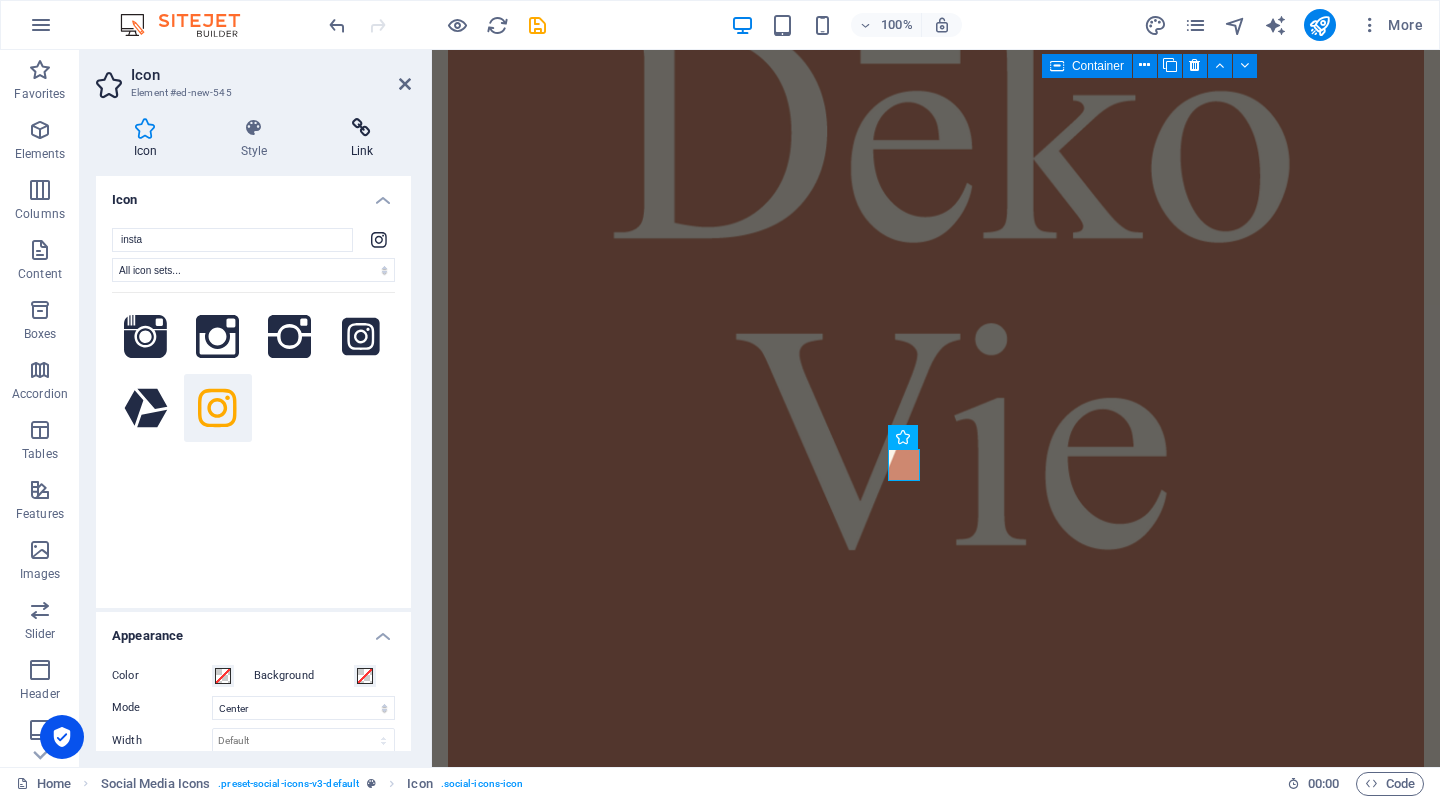 click on "Link" at bounding box center [362, 139] 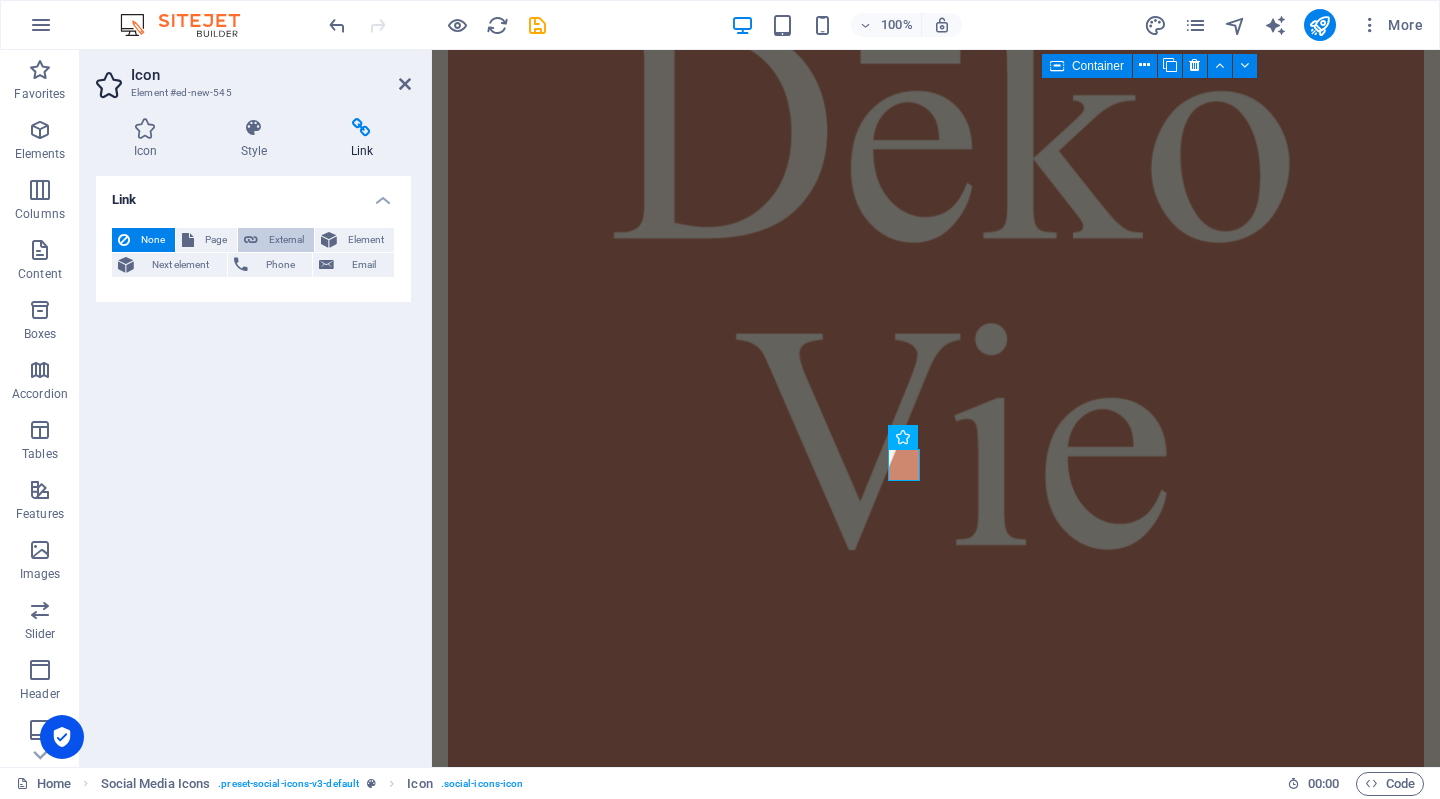 click on "External" at bounding box center (286, 240) 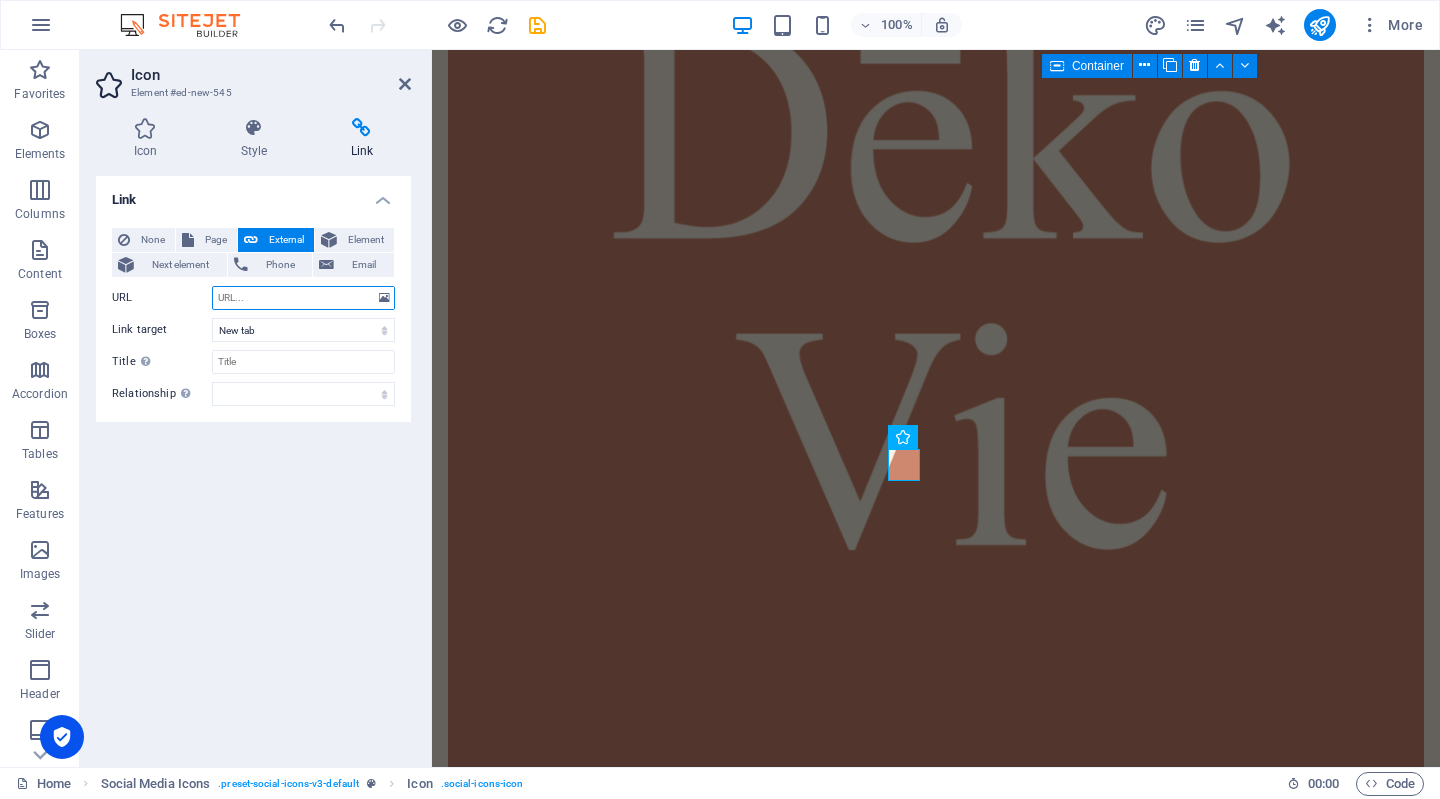 paste on "https://www.instagram.com/deko_vie" 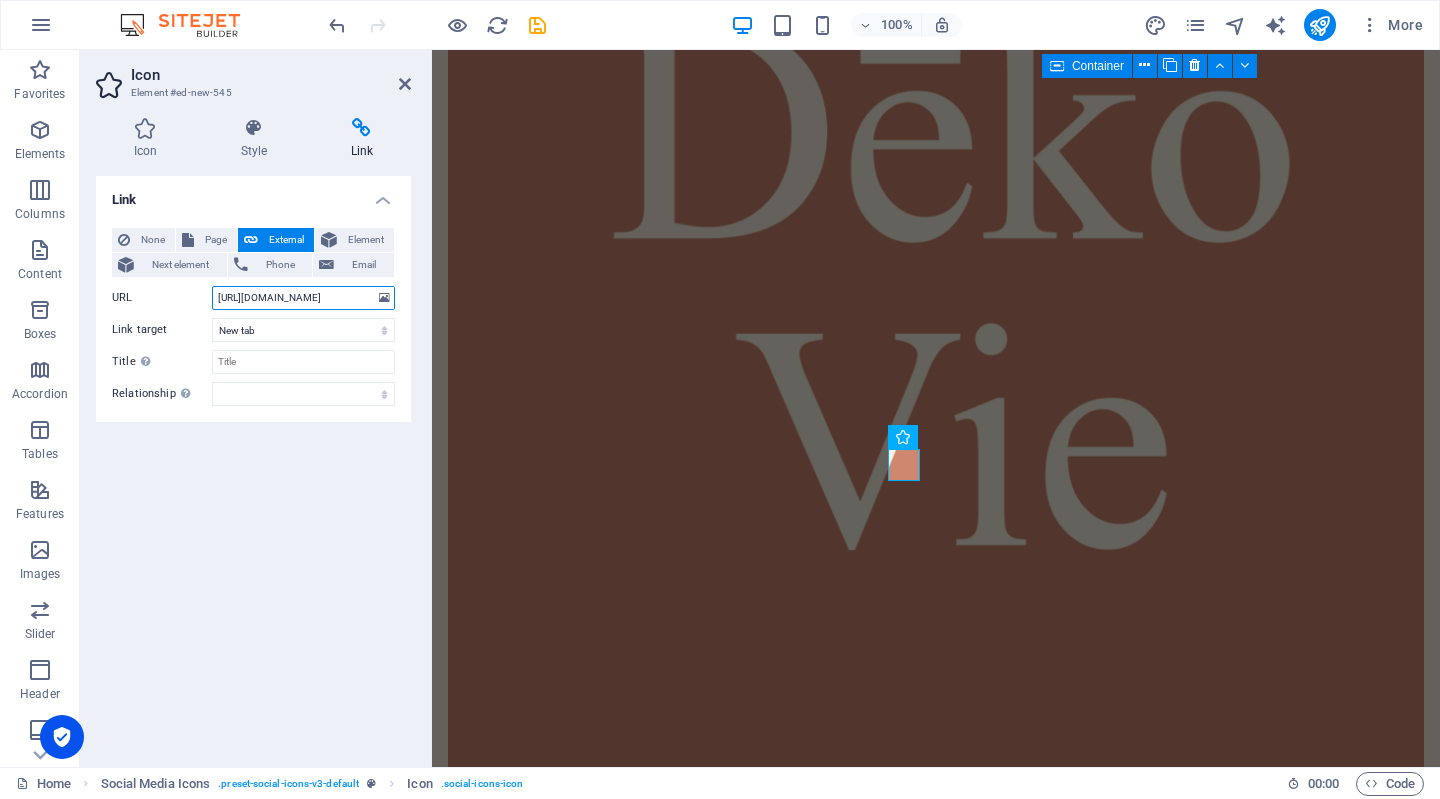 scroll, scrollTop: 0, scrollLeft: 15, axis: horizontal 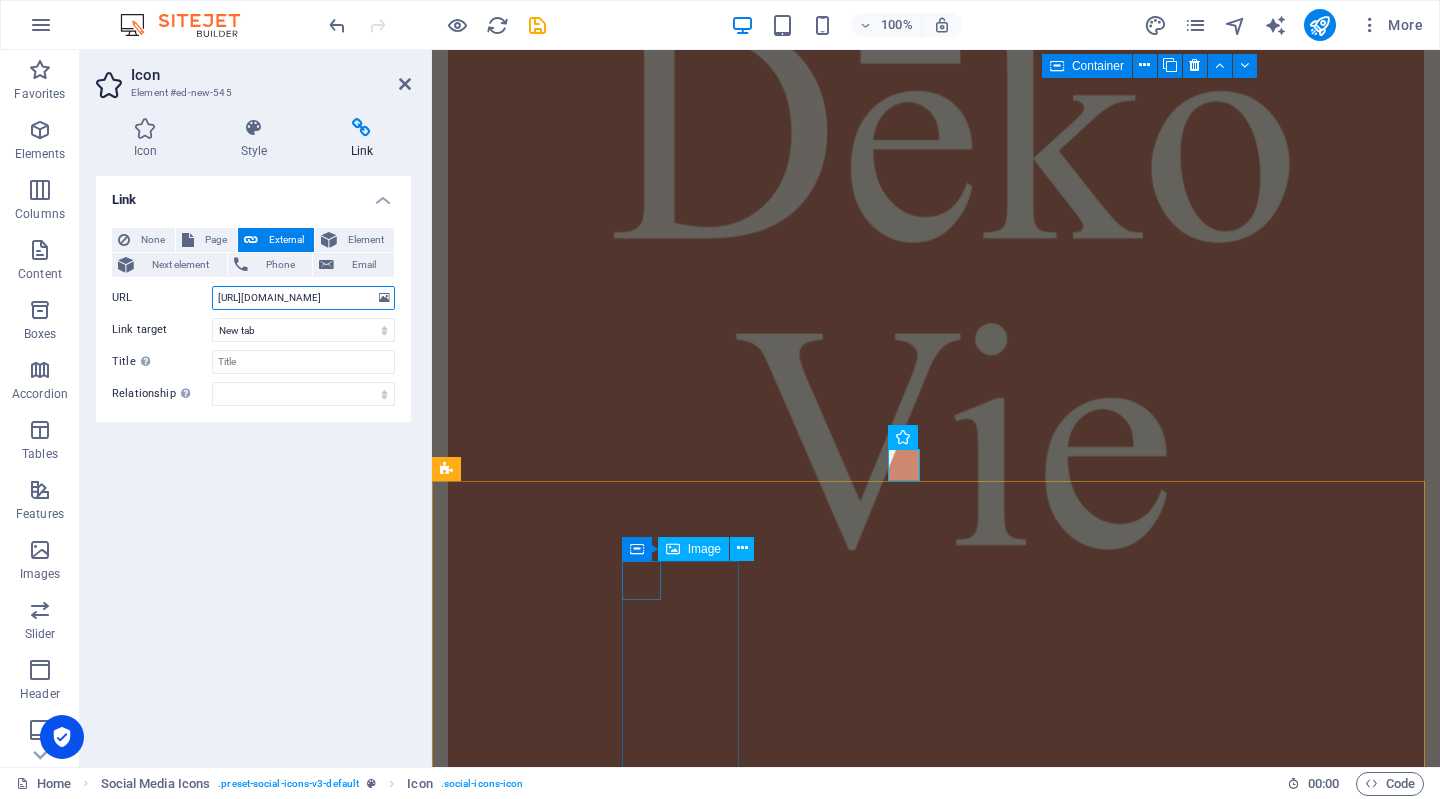 type on "https://www.instagram.com/deko_vie" 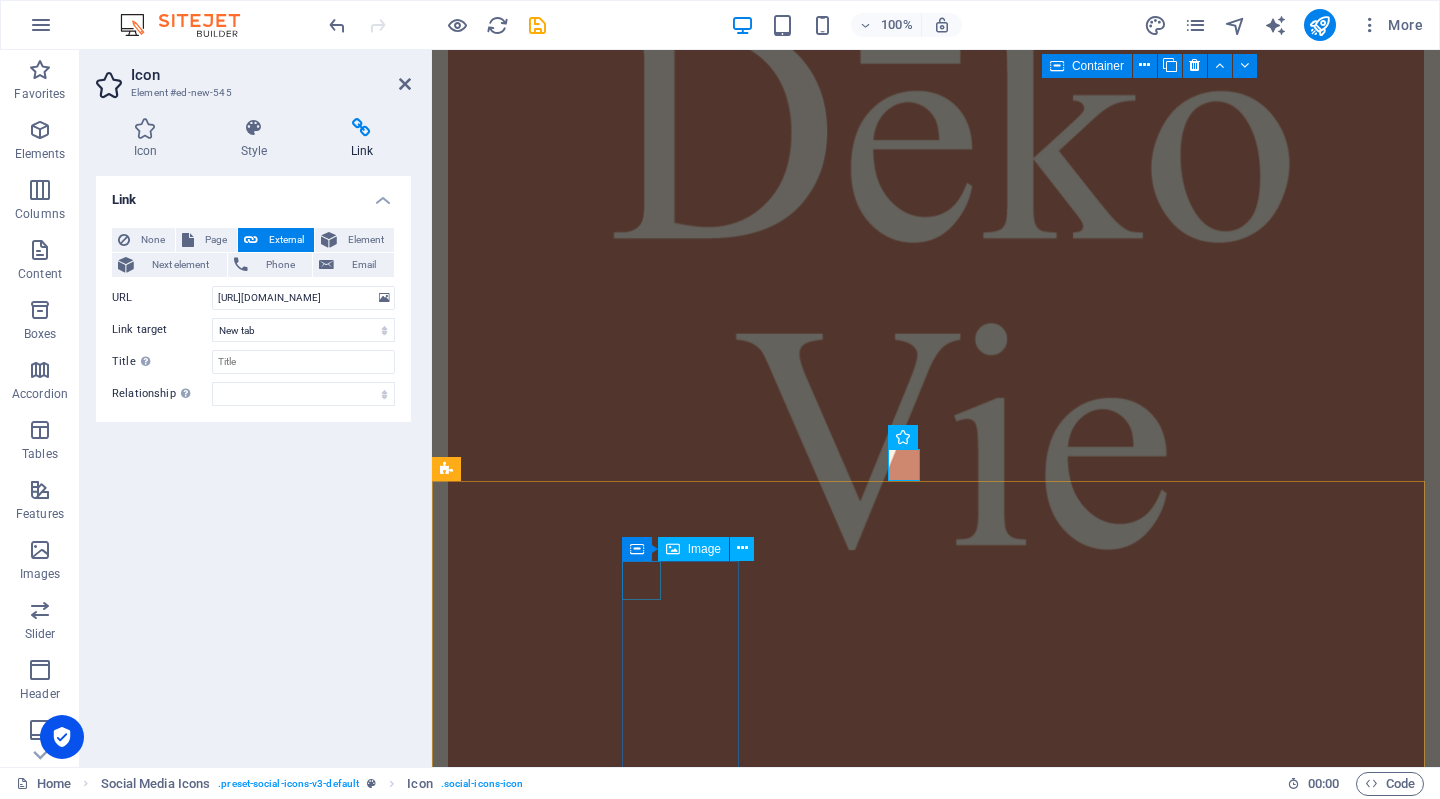 scroll, scrollTop: 0, scrollLeft: 0, axis: both 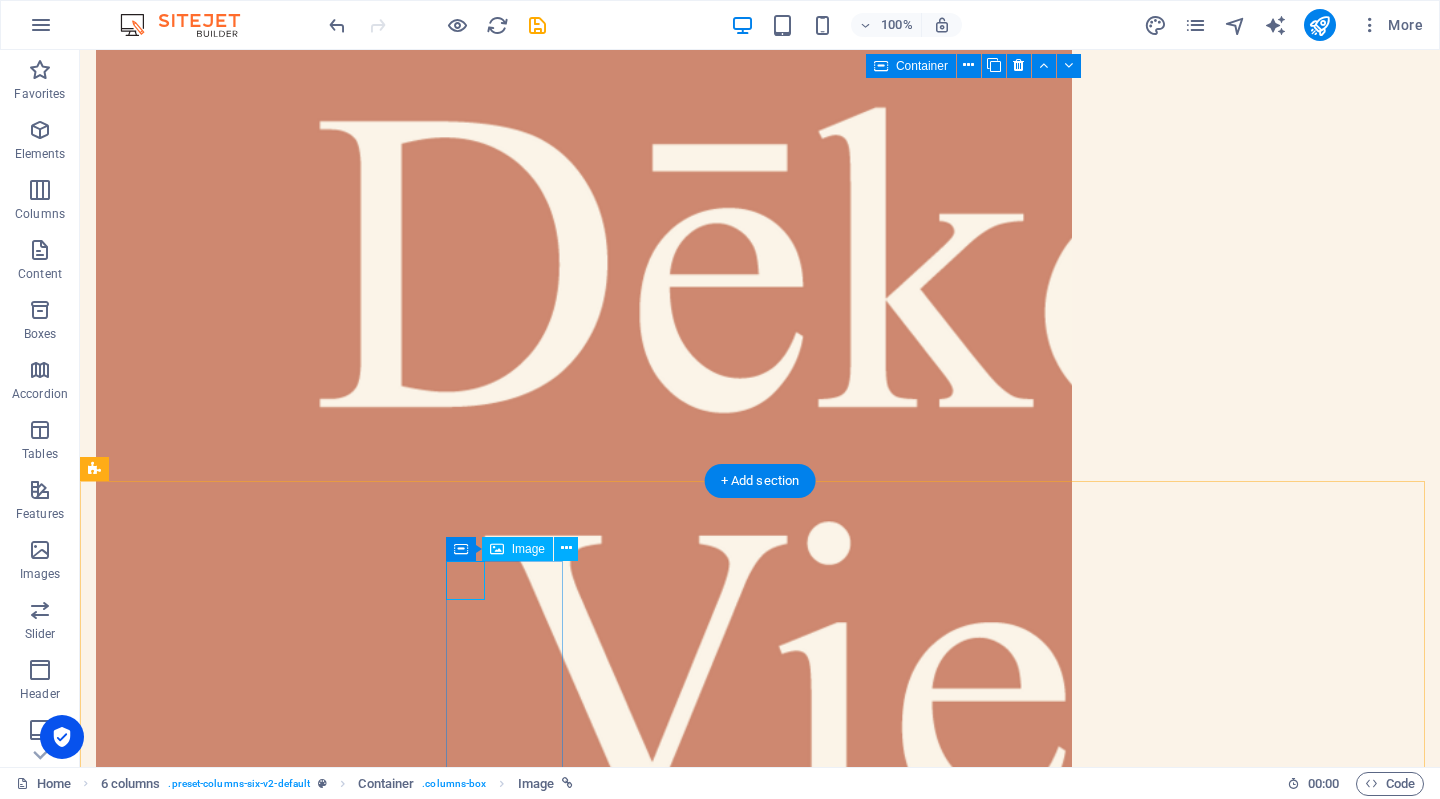 click at bounding box center [154, 10879] 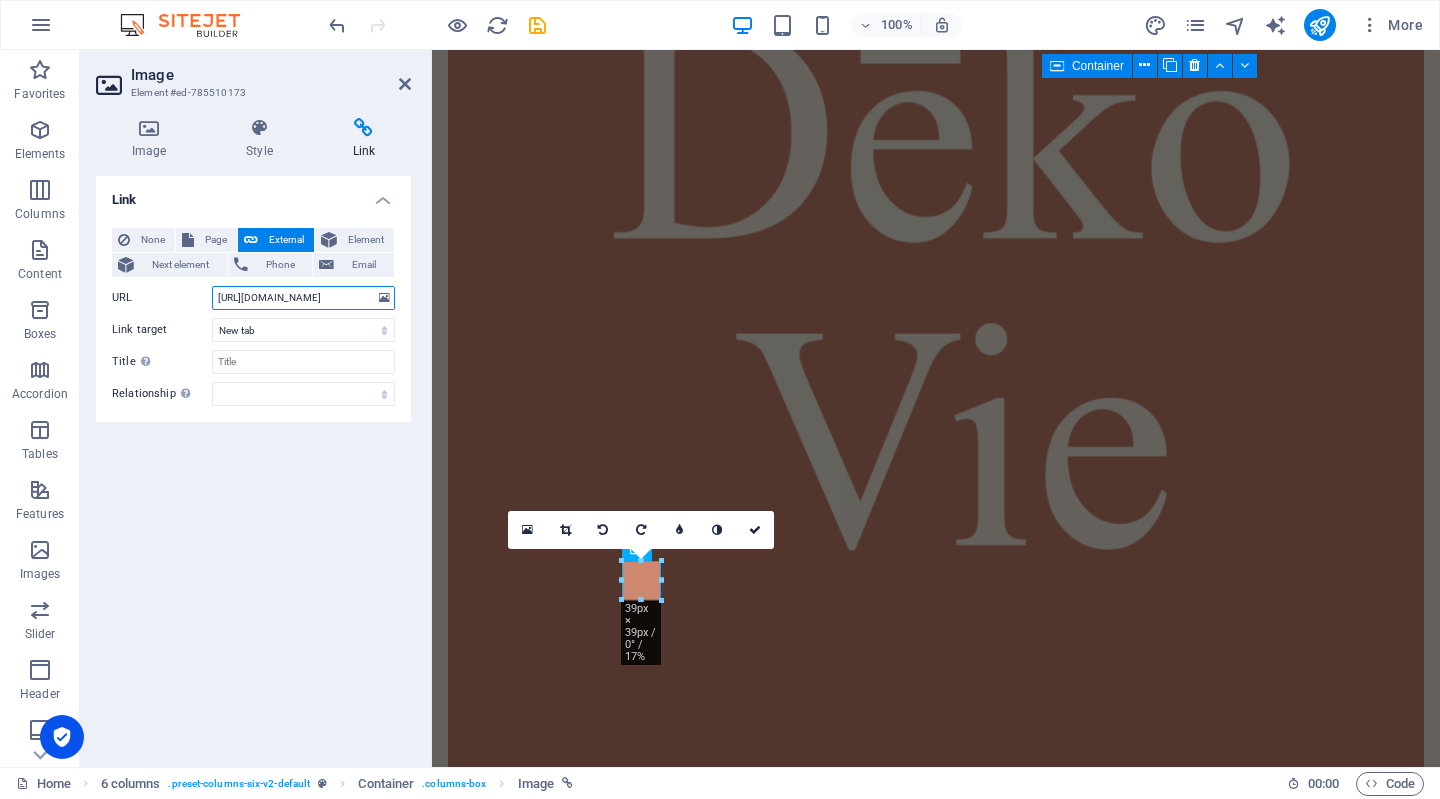 click on "https://www.facebook.com/dekoviehome" at bounding box center (303, 298) 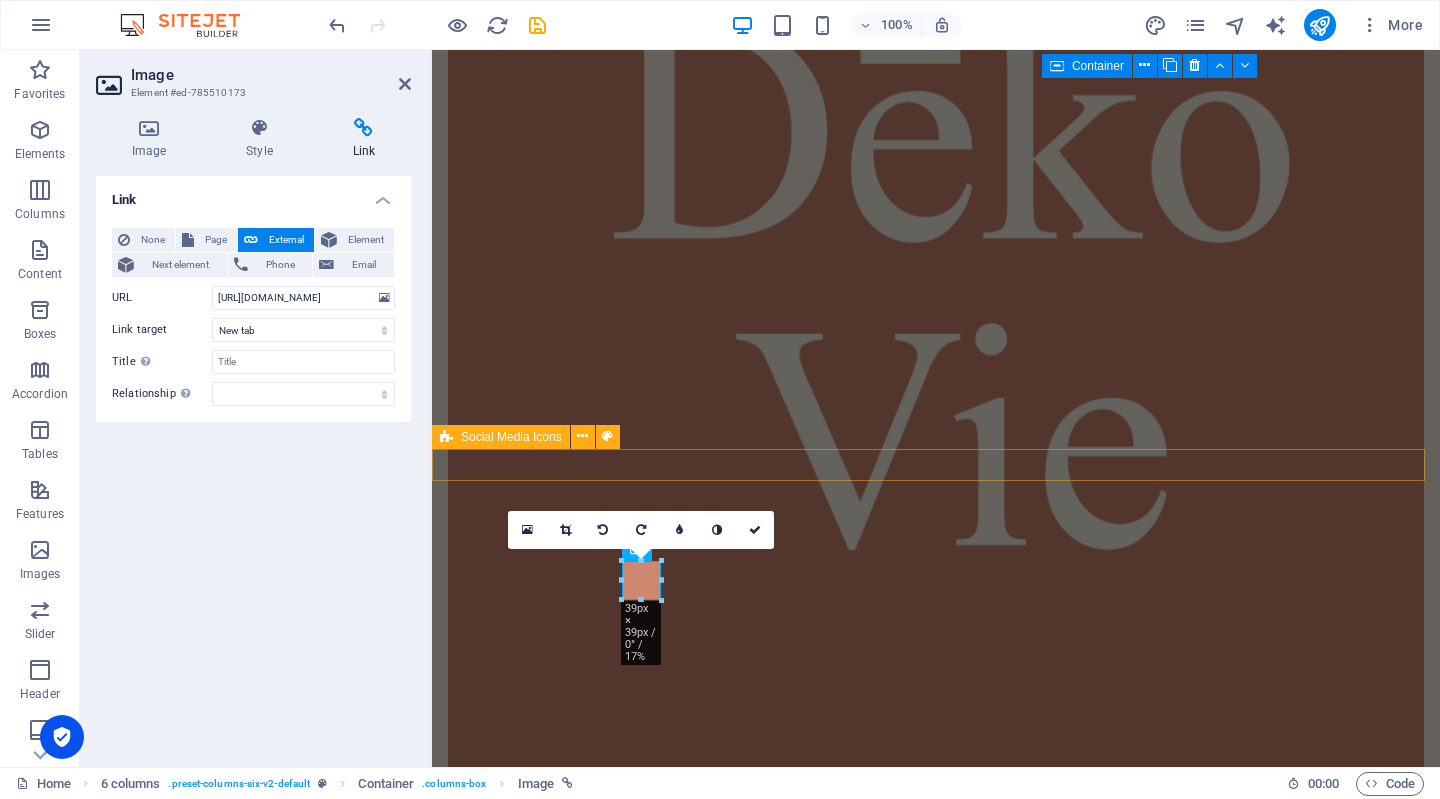 click at bounding box center (936, 8071) 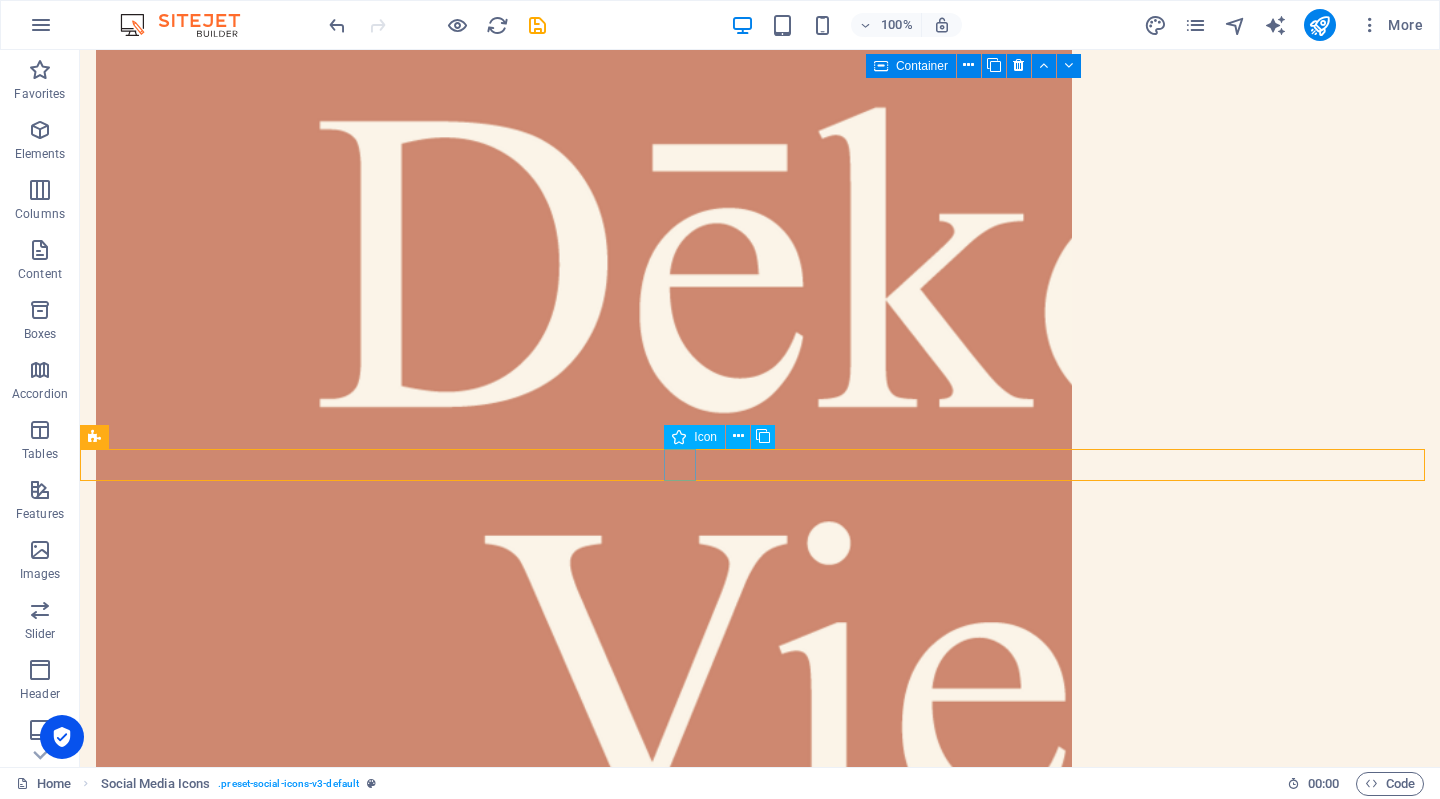 click at bounding box center [760, 10263] 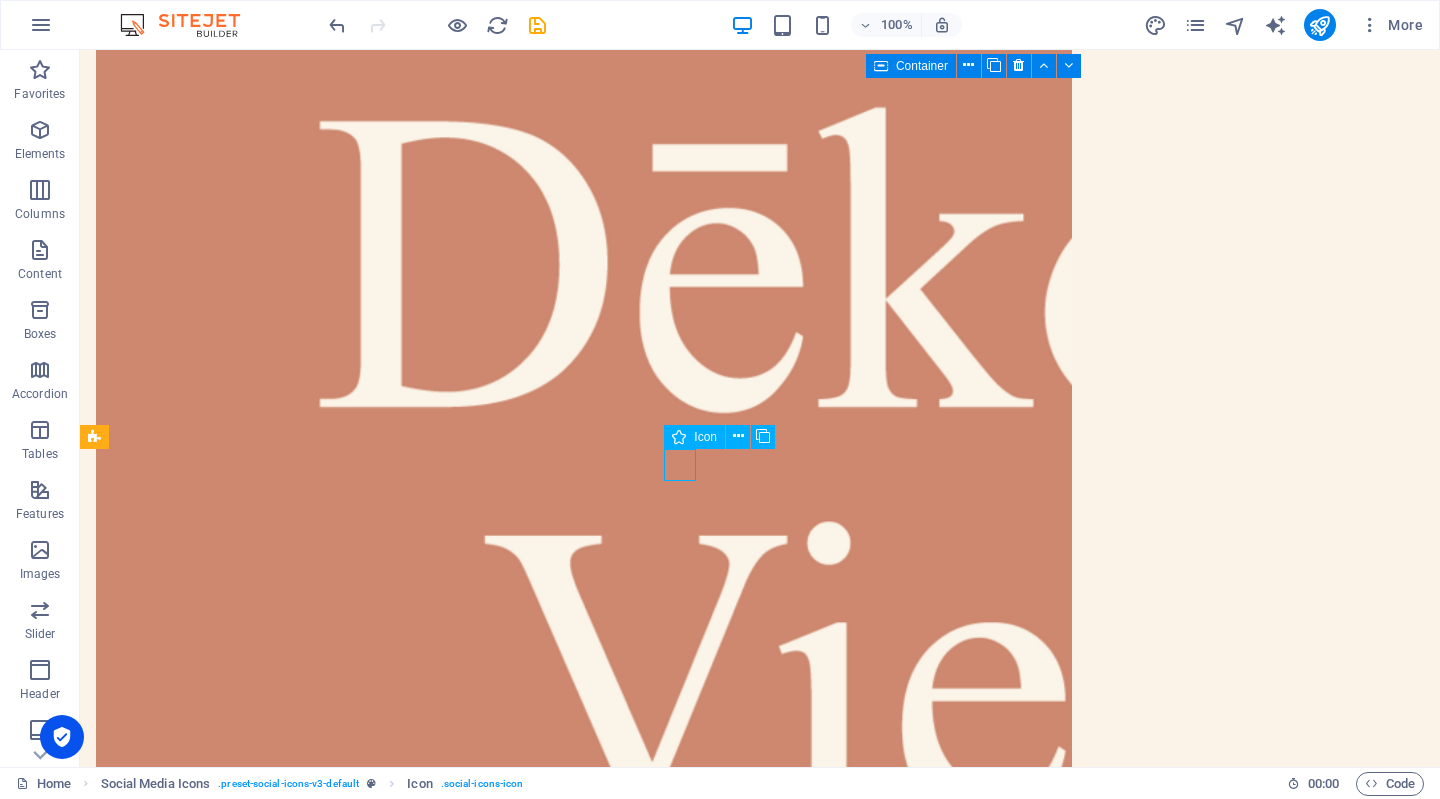 click at bounding box center [760, 10263] 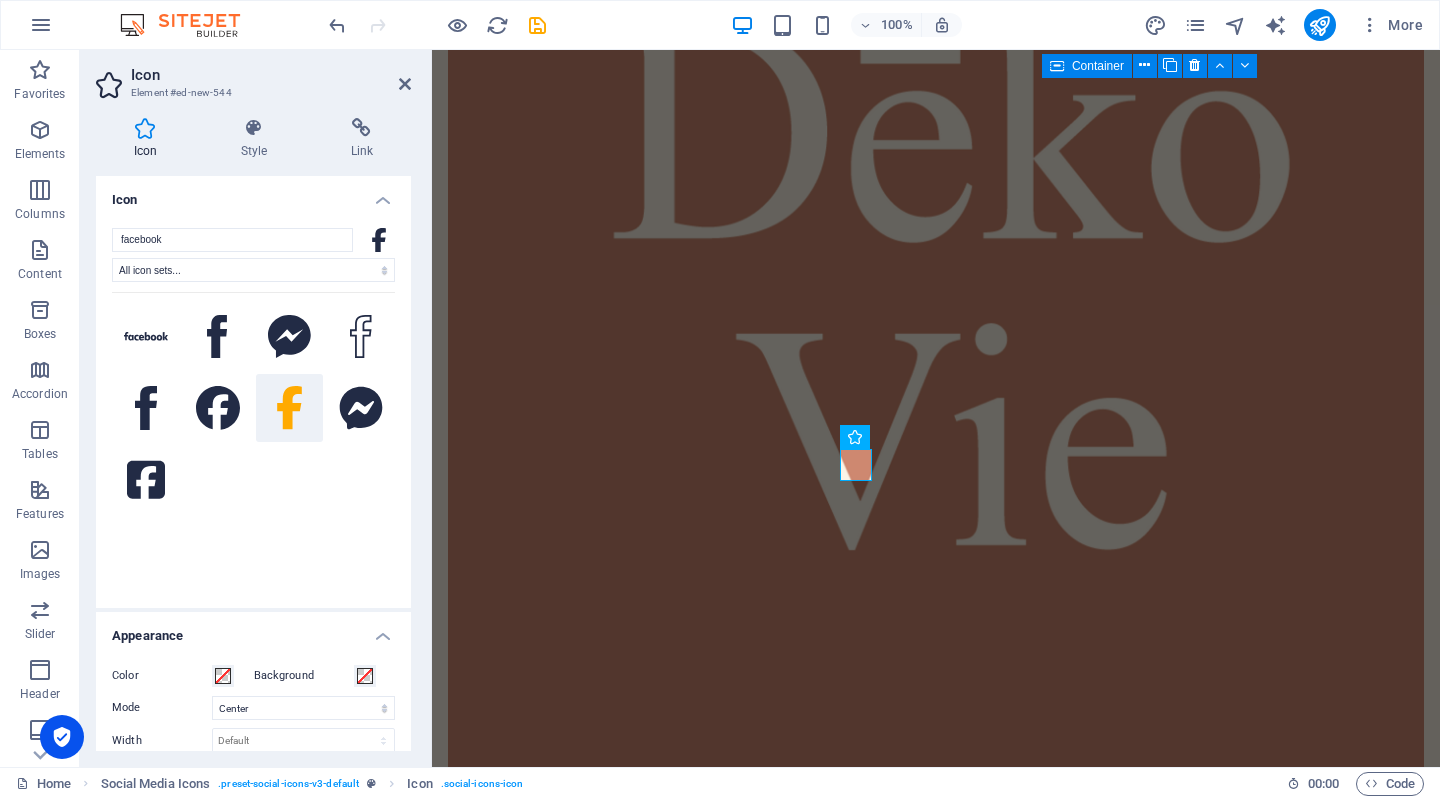 click on "Icon Style Link Icon facebook All icon sets... IcoFont Ionicons FontAwesome Brands FontAwesome Duotone FontAwesome Solid FontAwesome Regular FontAwesome Light FontAwesome Thin FontAwesome Sharp Solid FontAwesome Sharp Regular FontAwesome Sharp Light FontAwesome Sharp Thin Appearance Color Background Mode Scale Left Center Right Width Default auto px rem % em vh vw Height Default auto px rem em vh vw Padding Default px rem % em vh vw Stroke width Default px rem % em vh vw Stroke color Overflow Alignment Alignment Shadow Default None Outside Color X offset 0 px rem vh vw Y offset 0 px rem vh vw Blur 0 px rem % vh vw Text Alternative text The alternative text is used by devices that cannot display images (e.g. image search engines) and should be added to every image to improve website accessibility. Social Media Icons Element Layout How this element expands within the layout (Flexbox). Size Default auto px % 1/1 1/2 1/3 1/4 1/5 1/6 1/7 1/8 1/9 1/10 Grow Shrink Order Container layout Visible Visible Opacity 100 %" at bounding box center (253, 434) 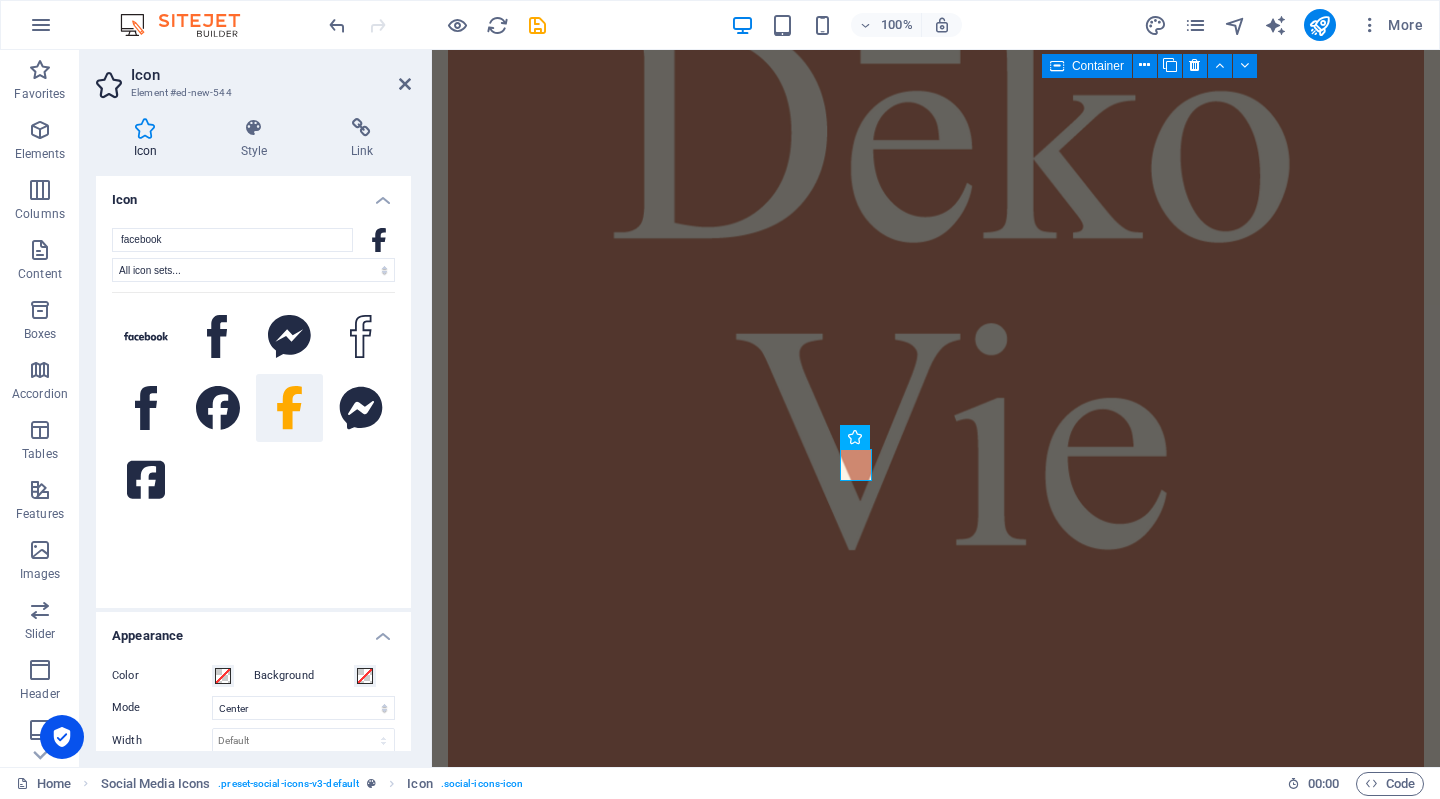 click on "Icon Style Link Icon facebook All icon sets... IcoFont Ionicons FontAwesome Brands FontAwesome Duotone FontAwesome Solid FontAwesome Regular FontAwesome Light FontAwesome Thin FontAwesome Sharp Solid FontAwesome Sharp Regular FontAwesome Sharp Light FontAwesome Sharp Thin Appearance Color Background Mode Scale Left Center Right Width Default auto px rem % em vh vw Height Default auto px rem em vh vw Padding Default px rem % em vh vw Stroke width Default px rem % em vh vw Stroke color Overflow Alignment Alignment Shadow Default None Outside Color X offset 0 px rem vh vw Y offset 0 px rem vh vw Blur 0 px rem % vh vw Text Alternative text The alternative text is used by devices that cannot display images (e.g. image search engines) and should be added to every image to improve website accessibility. Social Media Icons Element Layout How this element expands within the layout (Flexbox). Size Default auto px % 1/1 1/2 1/3 1/4 1/5 1/6 1/7 1/8 1/9 1/10 Grow Shrink Order Container layout Visible Visible Opacity 100 %" at bounding box center [253, 434] 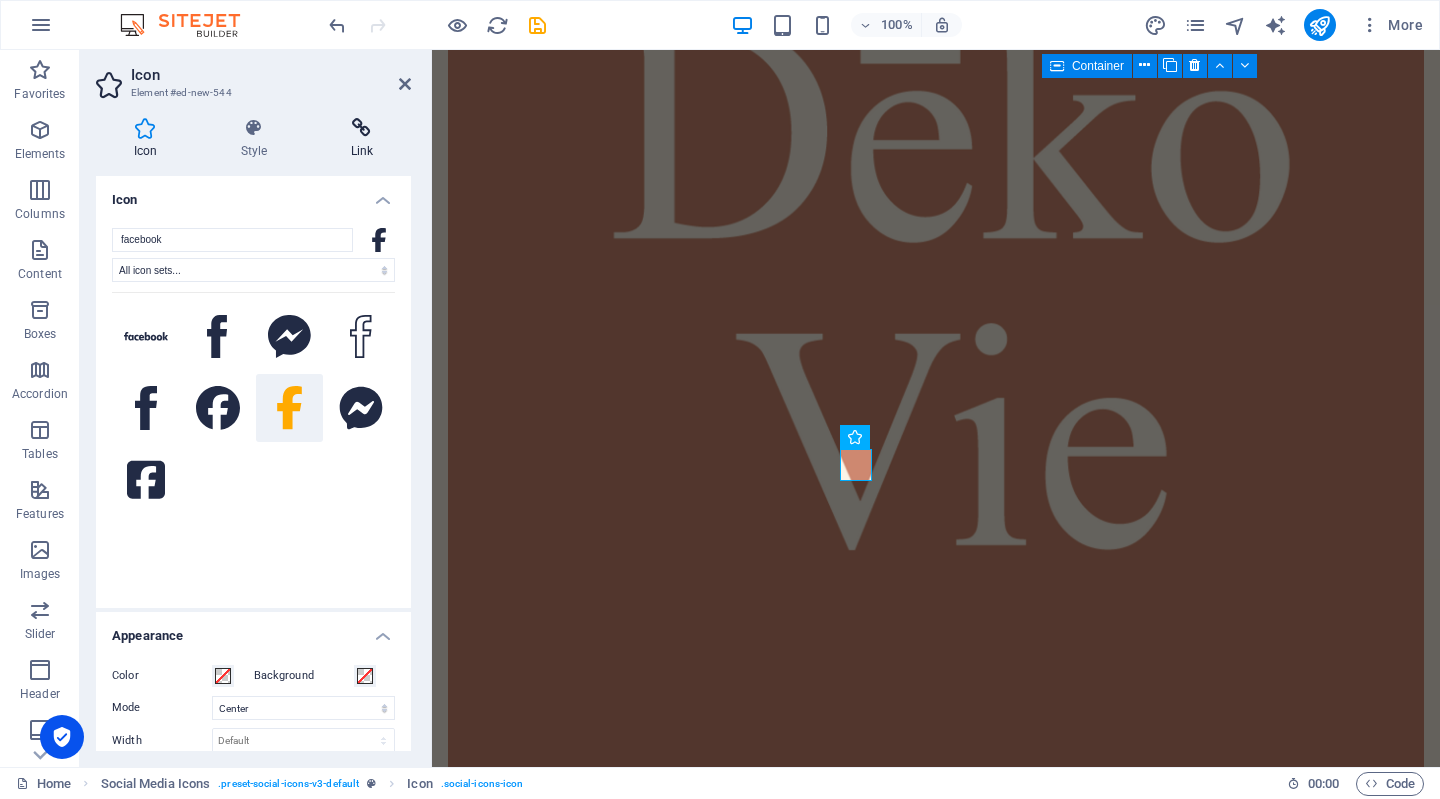 click on "Link" at bounding box center [362, 139] 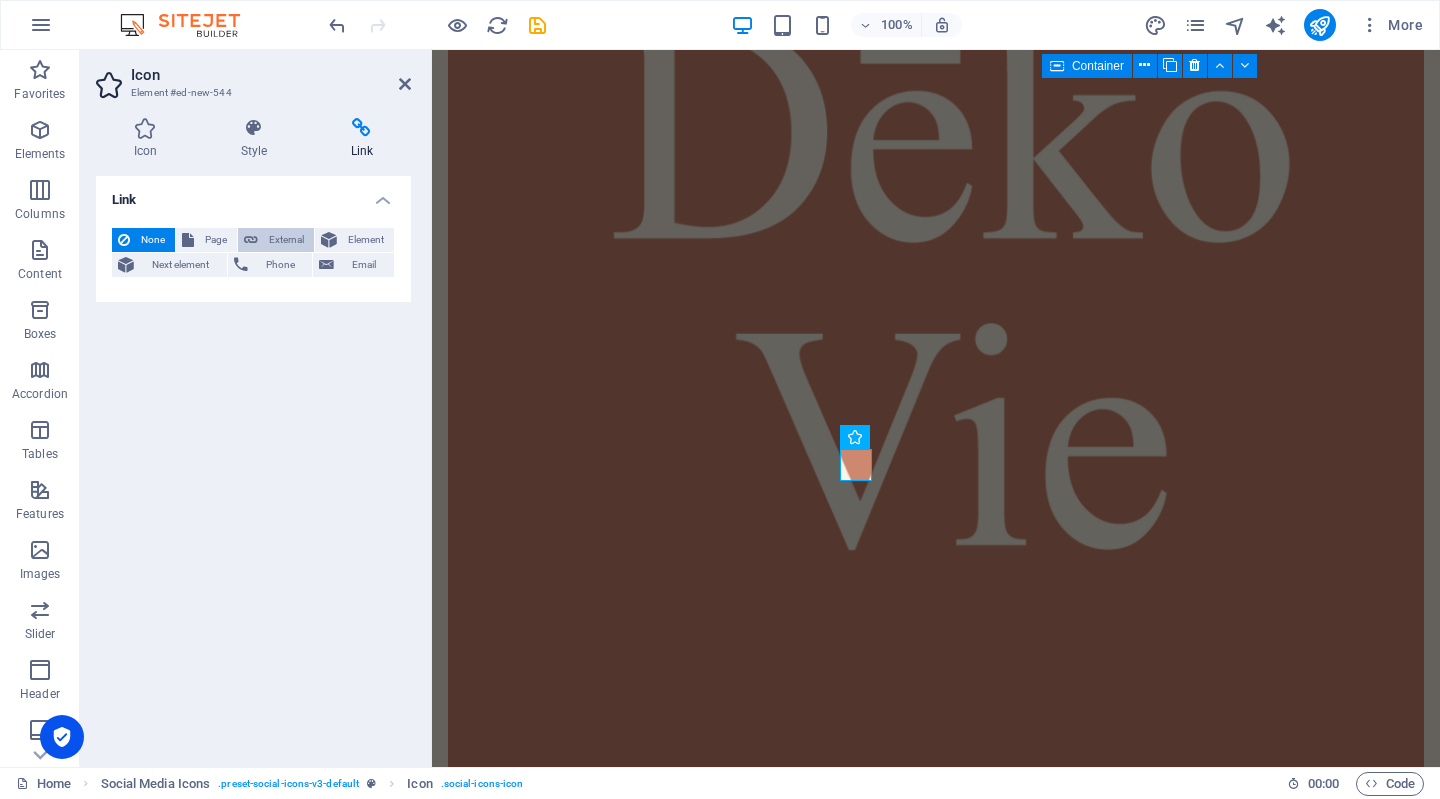 click on "External" at bounding box center (286, 240) 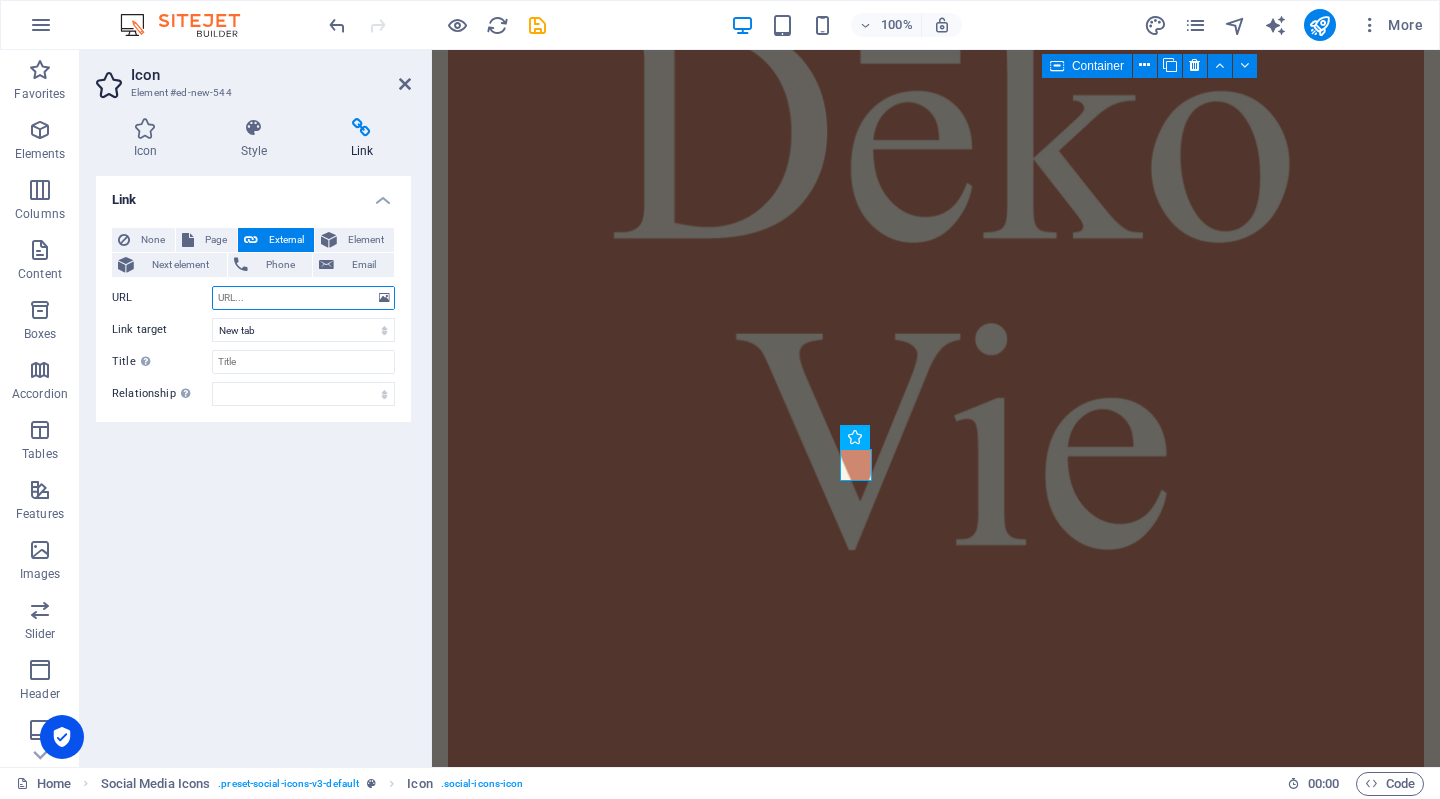 paste on "https://www.facebook.com/dekoviehome" 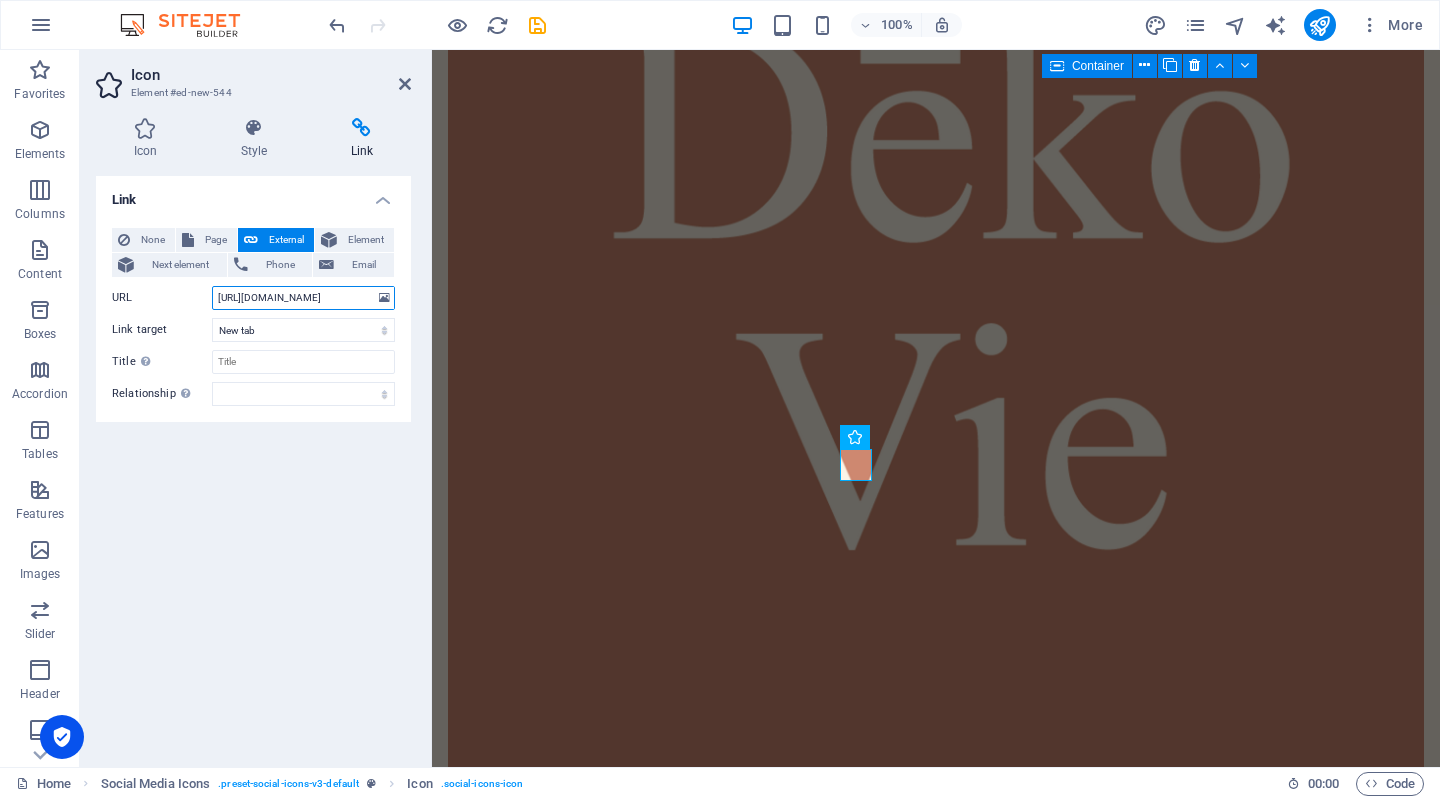 scroll, scrollTop: 0, scrollLeft: 32, axis: horizontal 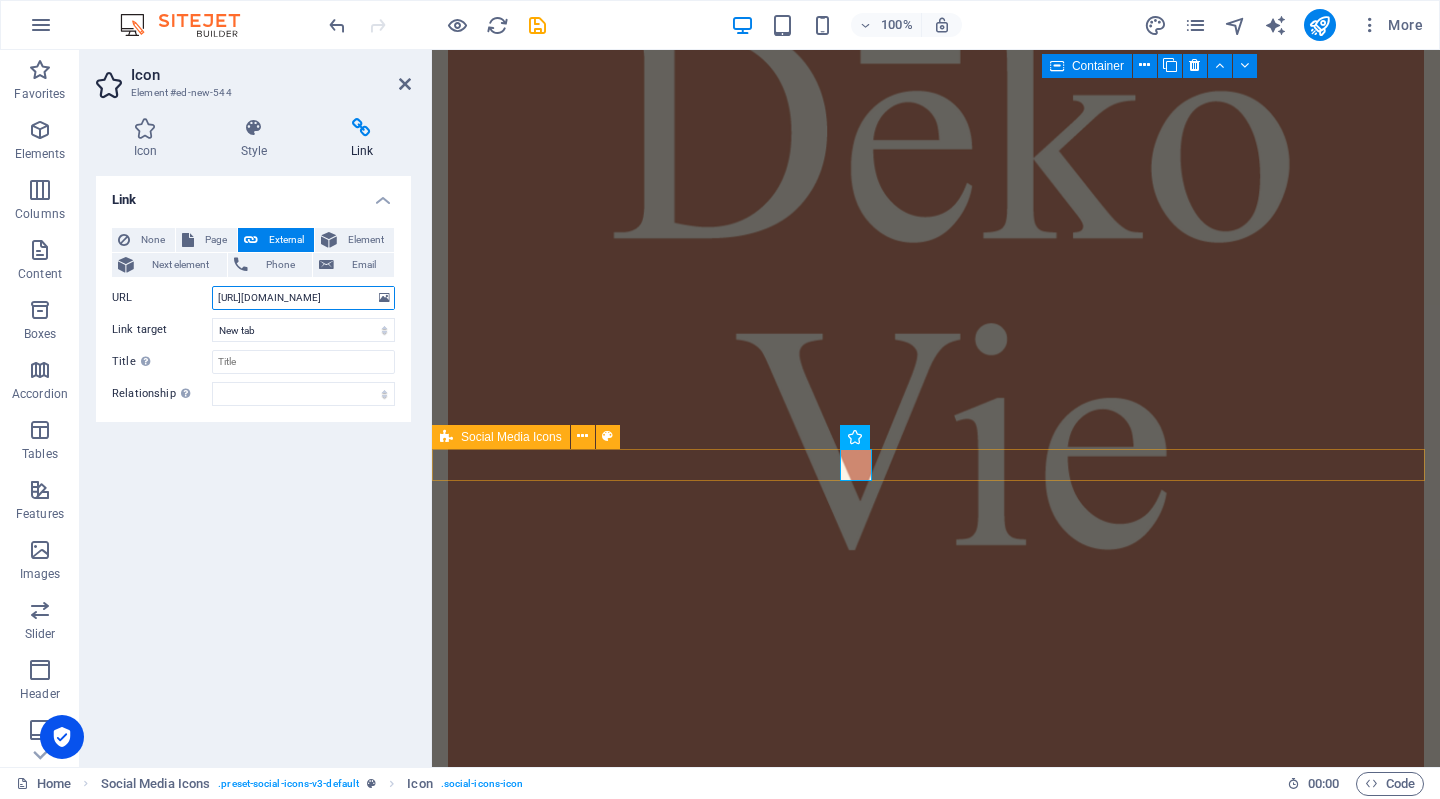 type on "https://www.facebook.com/dekoviehome" 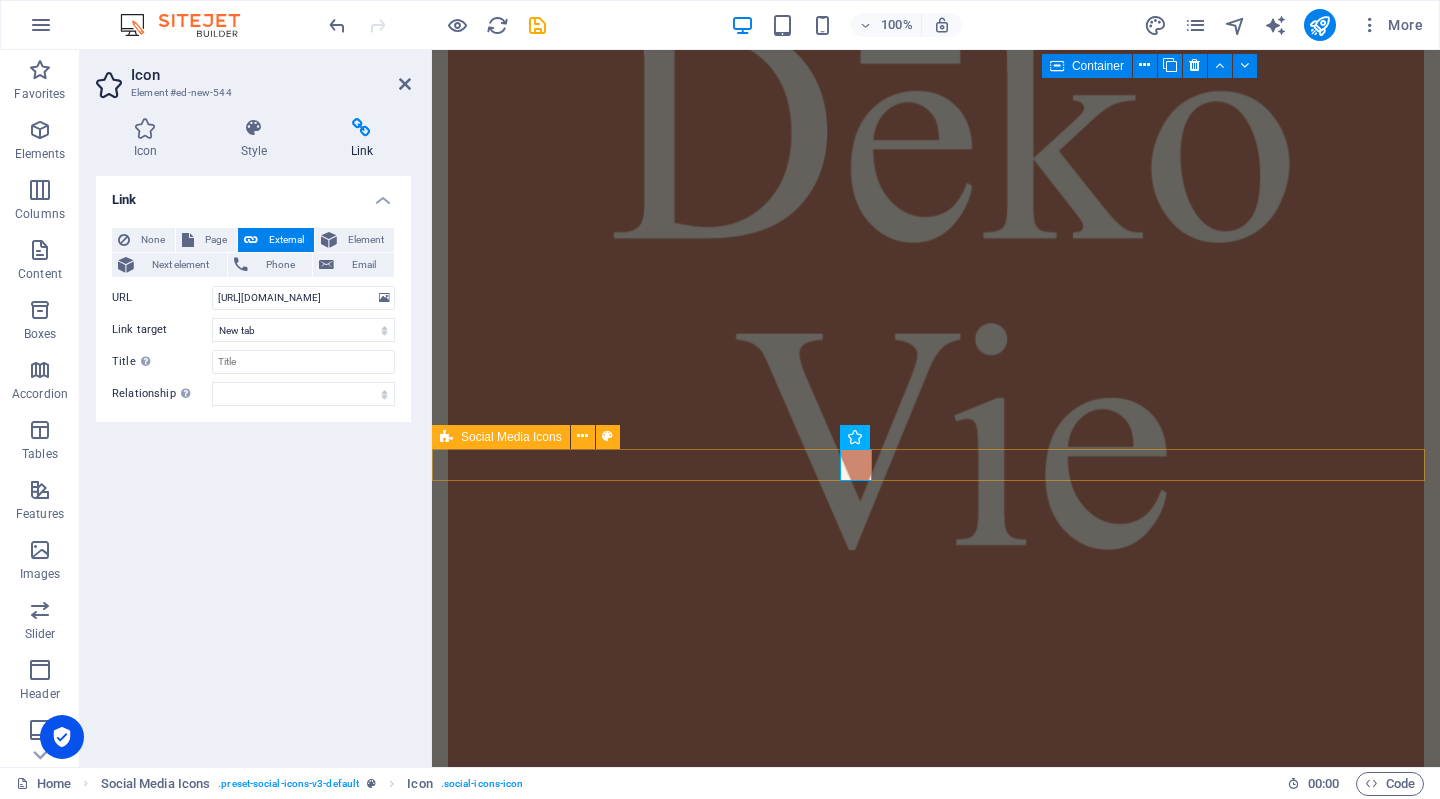 scroll, scrollTop: 0, scrollLeft: 0, axis: both 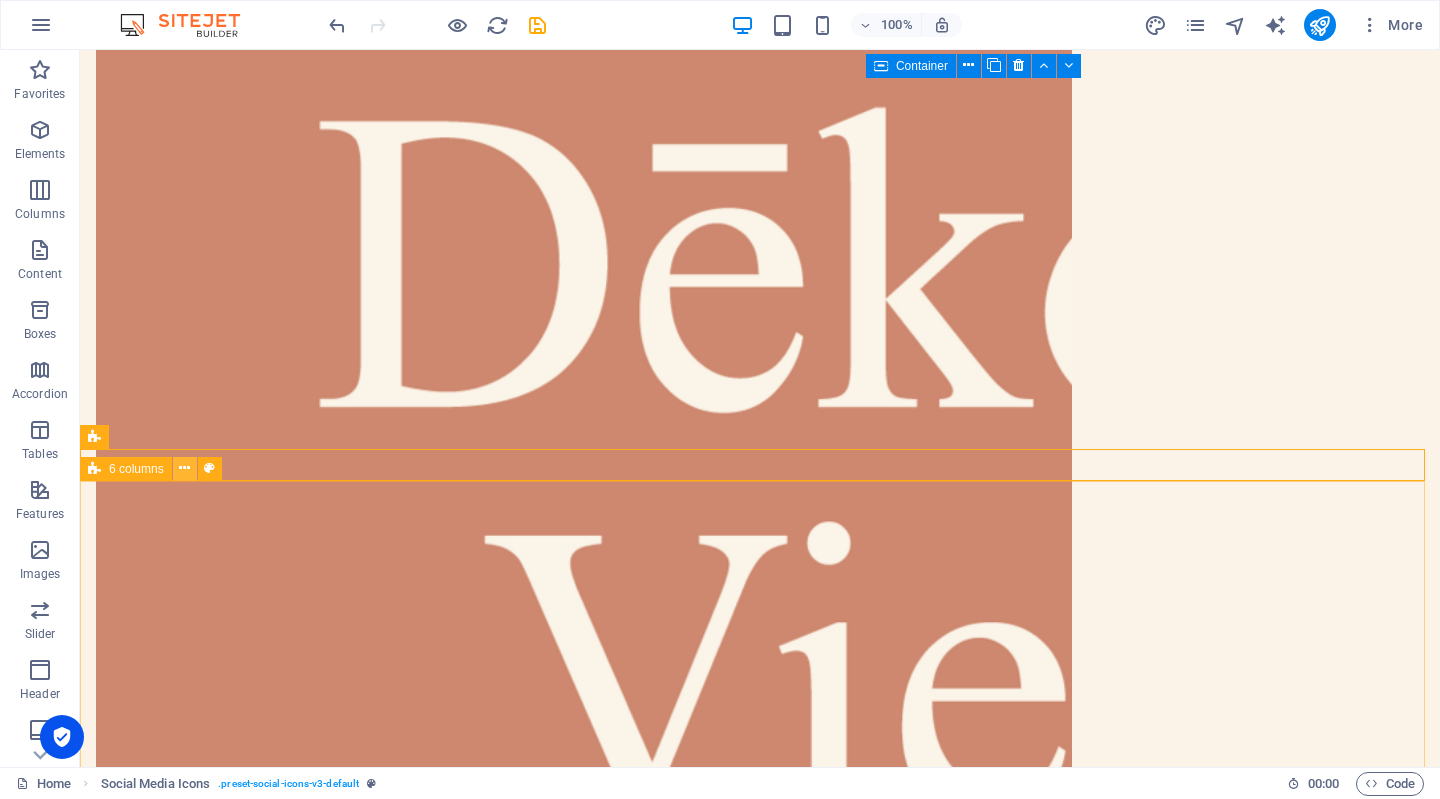 click at bounding box center (184, 468) 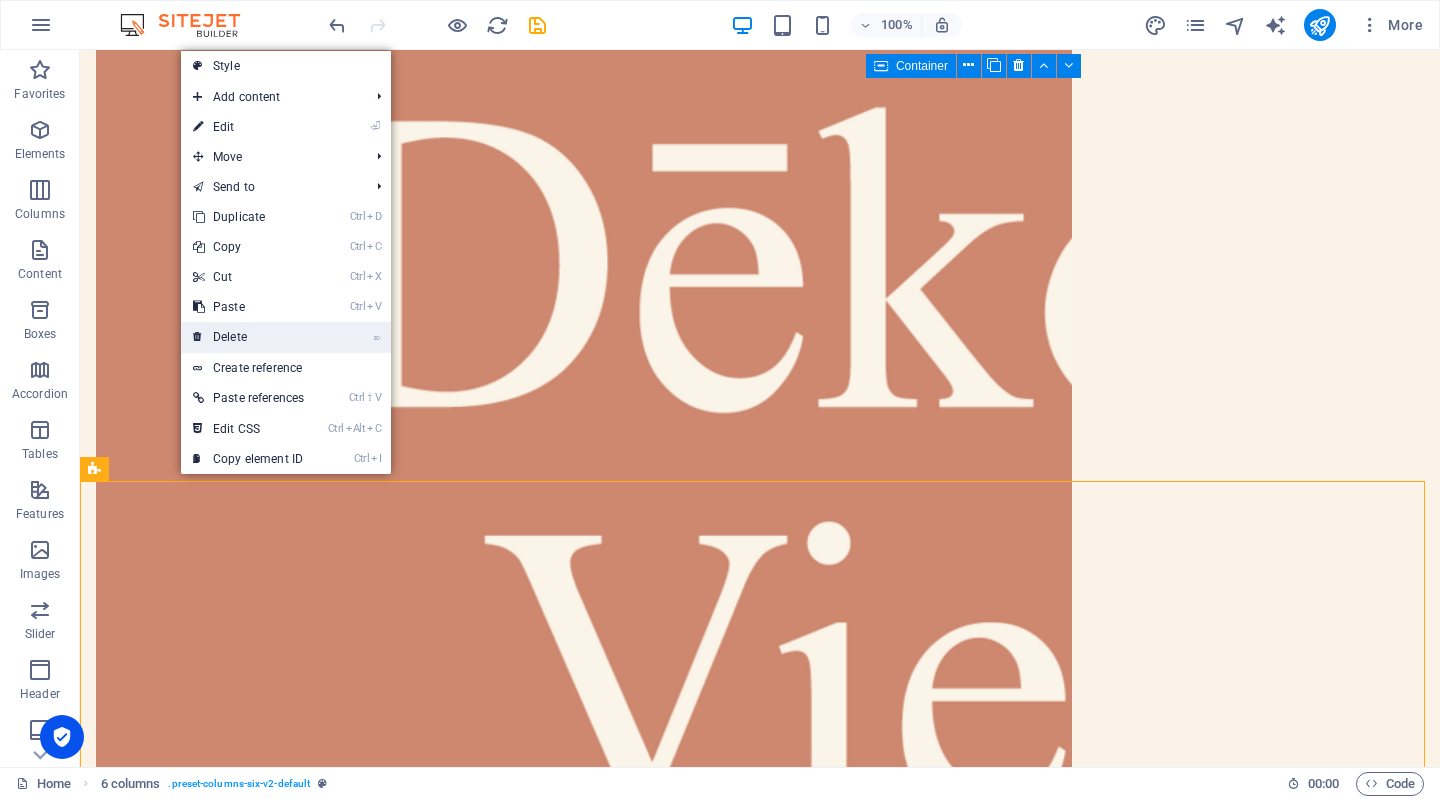 click on "⌦  Delete" at bounding box center [248, 337] 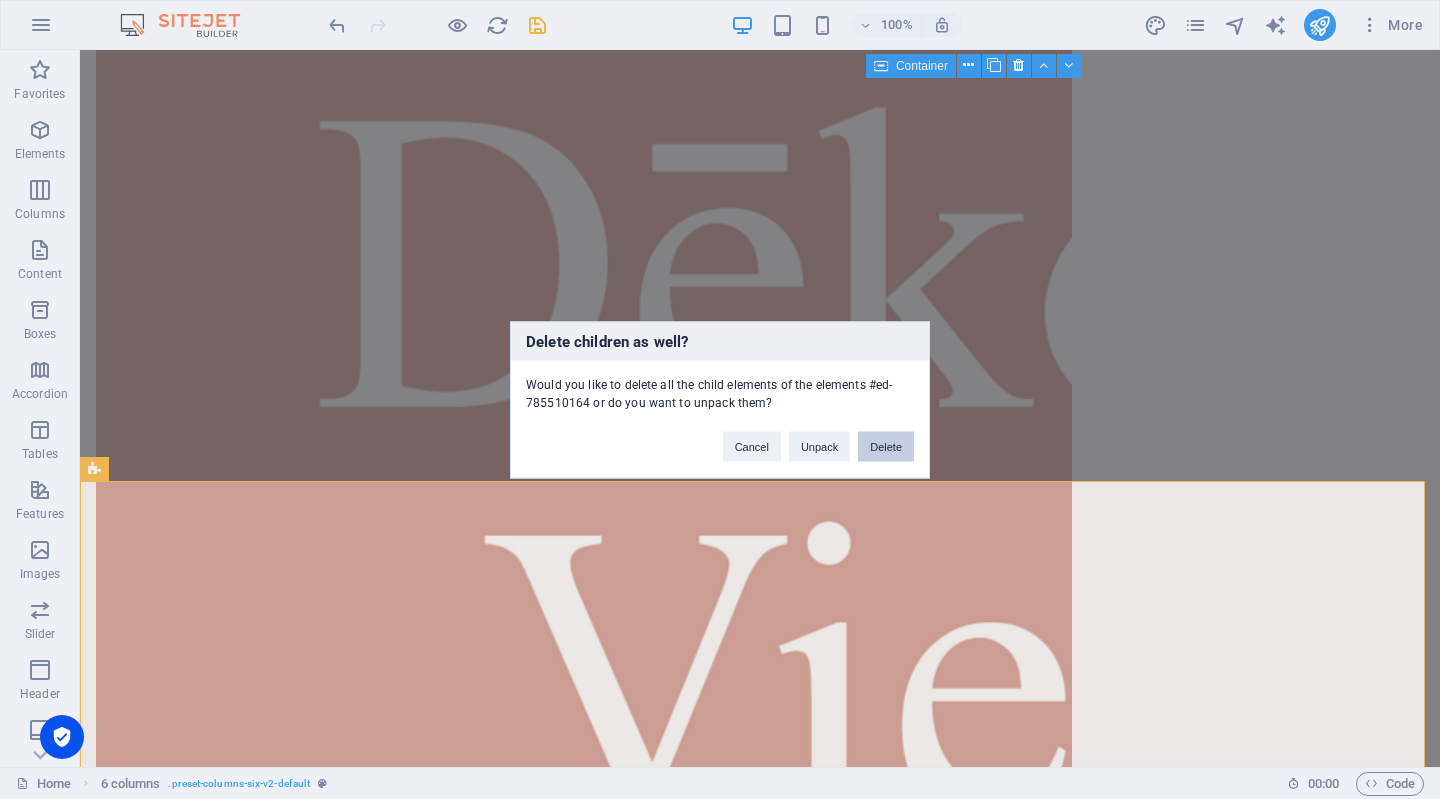 click on "Delete" at bounding box center (886, 446) 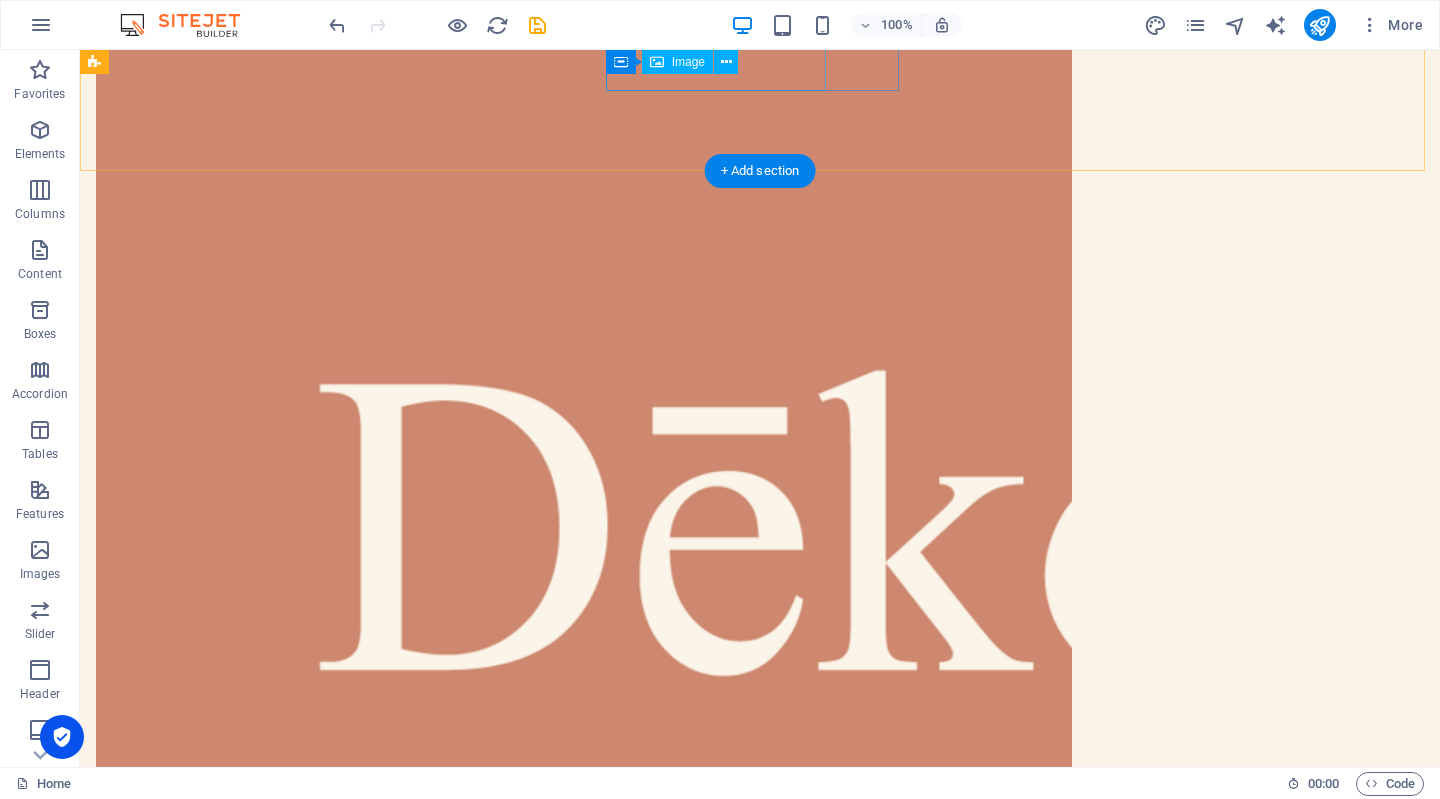 scroll, scrollTop: 155, scrollLeft: 0, axis: vertical 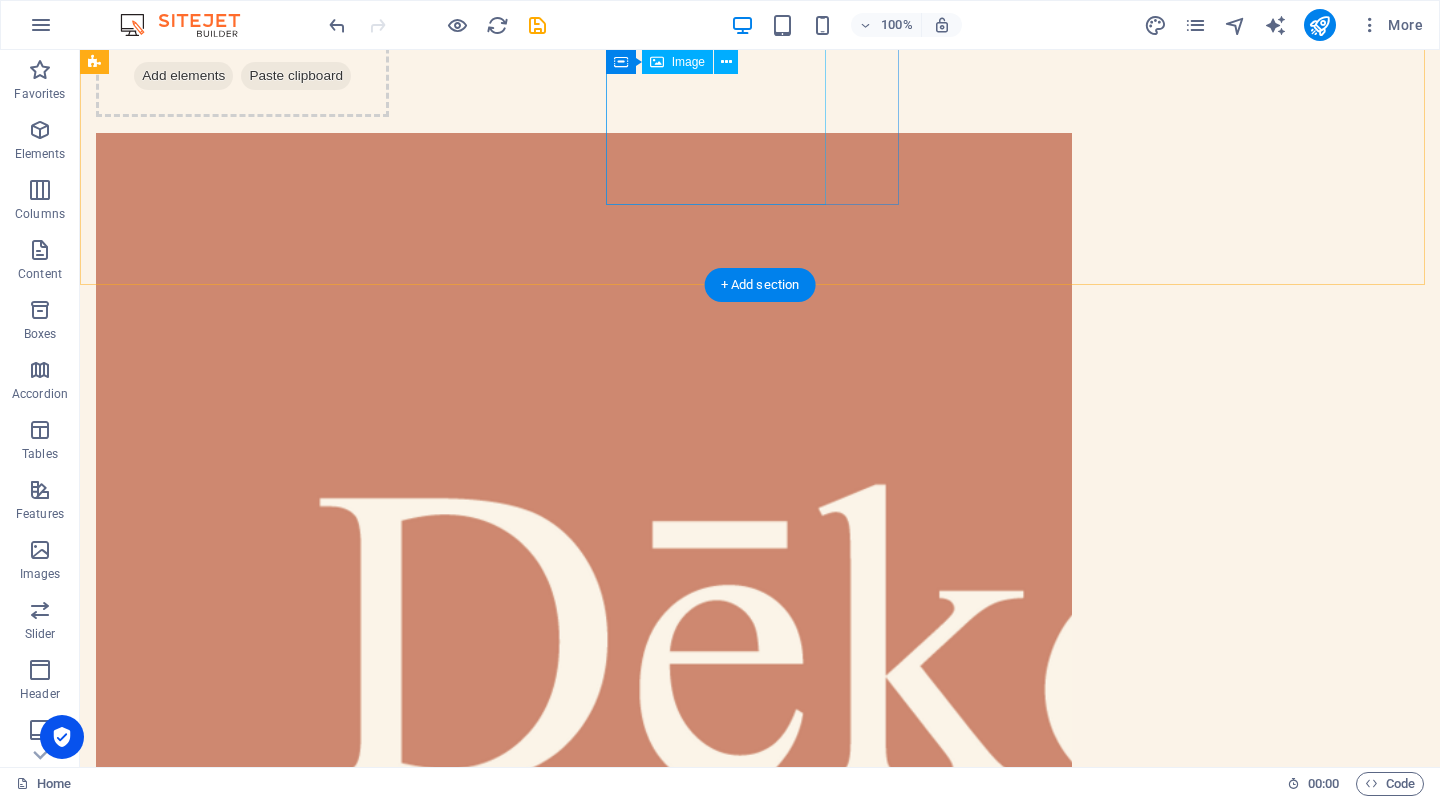 click at bounding box center [242, 845] 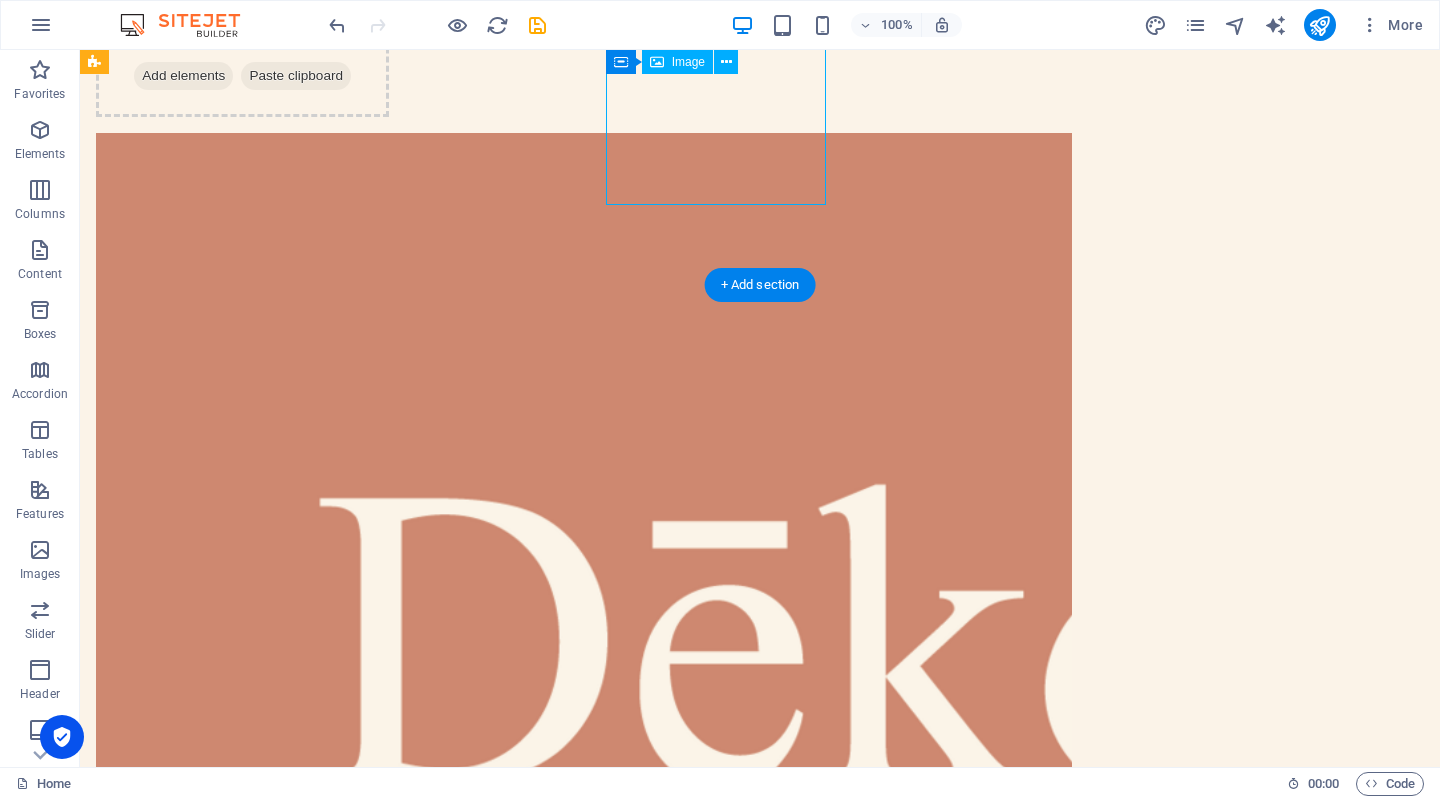 click at bounding box center [242, 845] 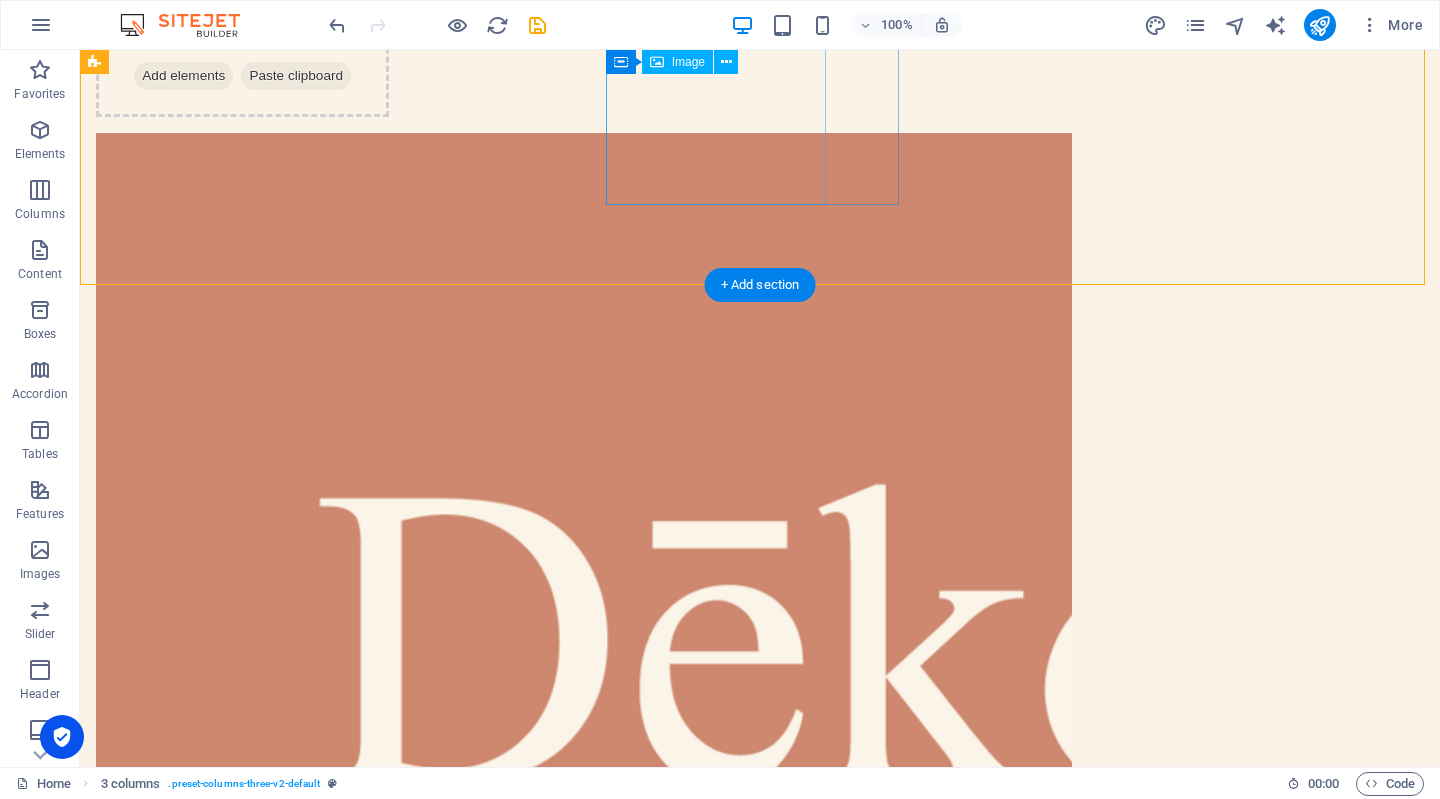 click at bounding box center (242, 845) 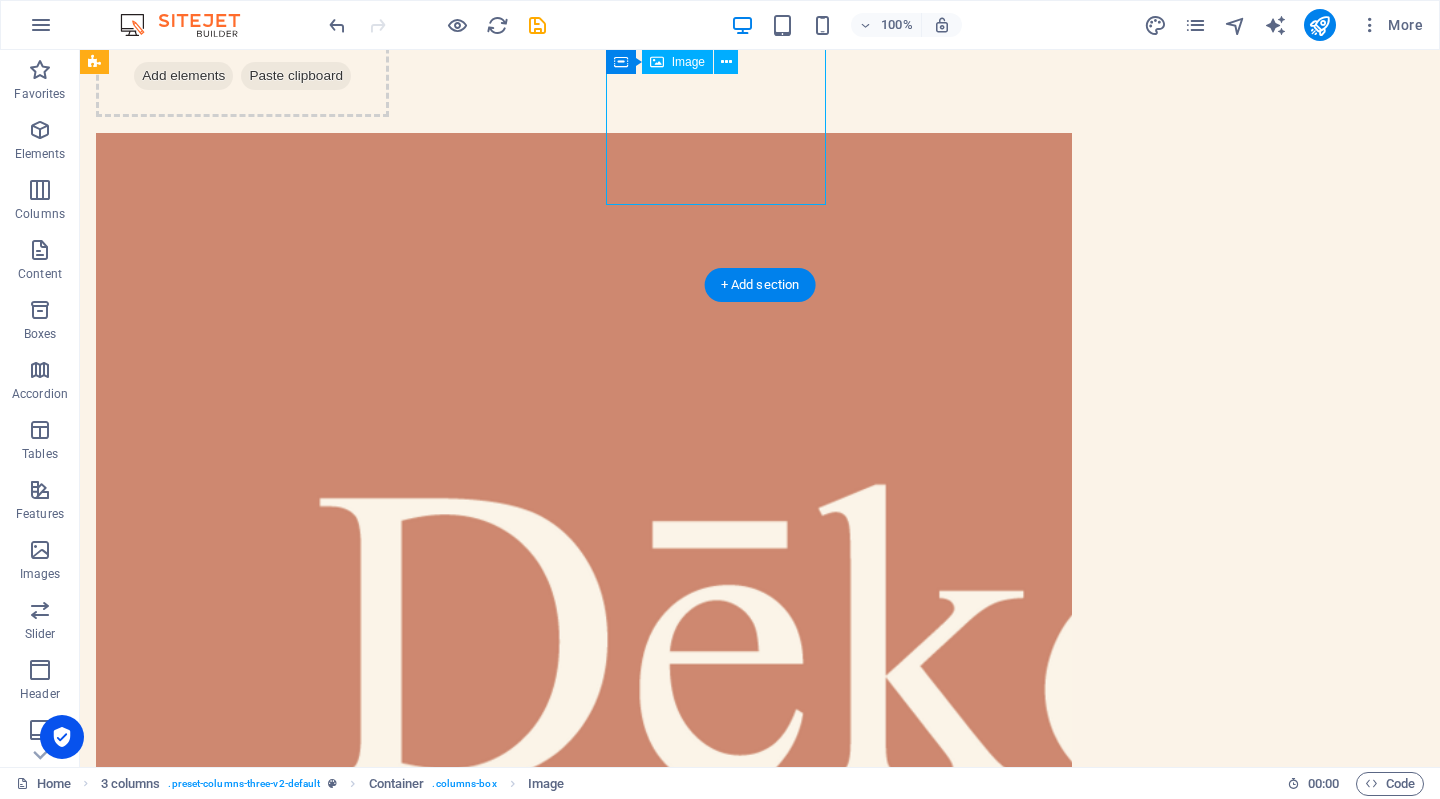 click at bounding box center [242, 845] 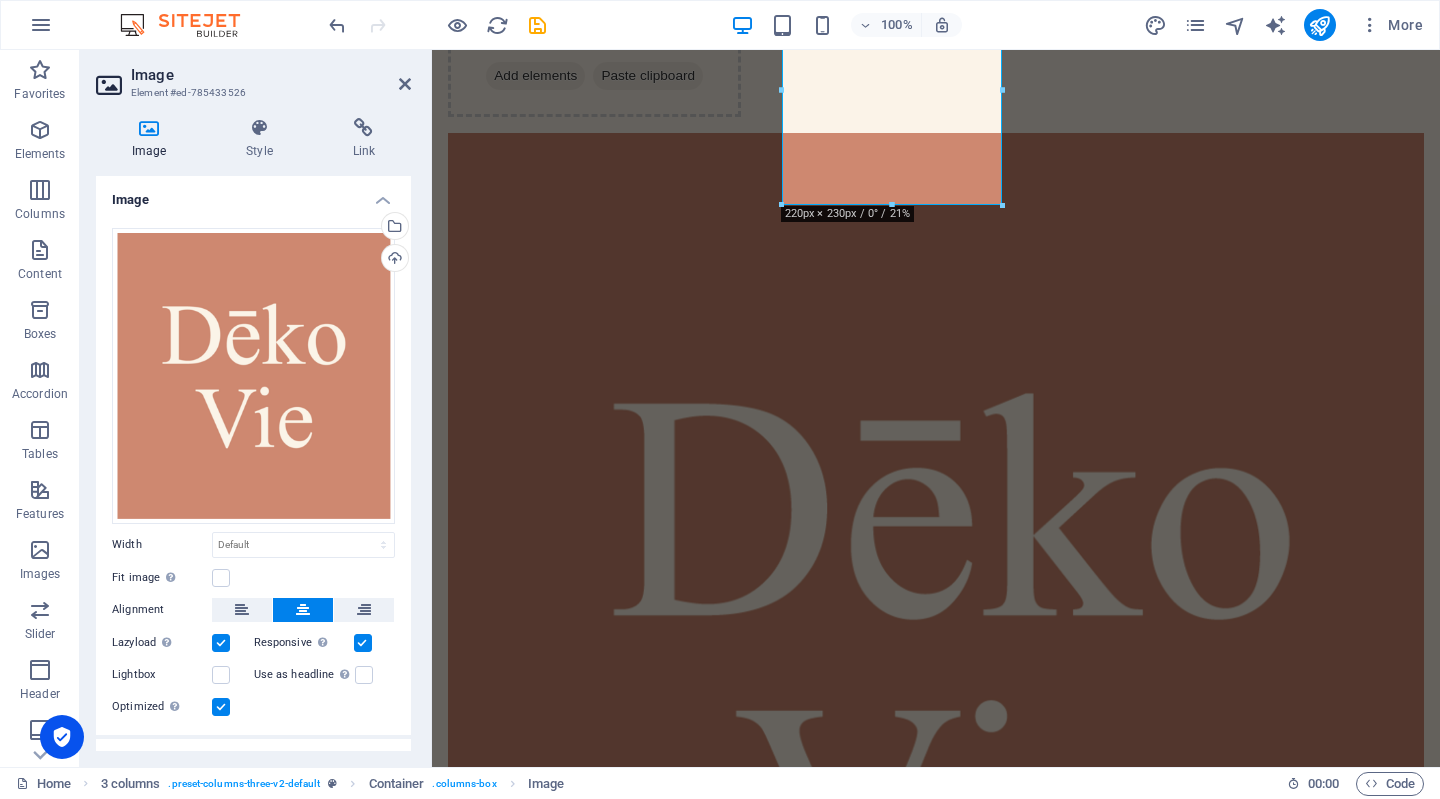 scroll, scrollTop: 30, scrollLeft: 0, axis: vertical 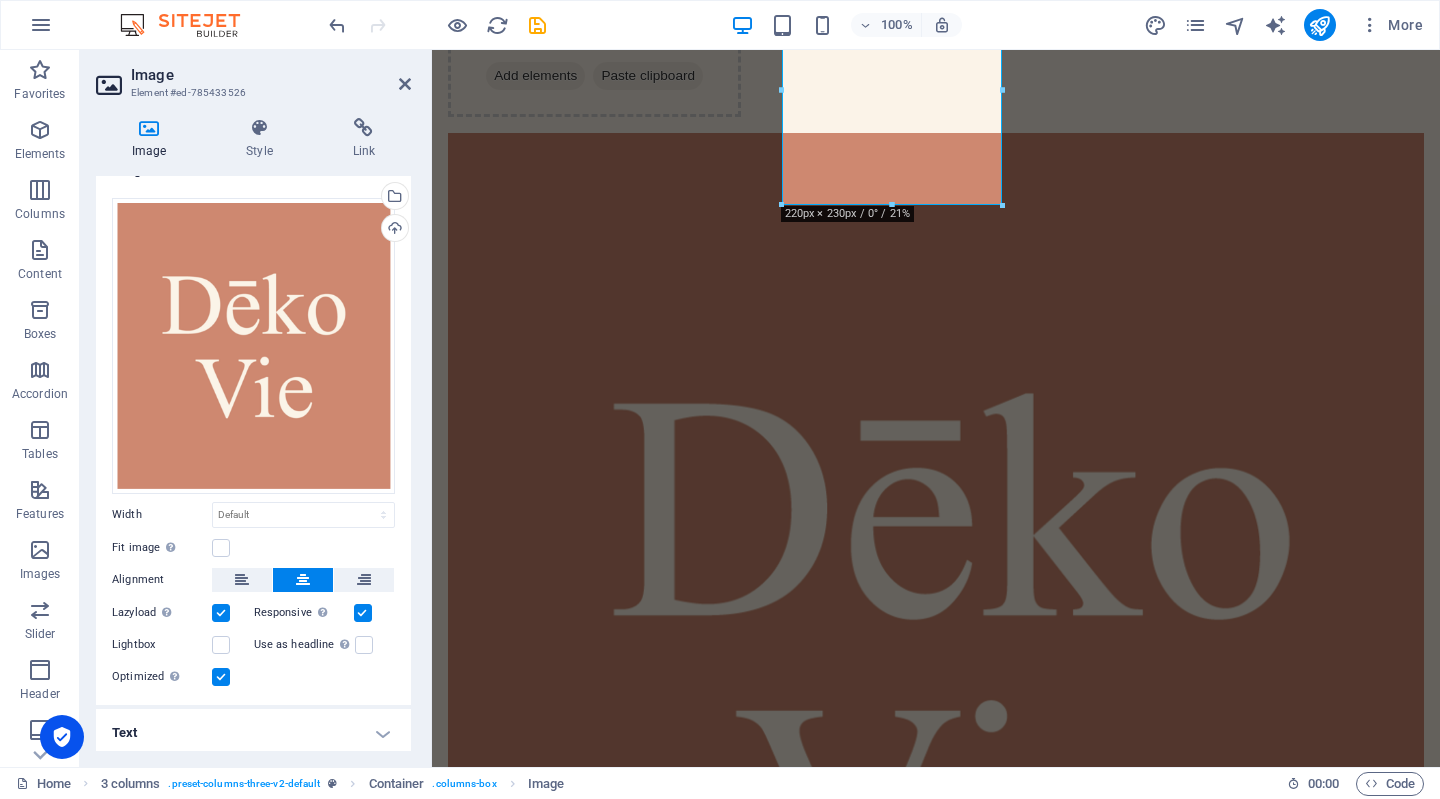 click at bounding box center [221, 613] 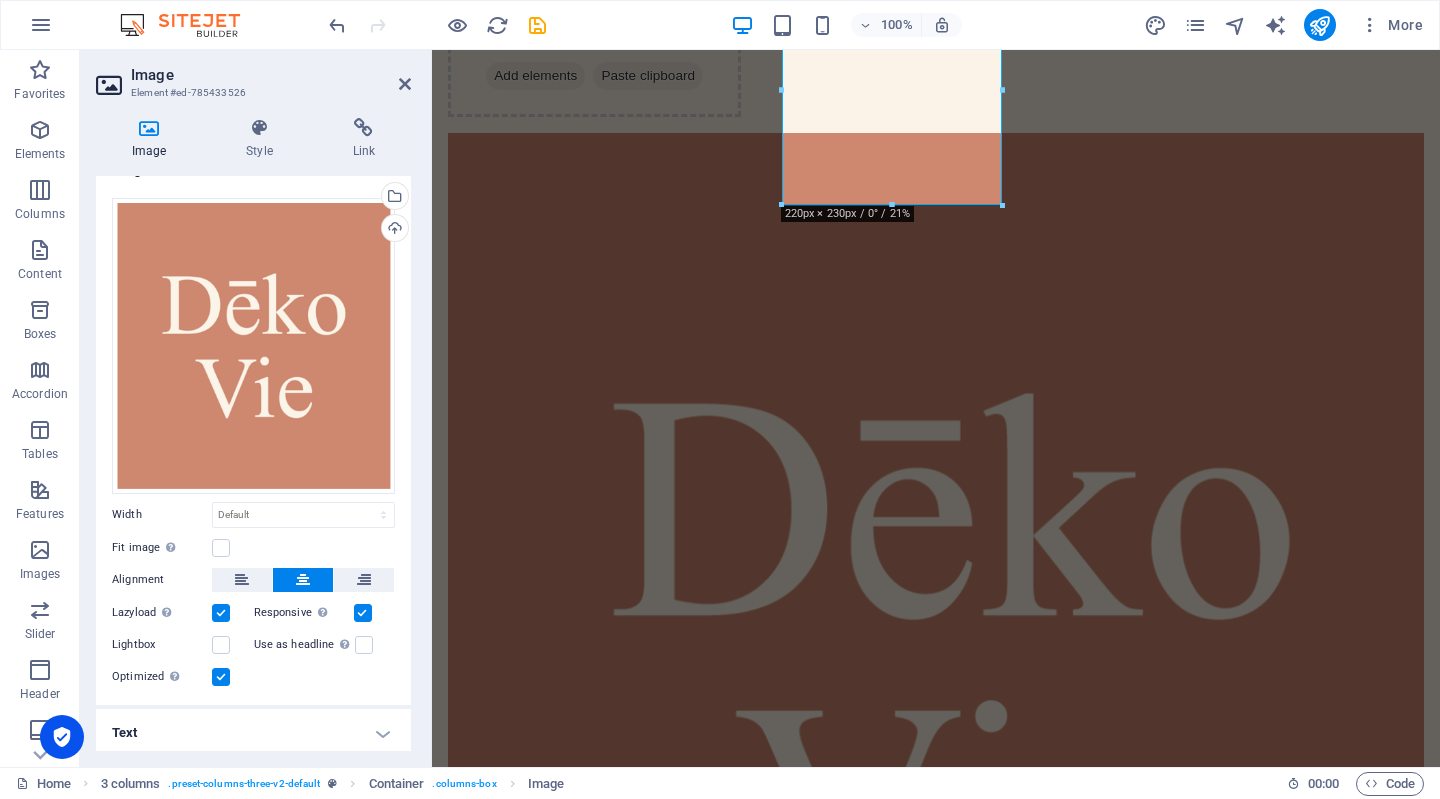 click on "Lazyload Loading images after the page loads improves page speed." at bounding box center (0, 0) 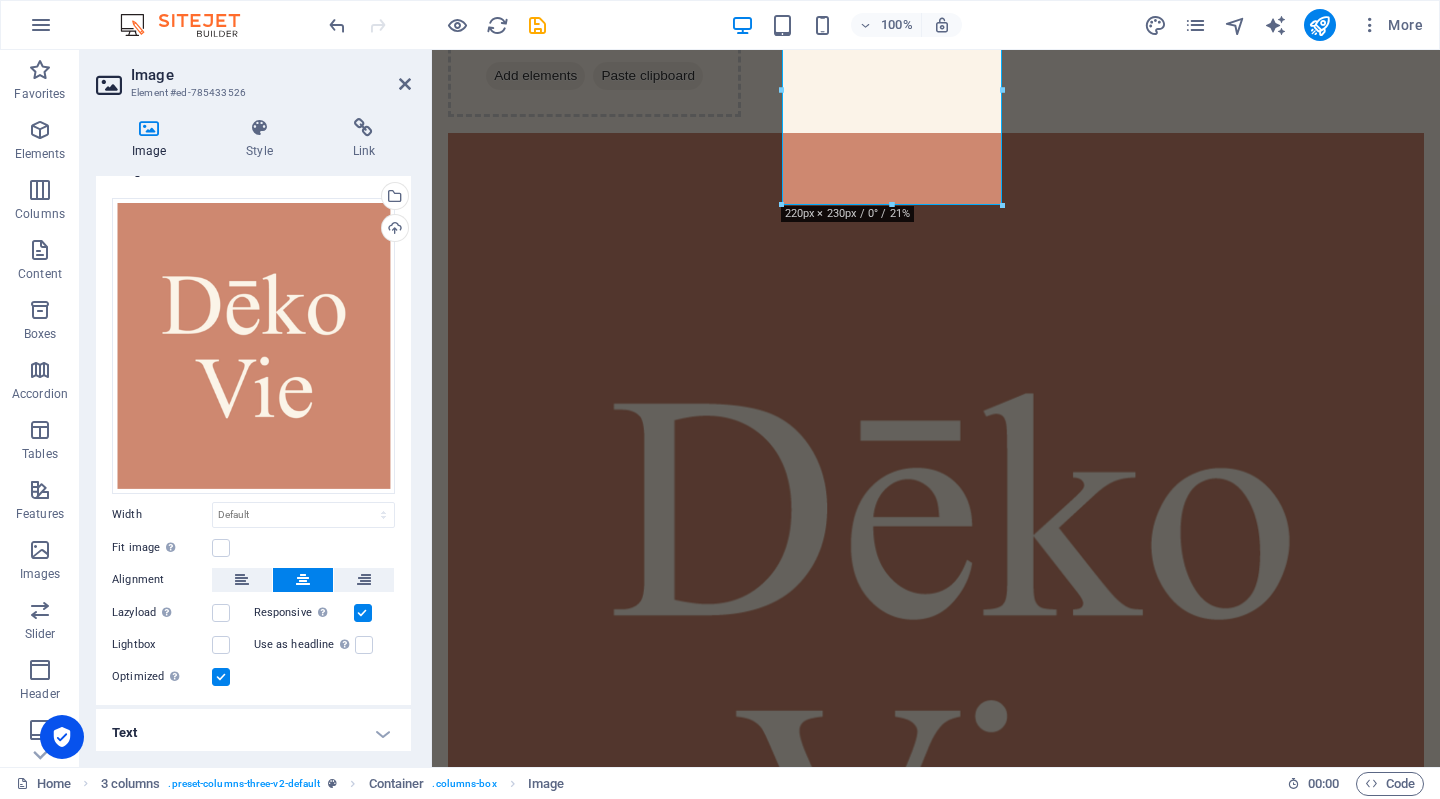 click on "Optimized Images are compressed to improve page speed." at bounding box center (253, 677) 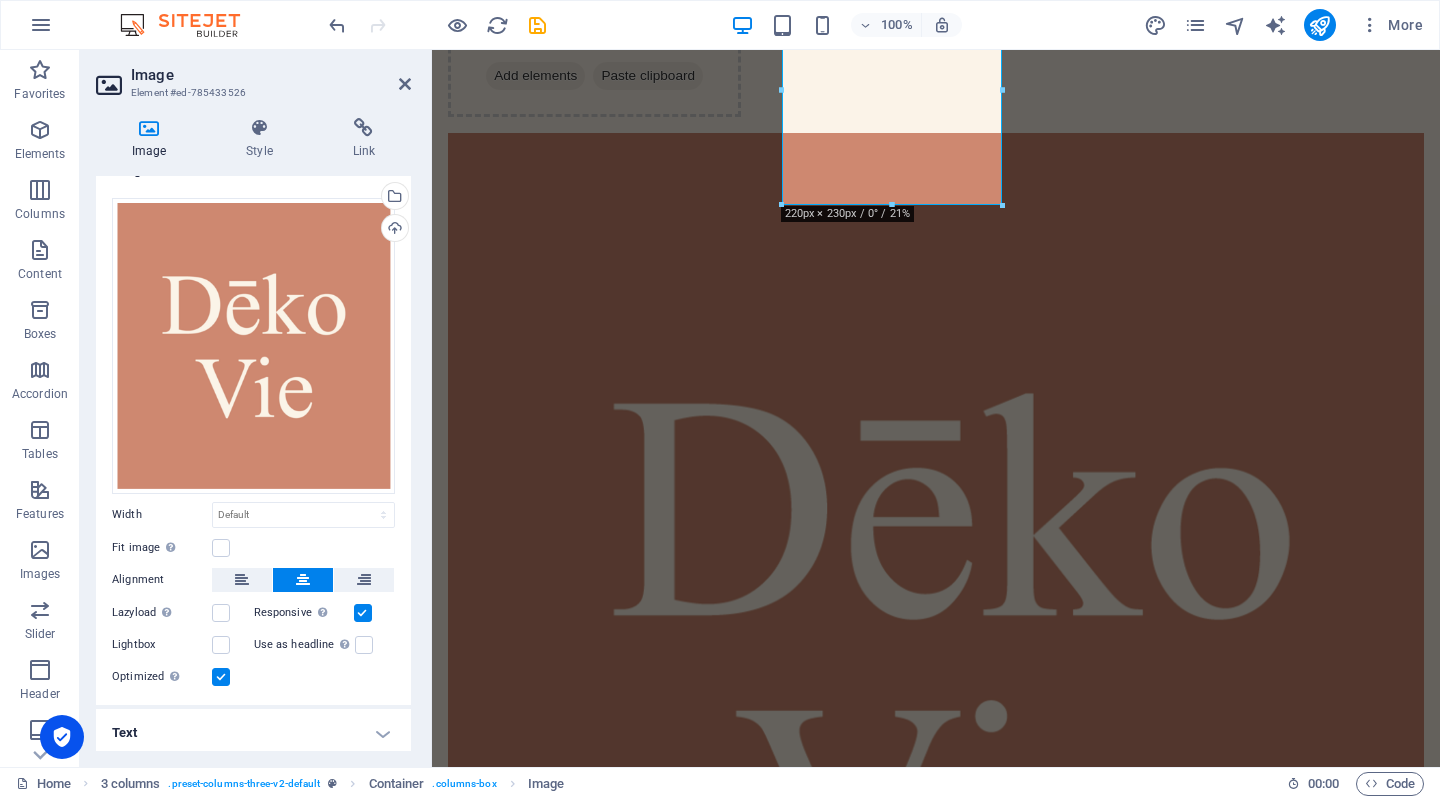 click at bounding box center (221, 677) 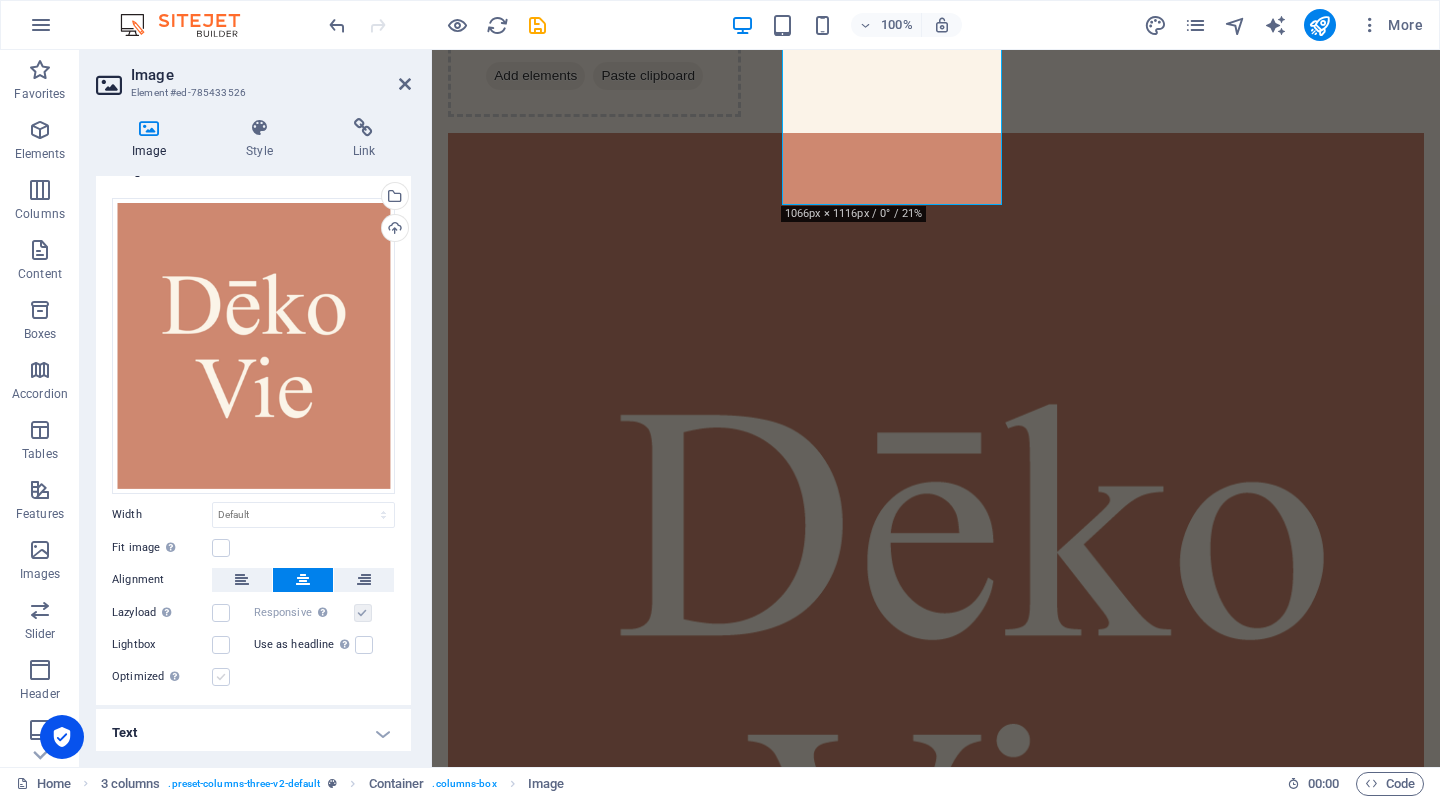 click at bounding box center (221, 677) 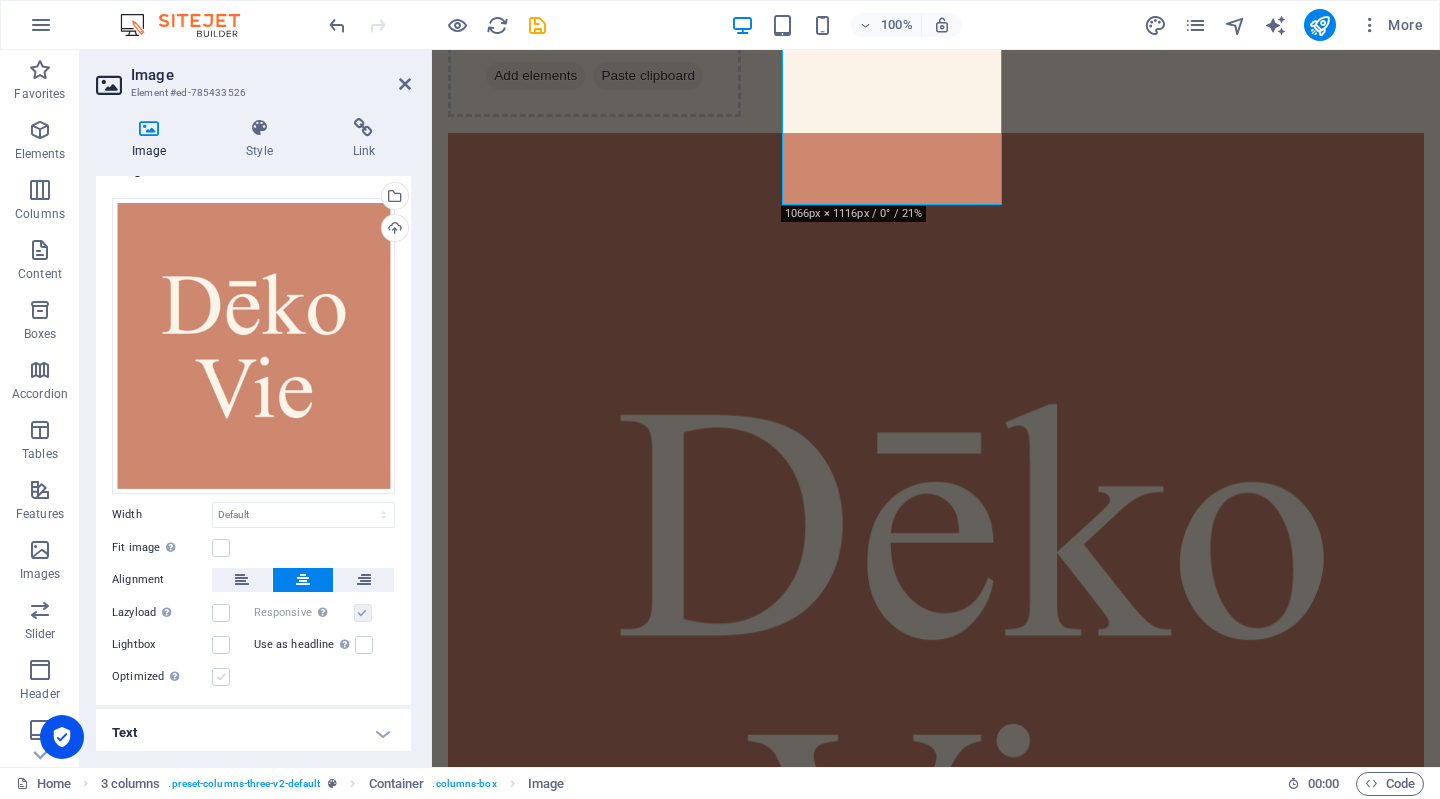 click on "Optimized Images are compressed to improve page speed." at bounding box center (0, 0) 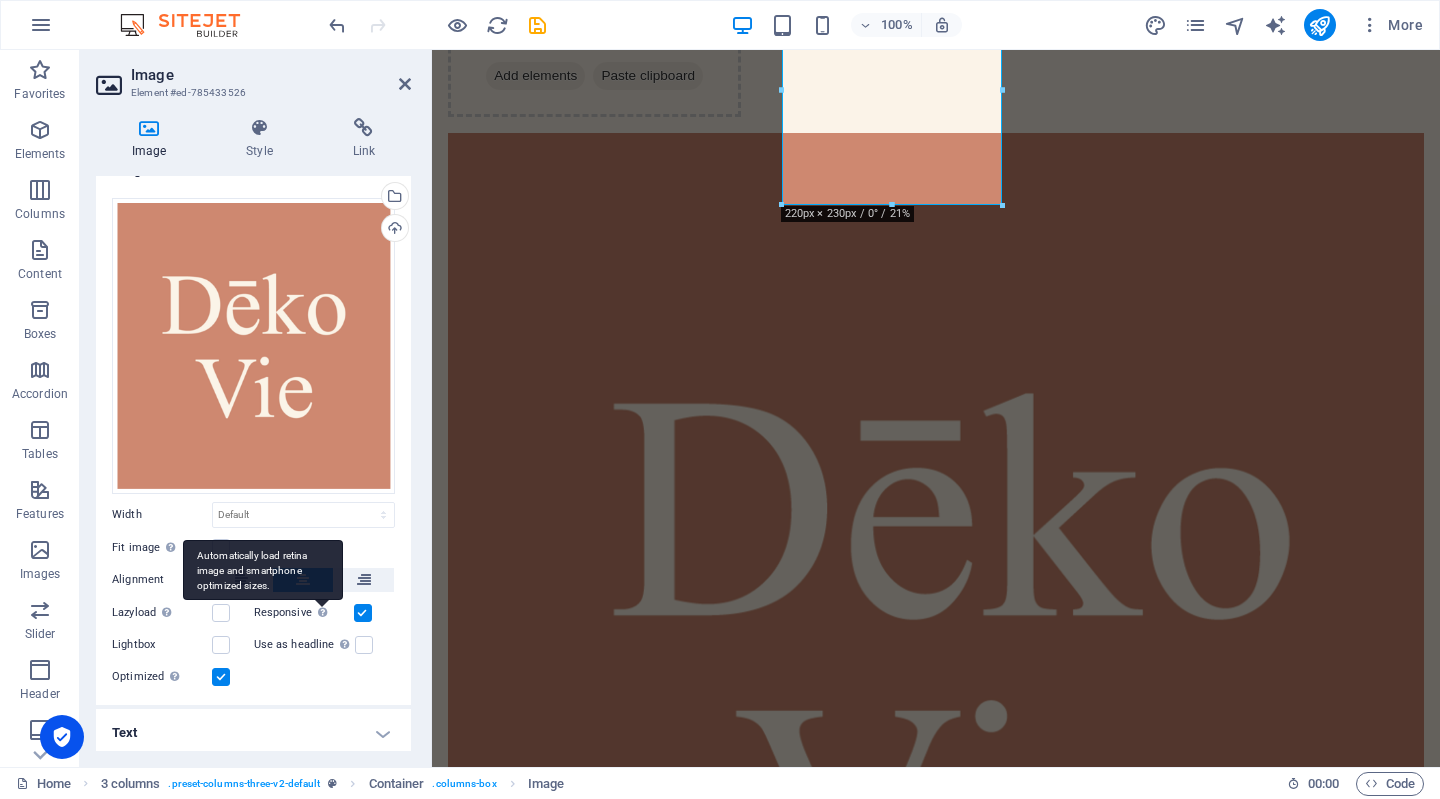 scroll, scrollTop: 30, scrollLeft: 0, axis: vertical 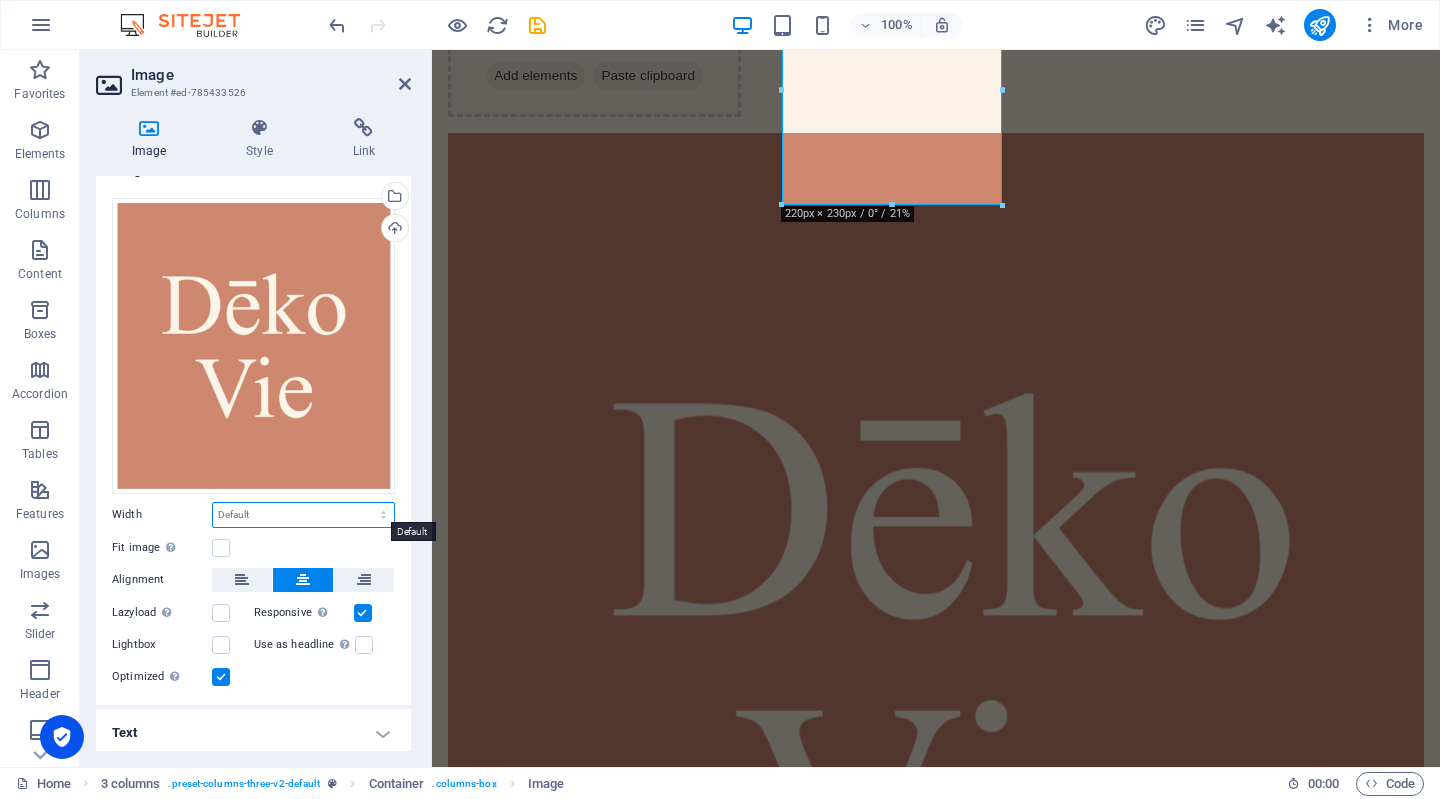 click on "Default auto px rem % em vh vw" at bounding box center [303, 515] 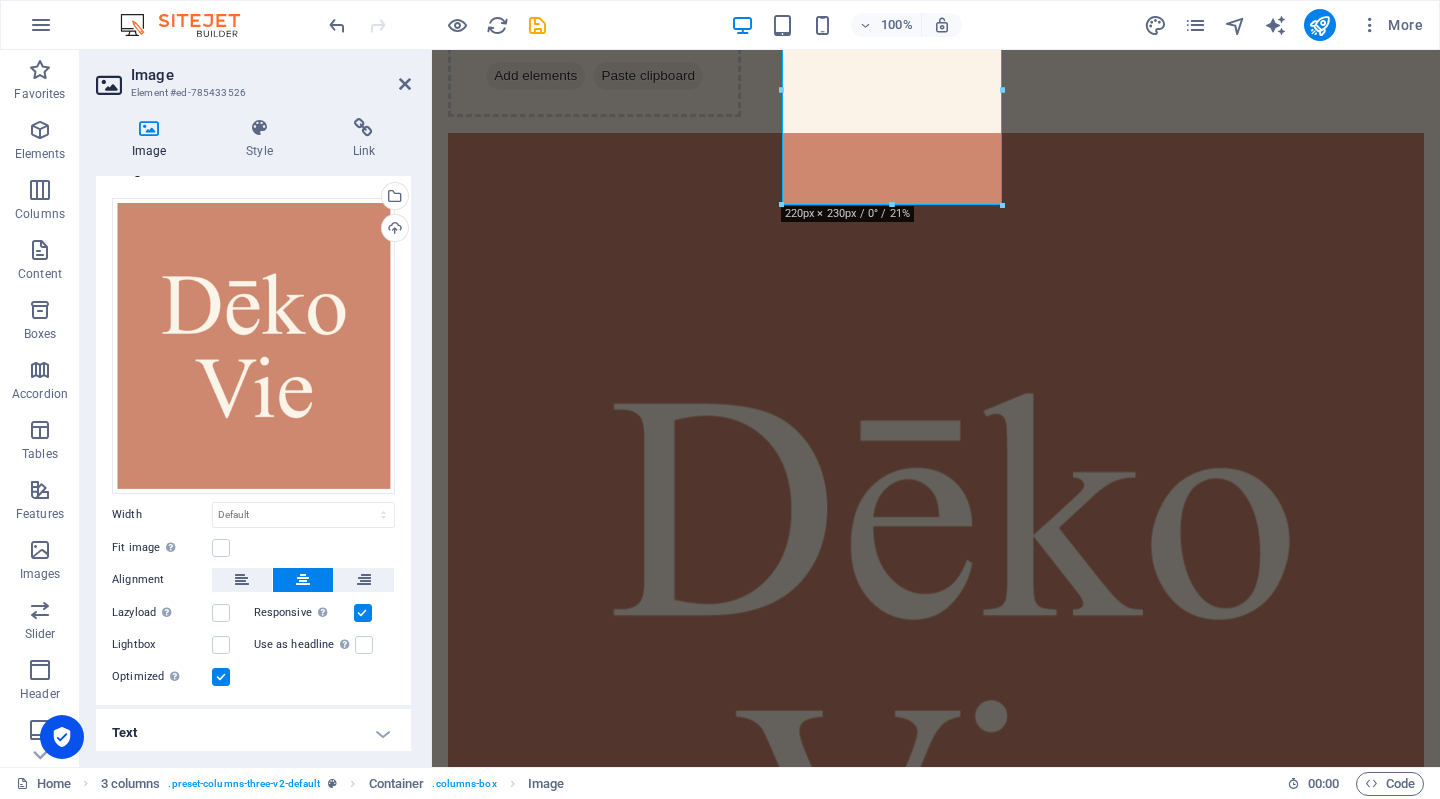 click on "Width" at bounding box center [162, 514] 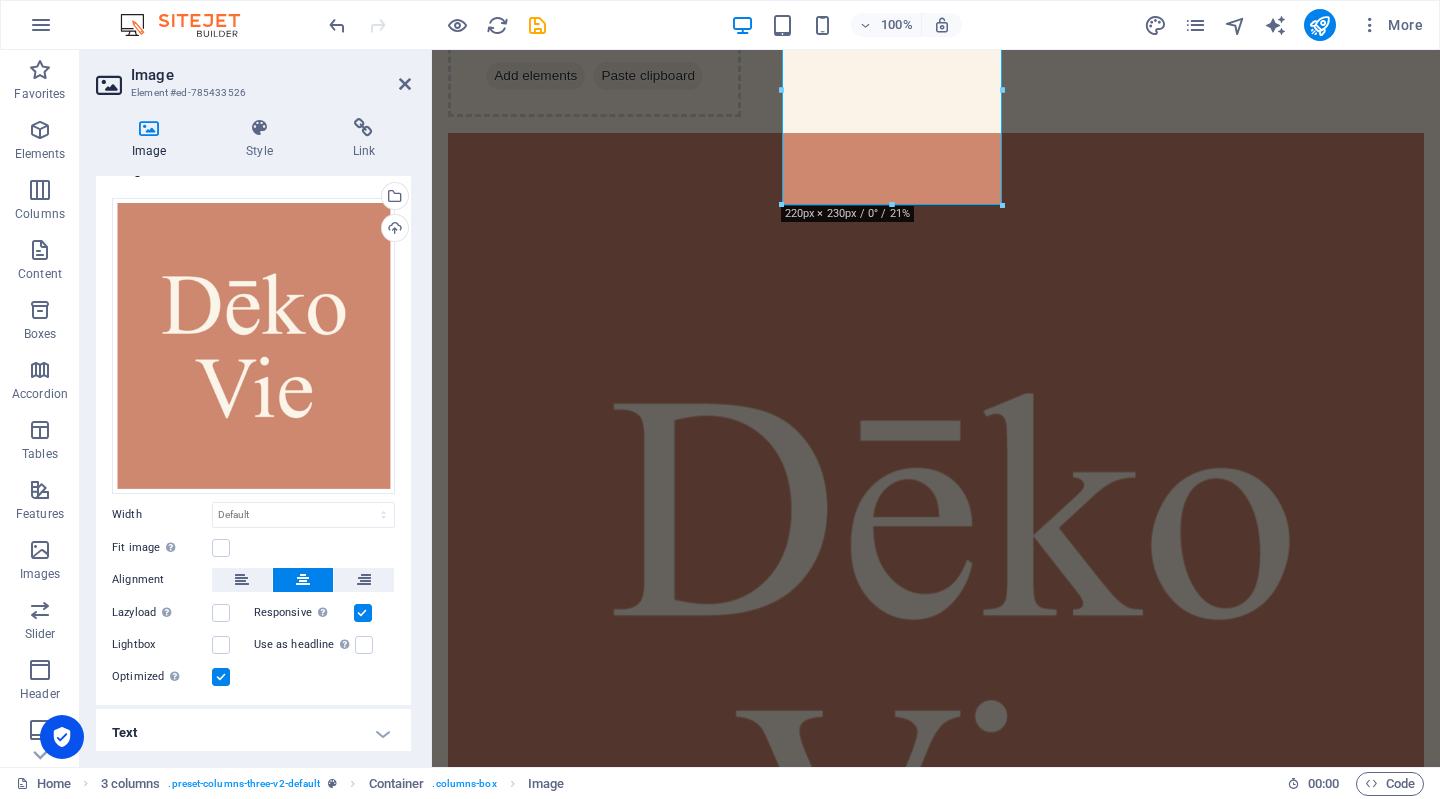 click at bounding box center (1320, 25) 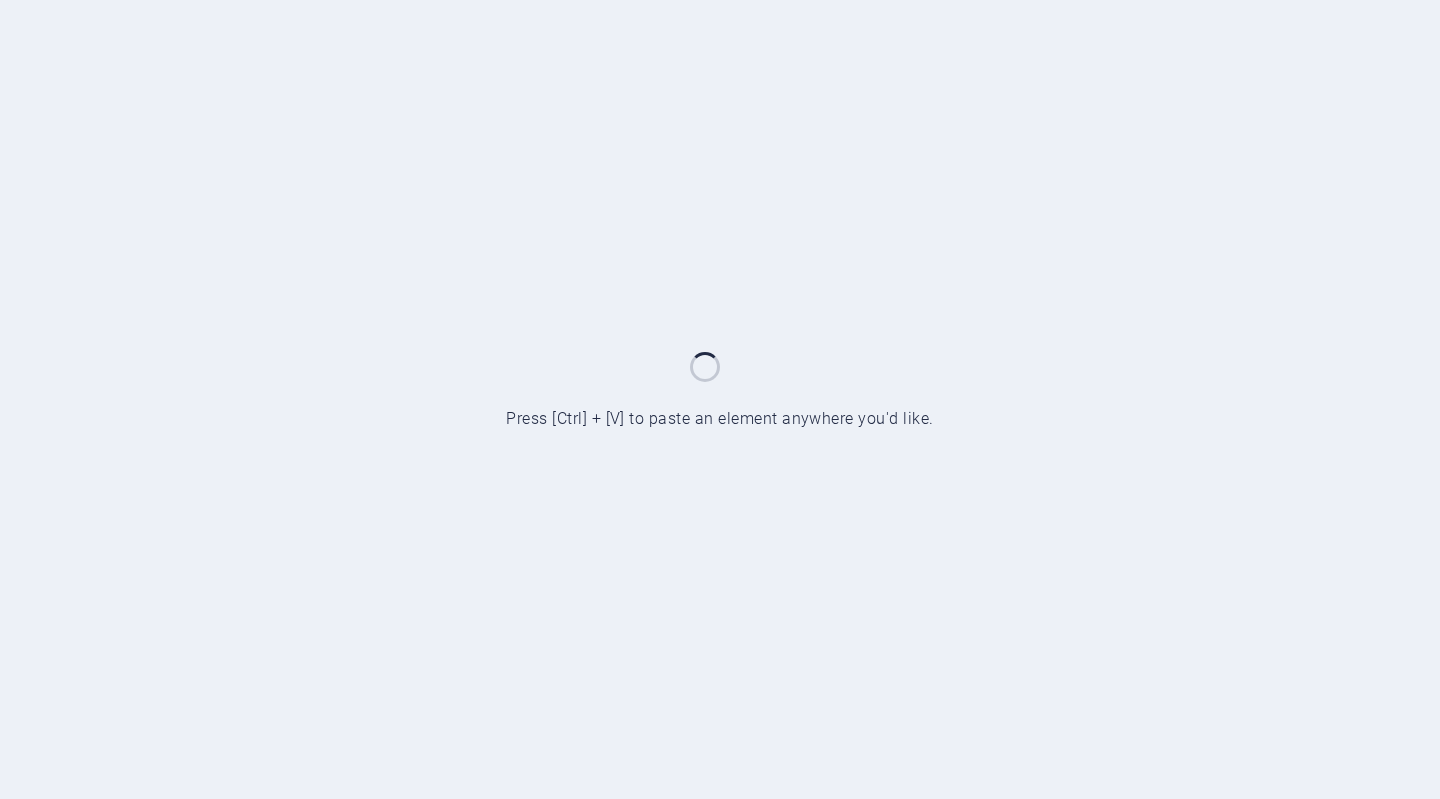 scroll, scrollTop: 0, scrollLeft: 0, axis: both 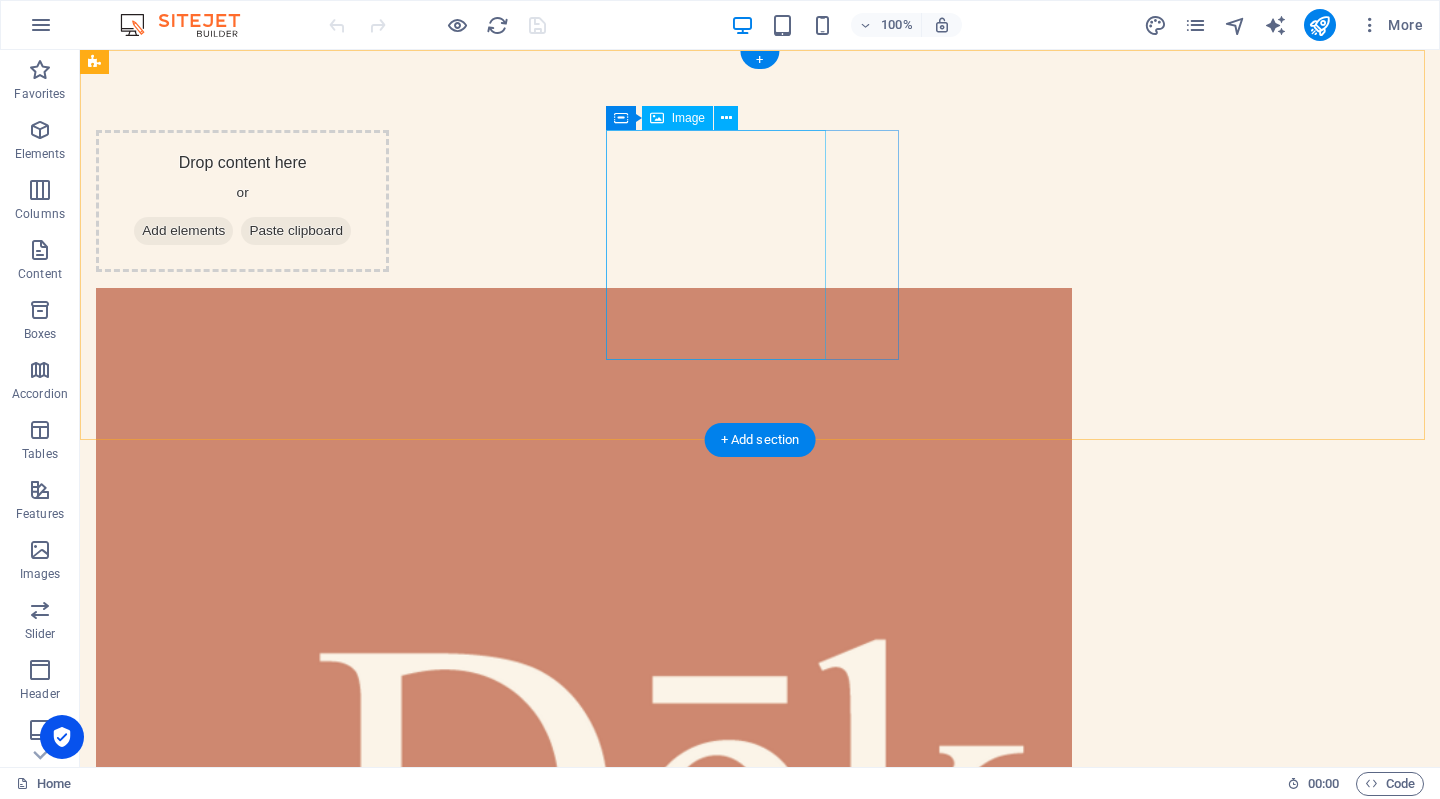 click at bounding box center [242, 1000] 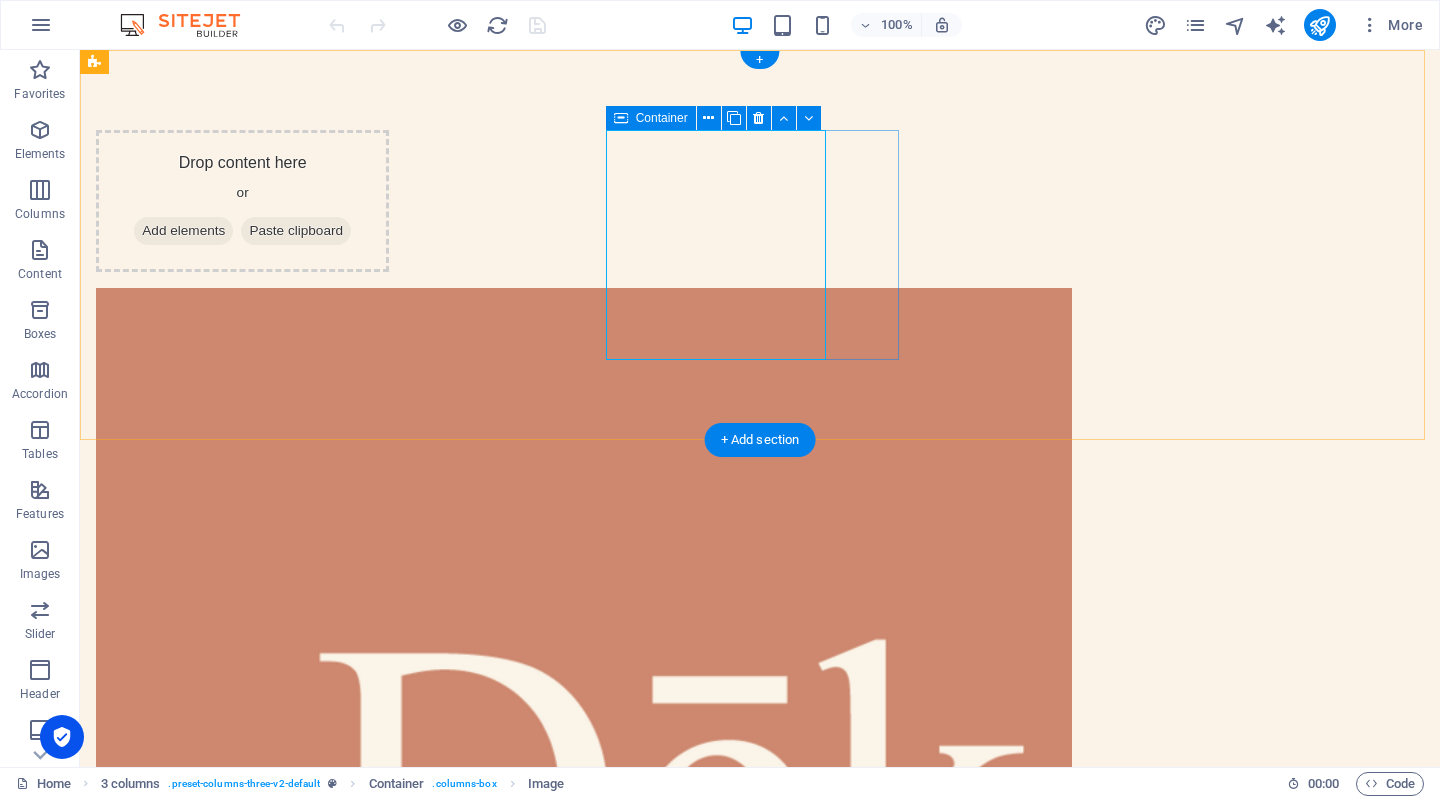 click at bounding box center (242, 1000) 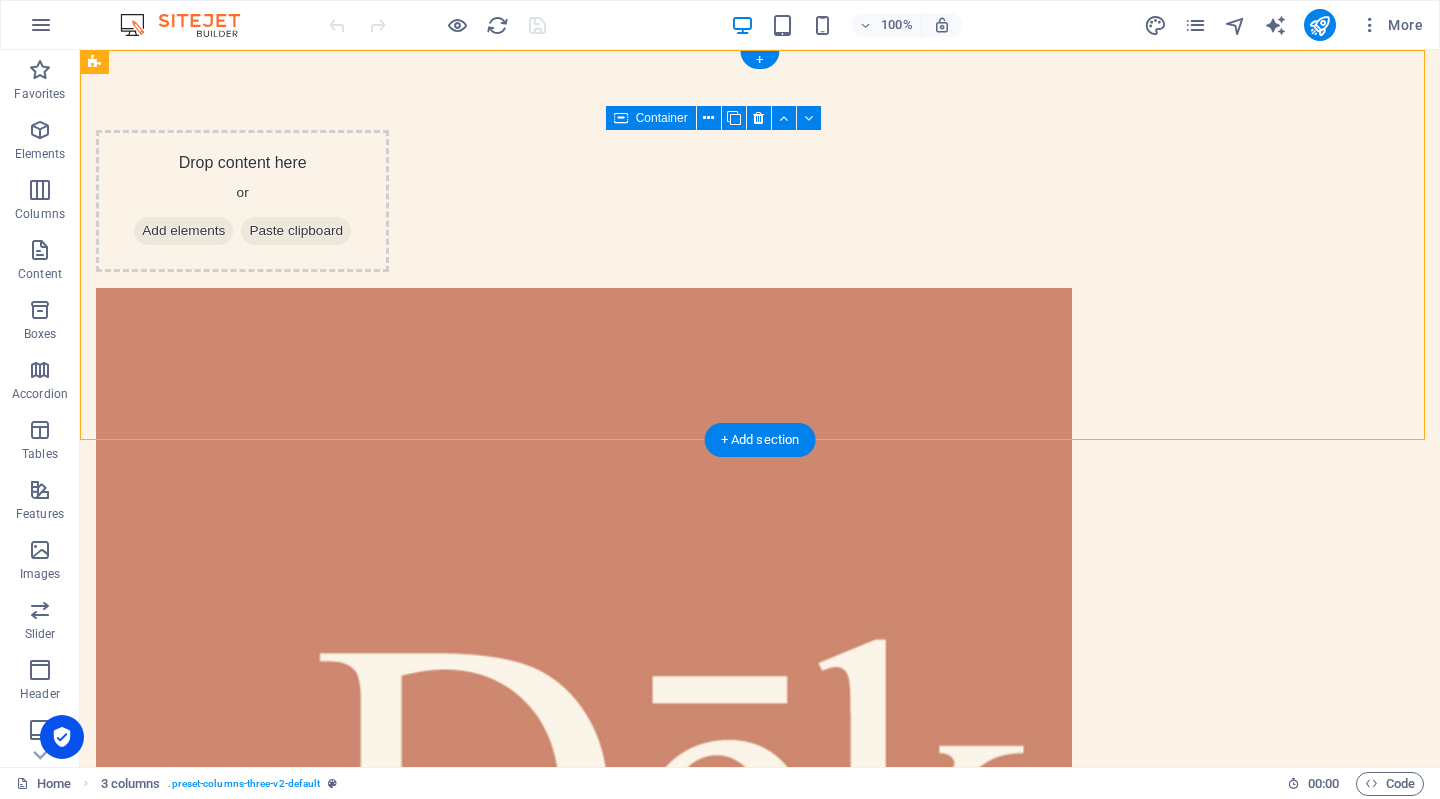 drag, startPoint x: 845, startPoint y: 127, endPoint x: 842, endPoint y: 146, distance: 19.235384 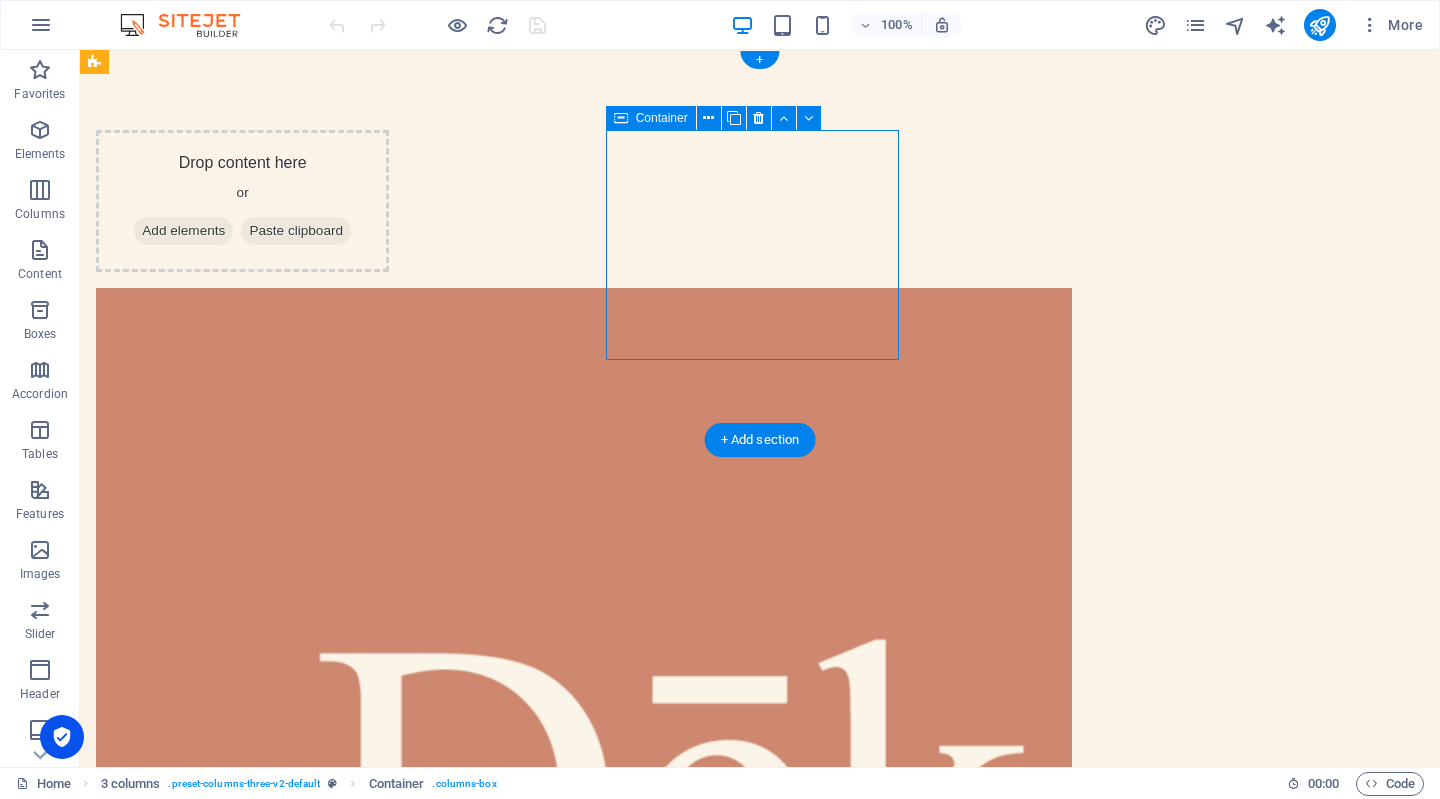 drag, startPoint x: 842, startPoint y: 146, endPoint x: 831, endPoint y: 149, distance: 11.401754 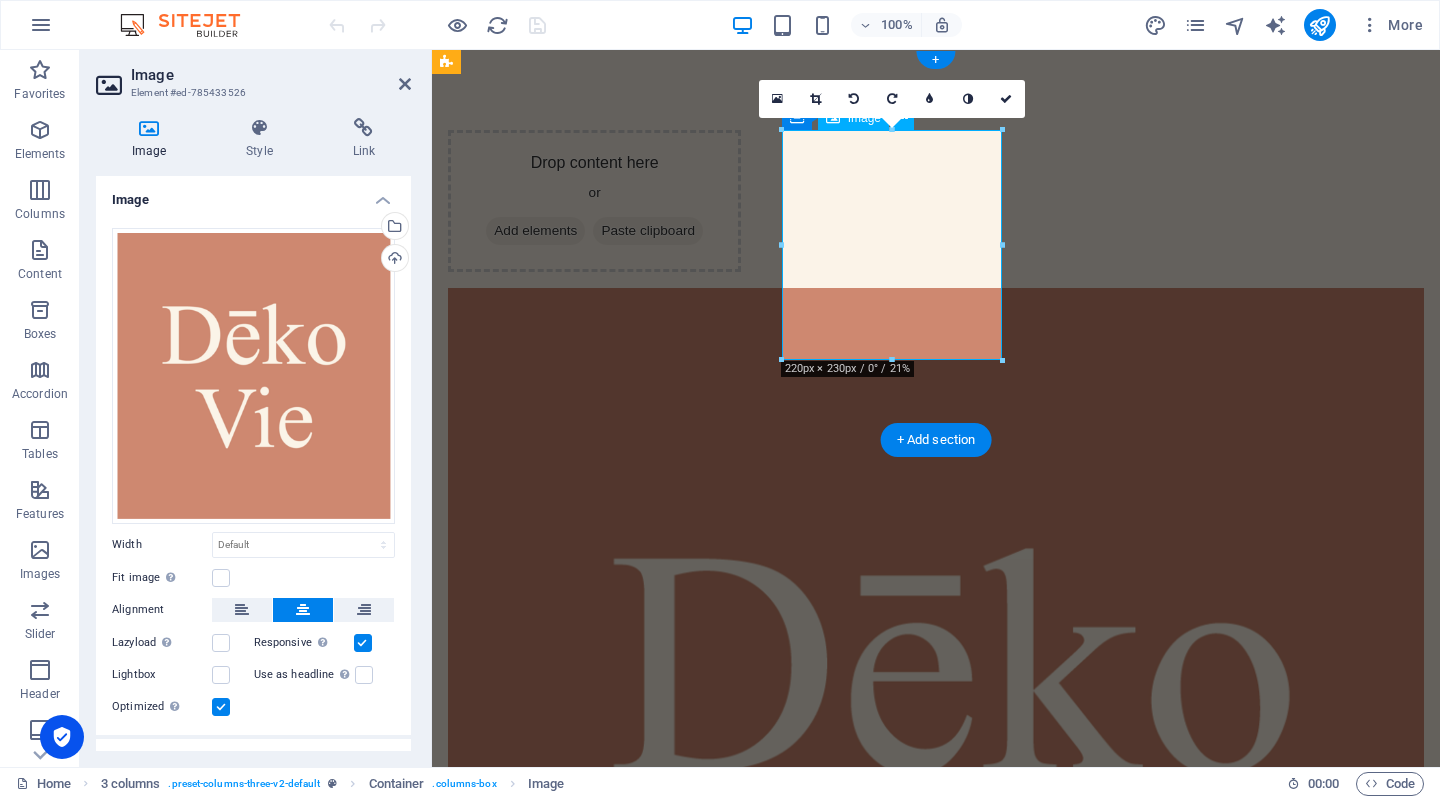 click at bounding box center (594, 815) 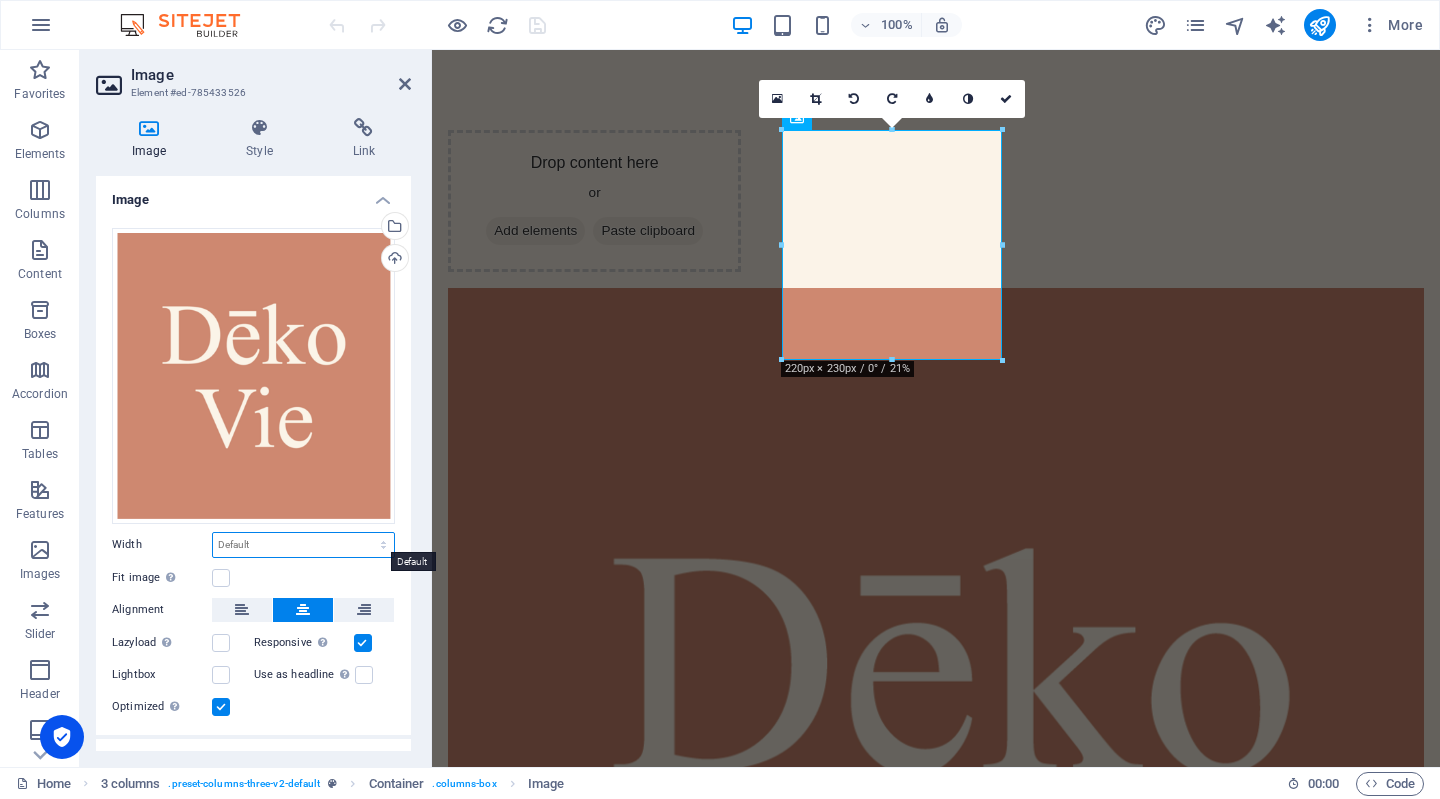click on "Default auto px rem % em vh vw" at bounding box center (303, 545) 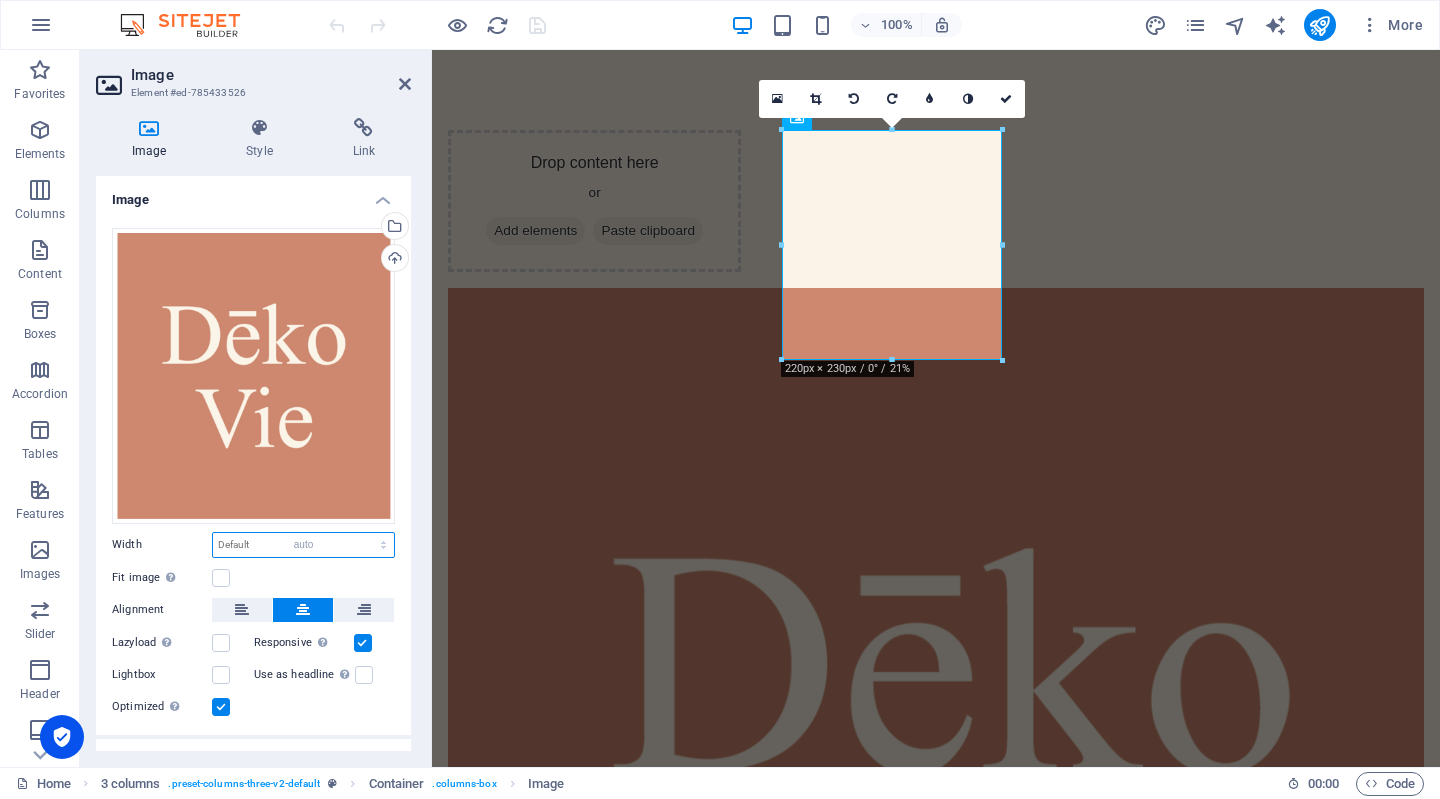 click on "Default auto px rem % em vh vw" at bounding box center [303, 545] 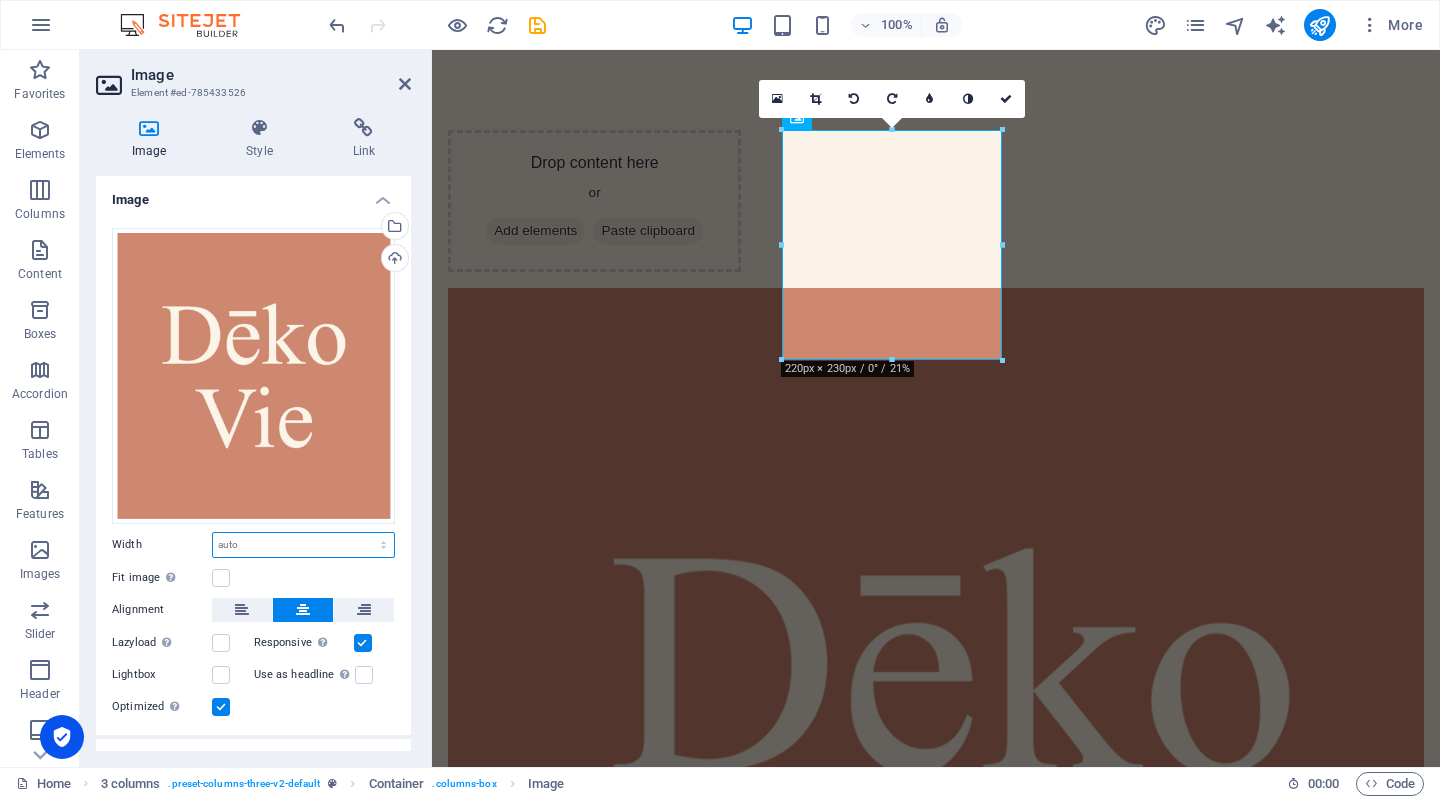 scroll, scrollTop: 30, scrollLeft: 0, axis: vertical 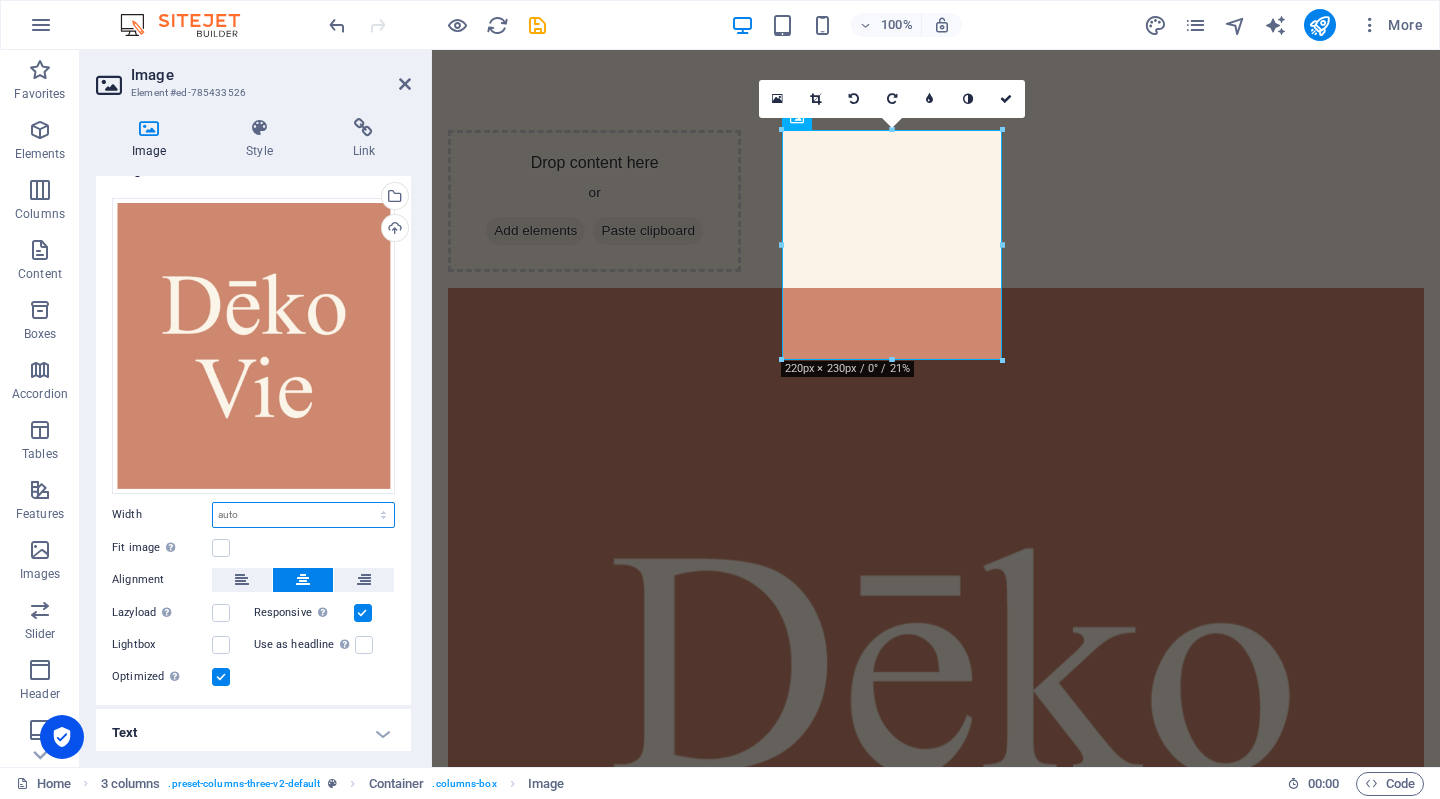 click on "Default auto px rem % em vh vw" at bounding box center (303, 515) 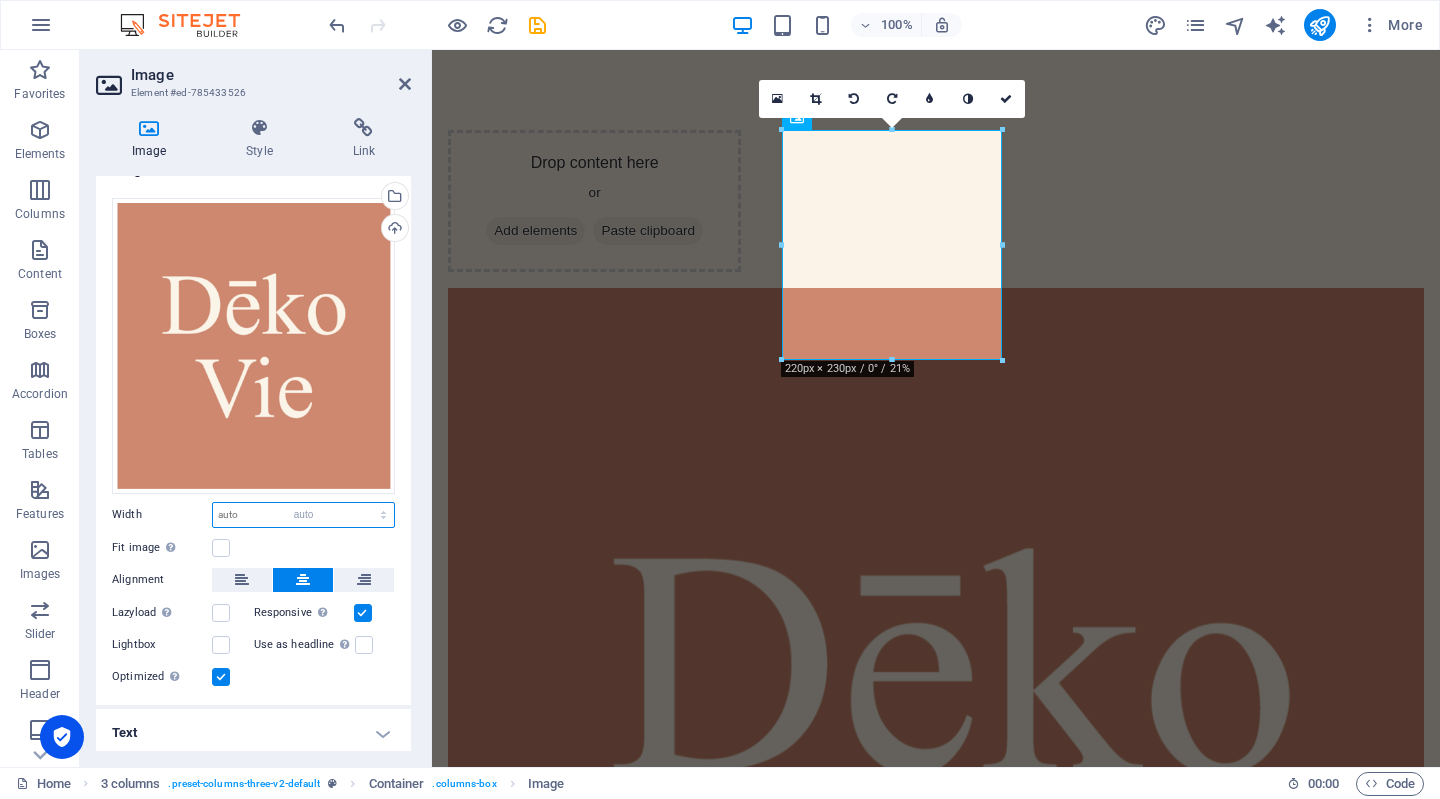 click on "Default auto px rem % em vh vw" at bounding box center (303, 515) 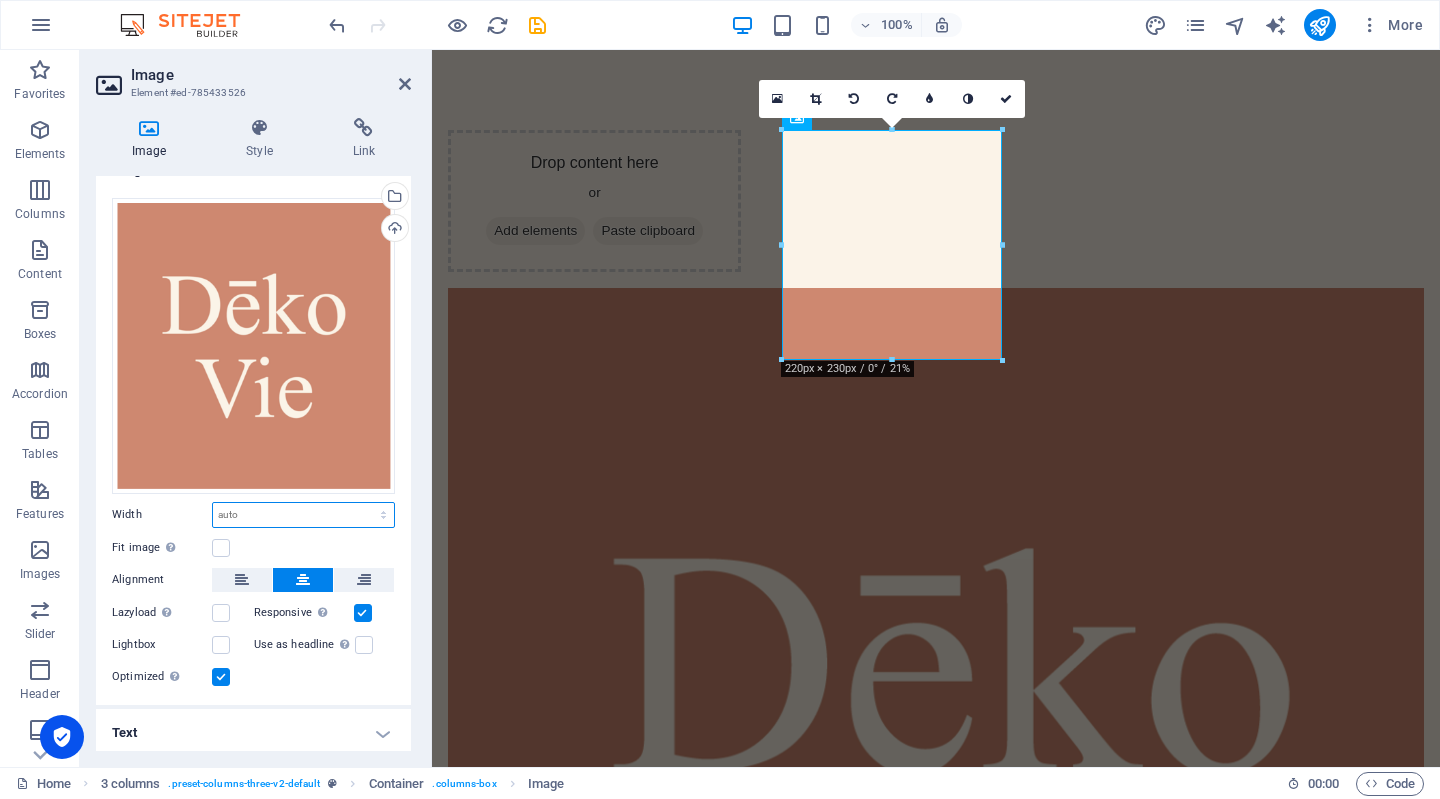 click on "Default auto px rem % em vh vw" at bounding box center (303, 515) 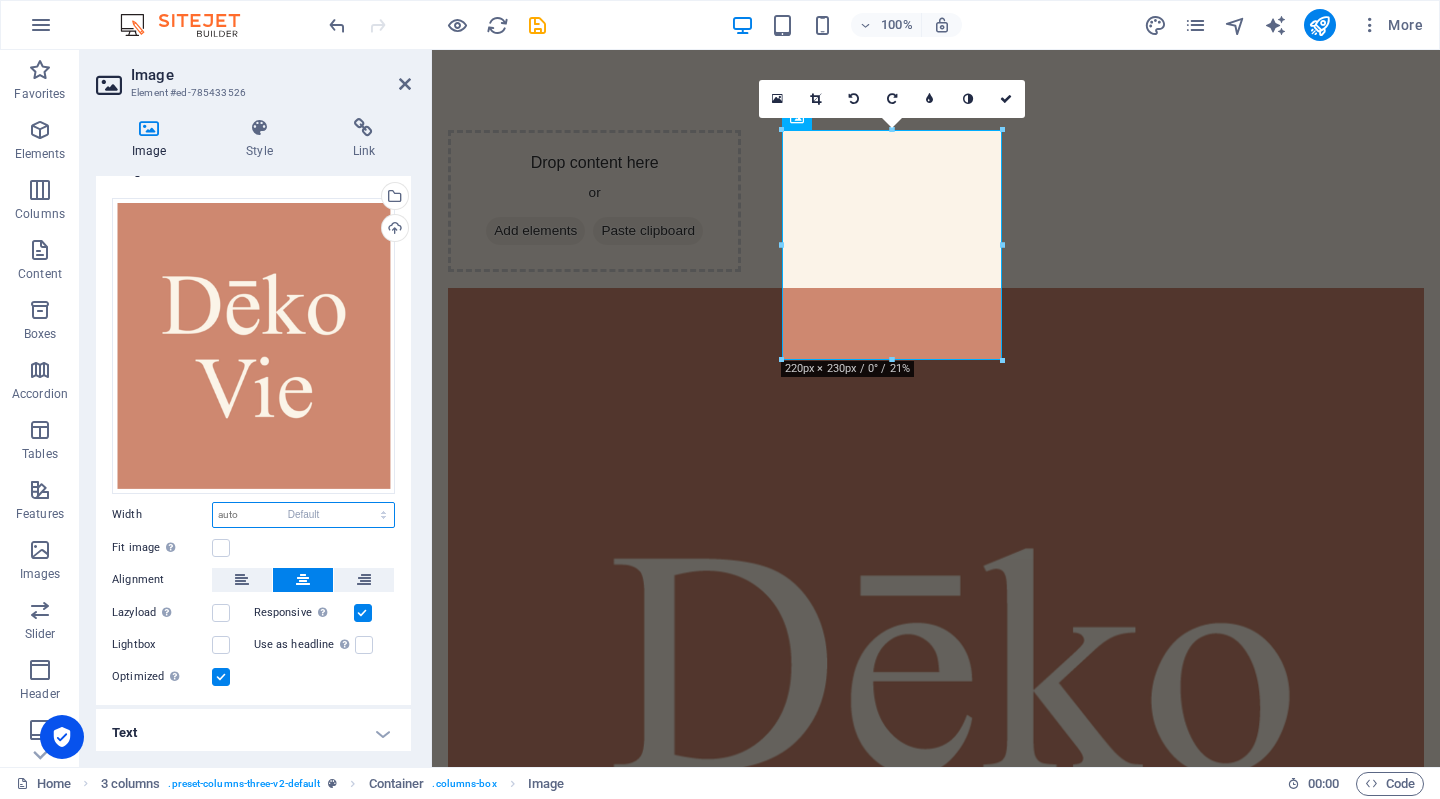 click on "Default auto px rem % em vh vw" at bounding box center [303, 515] 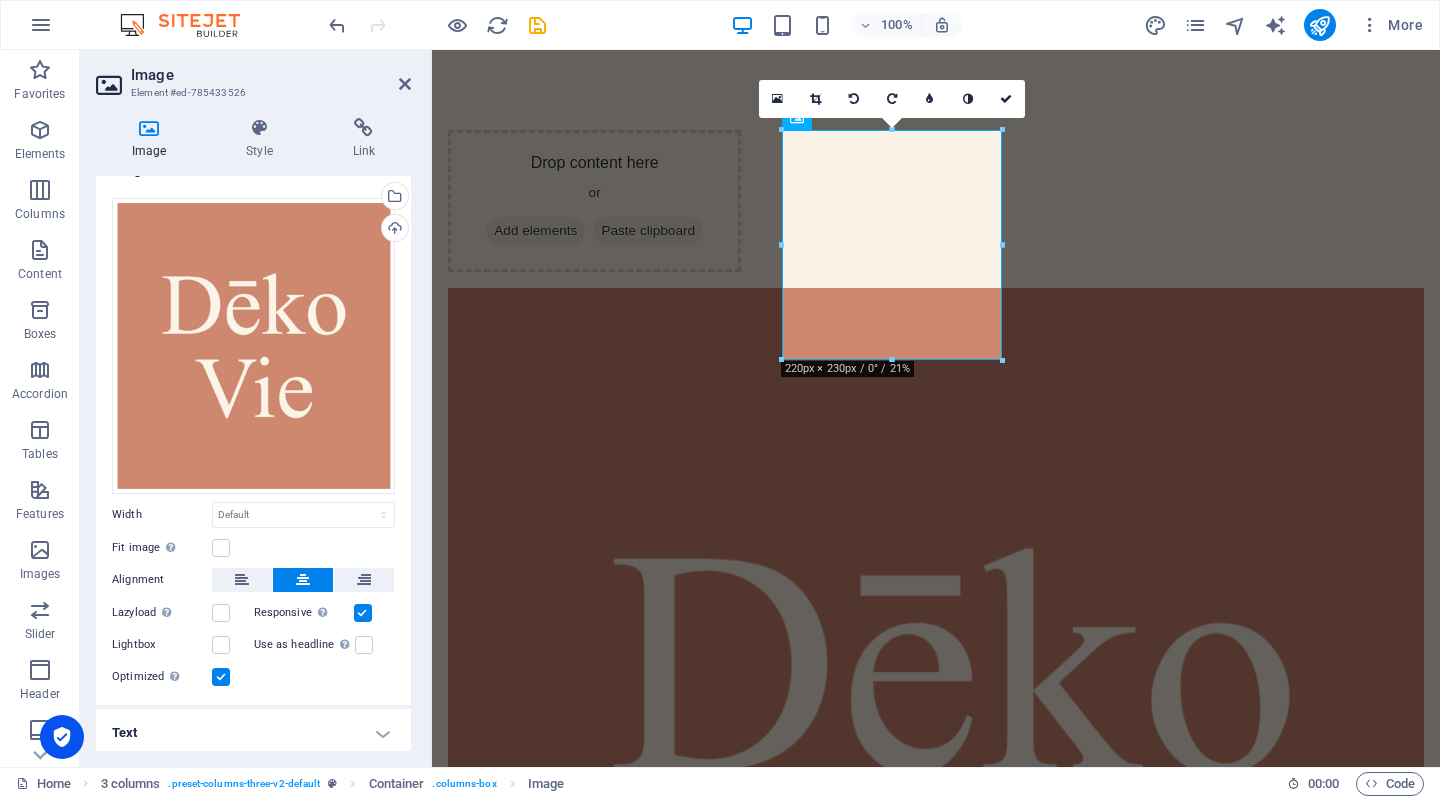 click at bounding box center (363, 613) 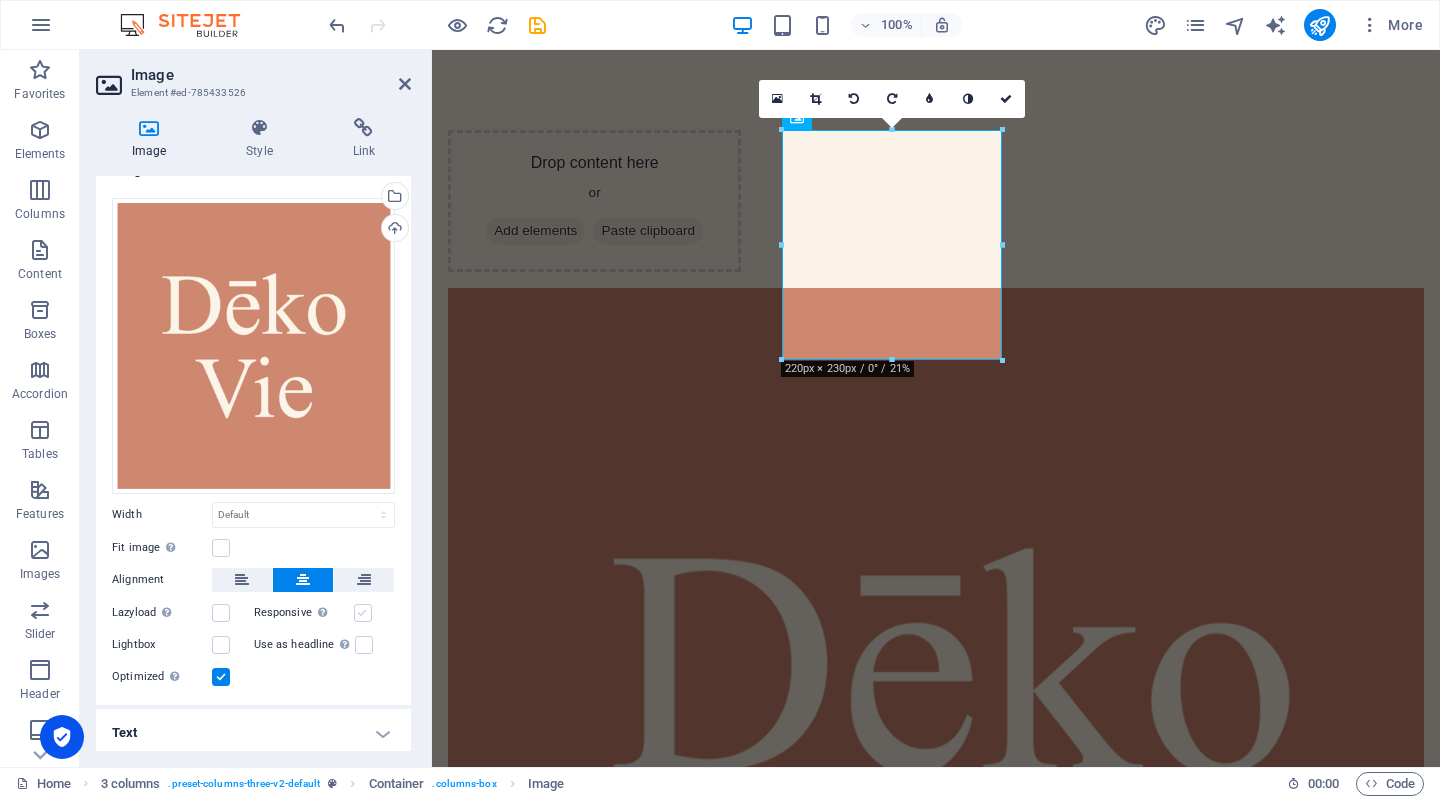 click at bounding box center (363, 613) 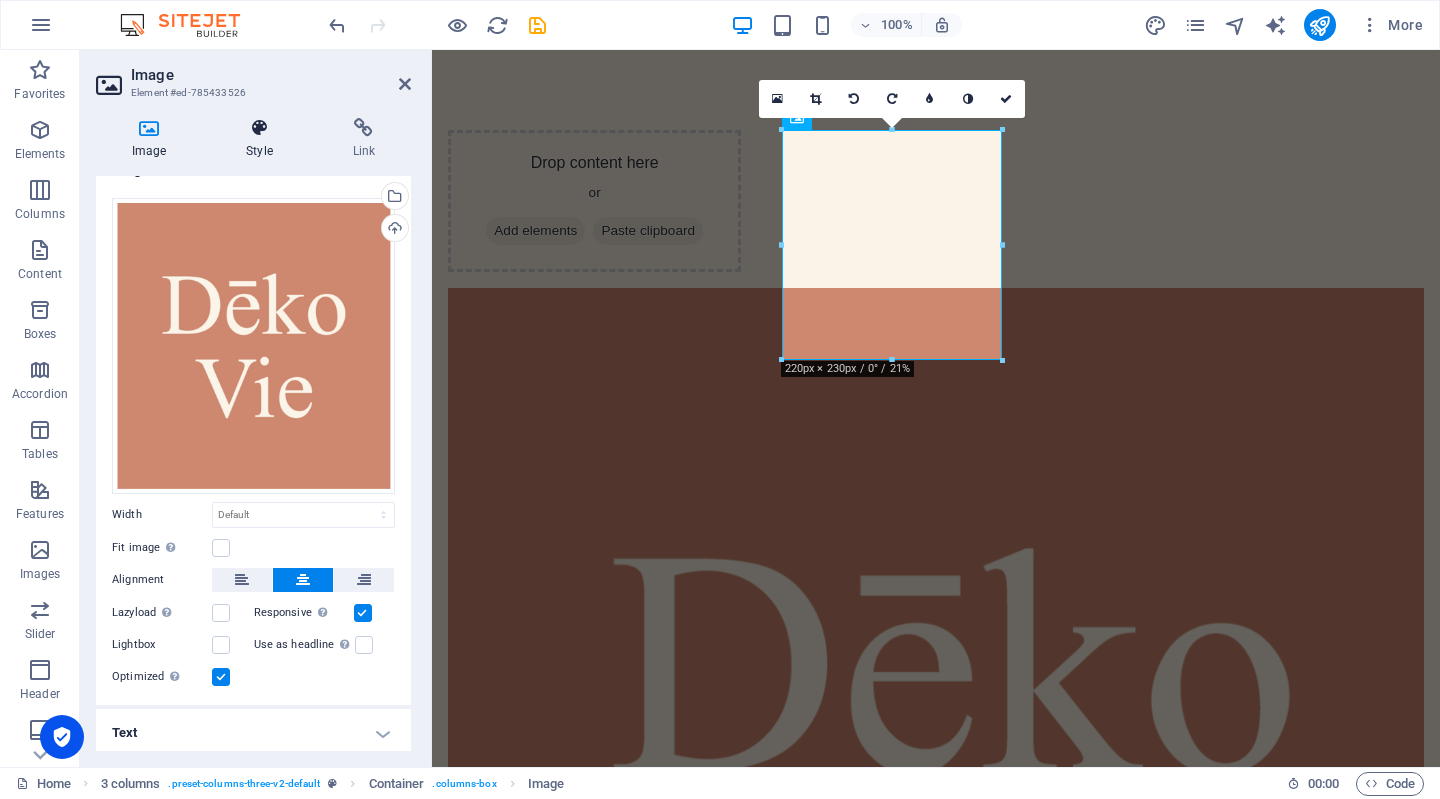 click on "Style" at bounding box center (263, 139) 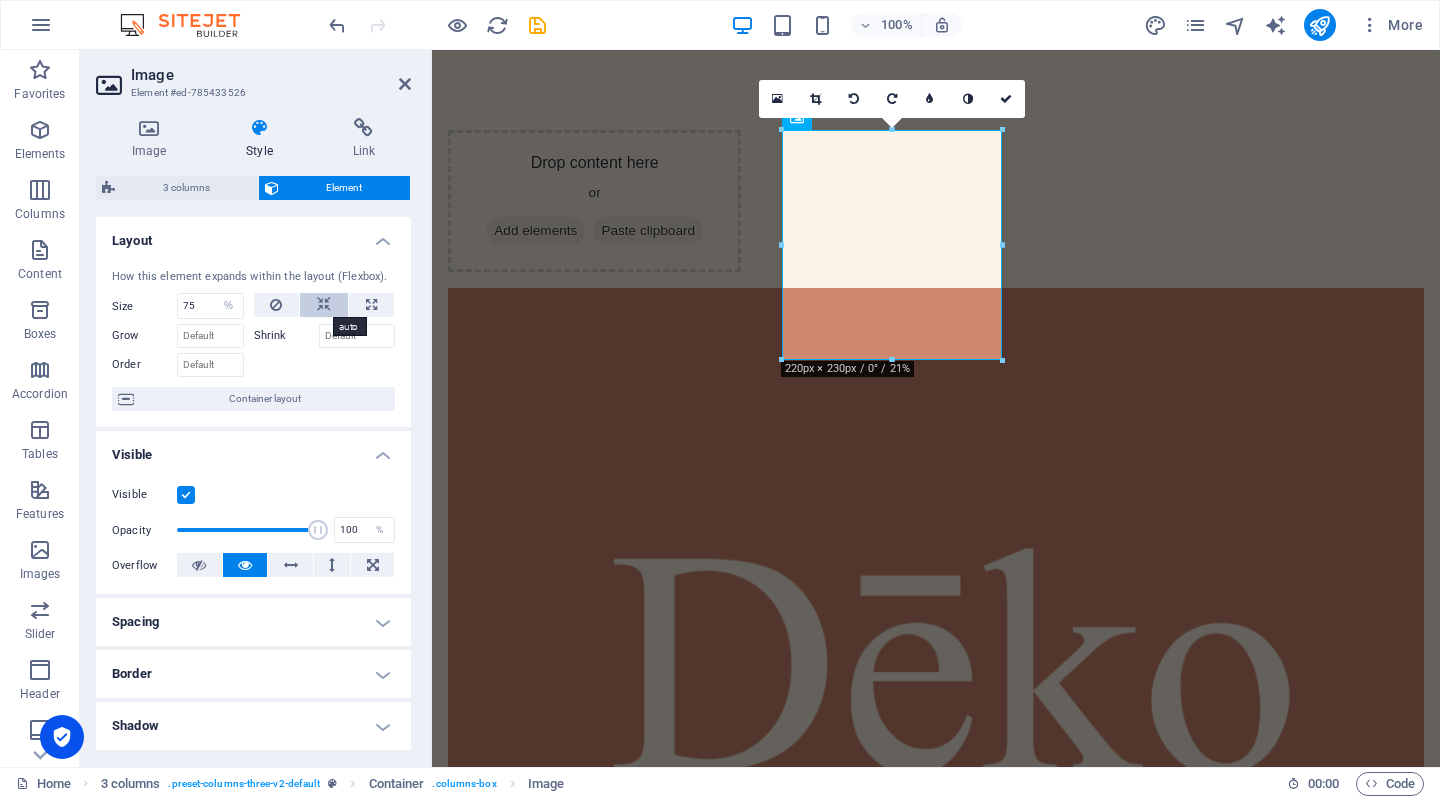 click at bounding box center (324, 305) 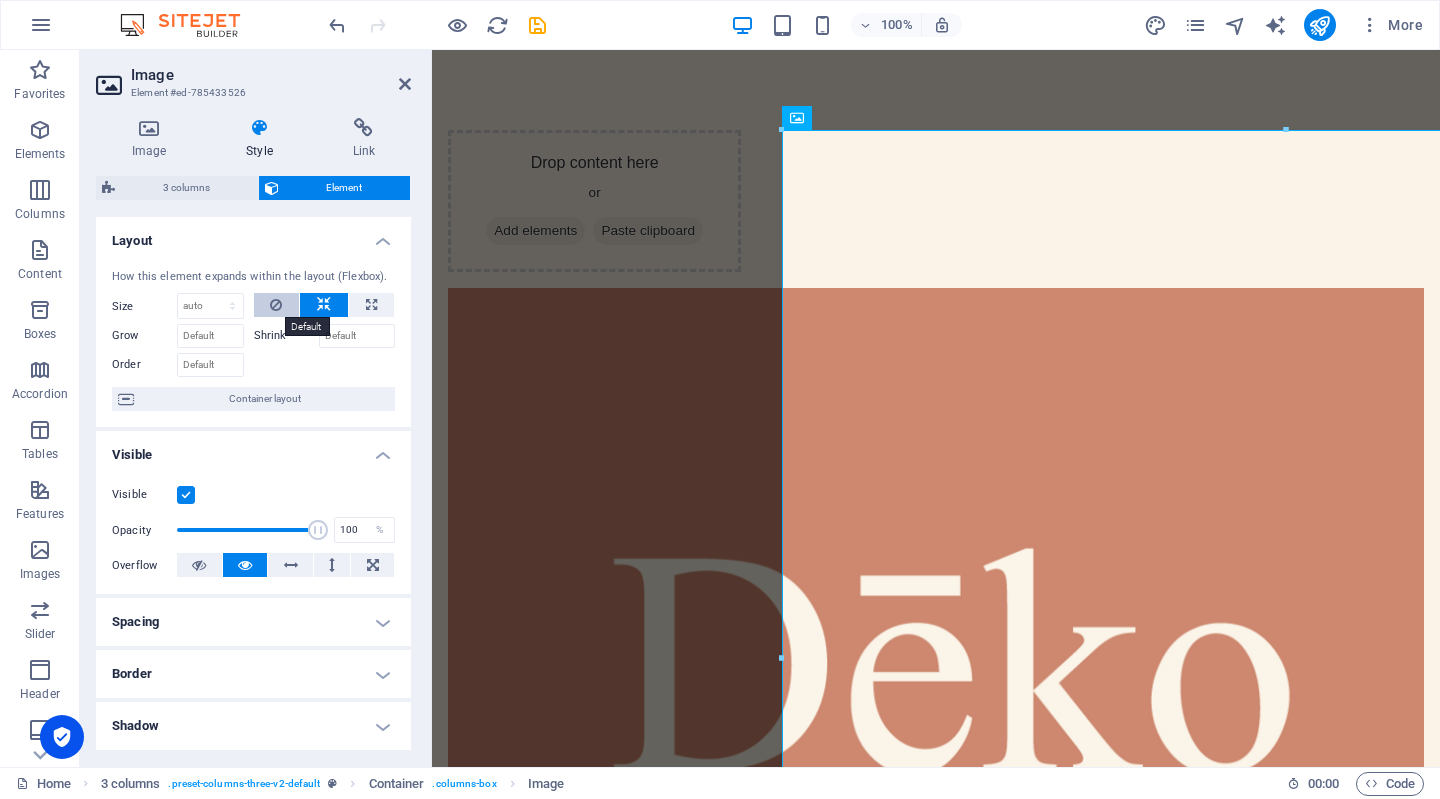 click at bounding box center (276, 305) 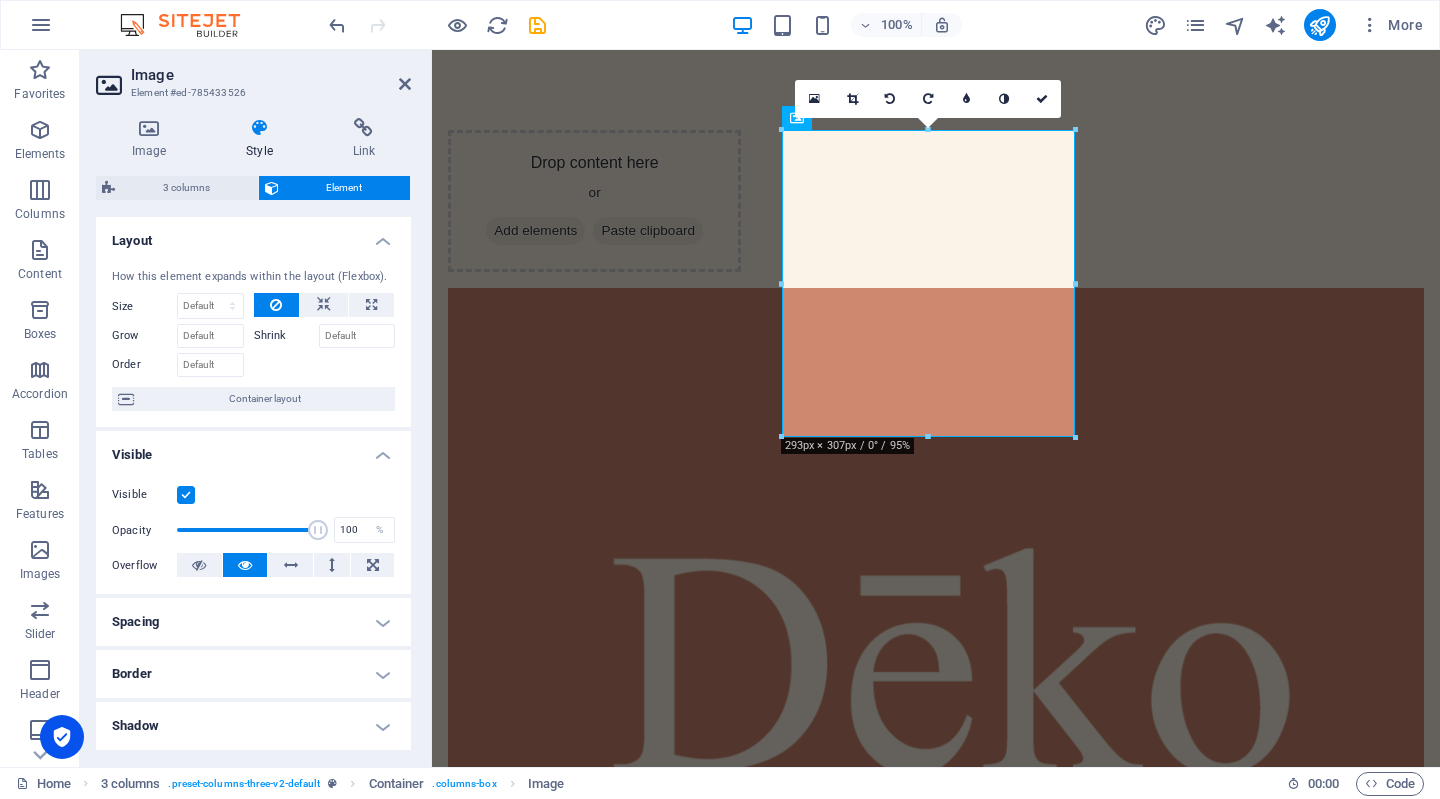 type 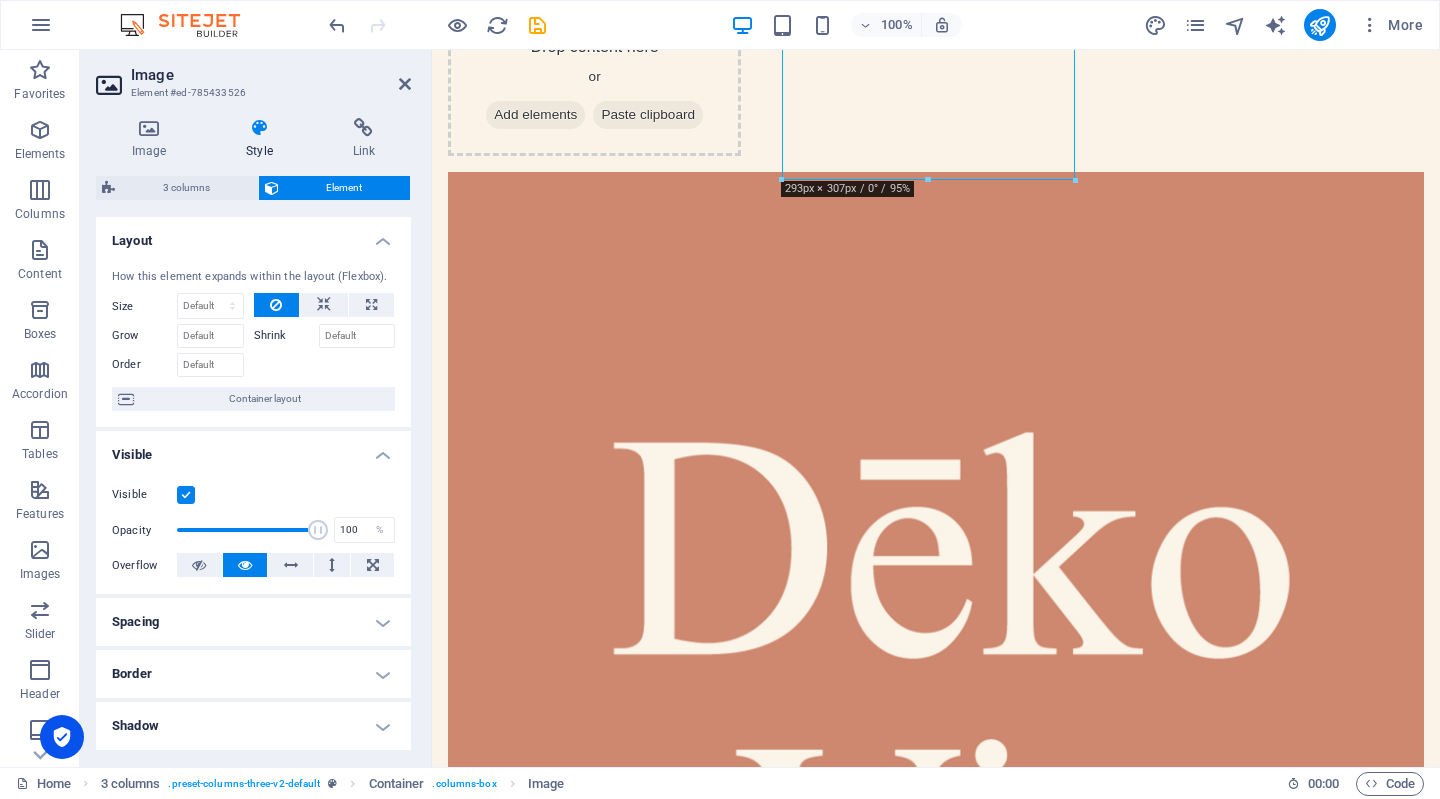 scroll, scrollTop: 346, scrollLeft: 0, axis: vertical 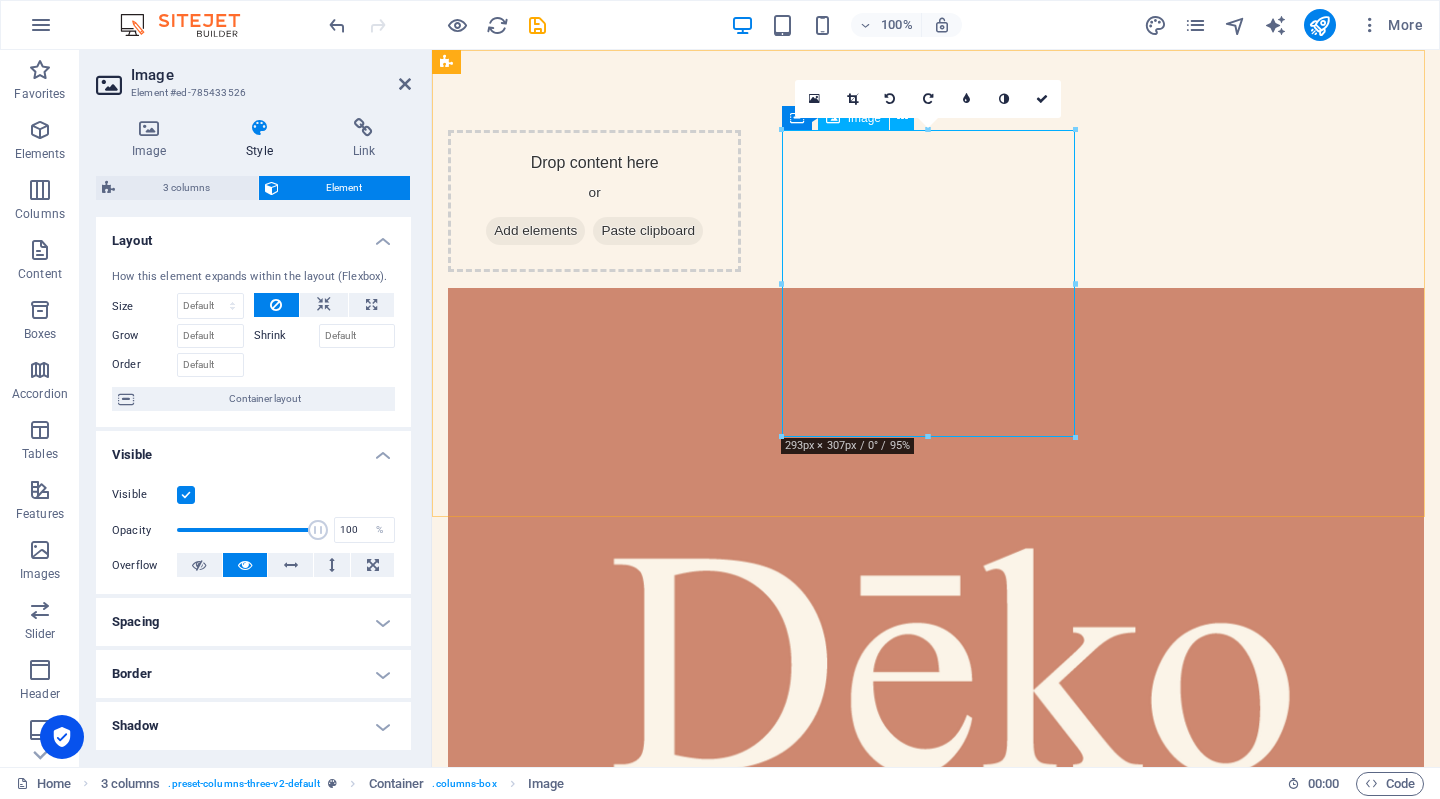 click at bounding box center [594, 815] 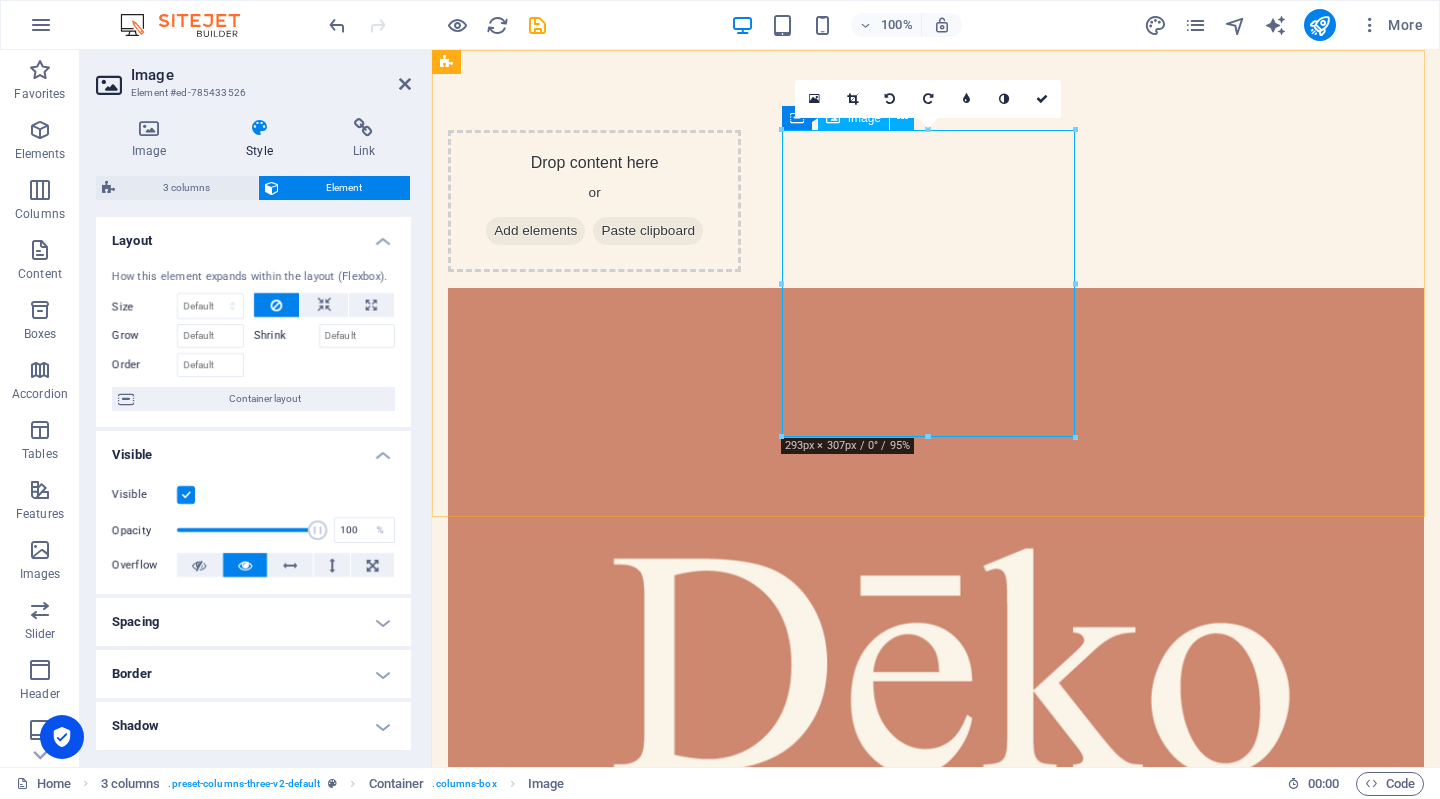 click at bounding box center [594, 815] 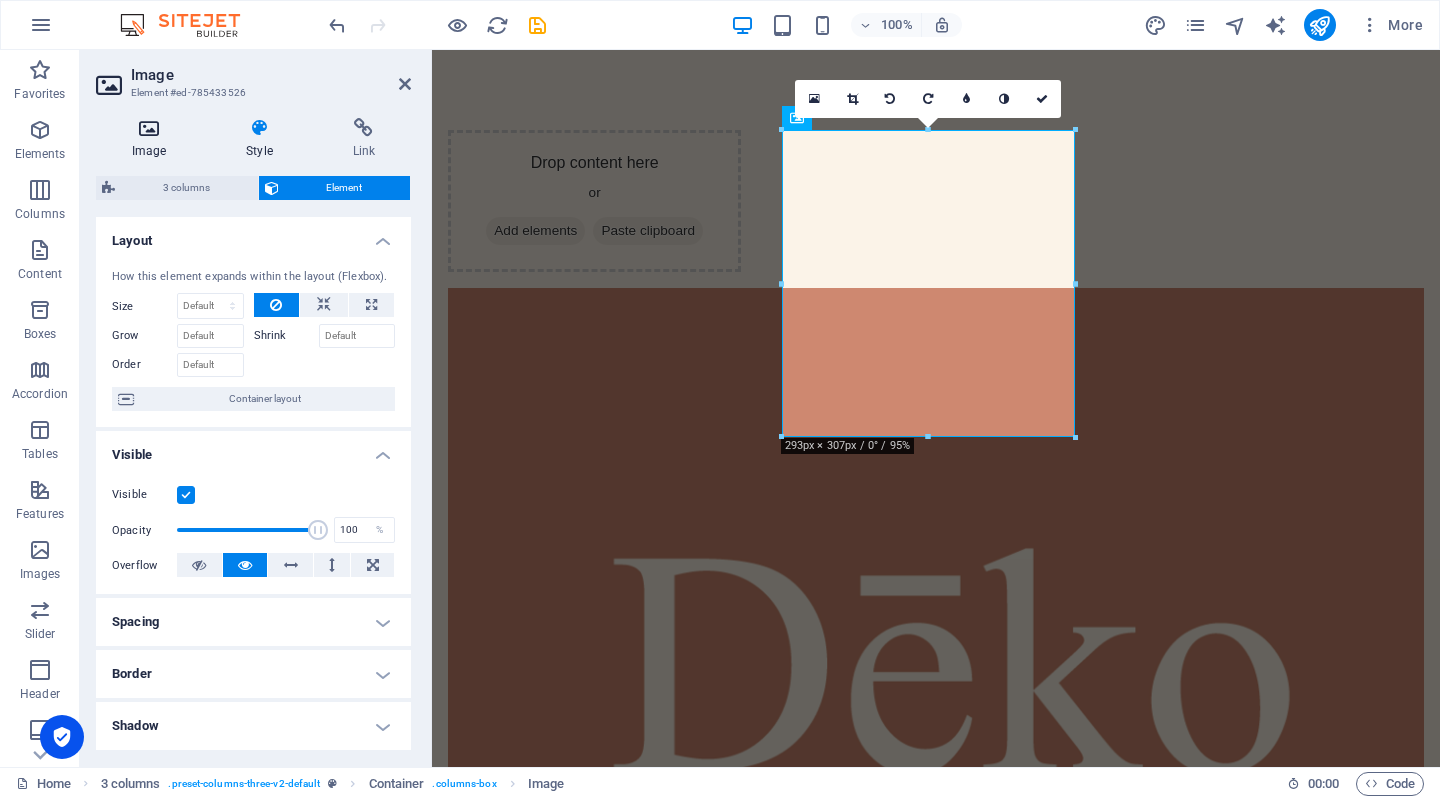 click at bounding box center (149, 128) 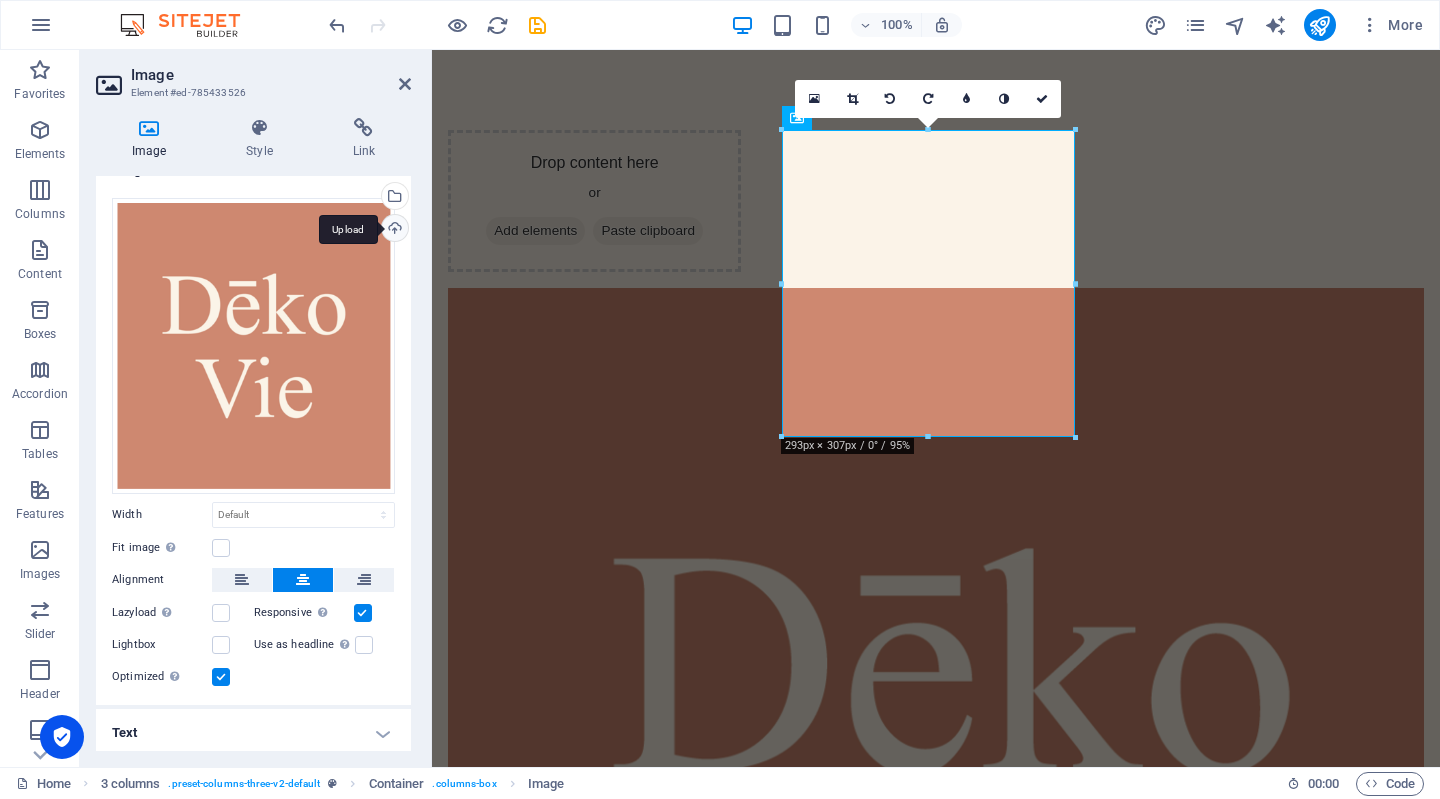 click on "Upload" at bounding box center [393, 230] 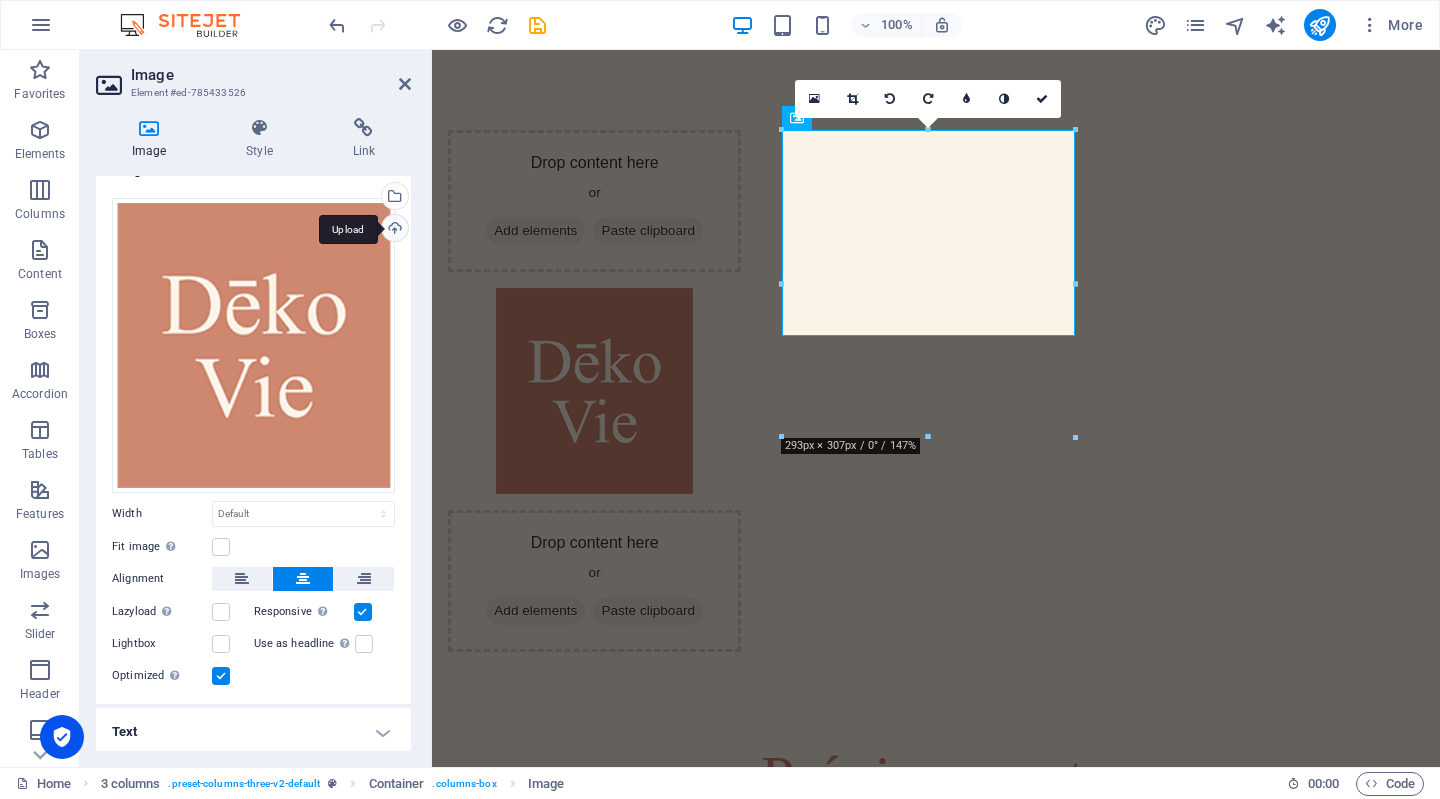 scroll, scrollTop: 30, scrollLeft: 0, axis: vertical 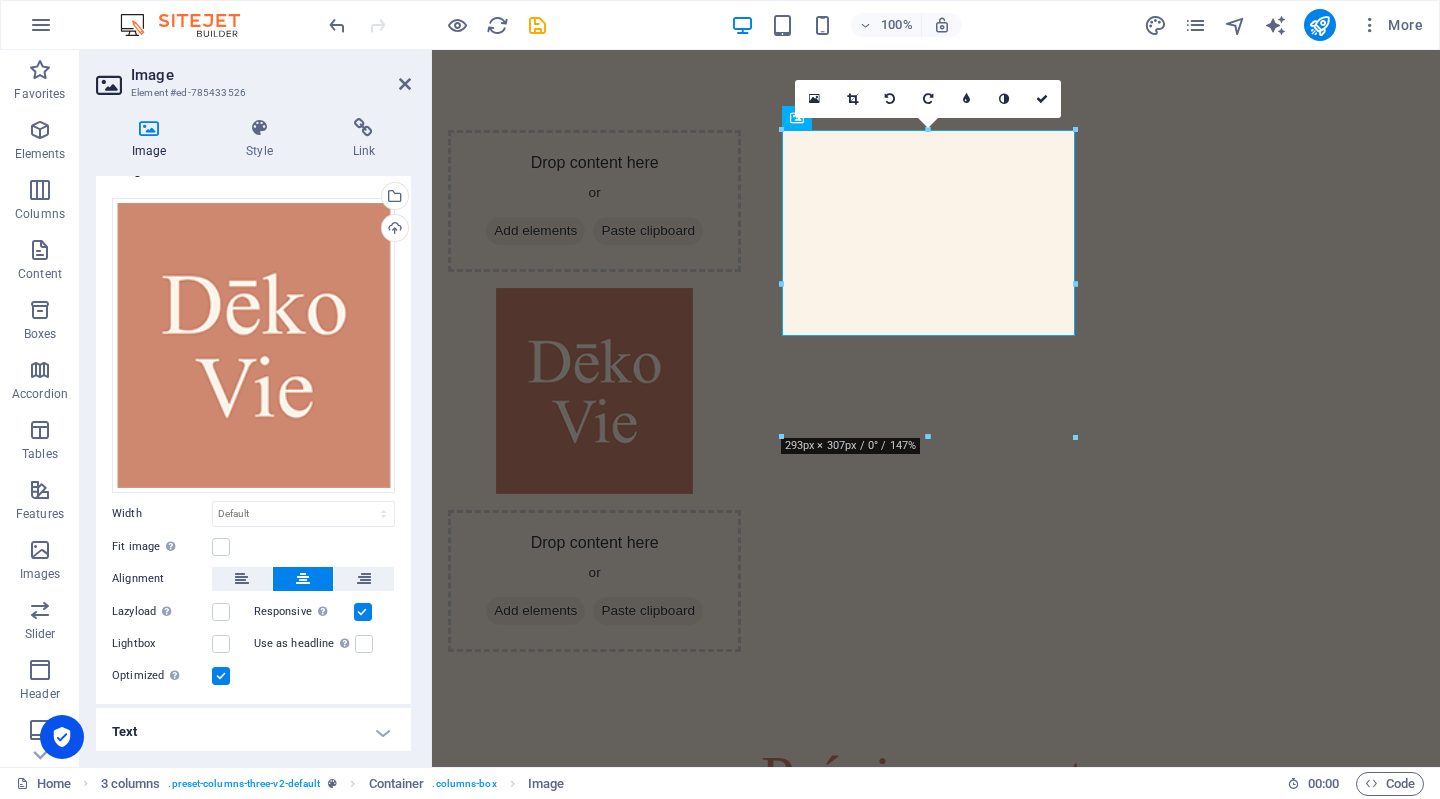 click on "100% More" at bounding box center [720, 25] 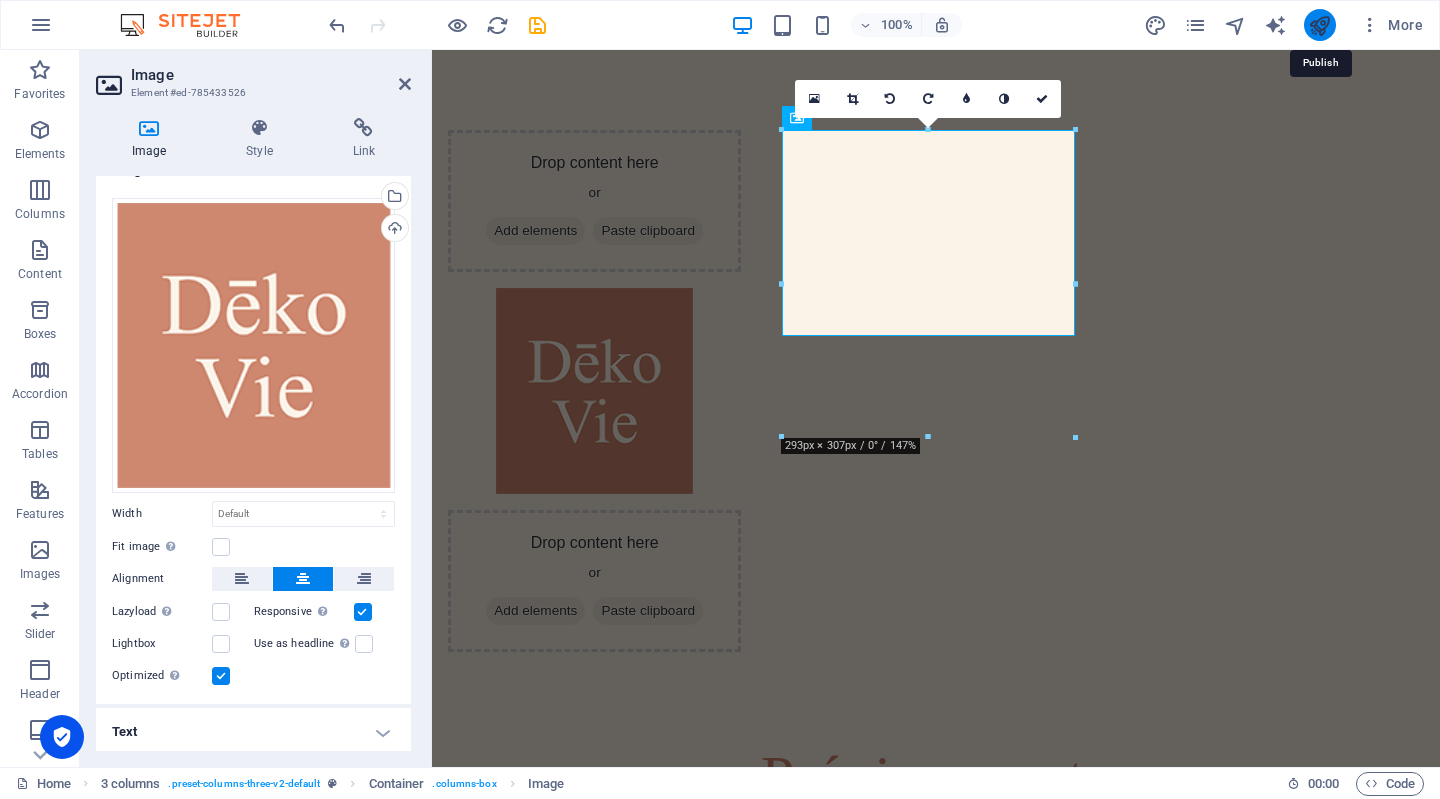 click at bounding box center [1319, 25] 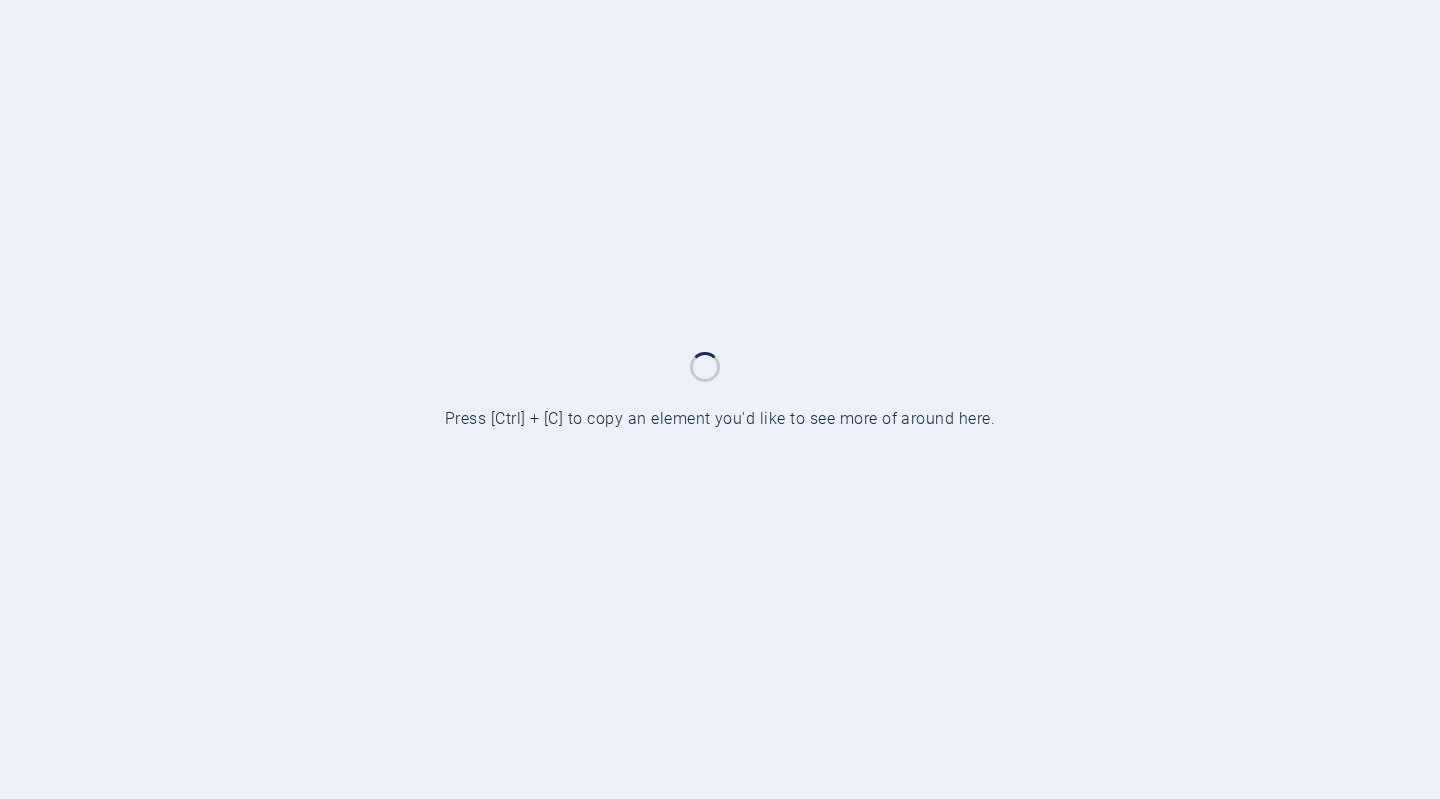 scroll, scrollTop: 0, scrollLeft: 0, axis: both 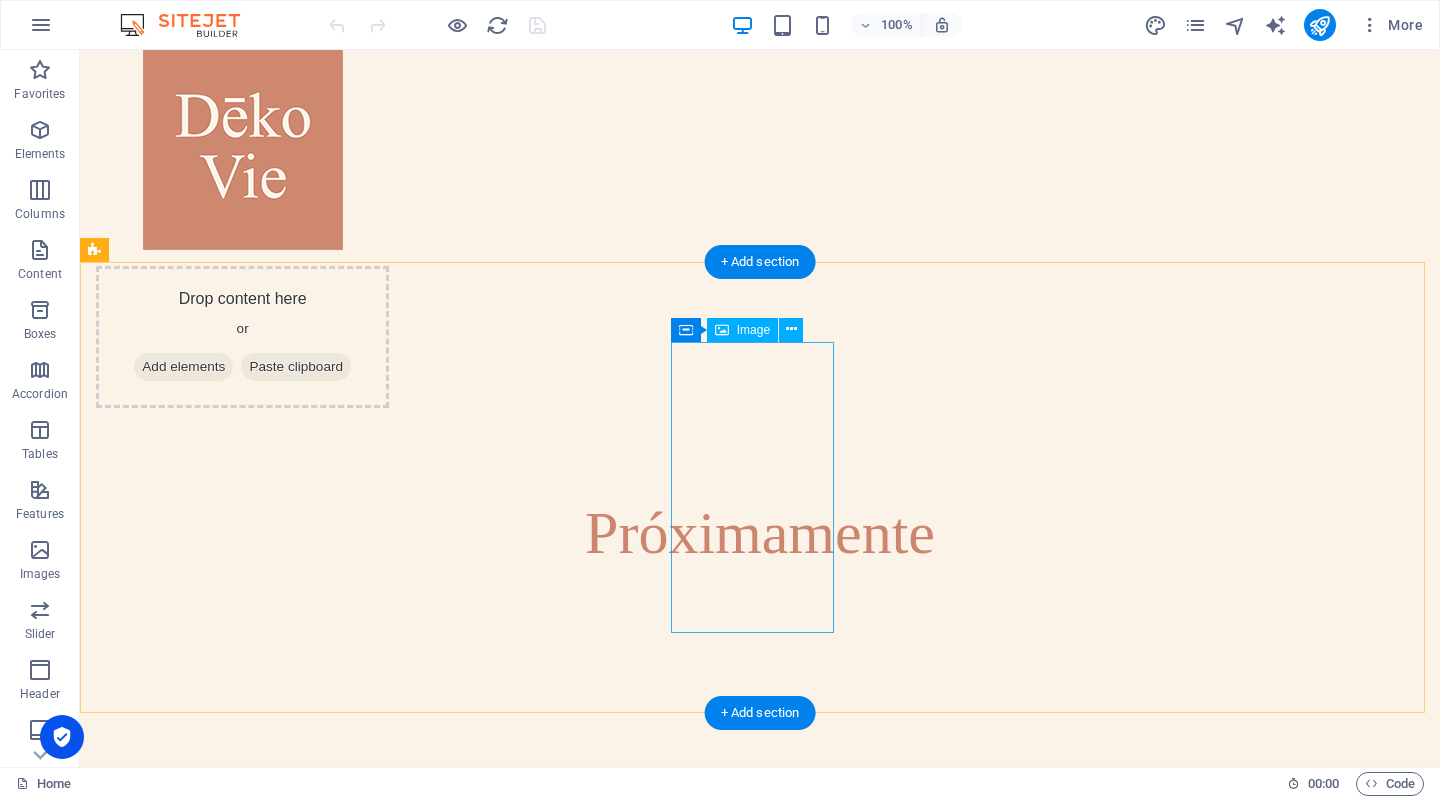 click at bounding box center (177, 5367) 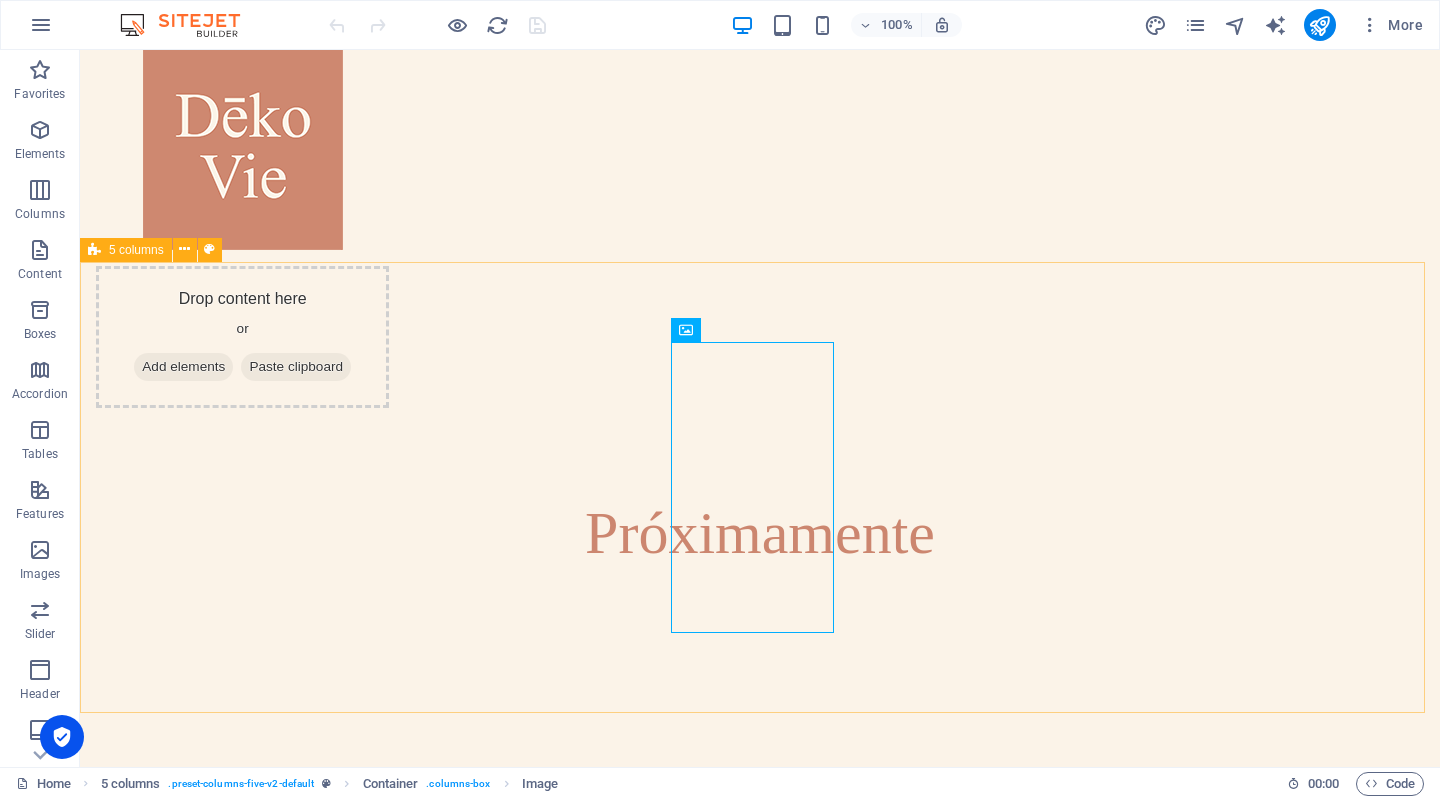click on "5 columns" at bounding box center [136, 250] 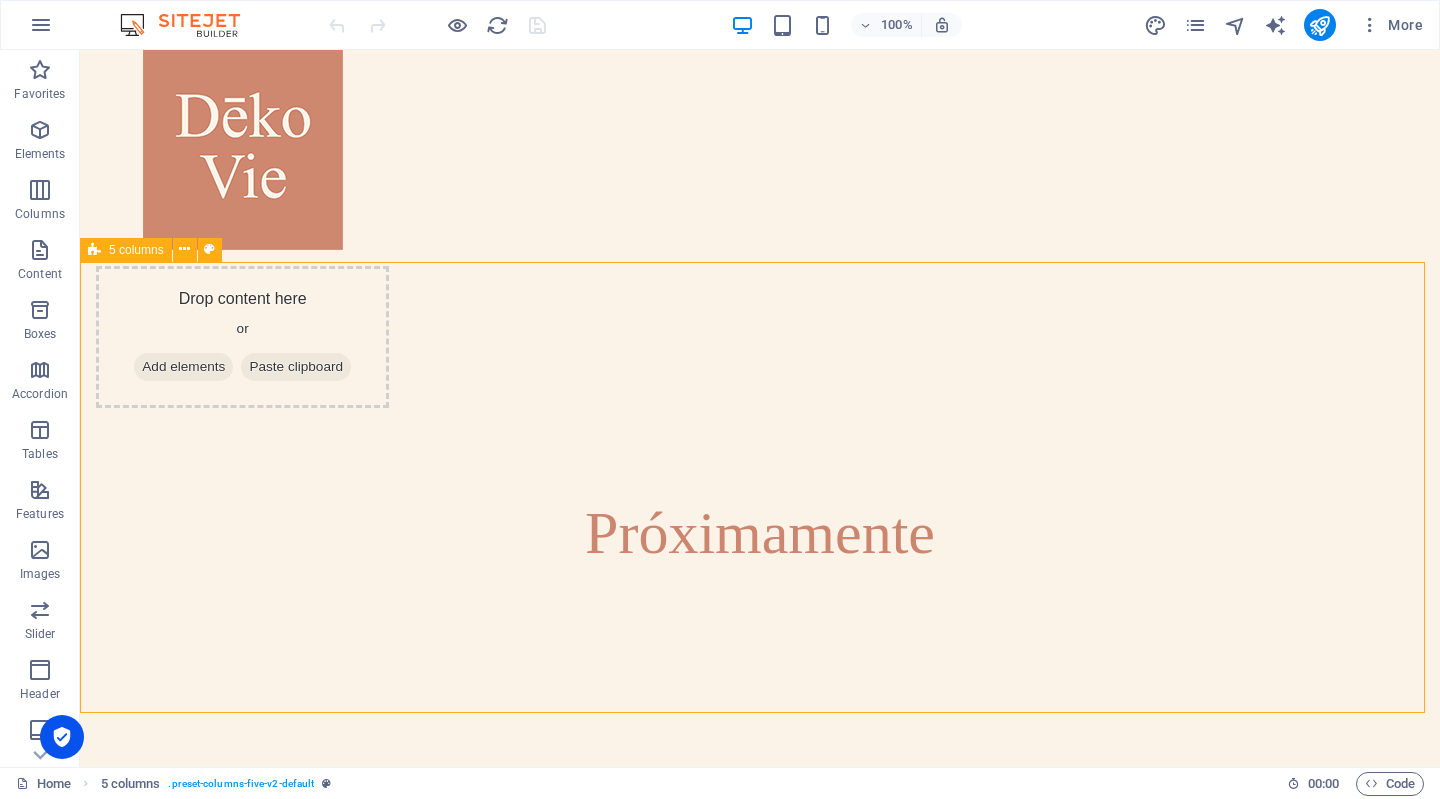 click on "5 columns" at bounding box center [136, 250] 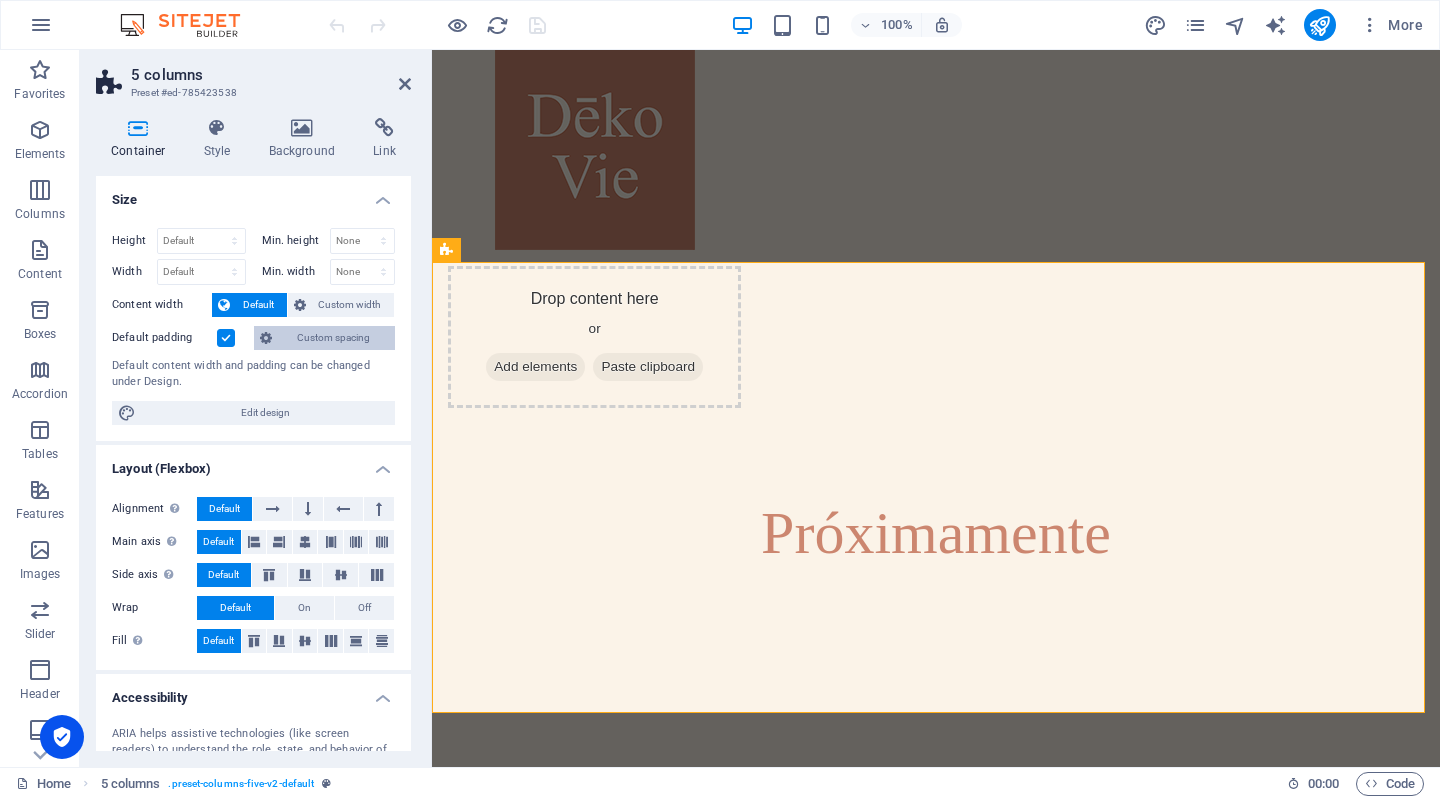 select on "rem" 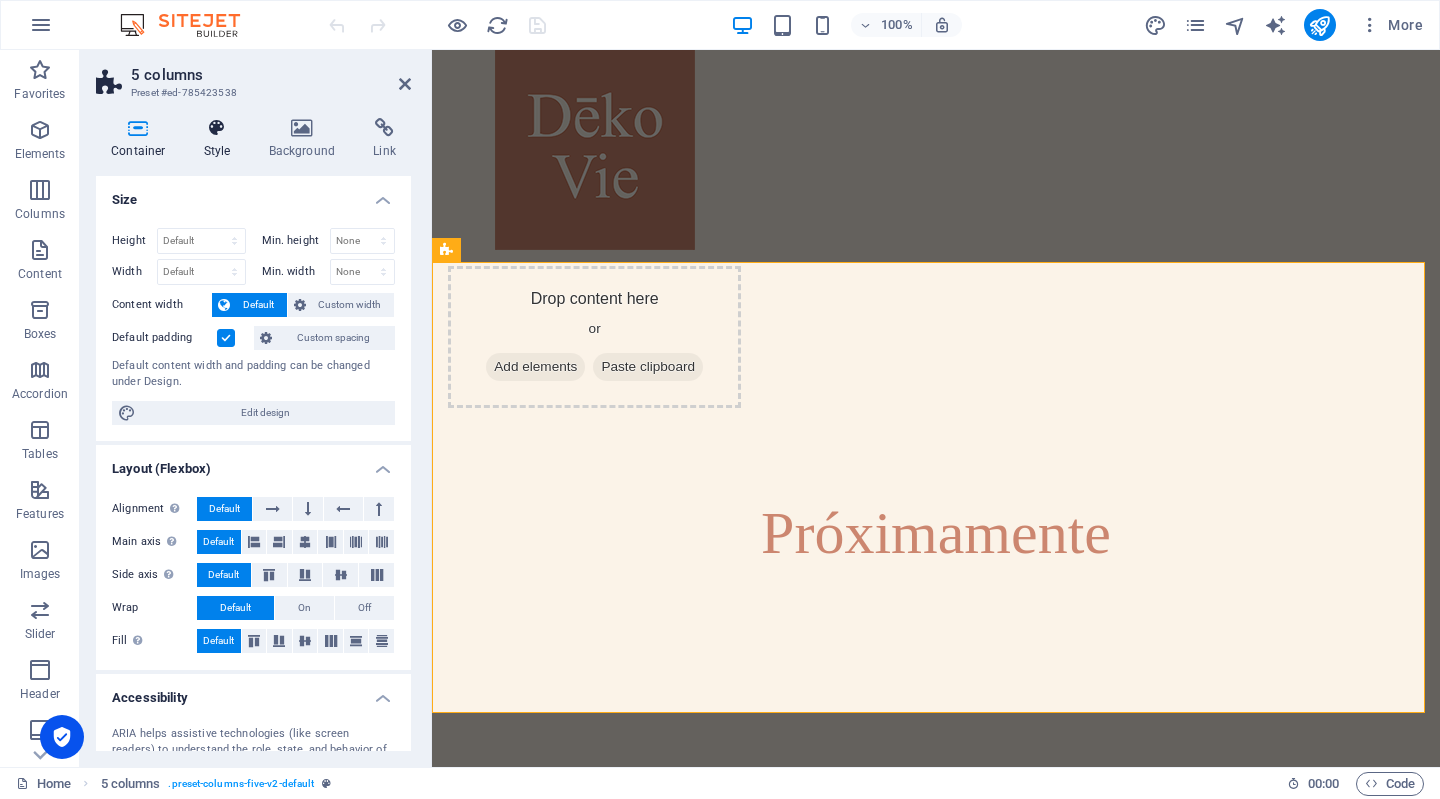 click on "Style" at bounding box center (221, 139) 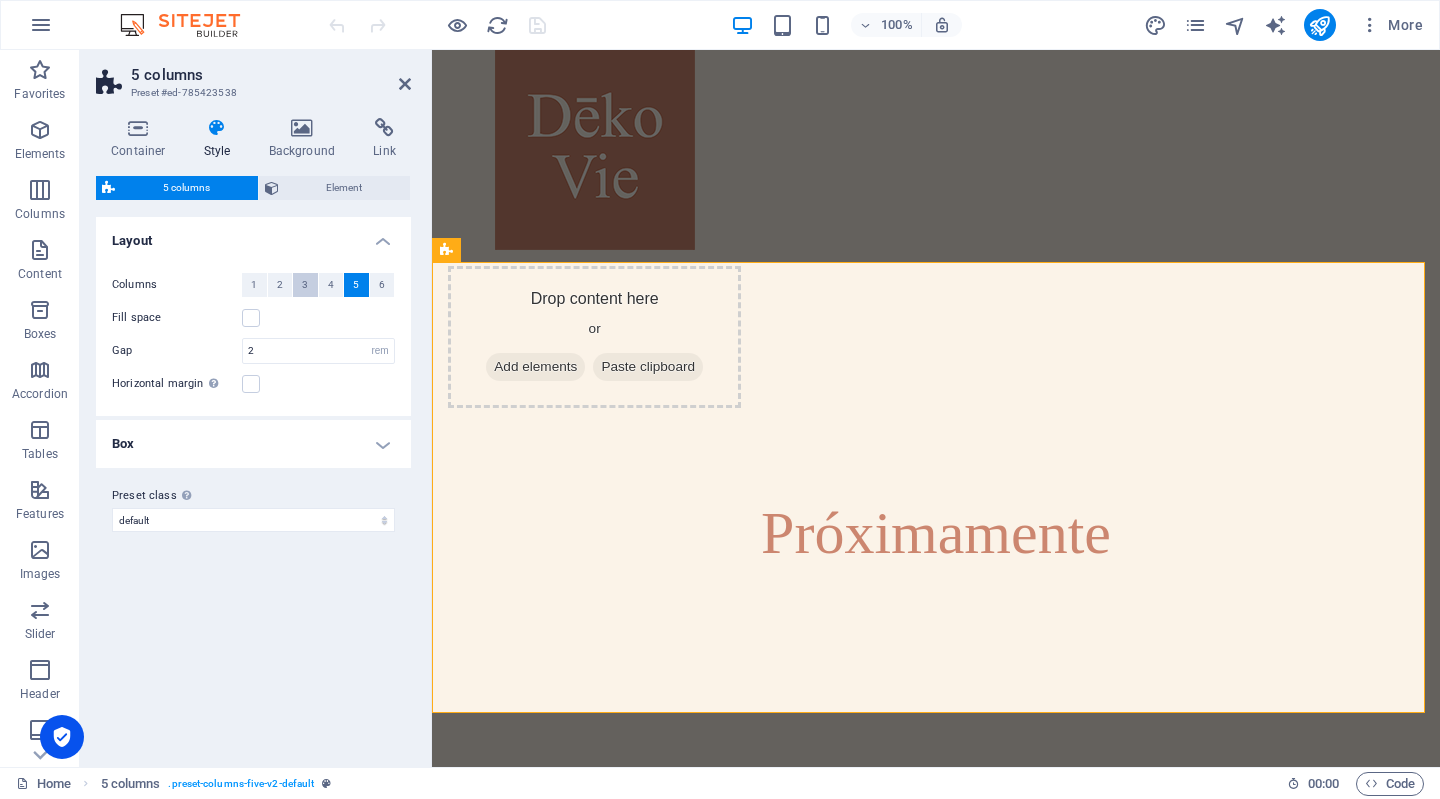 click on "3" at bounding box center [305, 285] 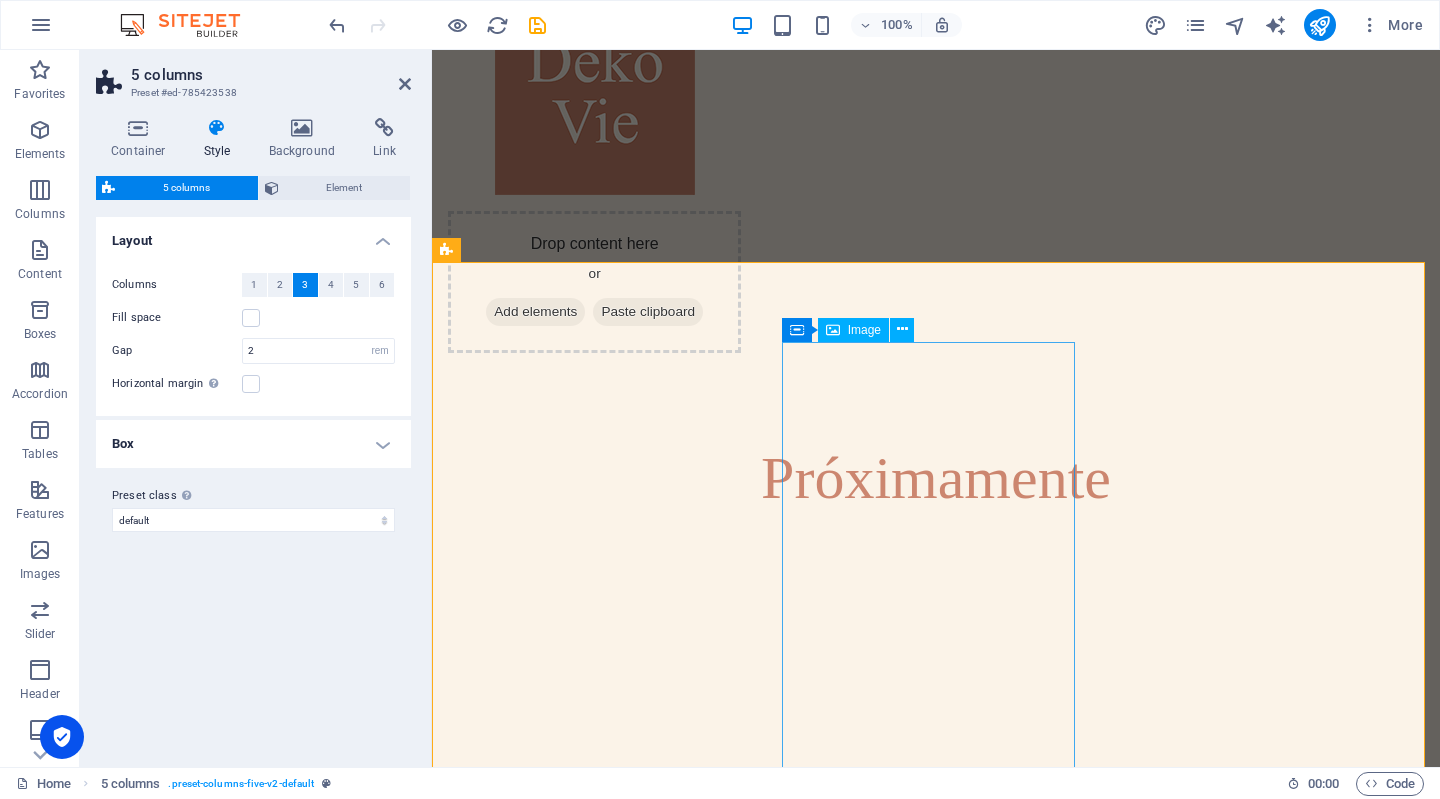 scroll, scrollTop: 321, scrollLeft: 0, axis: vertical 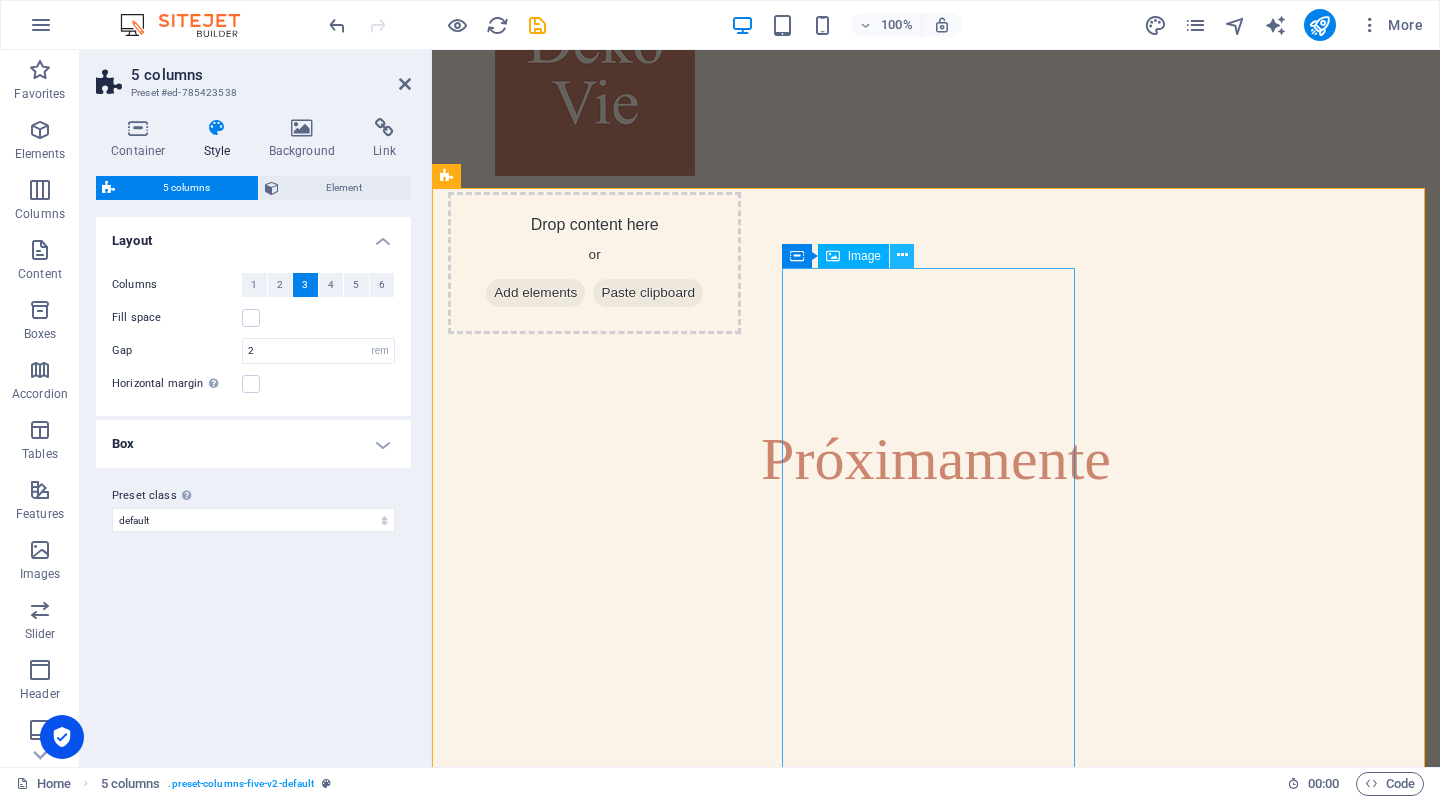 click at bounding box center (902, 255) 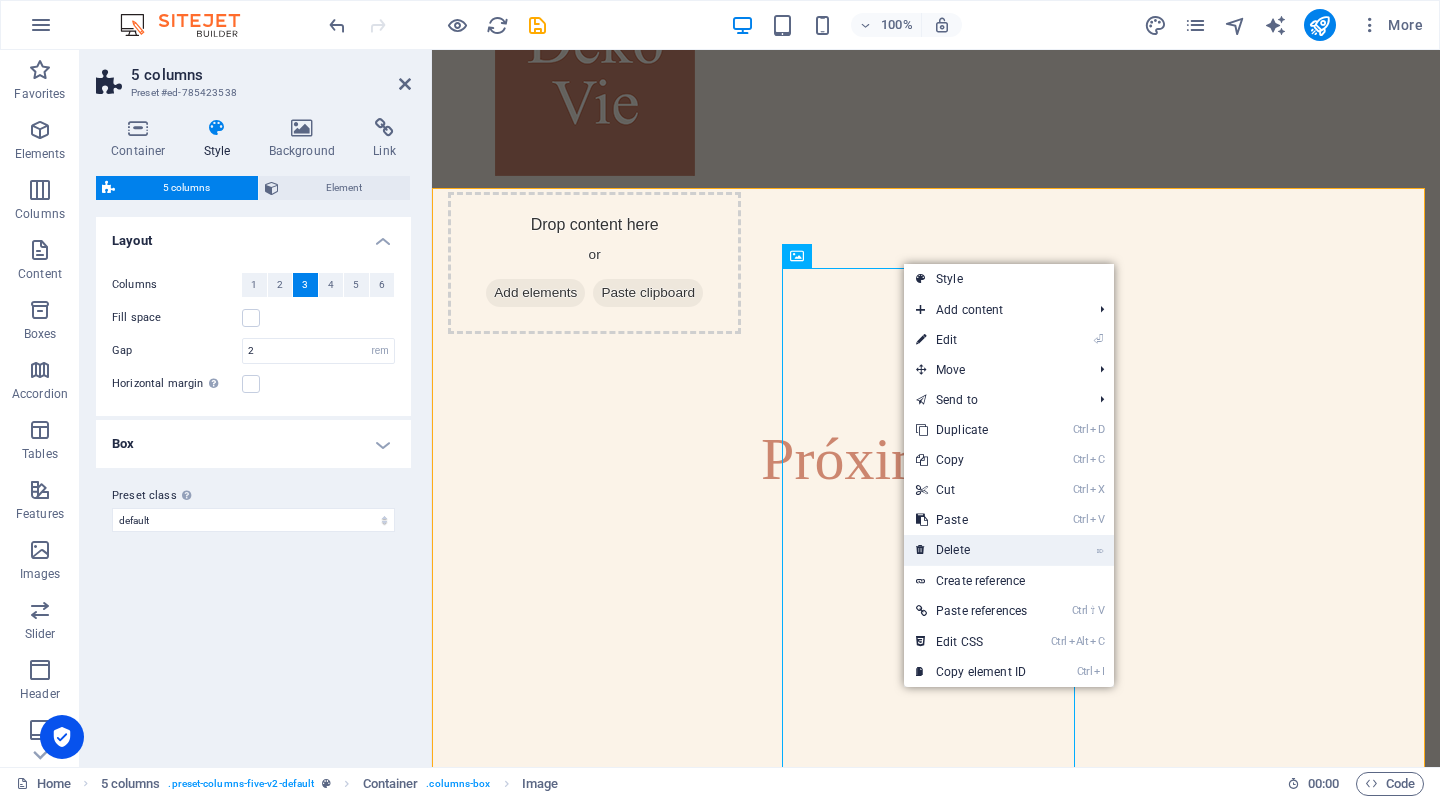 click on "⌦  Delete" at bounding box center (971, 550) 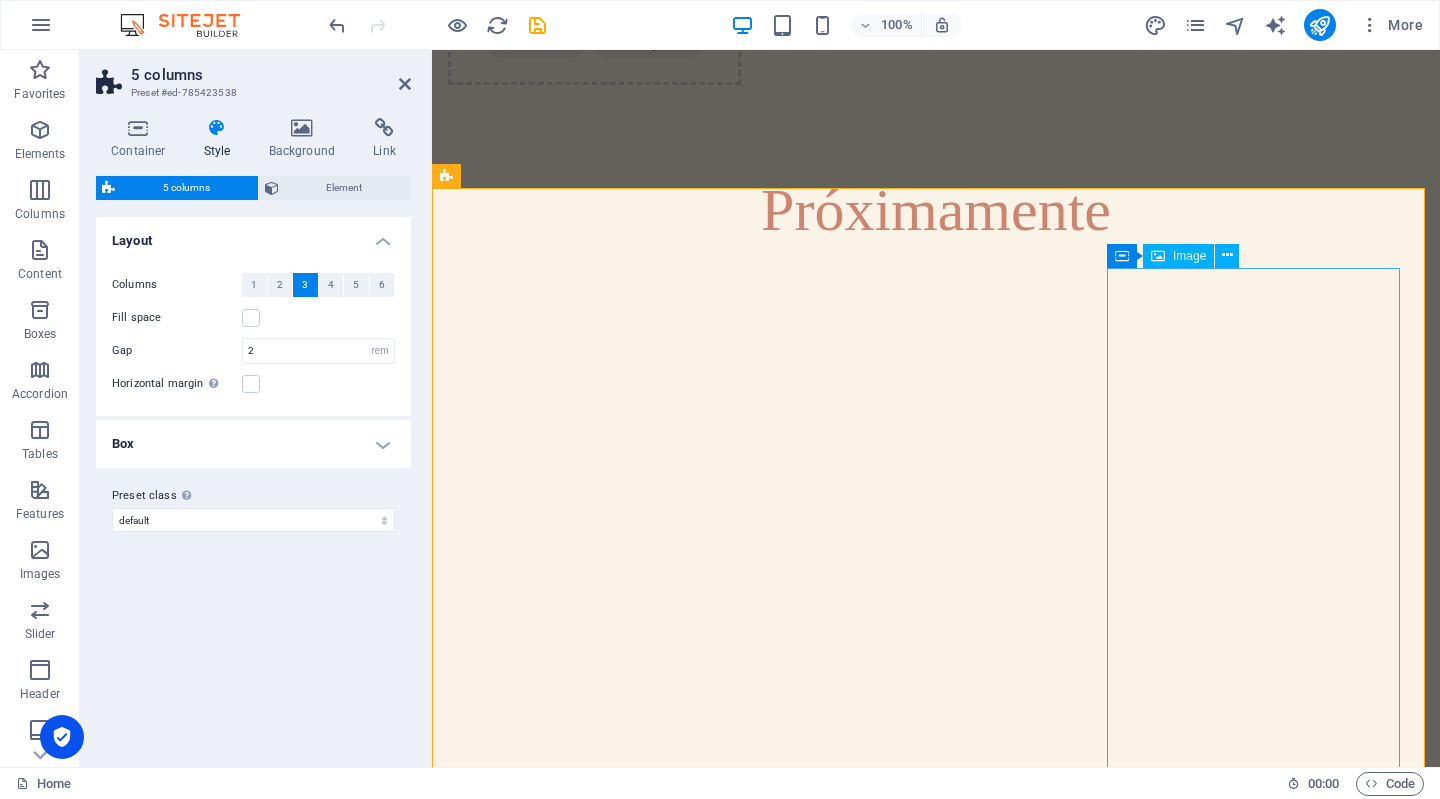 scroll, scrollTop: 569, scrollLeft: 0, axis: vertical 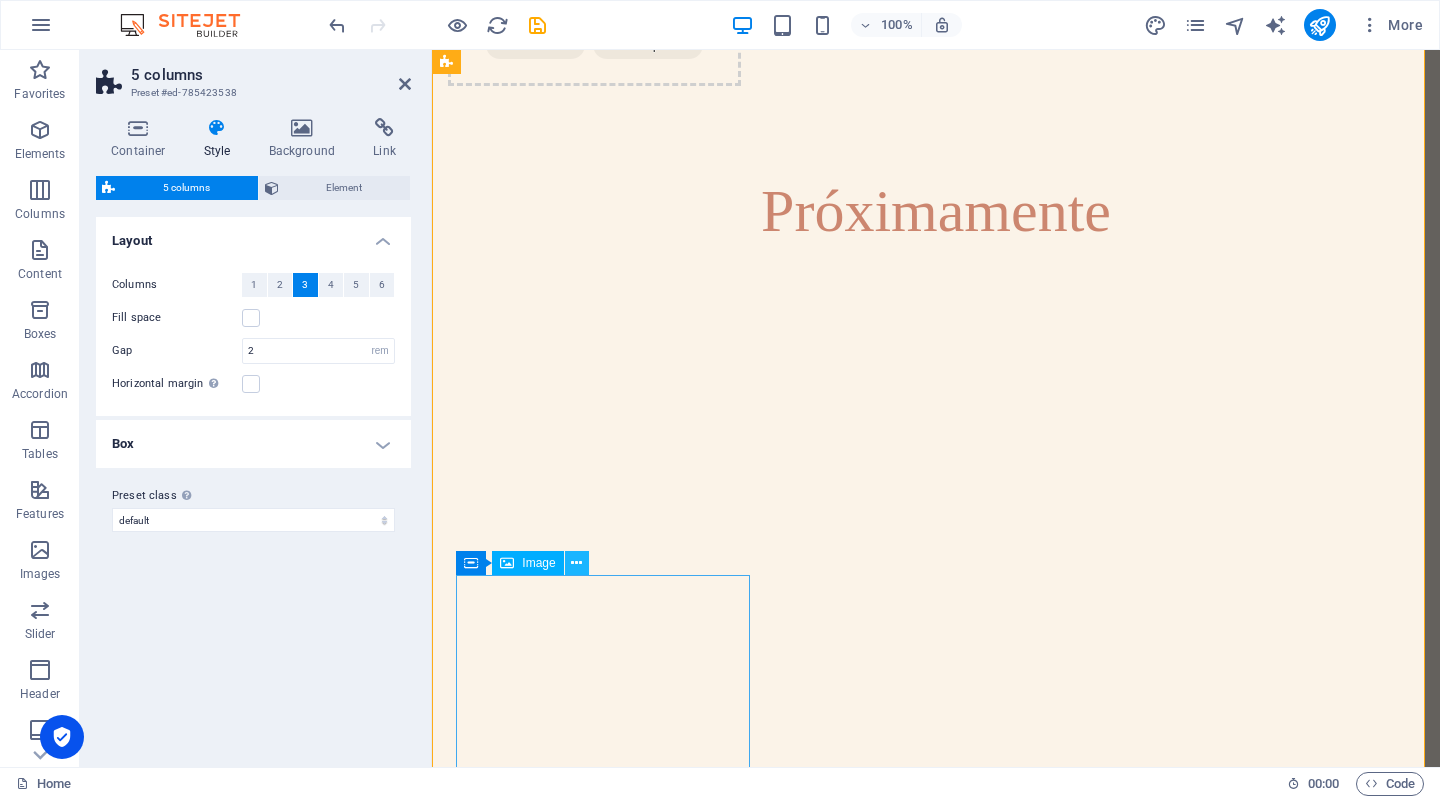 click at bounding box center (576, 563) 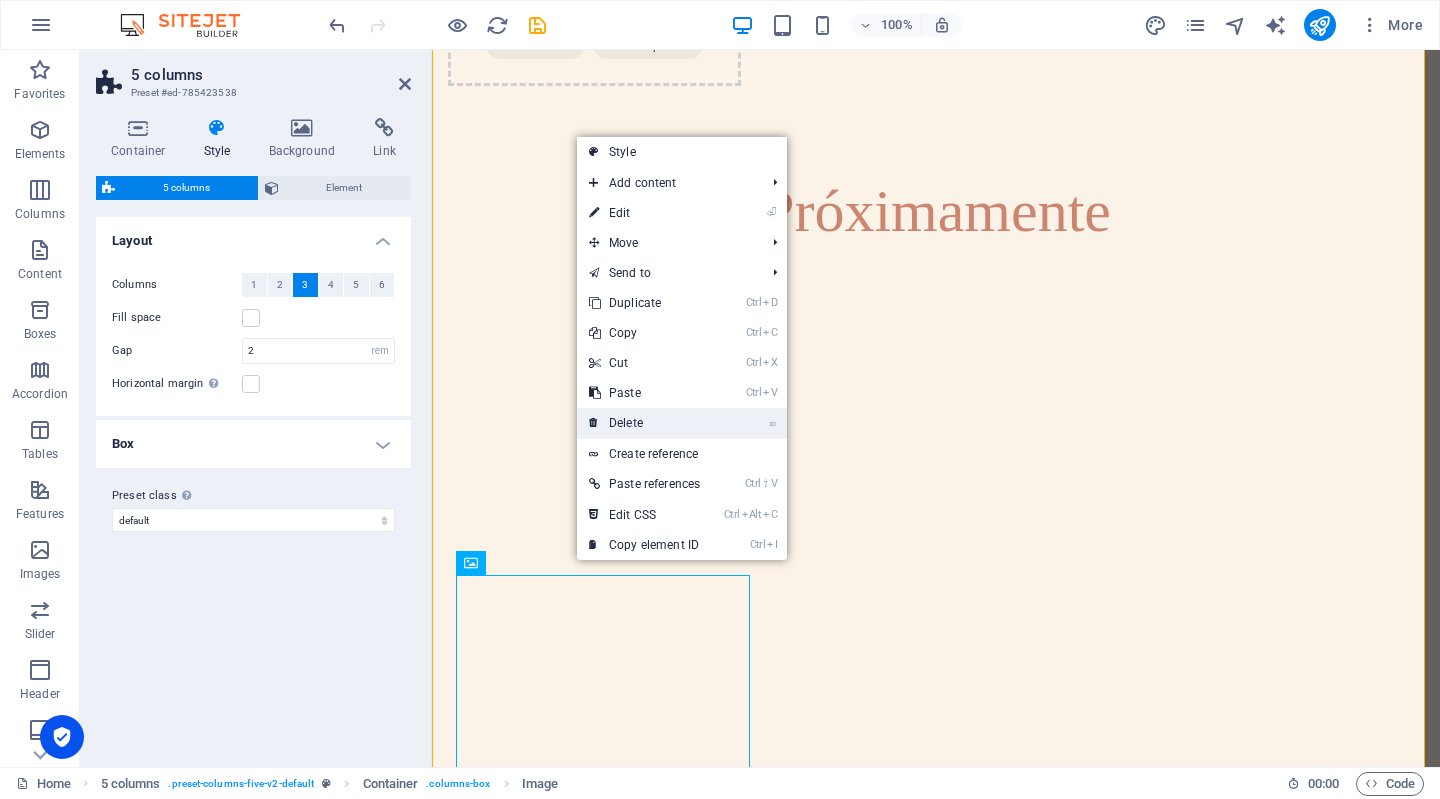 click on "⌦  Delete" at bounding box center (644, 423) 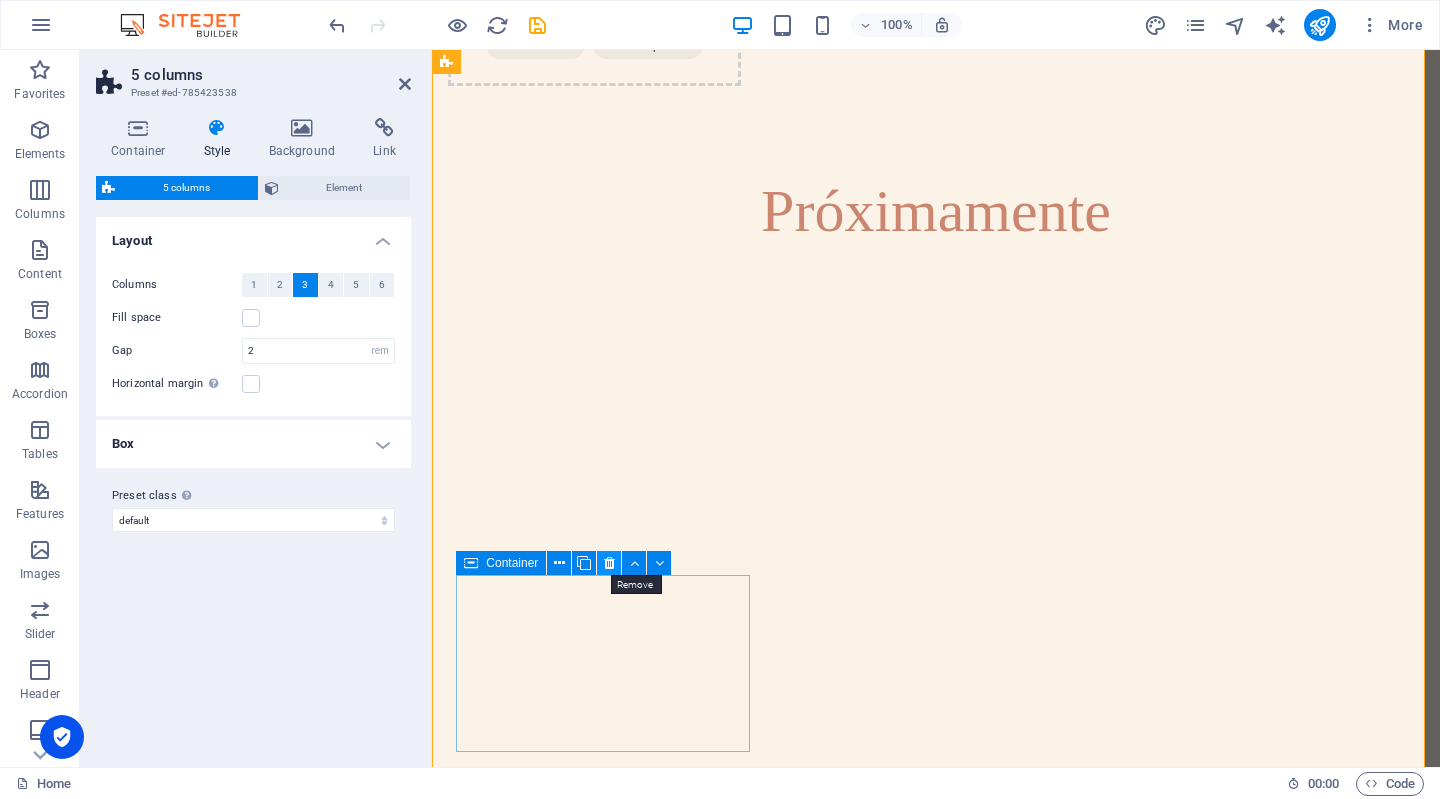 click at bounding box center (609, 563) 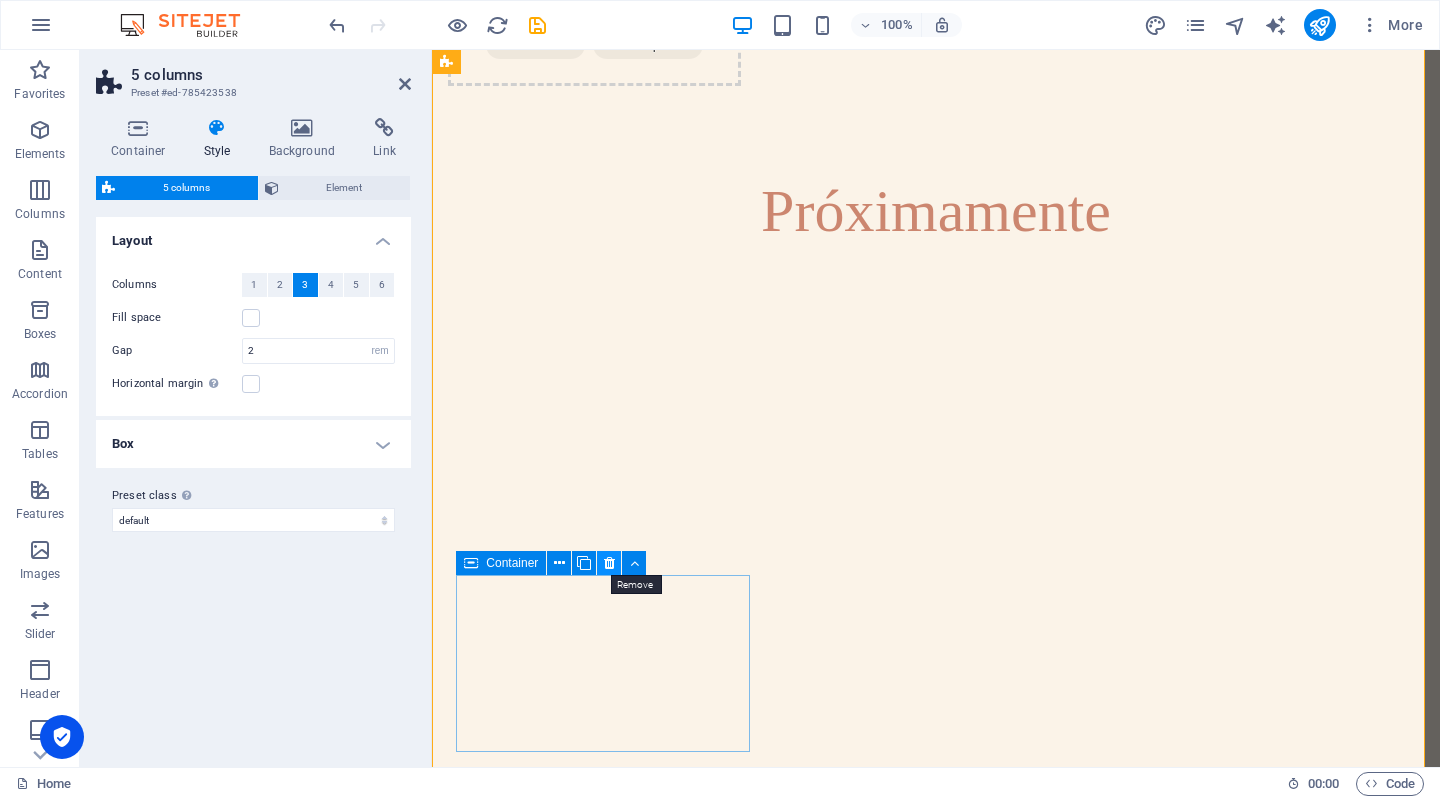 click at bounding box center [609, 563] 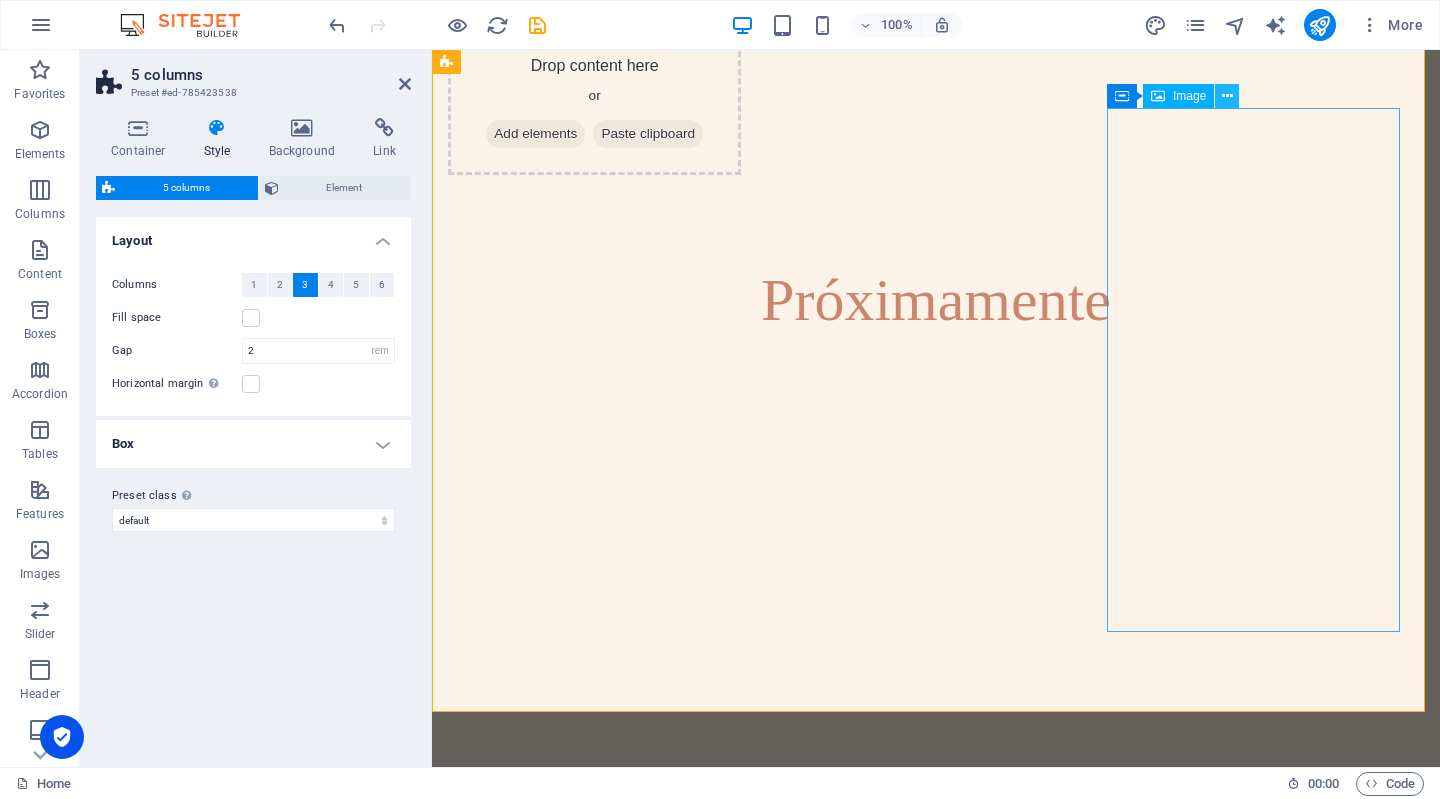 click at bounding box center [1227, 96] 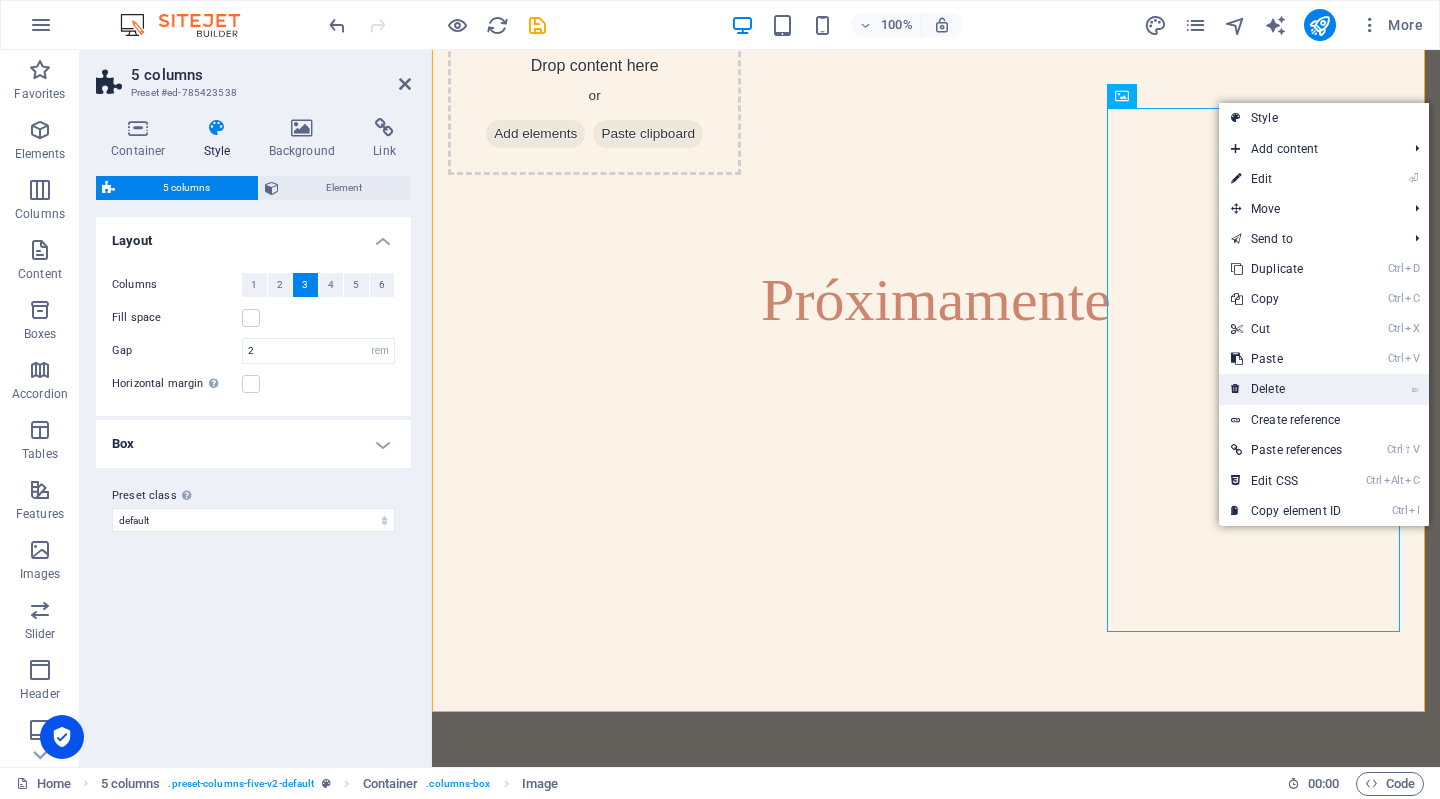 click on "⌦  Delete" at bounding box center [1286, 389] 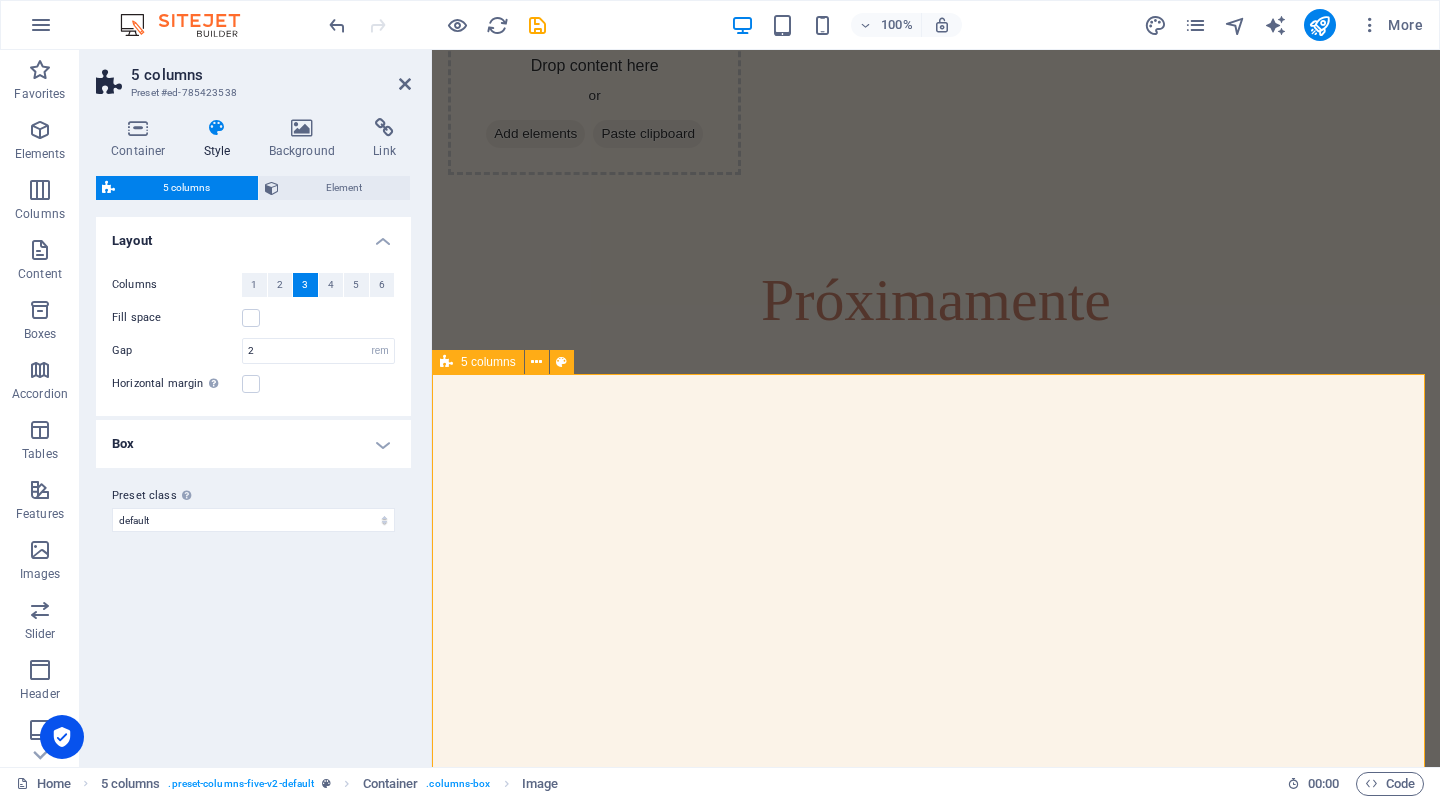 scroll, scrollTop: 134, scrollLeft: 0, axis: vertical 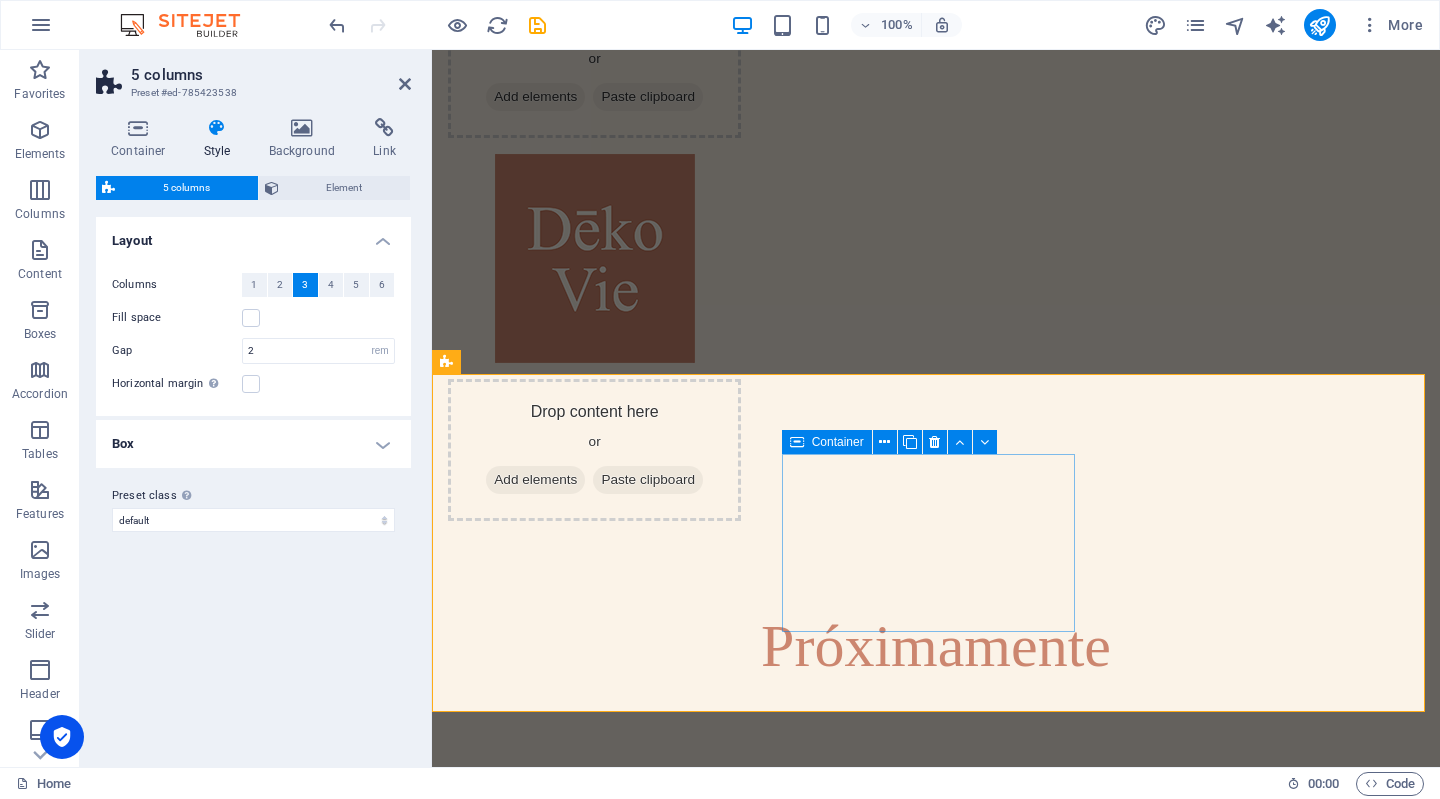 click on "Add elements" at bounding box center (535, 1646) 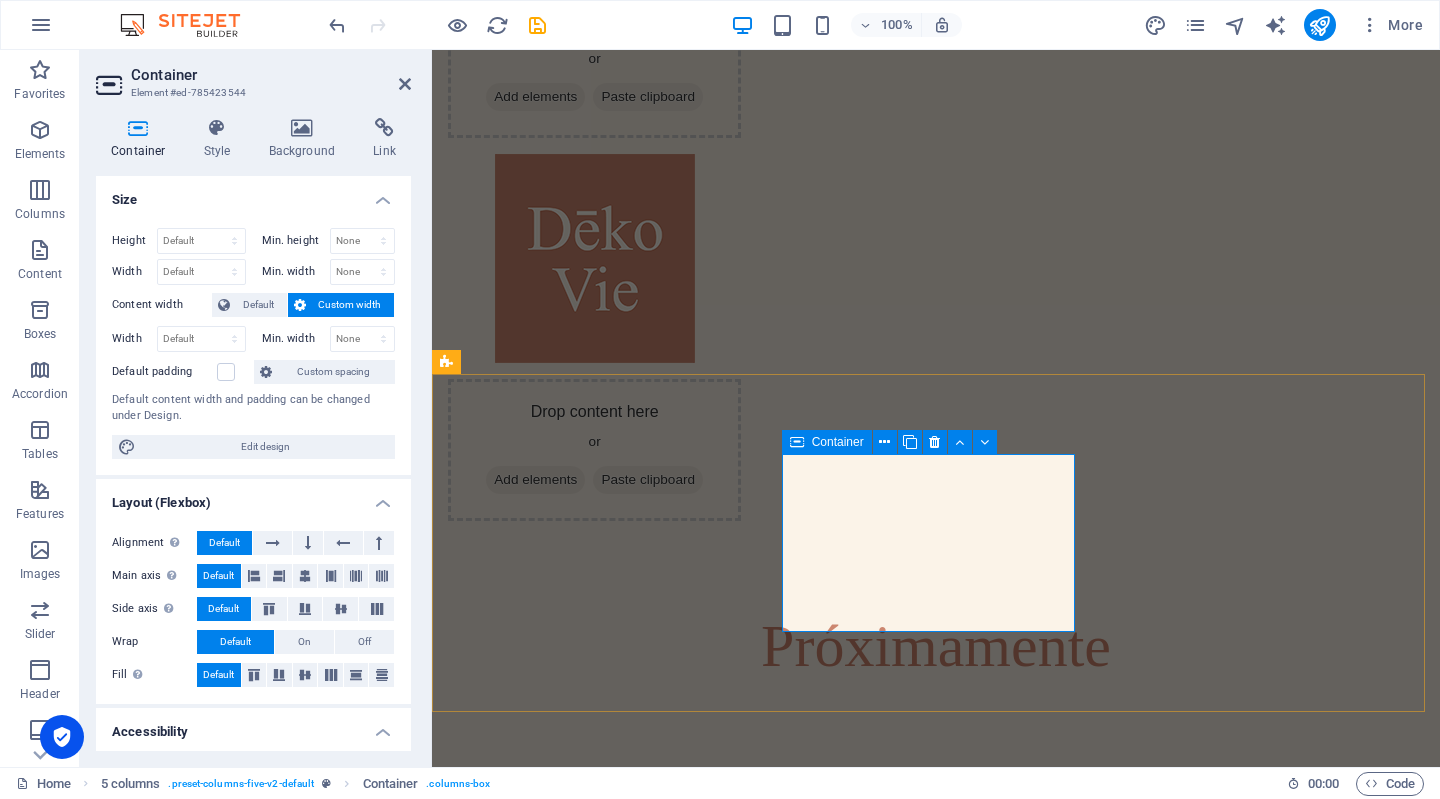 click on "Add elements" at bounding box center [535, 1646] 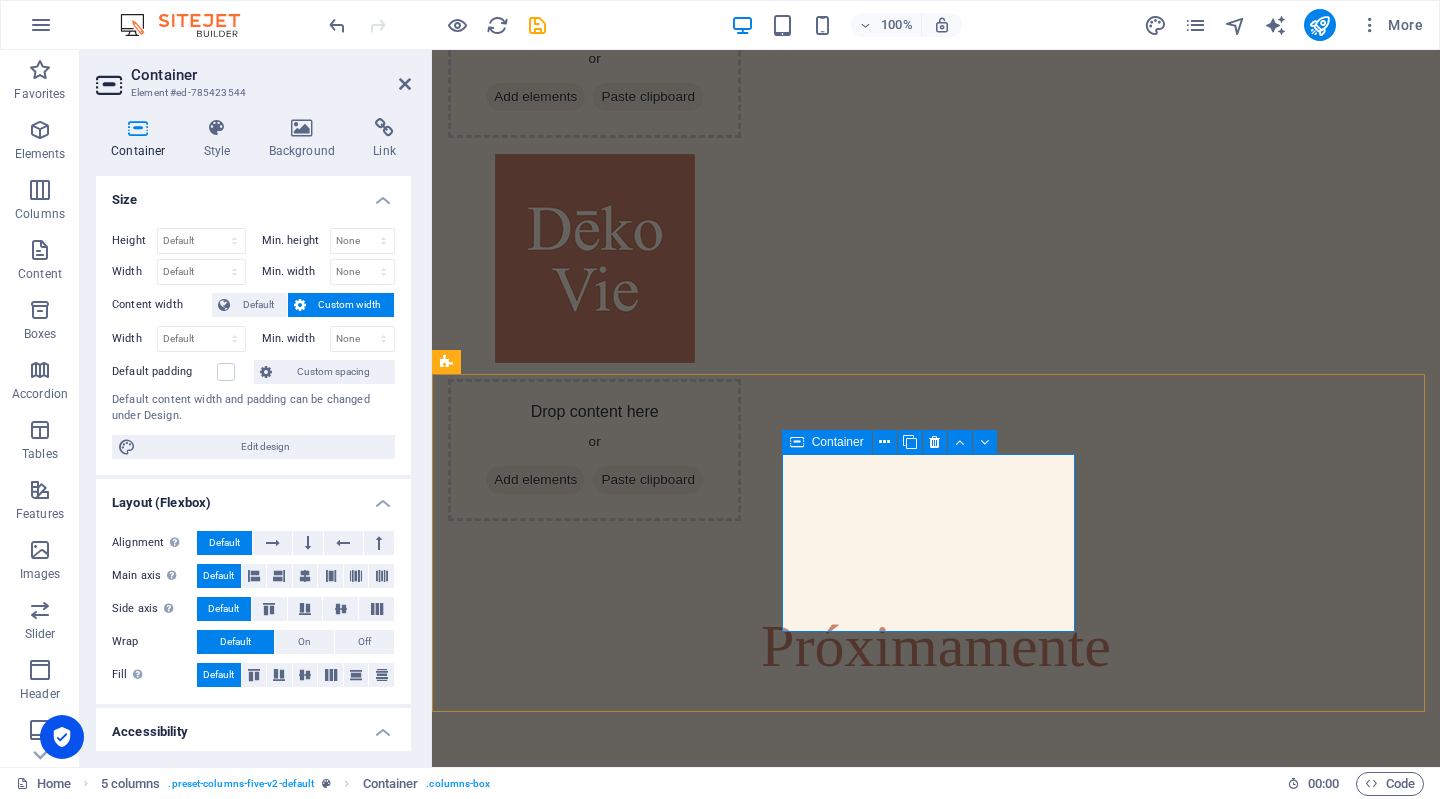 click on "Add elements" at bounding box center (535, 1646) 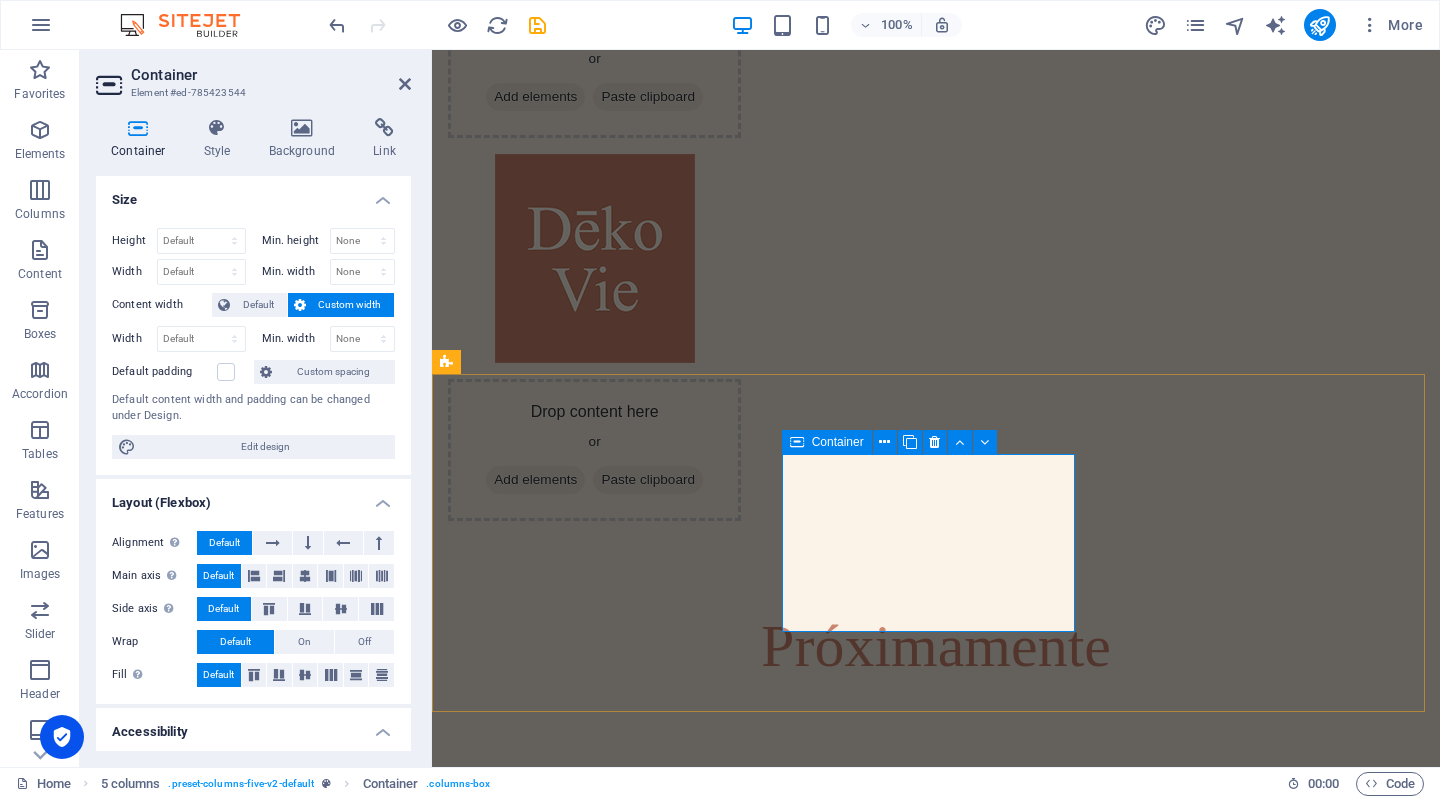 click on "Add elements" at bounding box center (535, 1646) 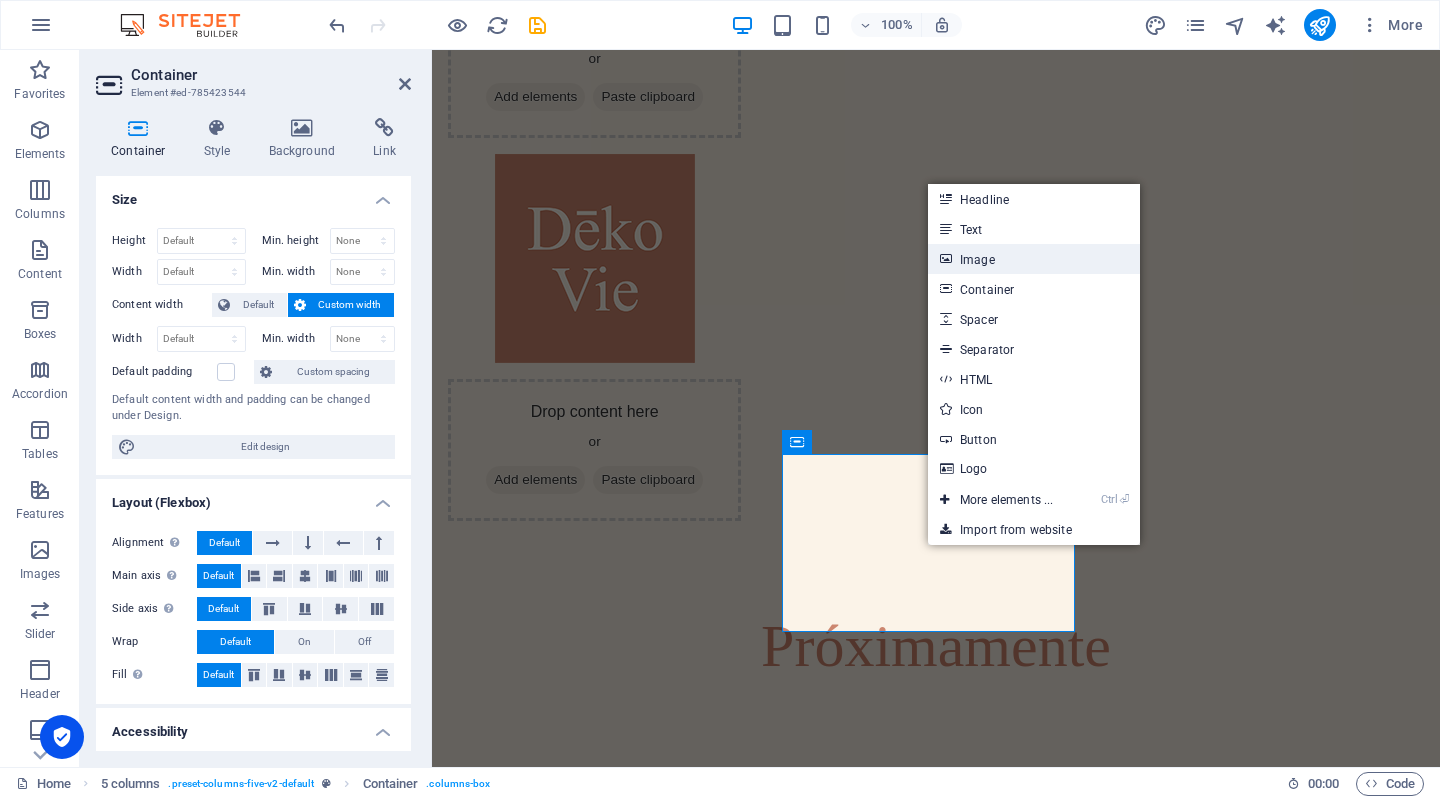click on "Image" at bounding box center (1034, 259) 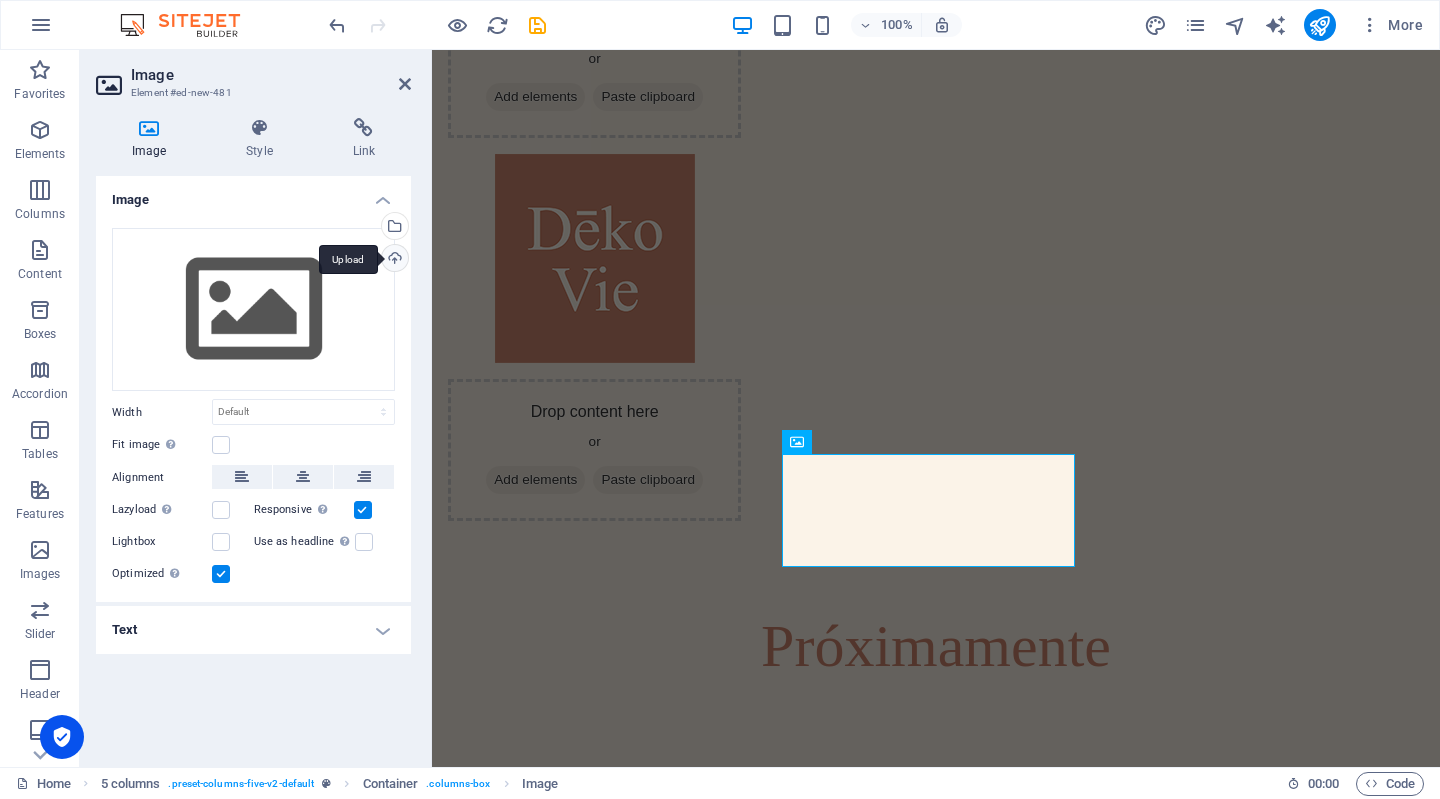 click on "Upload" at bounding box center [393, 260] 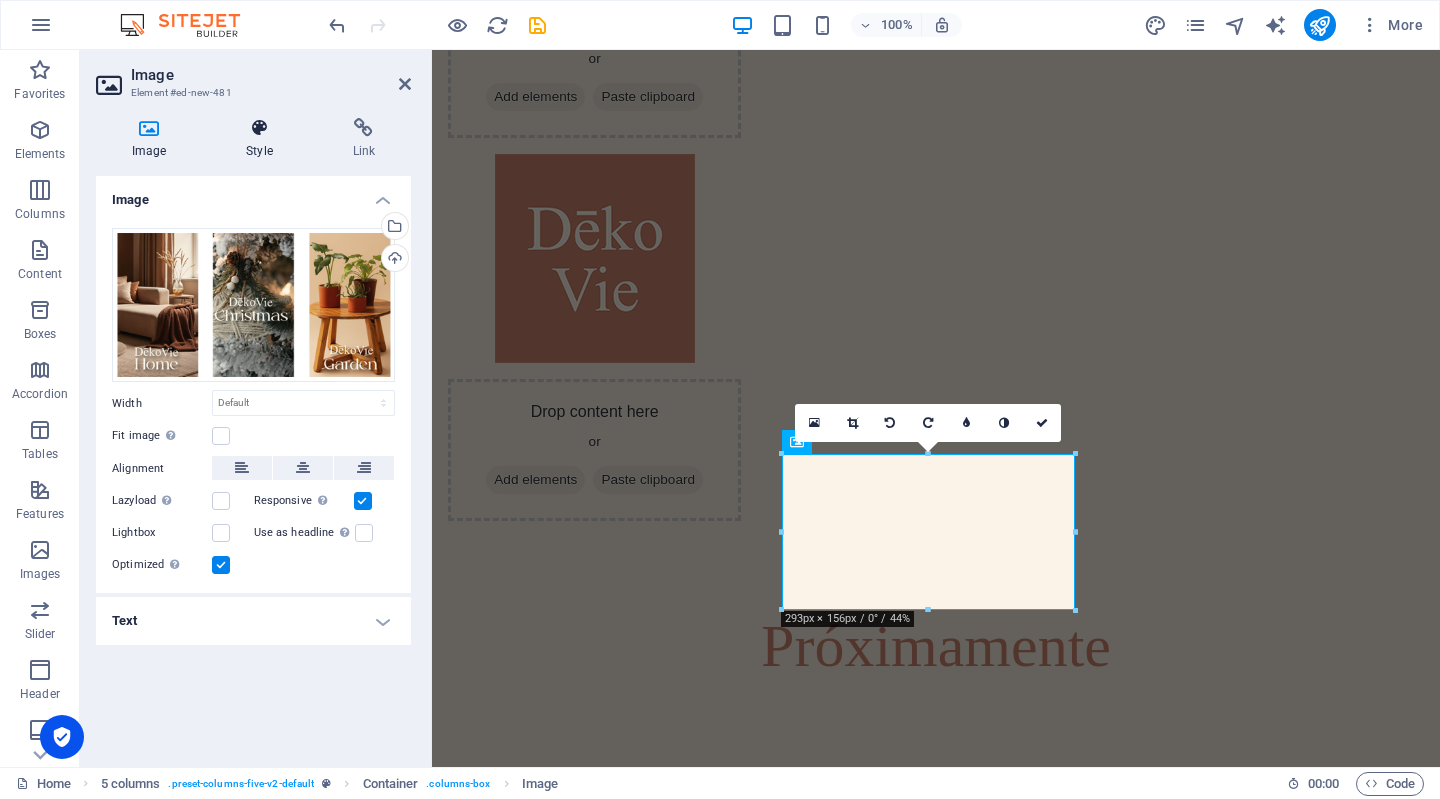 click on "Style" at bounding box center [263, 139] 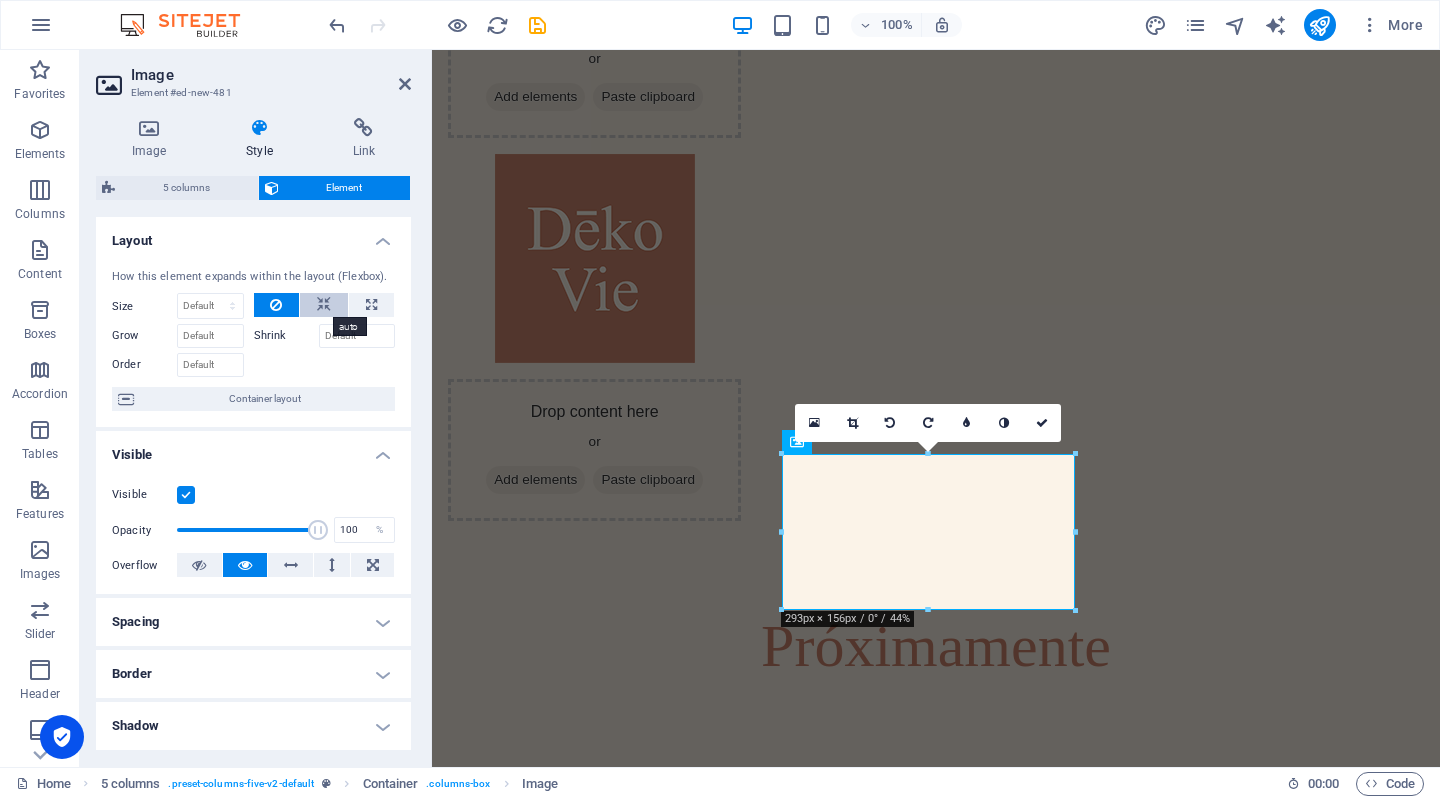 click at bounding box center [324, 305] 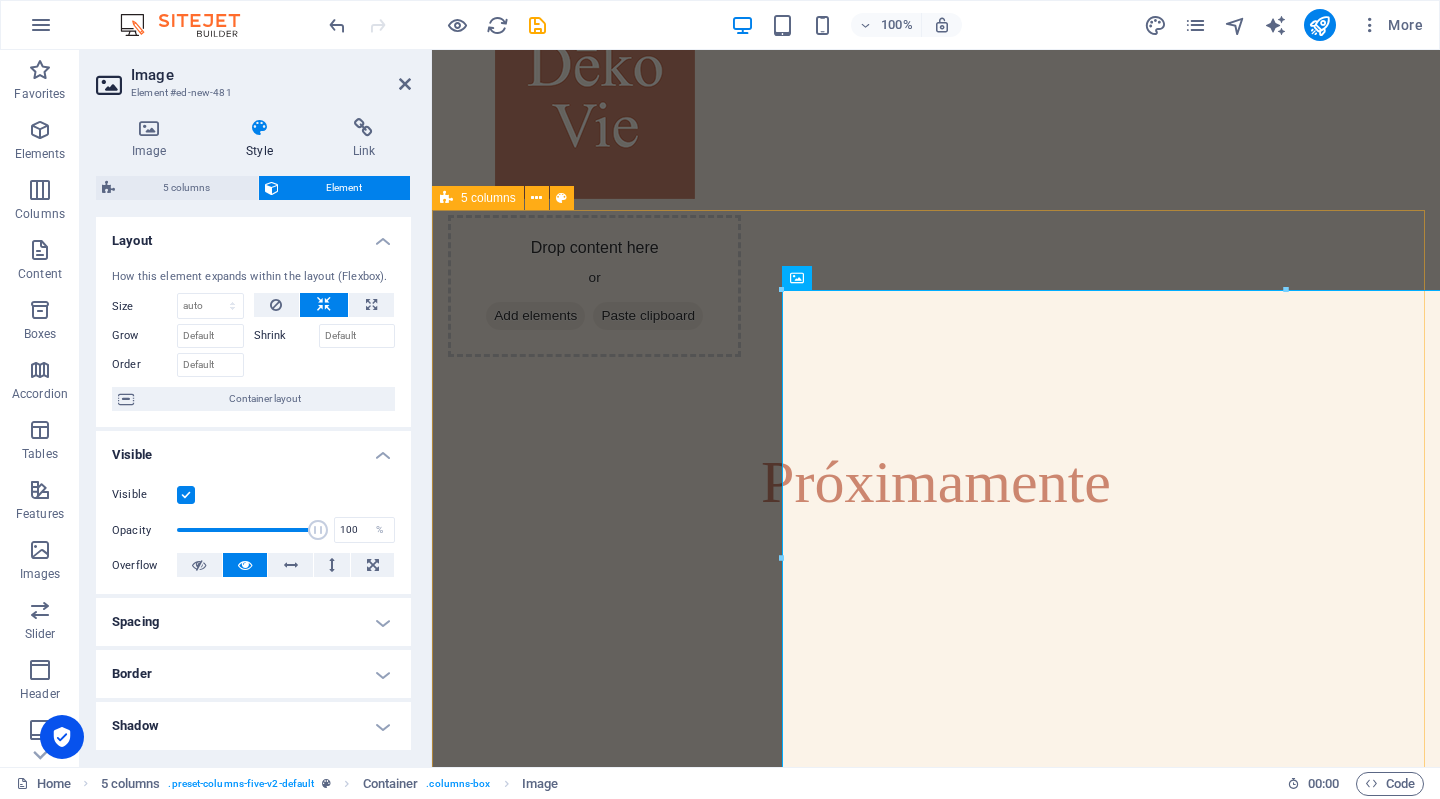 scroll, scrollTop: 298, scrollLeft: 1, axis: both 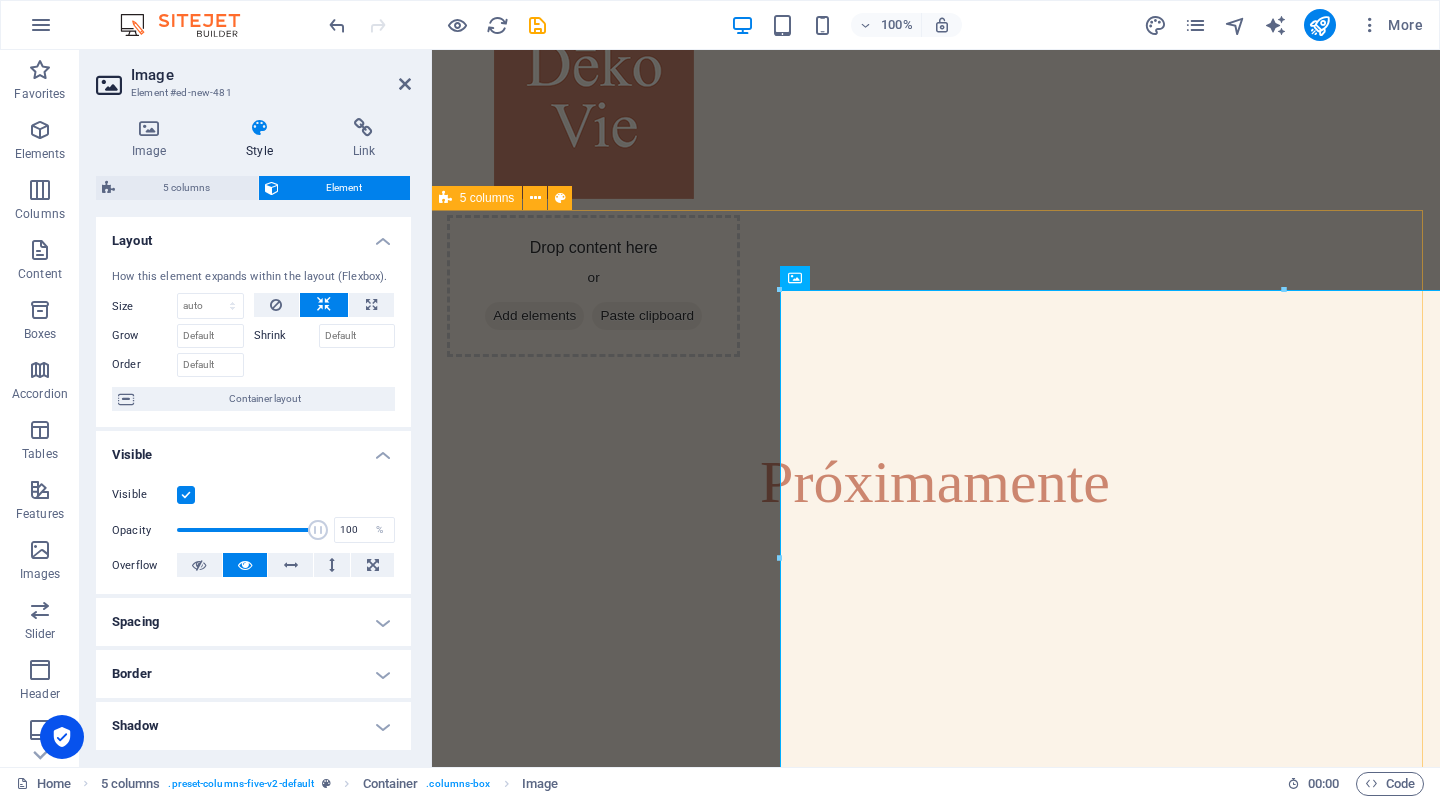 click on "Drop content here or  Add elements  Paste clipboard Drop content here or  Add elements  Paste clipboard Drop content here or  Add elements  Paste clipboard Drop content here or  Add elements  Paste clipboard Drop content here or  Add elements  Paste clipboard Drop content here or  Add elements  Paste clipboard" at bounding box center (935, 1340) 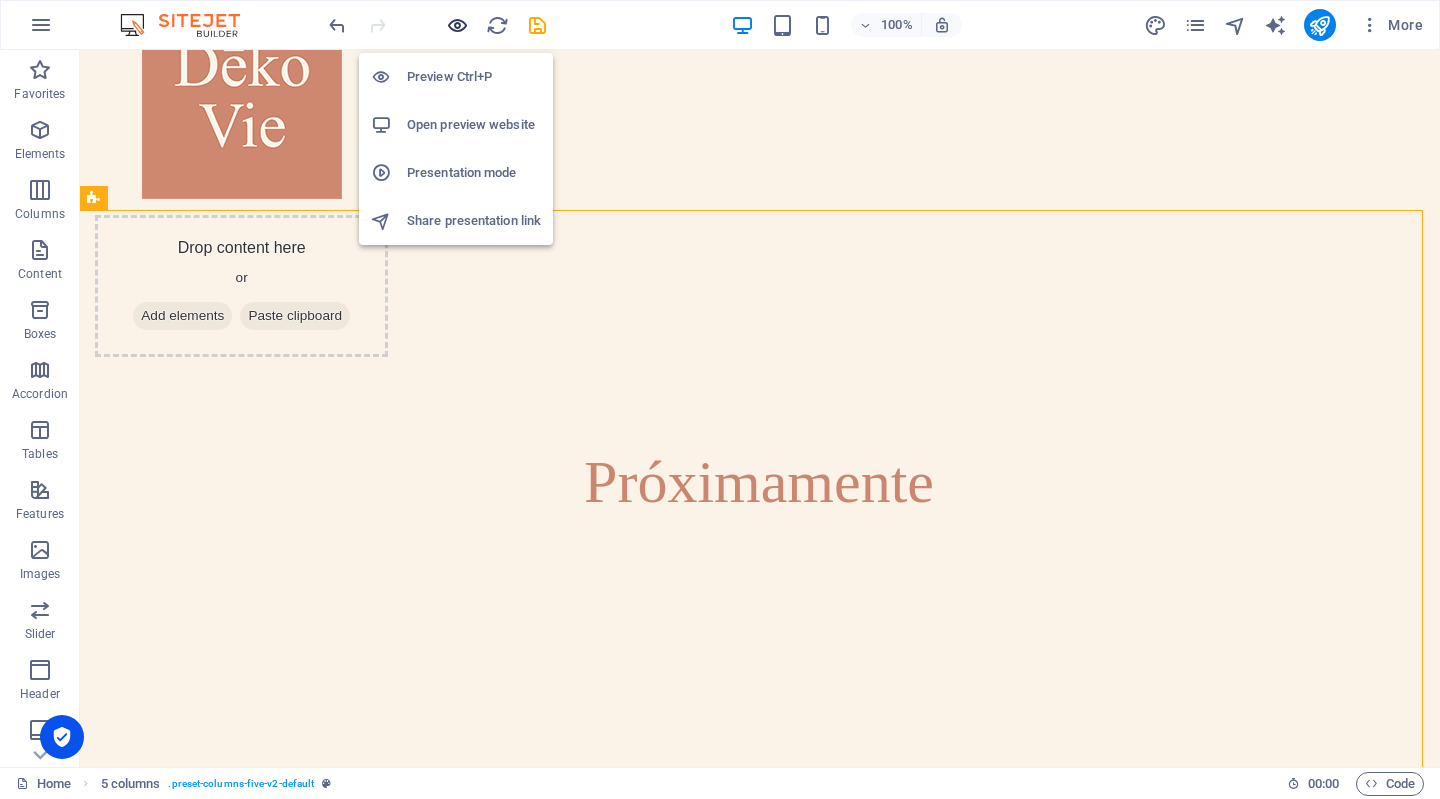 click at bounding box center [457, 25] 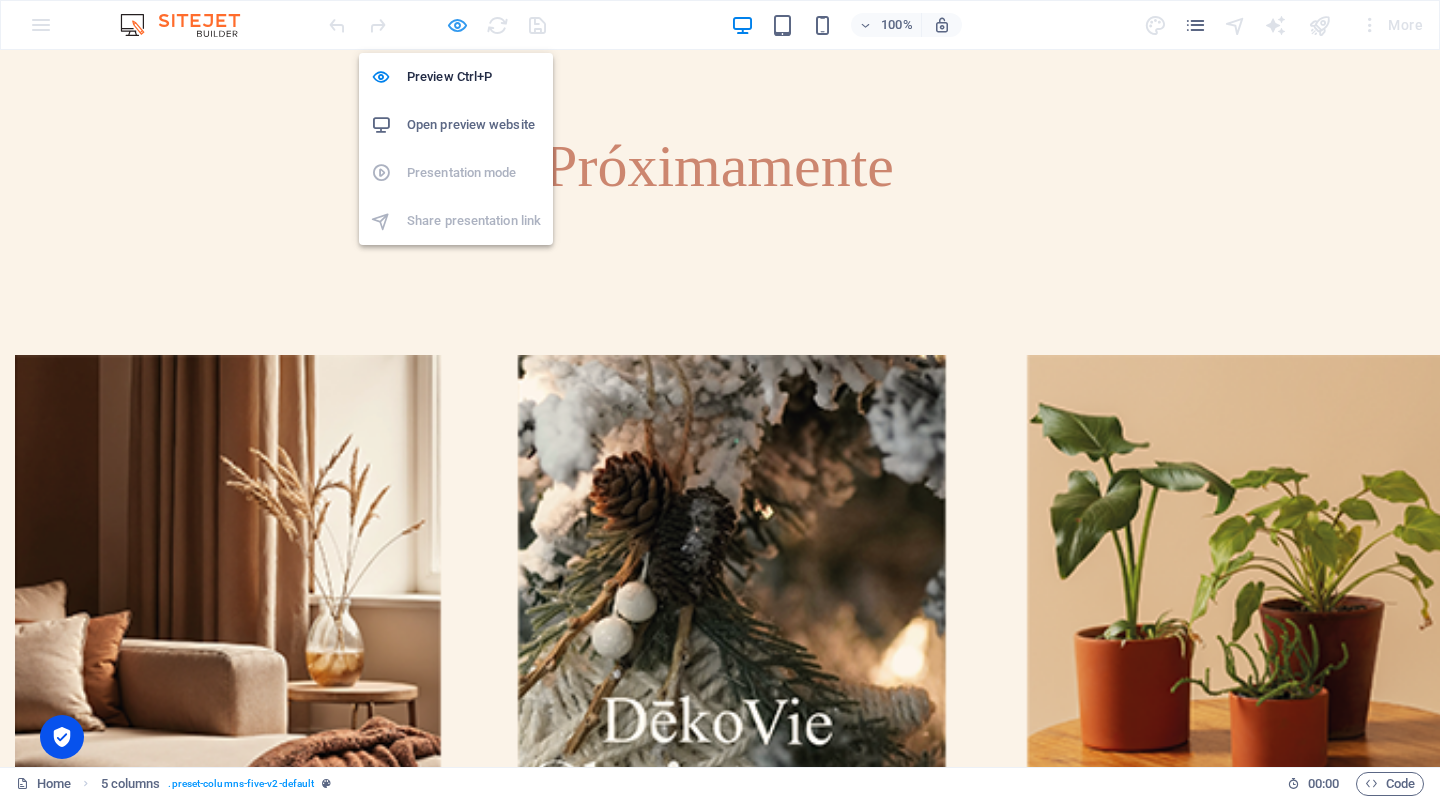 click at bounding box center (457, 25) 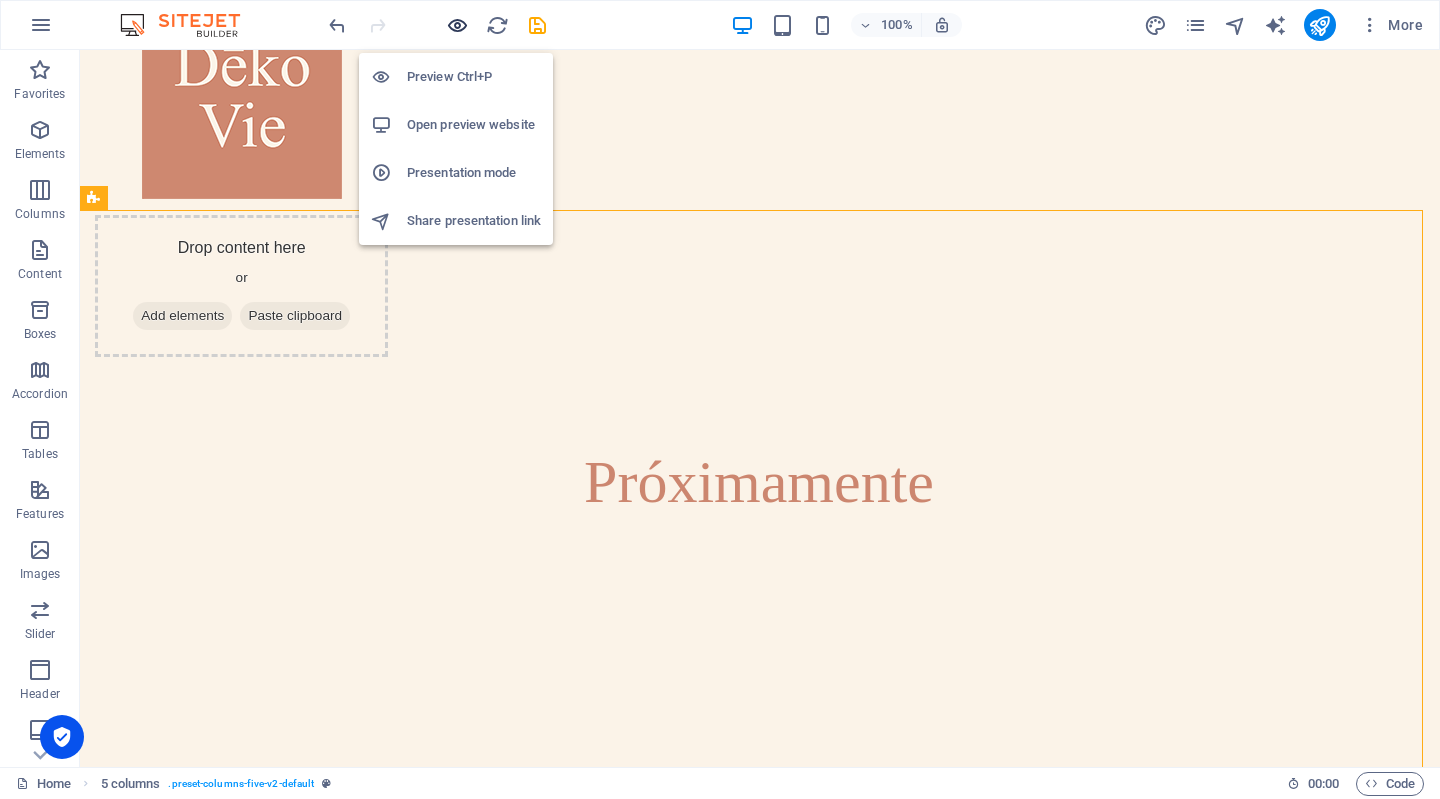 click at bounding box center (457, 25) 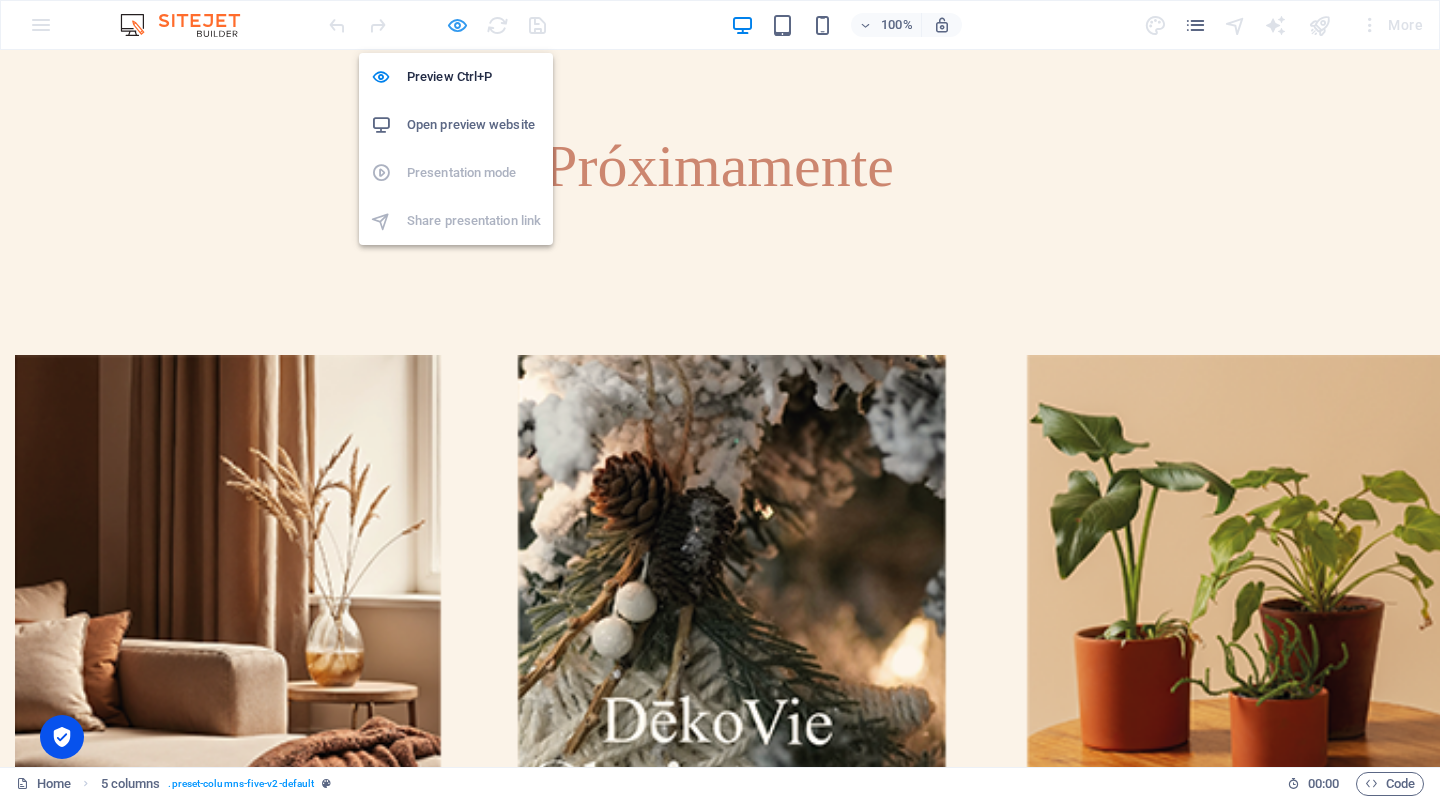 click at bounding box center [457, 25] 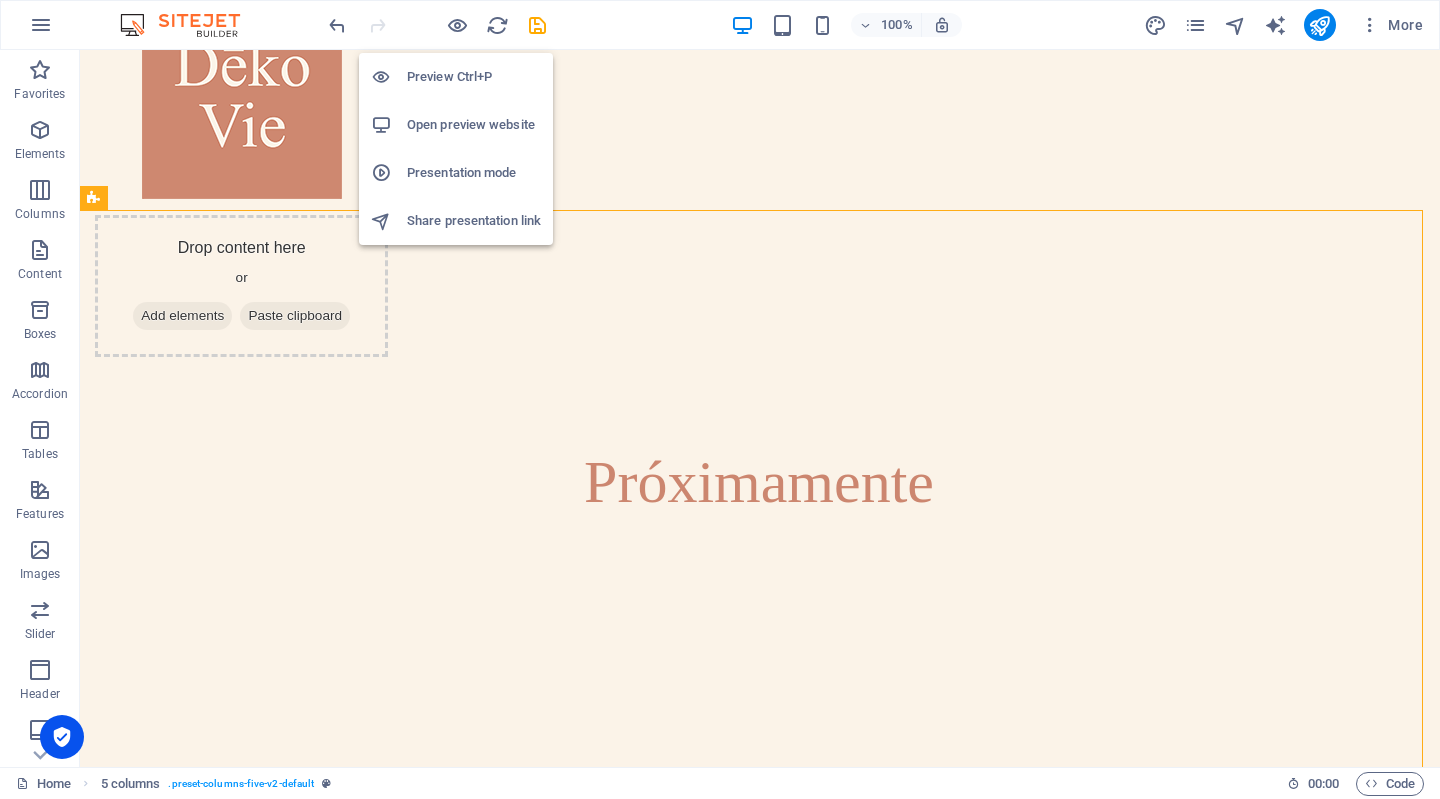 click on "Open preview website" at bounding box center [474, 125] 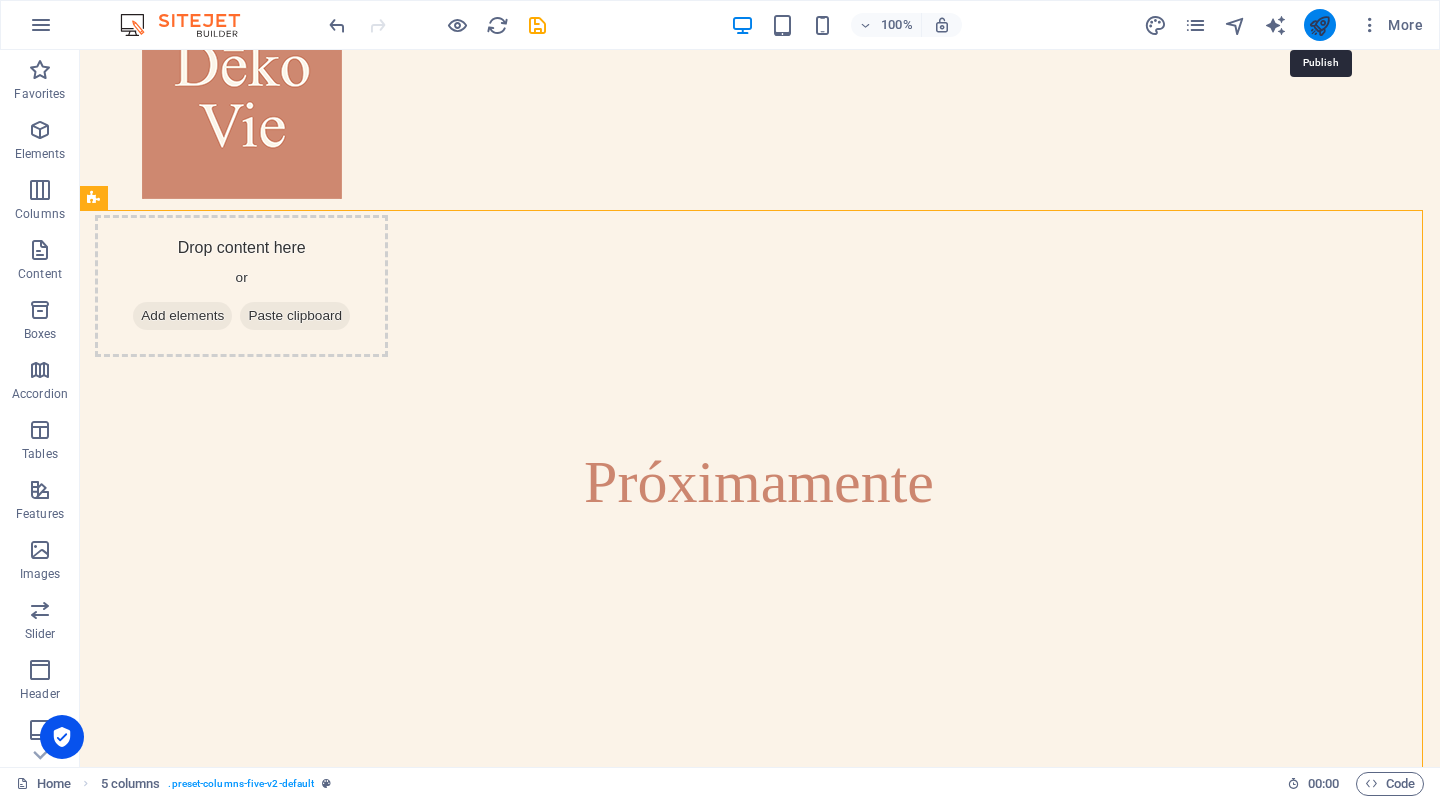 click at bounding box center (1319, 25) 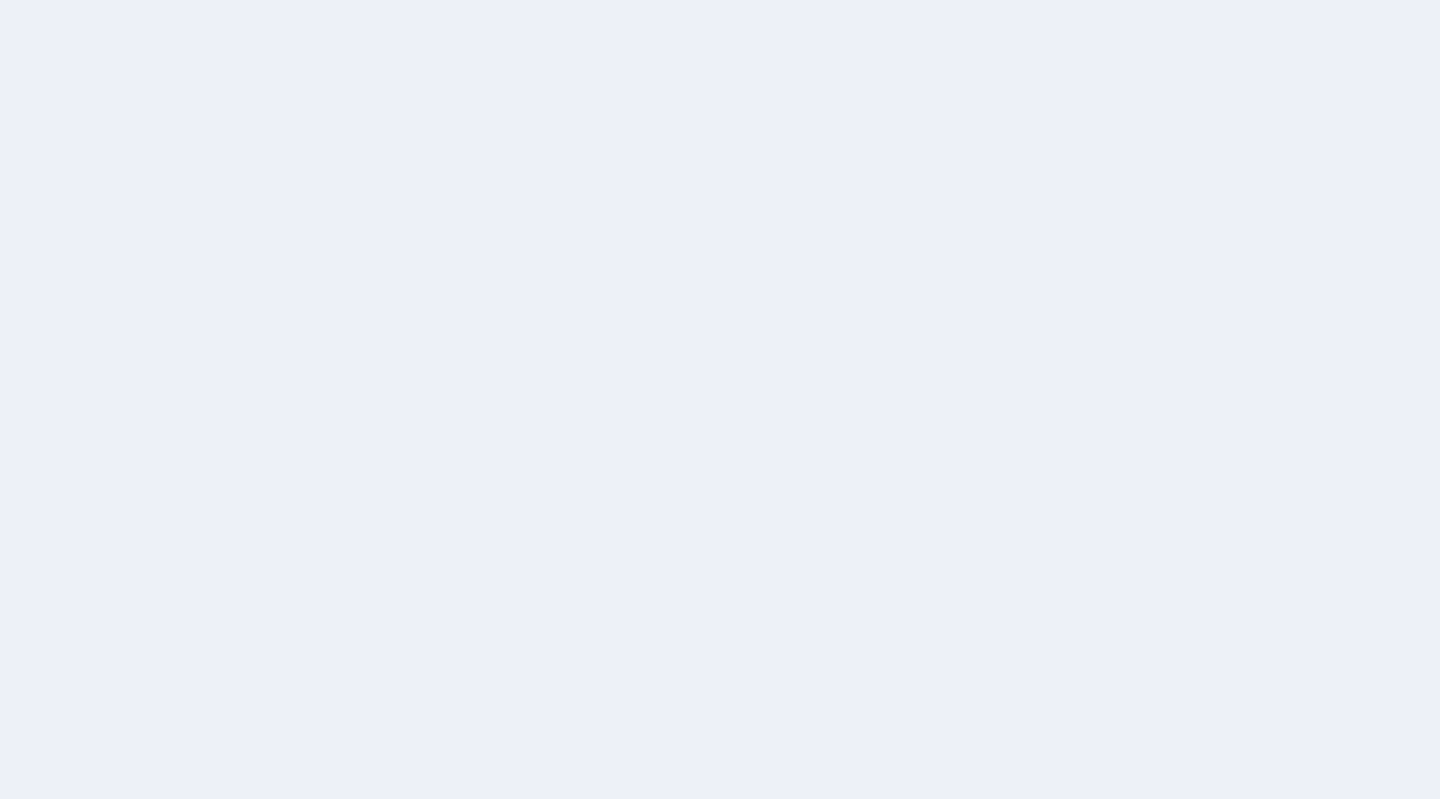 scroll, scrollTop: 0, scrollLeft: 0, axis: both 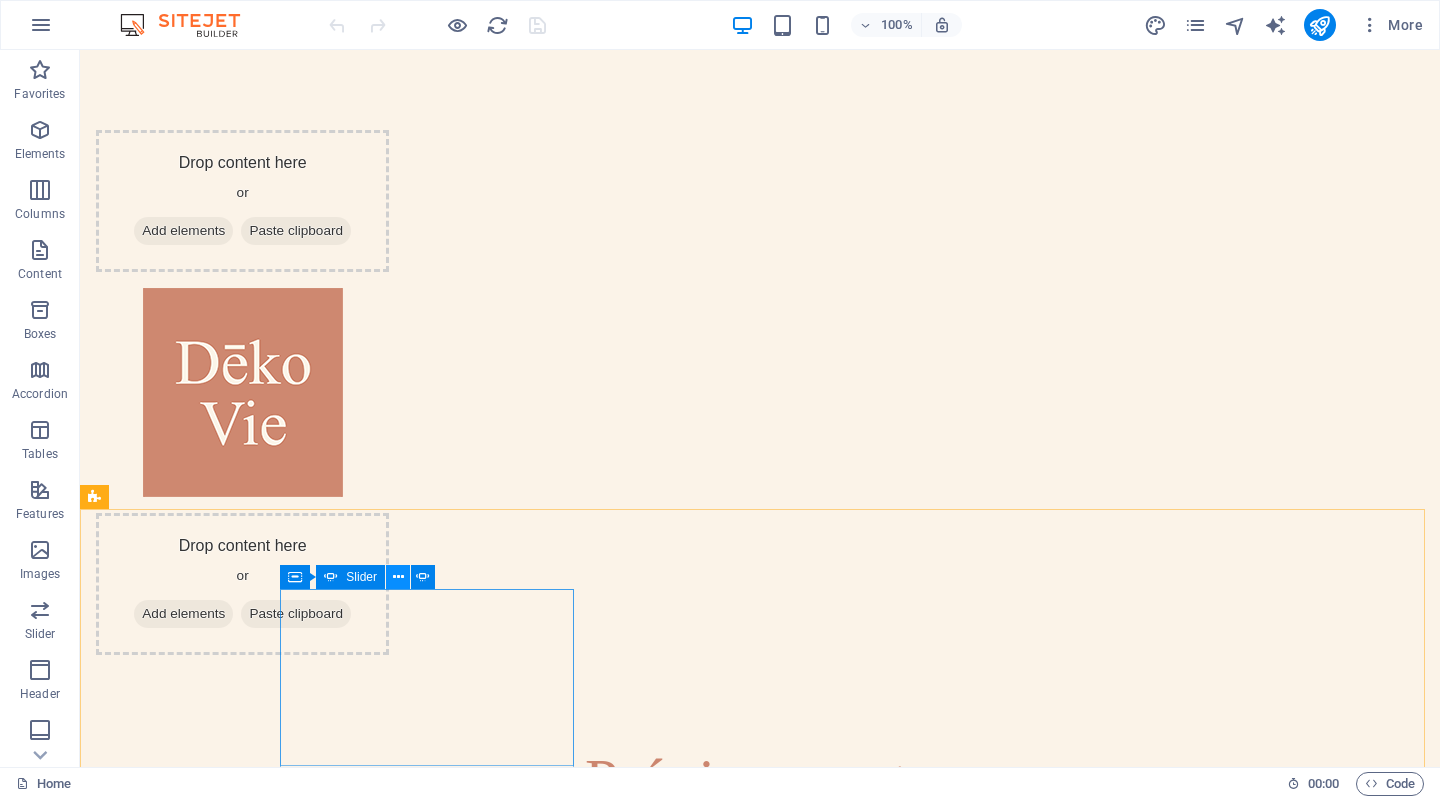click at bounding box center (398, 577) 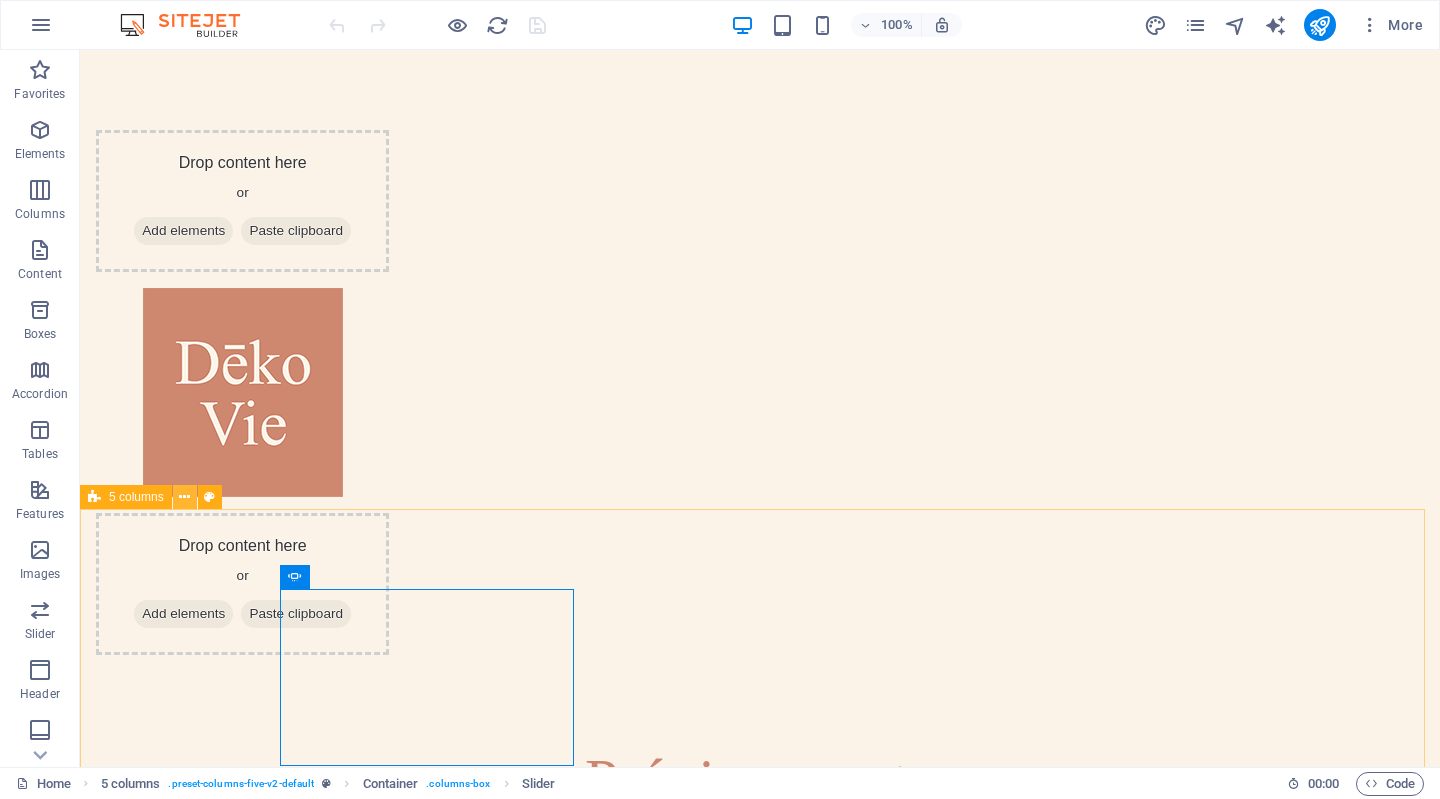 click at bounding box center (184, 497) 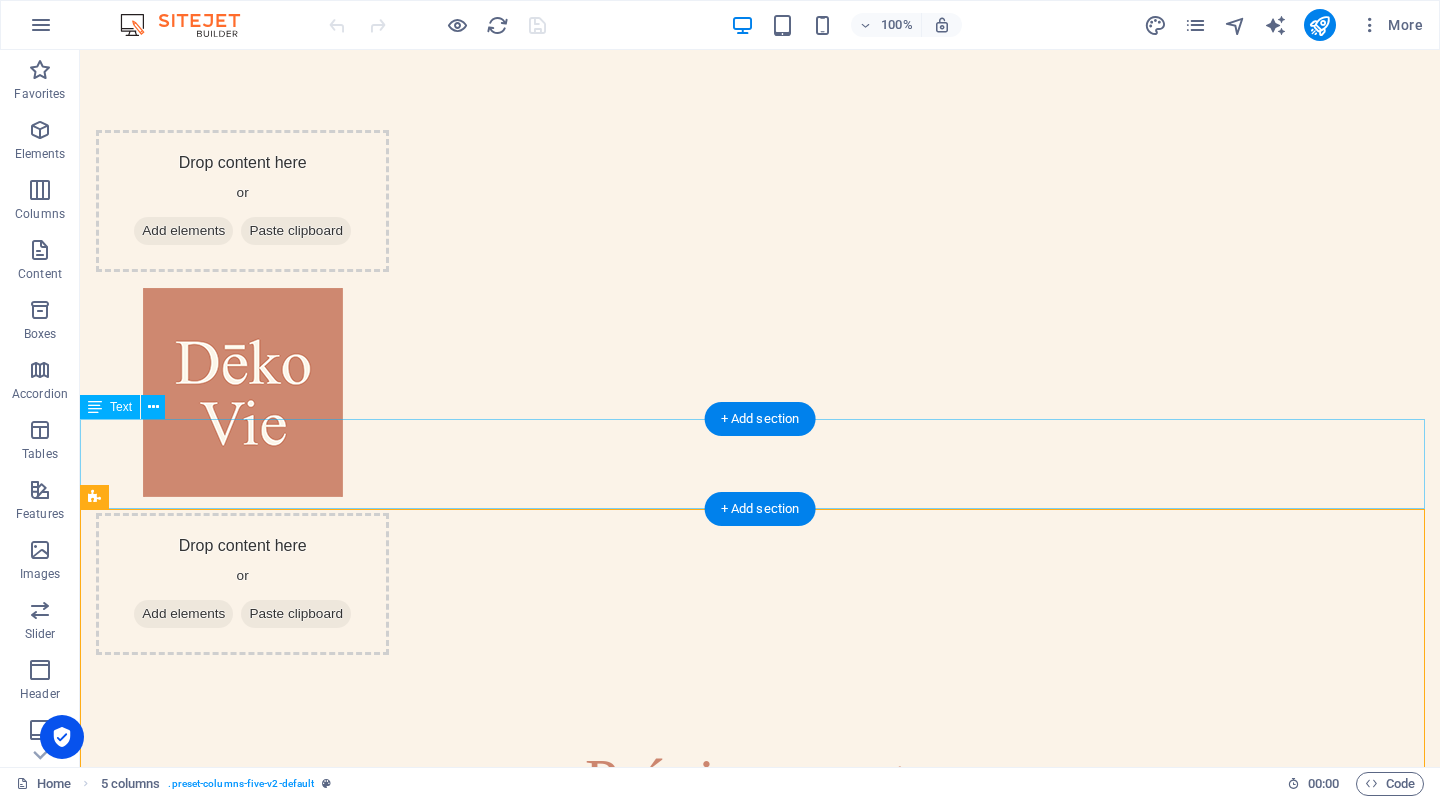click on "Próximamente" at bounding box center (760, 780) 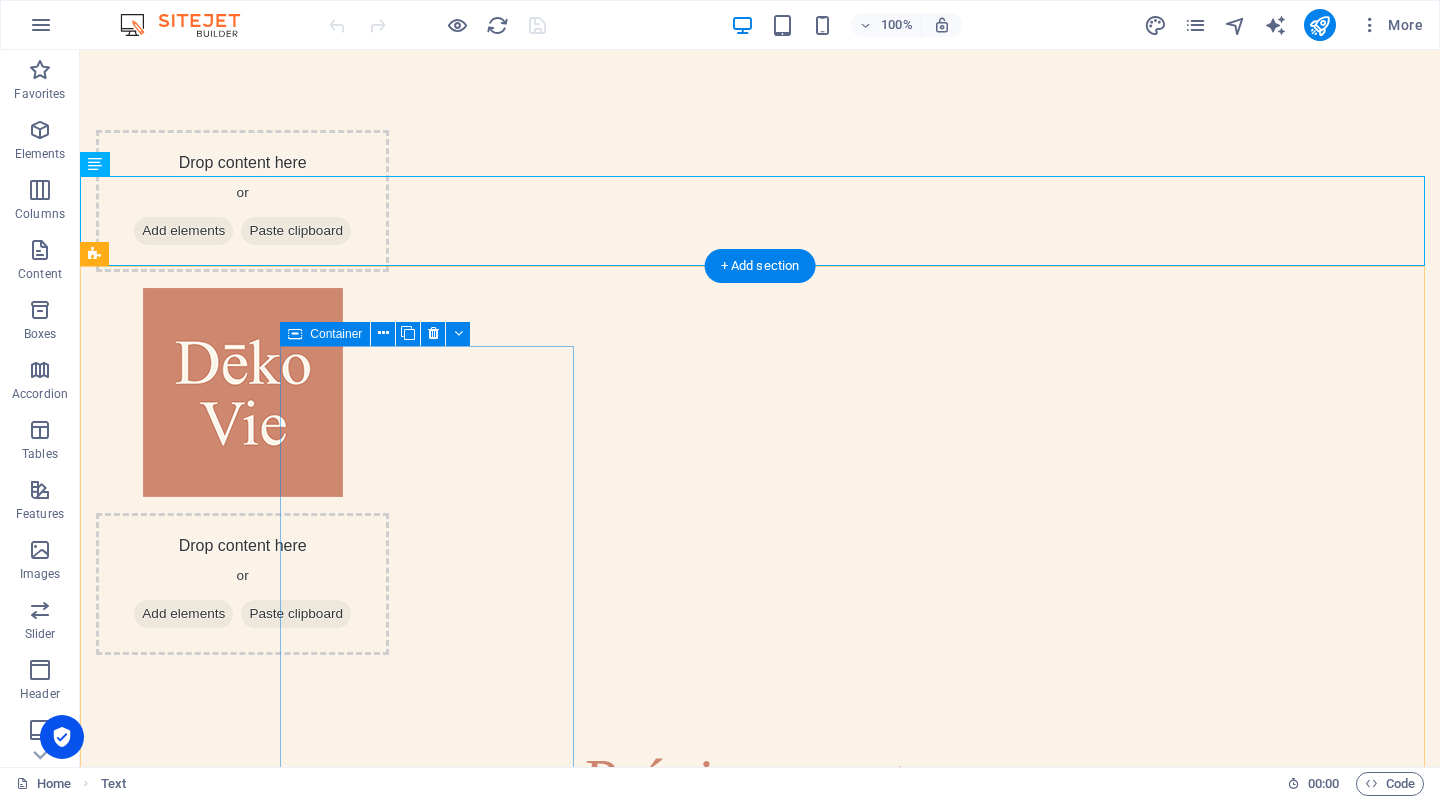scroll, scrollTop: 249, scrollLeft: 0, axis: vertical 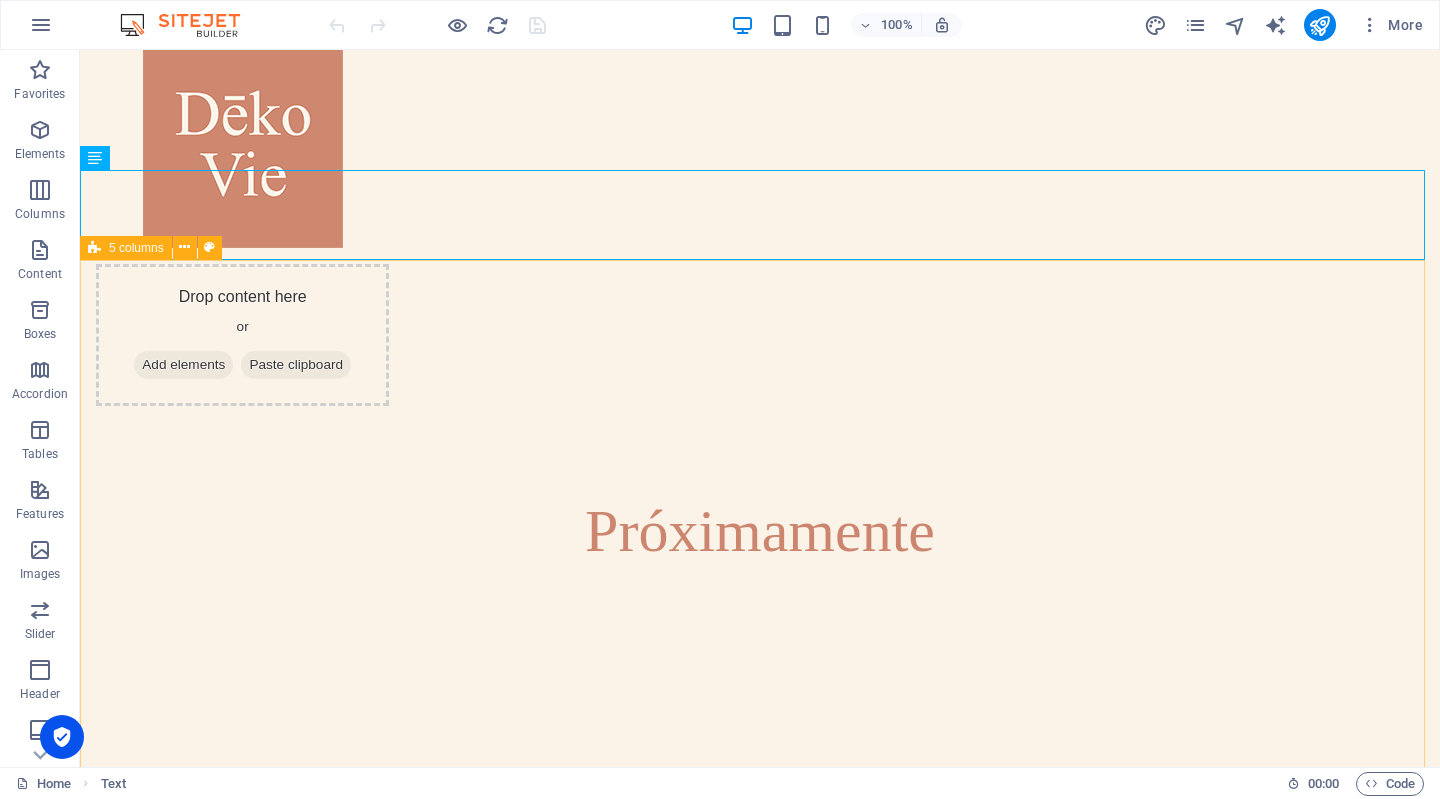 click on "5 columns" at bounding box center (136, 248) 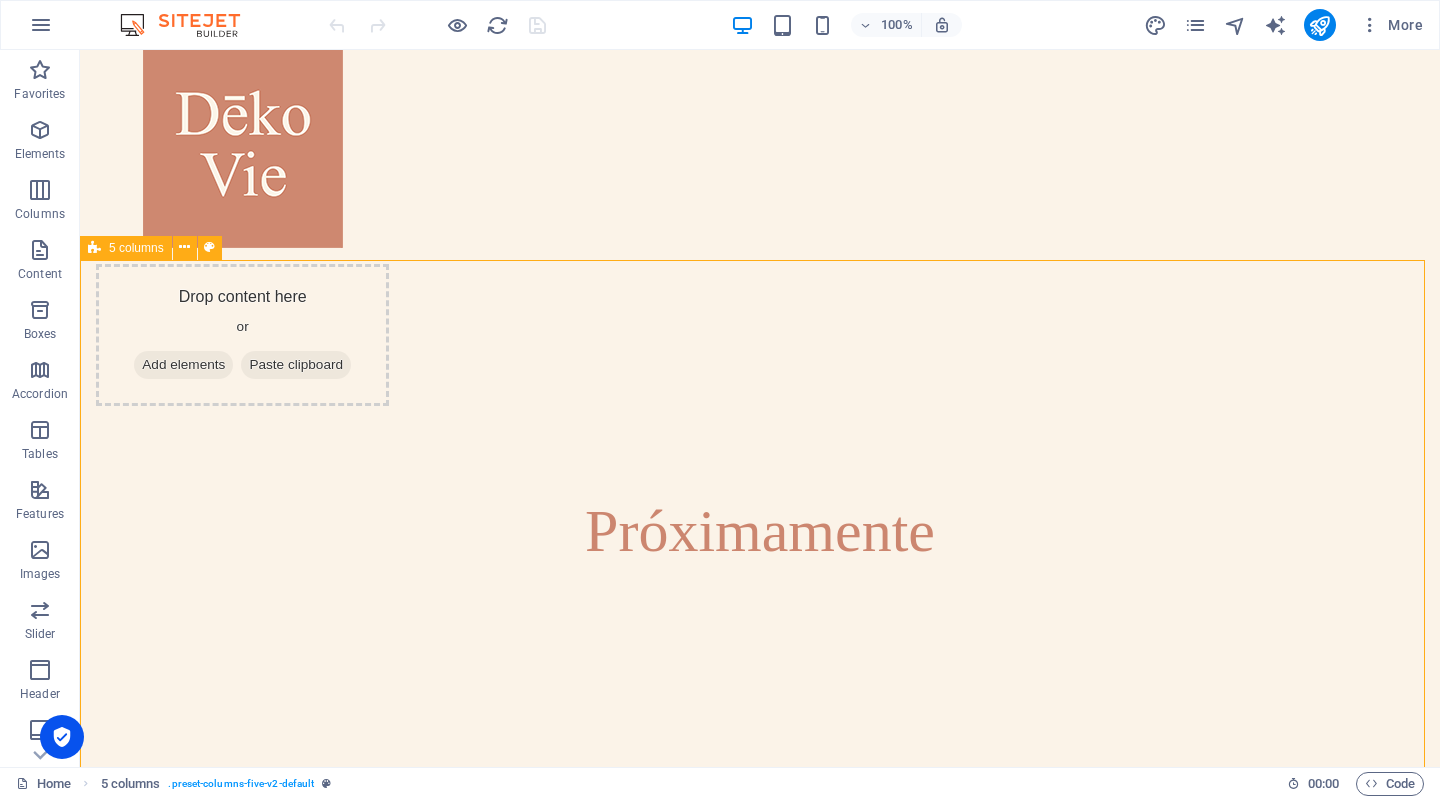click on "5 columns" at bounding box center [136, 248] 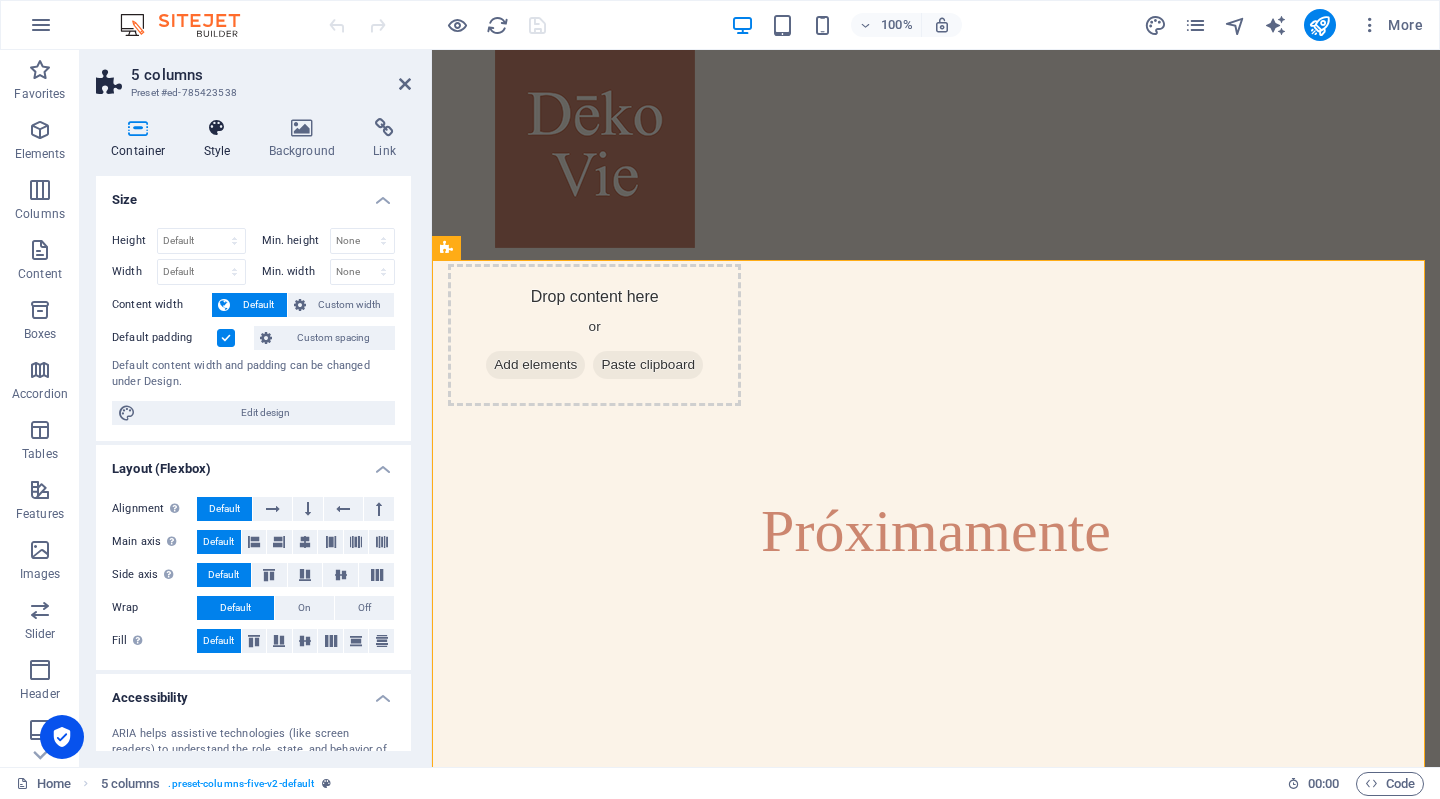 click on "Style" at bounding box center [221, 139] 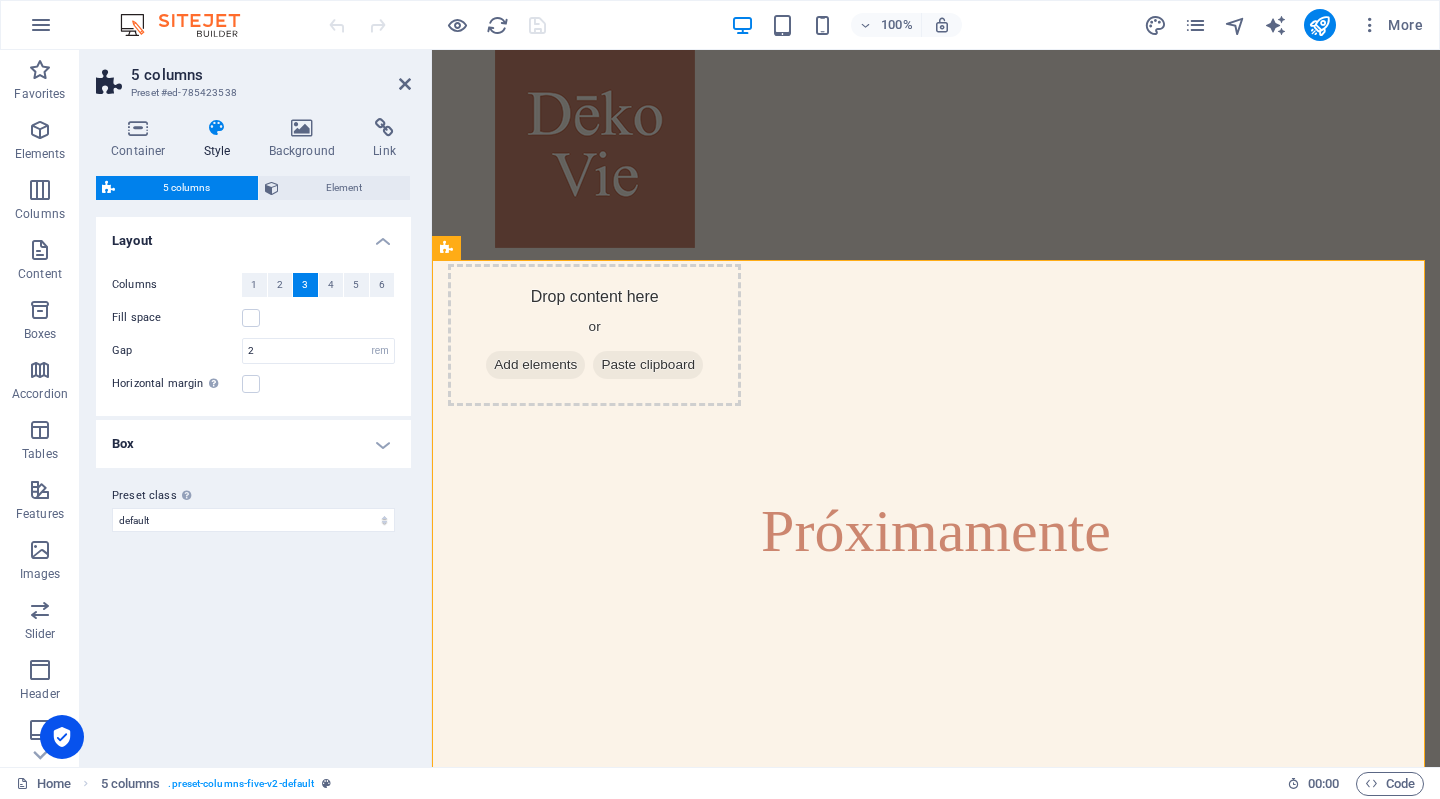 click on "3" at bounding box center (305, 285) 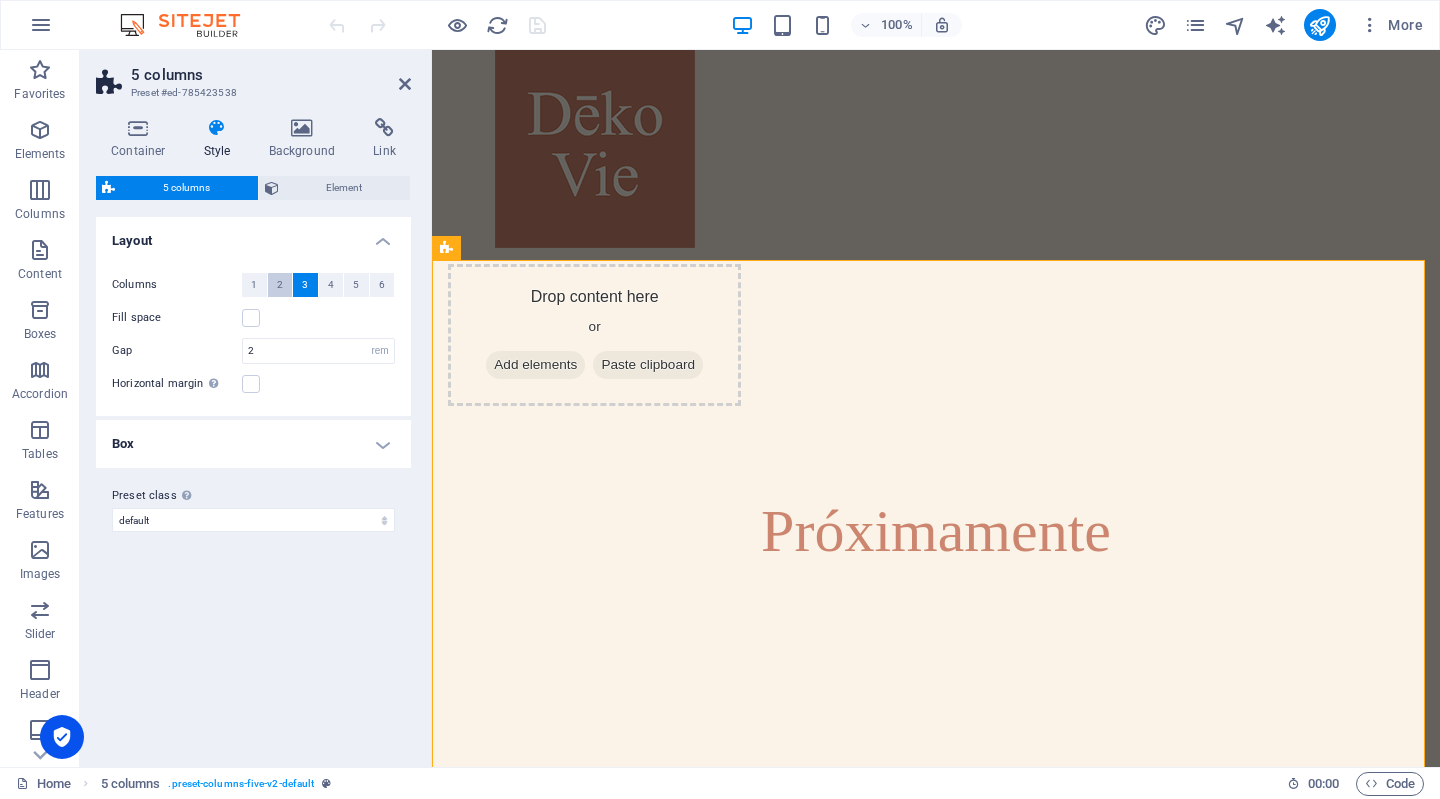 click on "2" at bounding box center [280, 285] 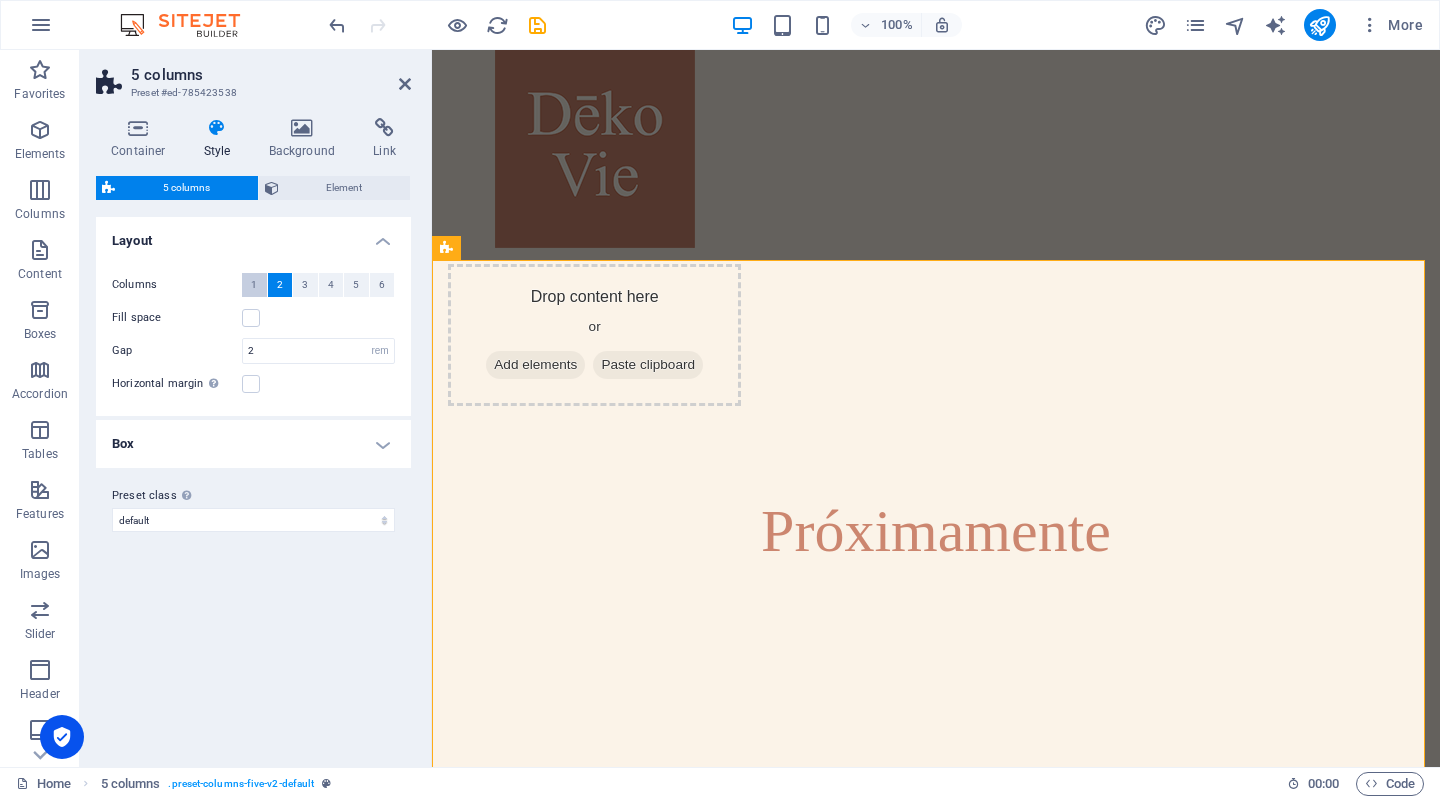 click on "1" at bounding box center (254, 285) 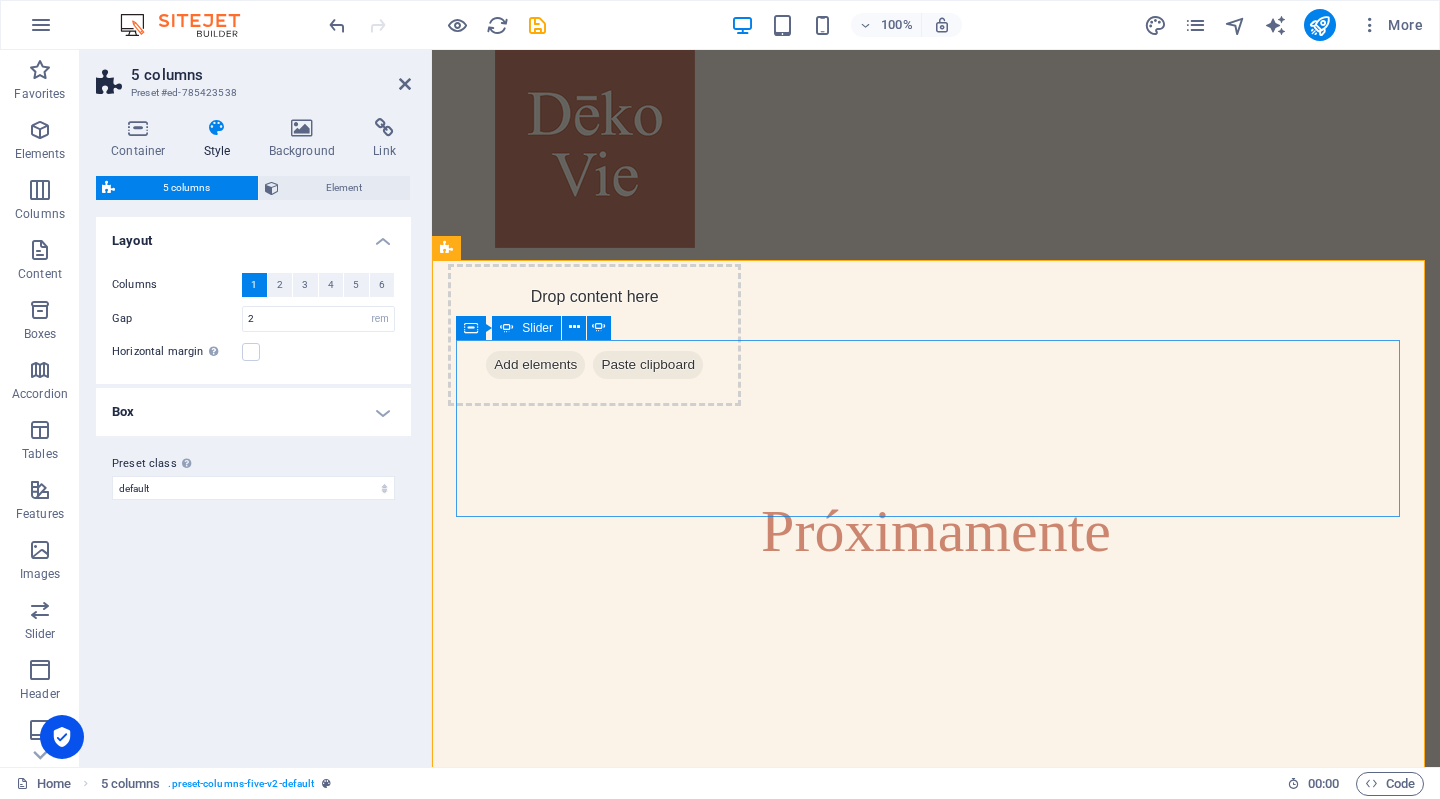 click on "Drop content here or  Add elements  Paste clipboard Drop content here or  Add elements  Paste clipboard Drop content here or  Add elements  Paste clipboard Drop content here or  Add elements  Paste clipboard Drop content here or  Add elements  Paste clipboard" at bounding box center [920, 1035] 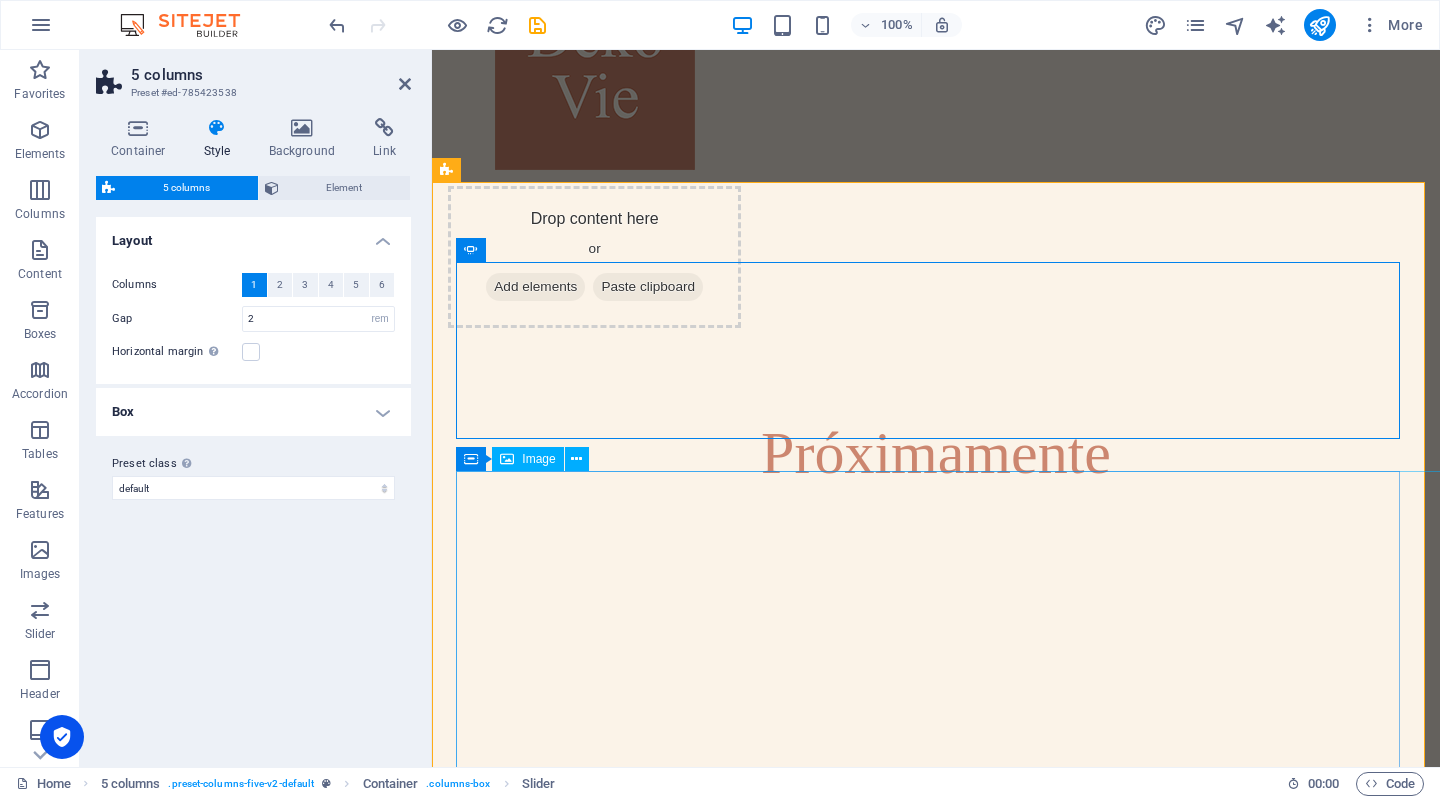 scroll, scrollTop: 329, scrollLeft: 0, axis: vertical 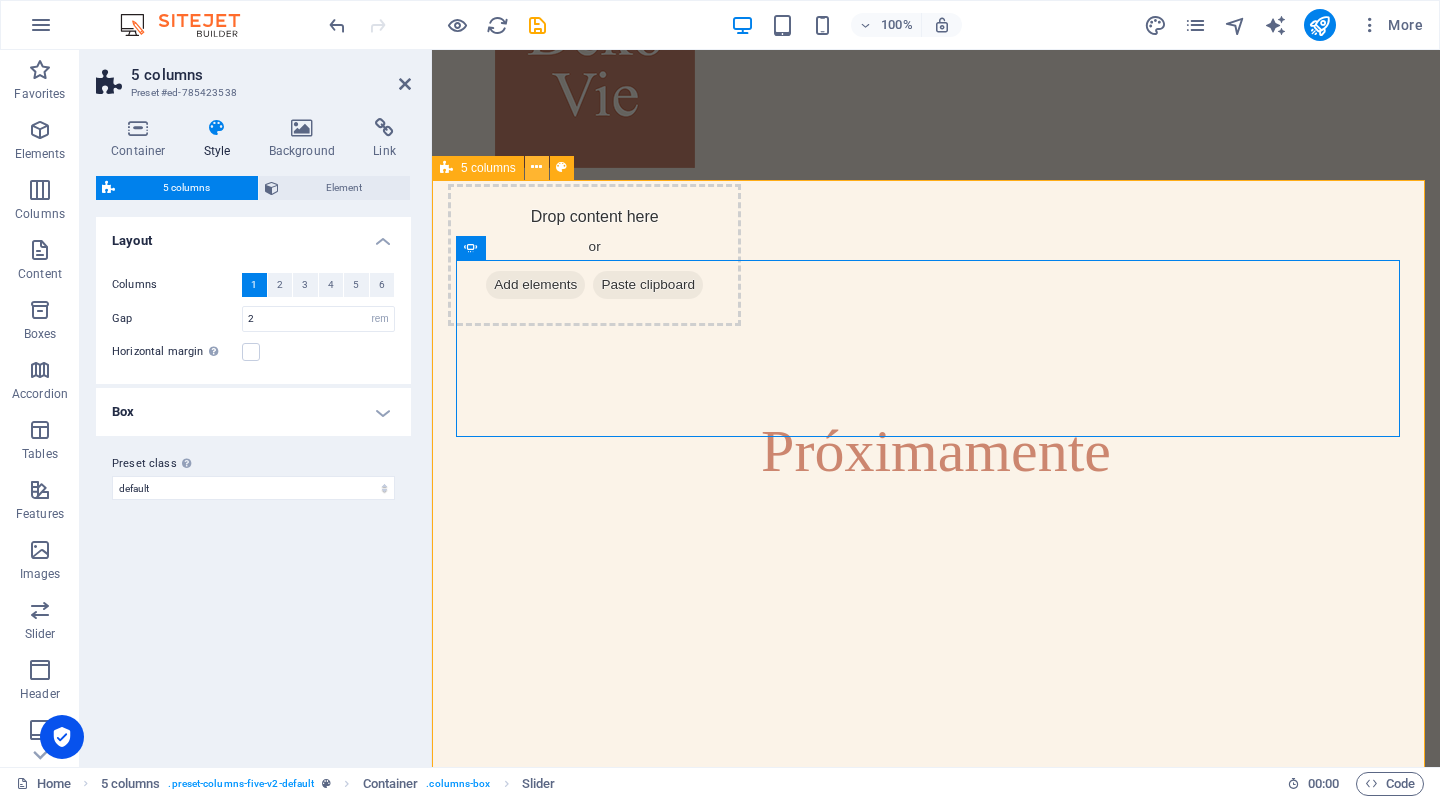 click at bounding box center [536, 167] 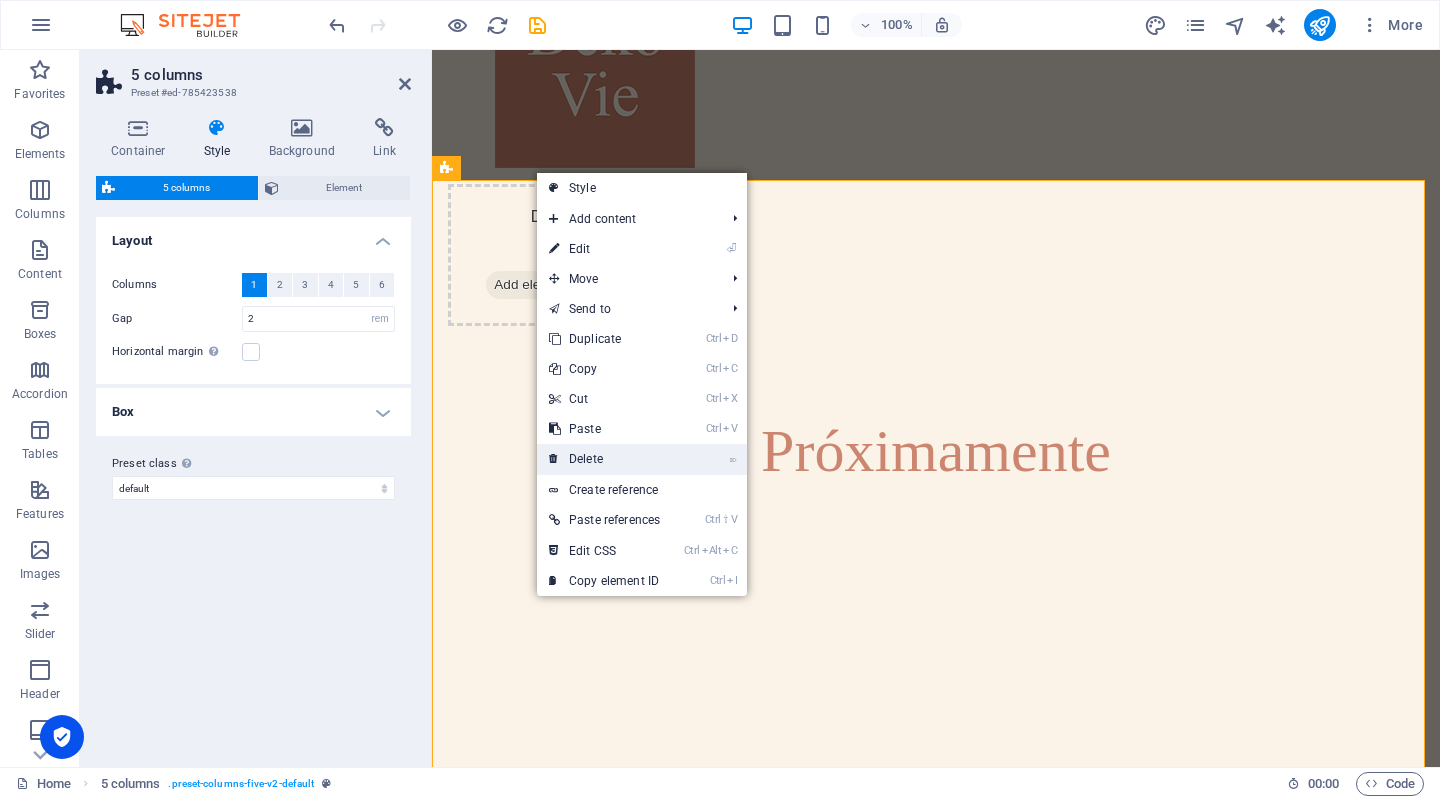 click on "⌦  Delete" at bounding box center [604, 459] 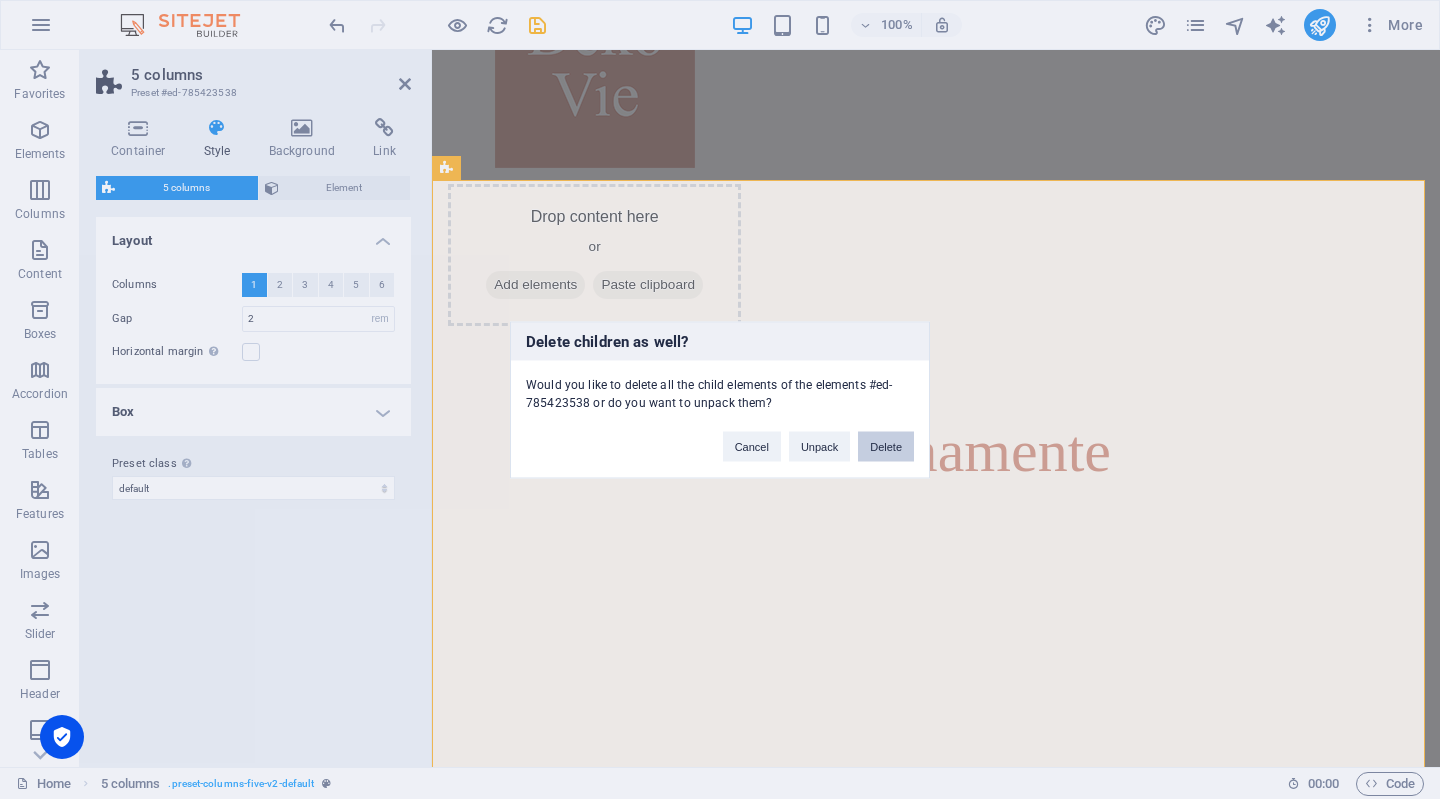 click on "Delete" at bounding box center (886, 446) 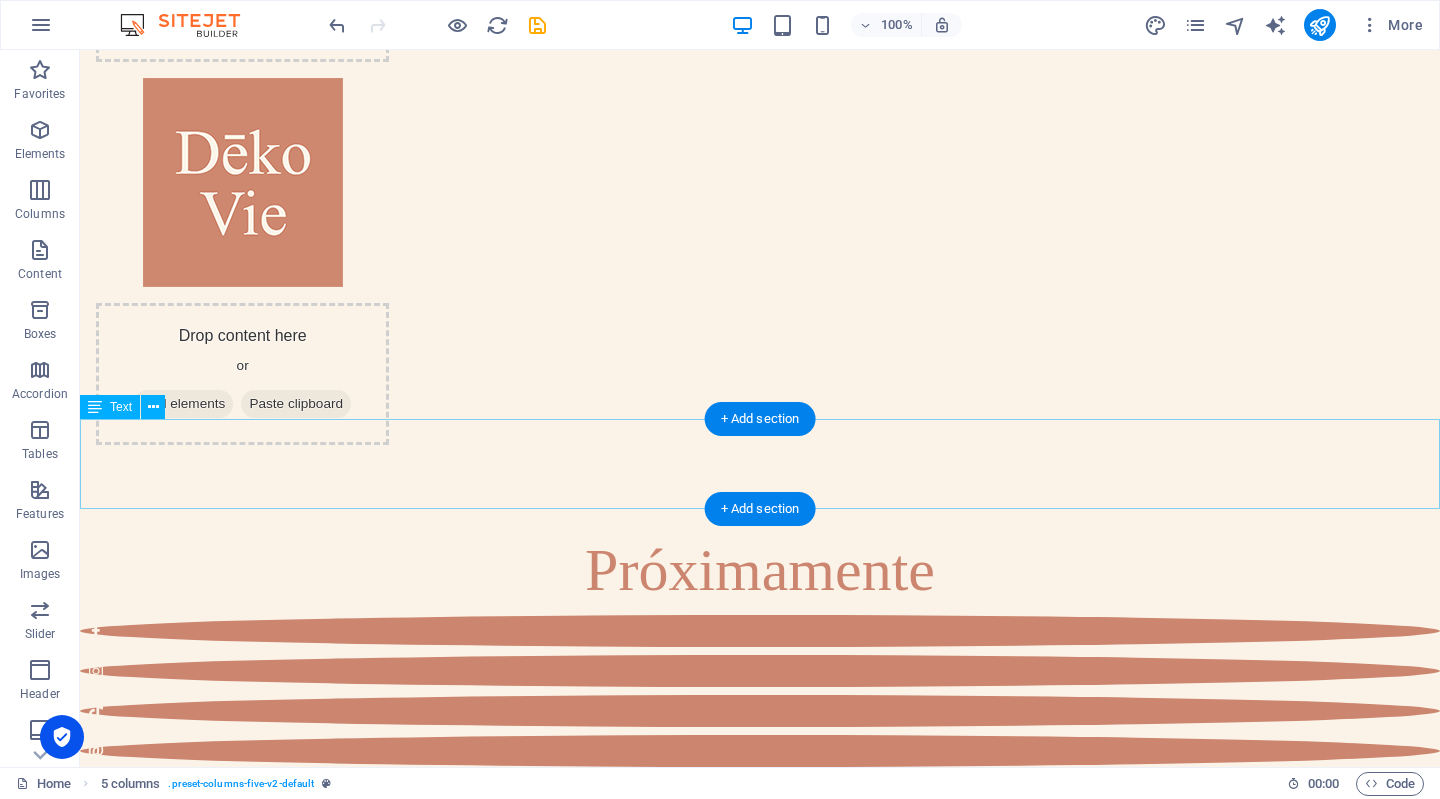 scroll, scrollTop: 0, scrollLeft: 0, axis: both 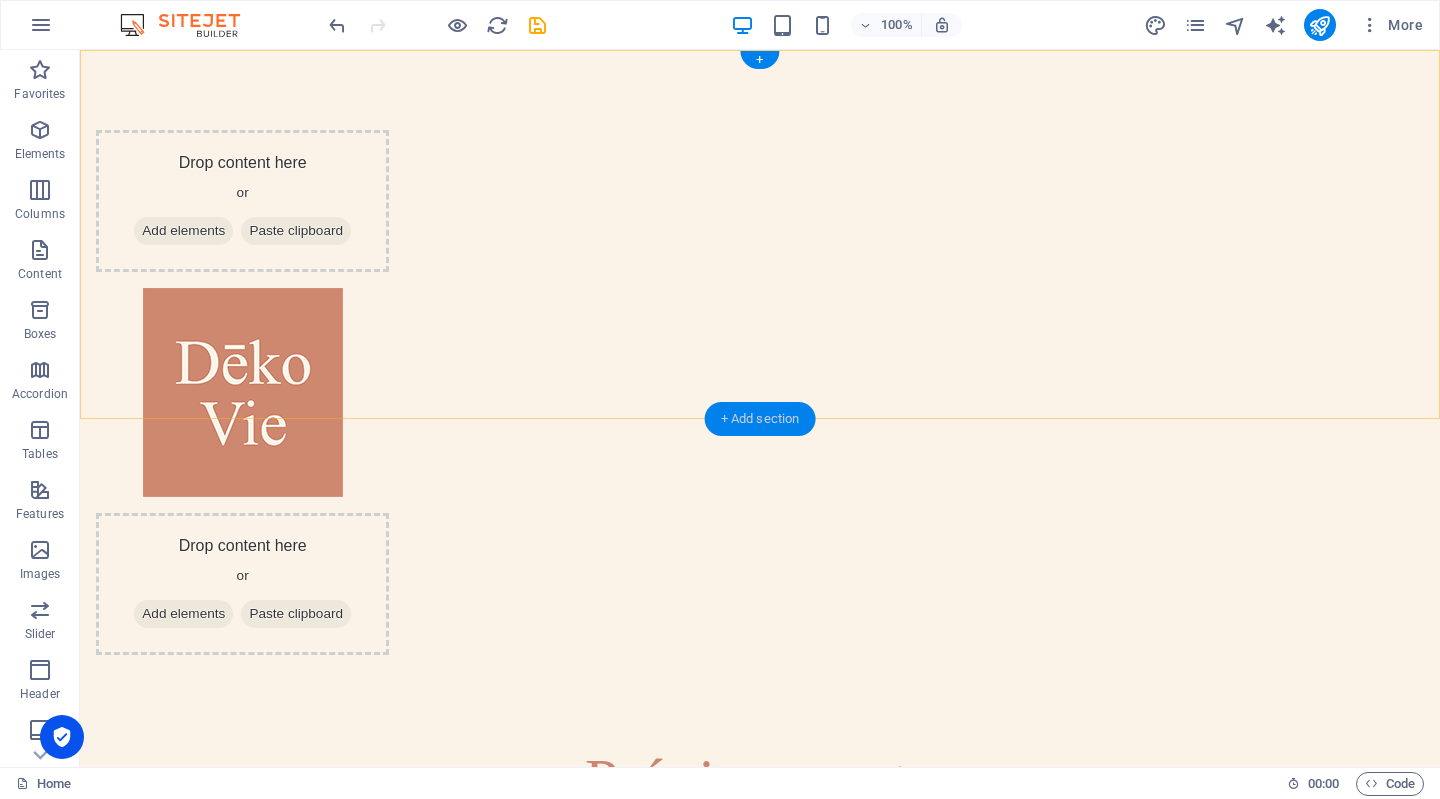 click on "+ Add section" at bounding box center [760, 419] 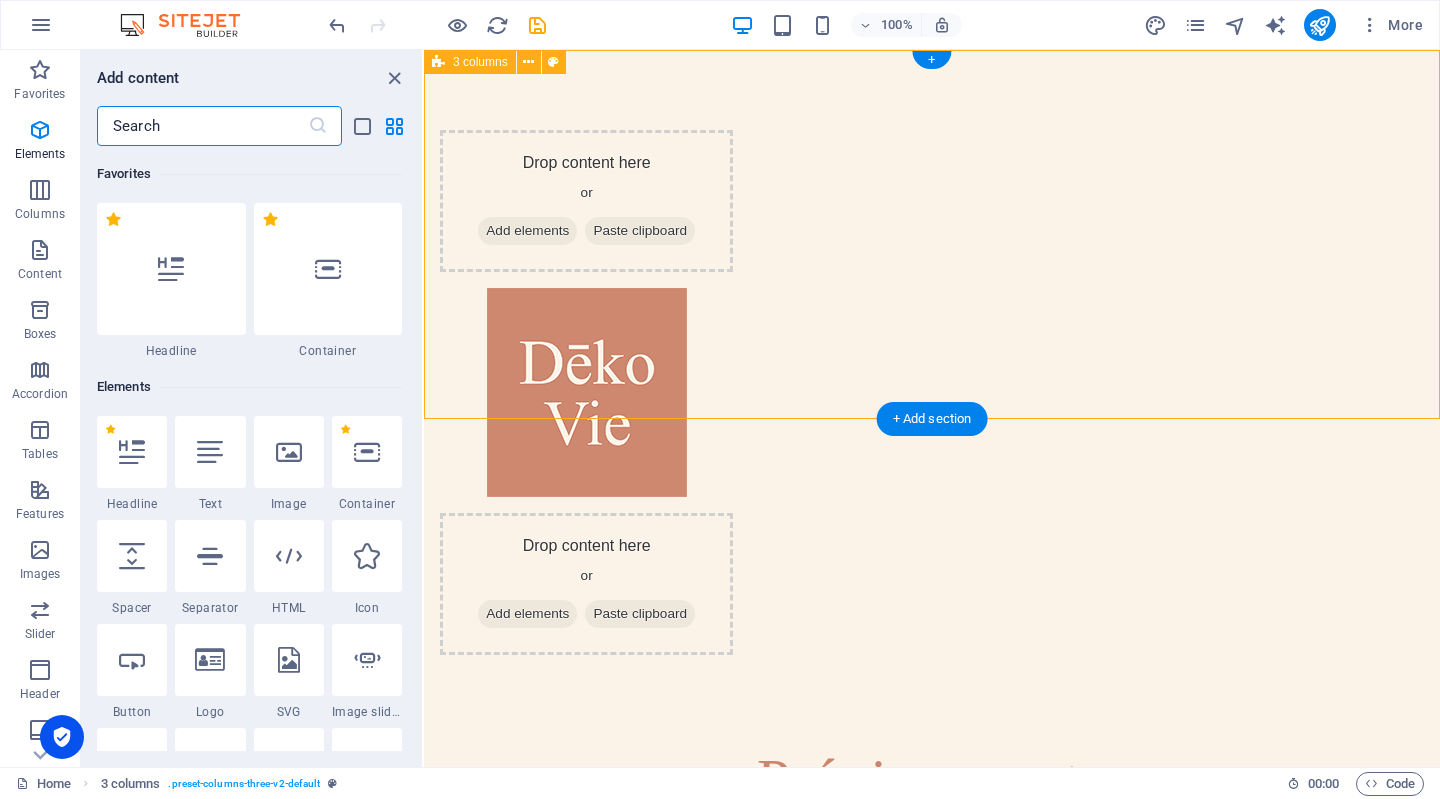 scroll, scrollTop: 3499, scrollLeft: 0, axis: vertical 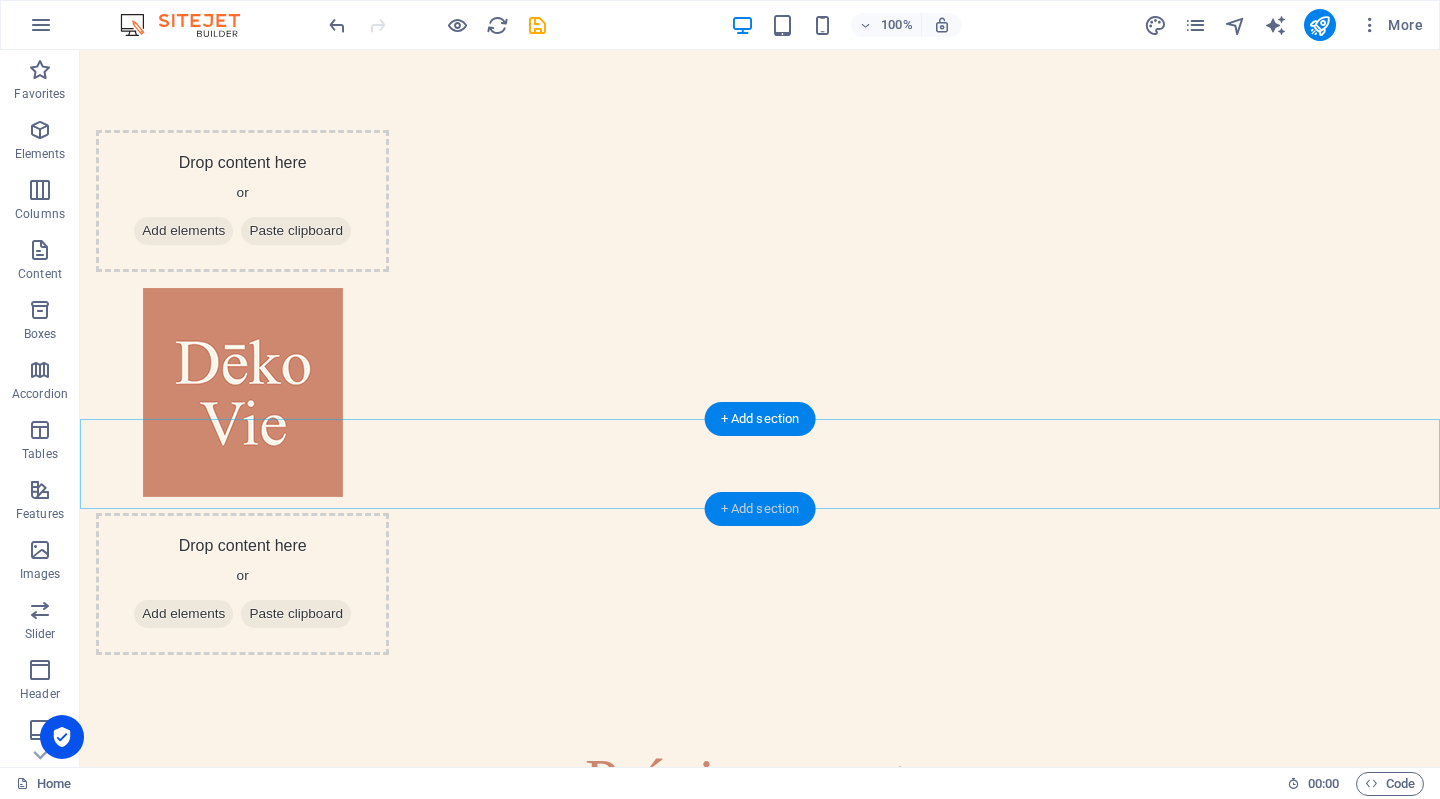 click on "+ Add section" at bounding box center [760, 509] 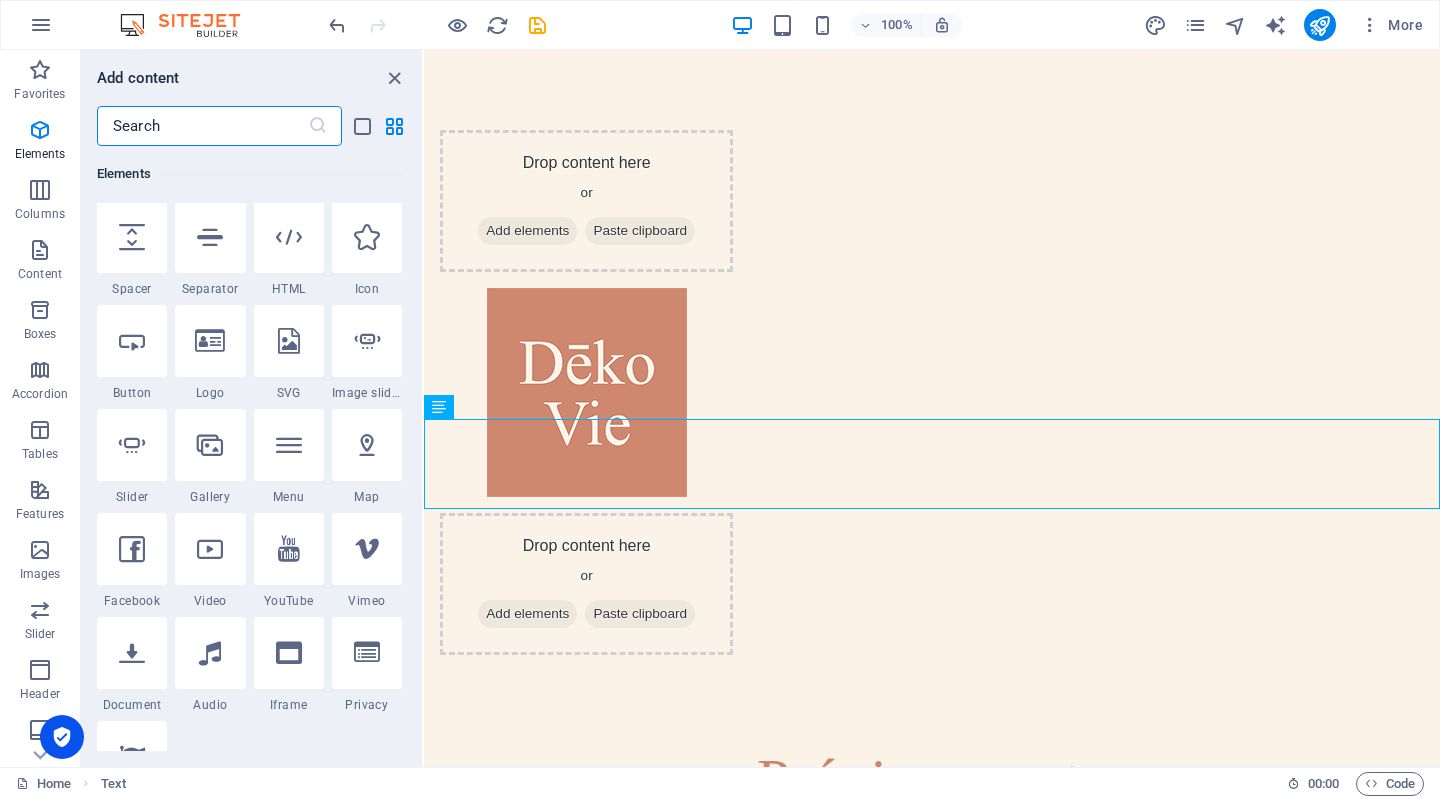 scroll, scrollTop: 0, scrollLeft: 0, axis: both 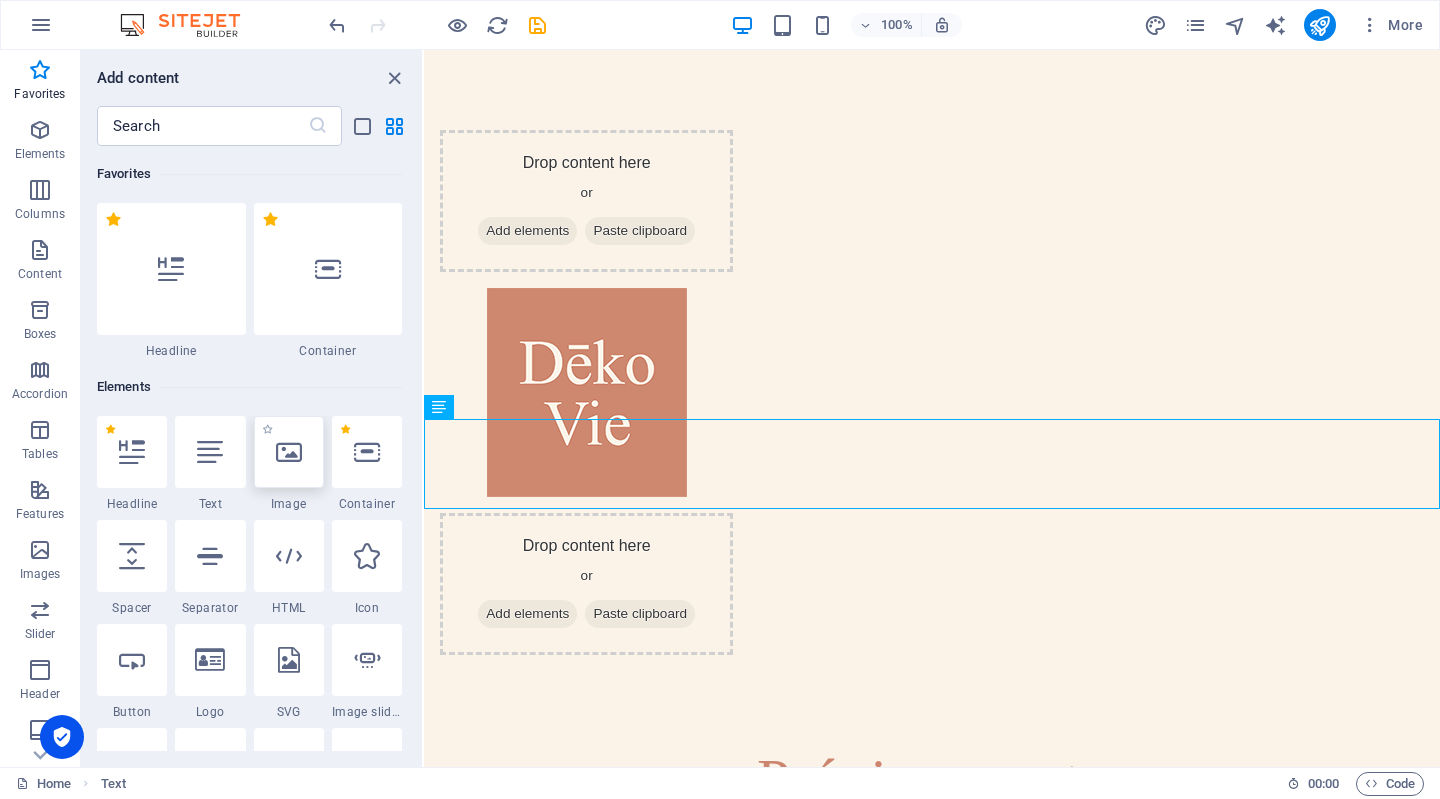 click at bounding box center [289, 452] 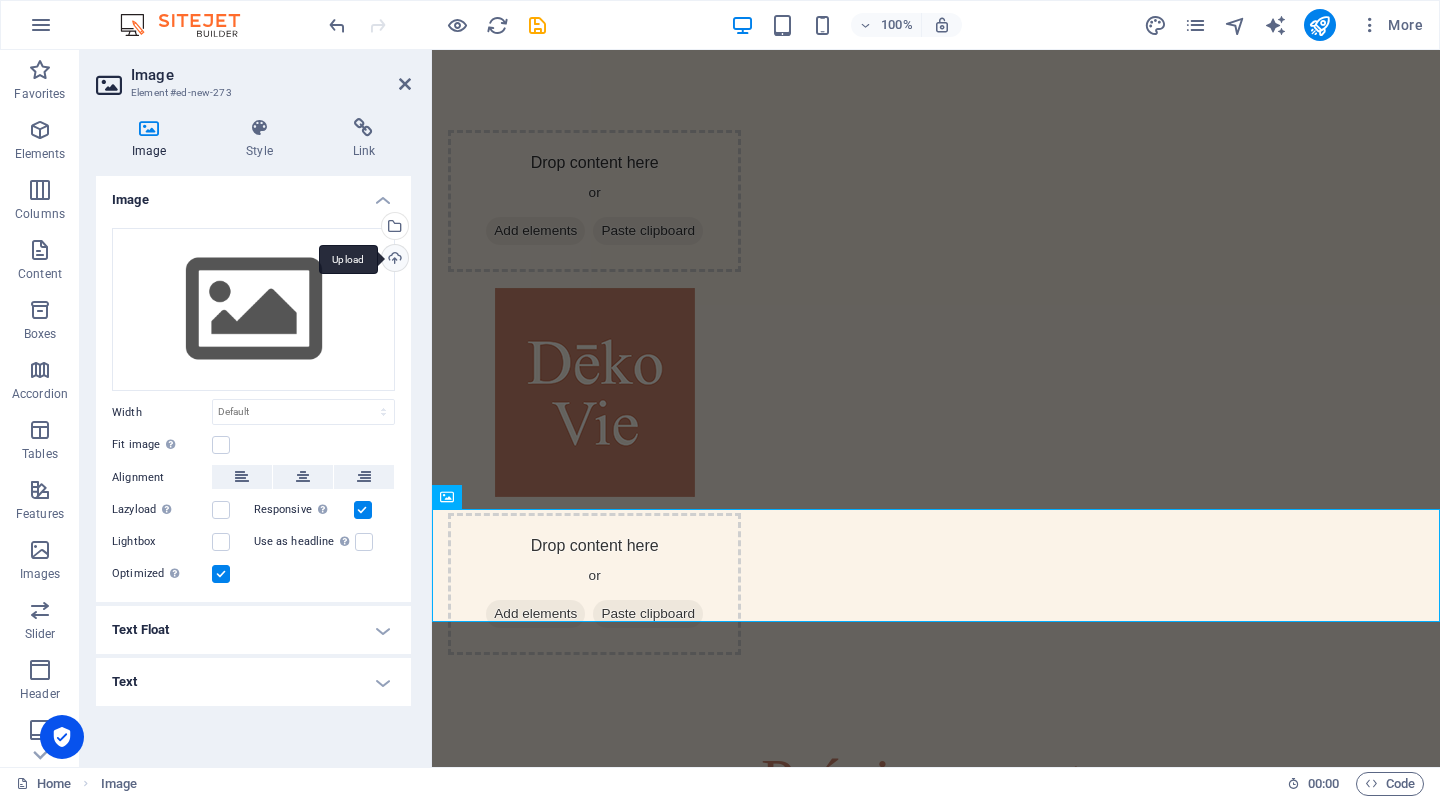 click on "Upload" at bounding box center (393, 260) 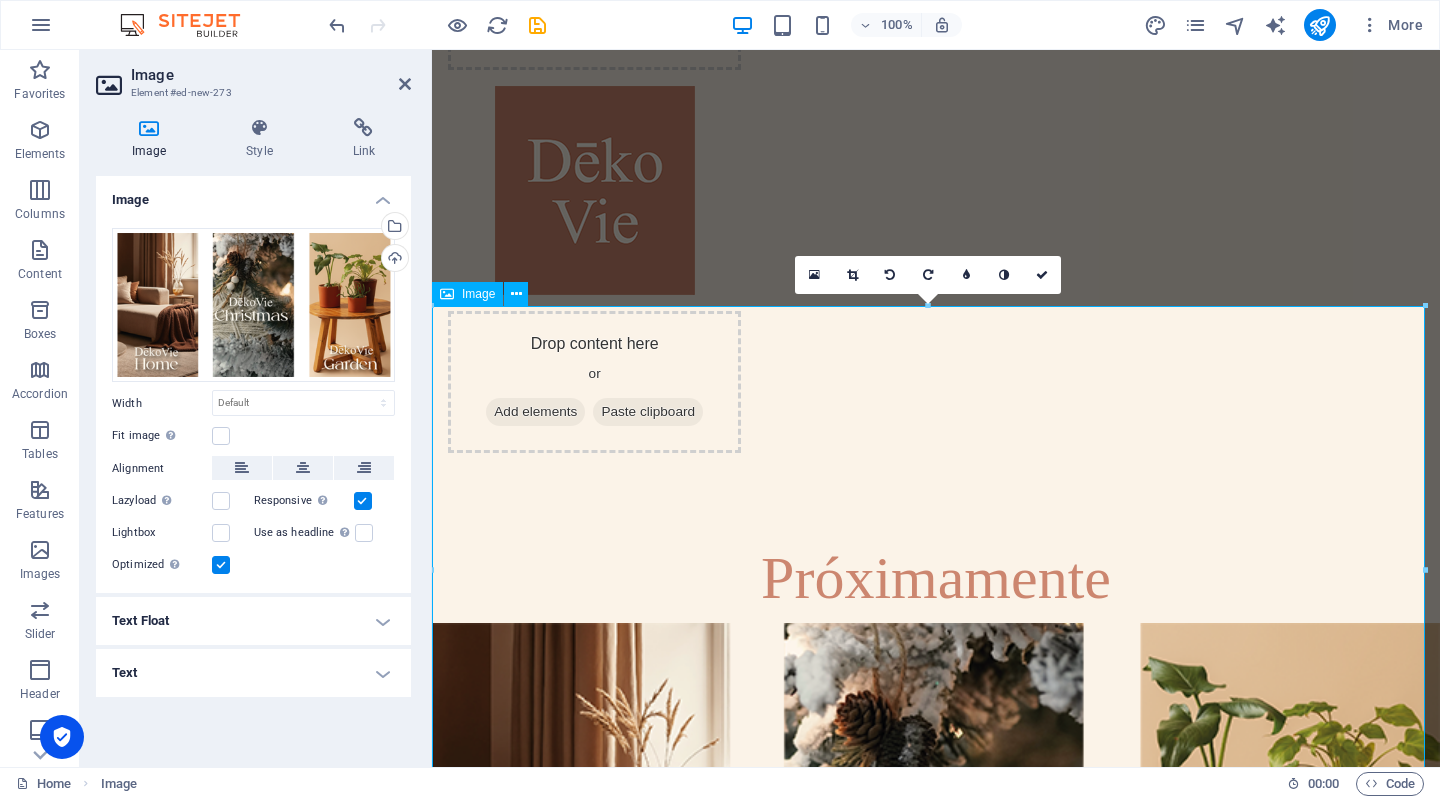 scroll, scrollTop: 323, scrollLeft: 8, axis: both 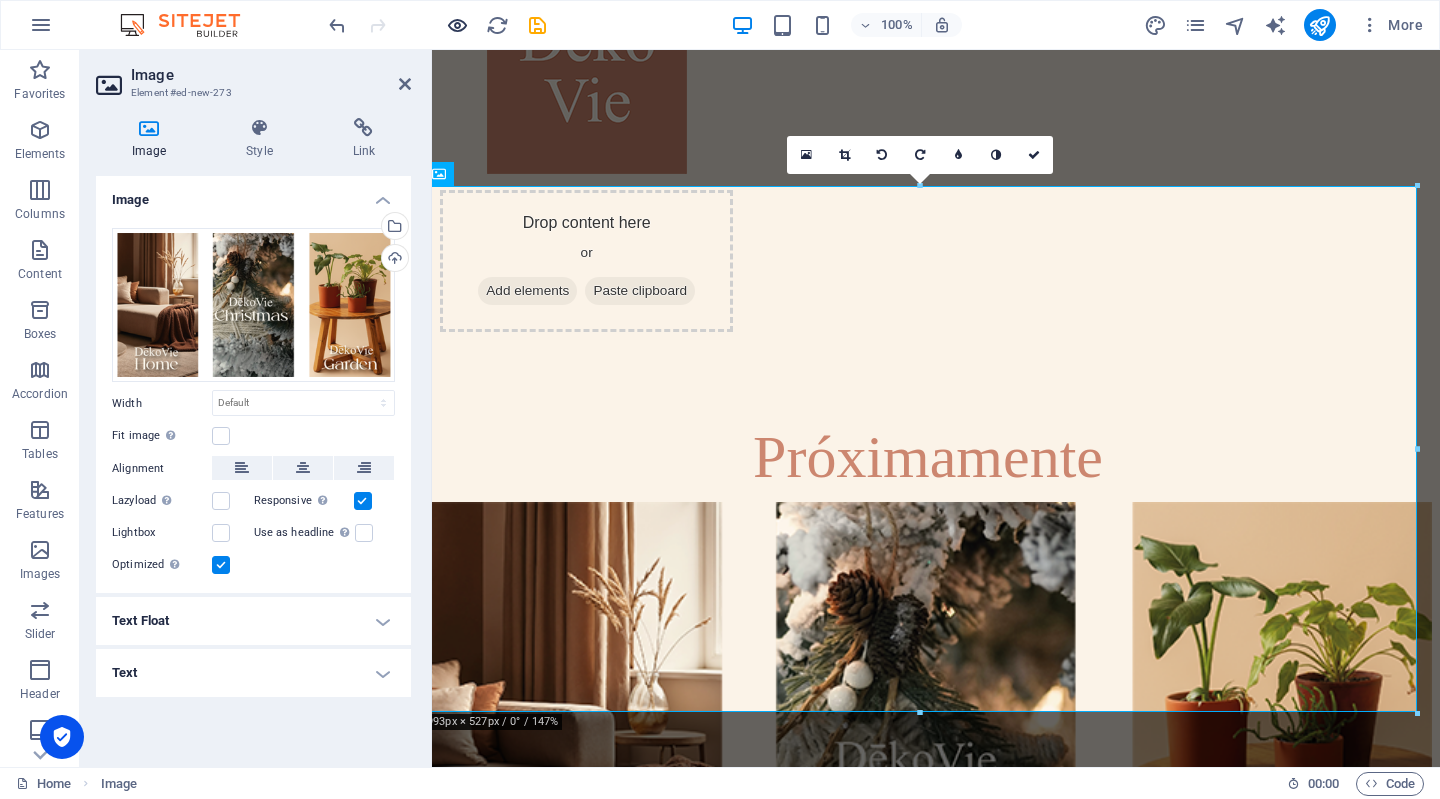 click at bounding box center [437, 25] 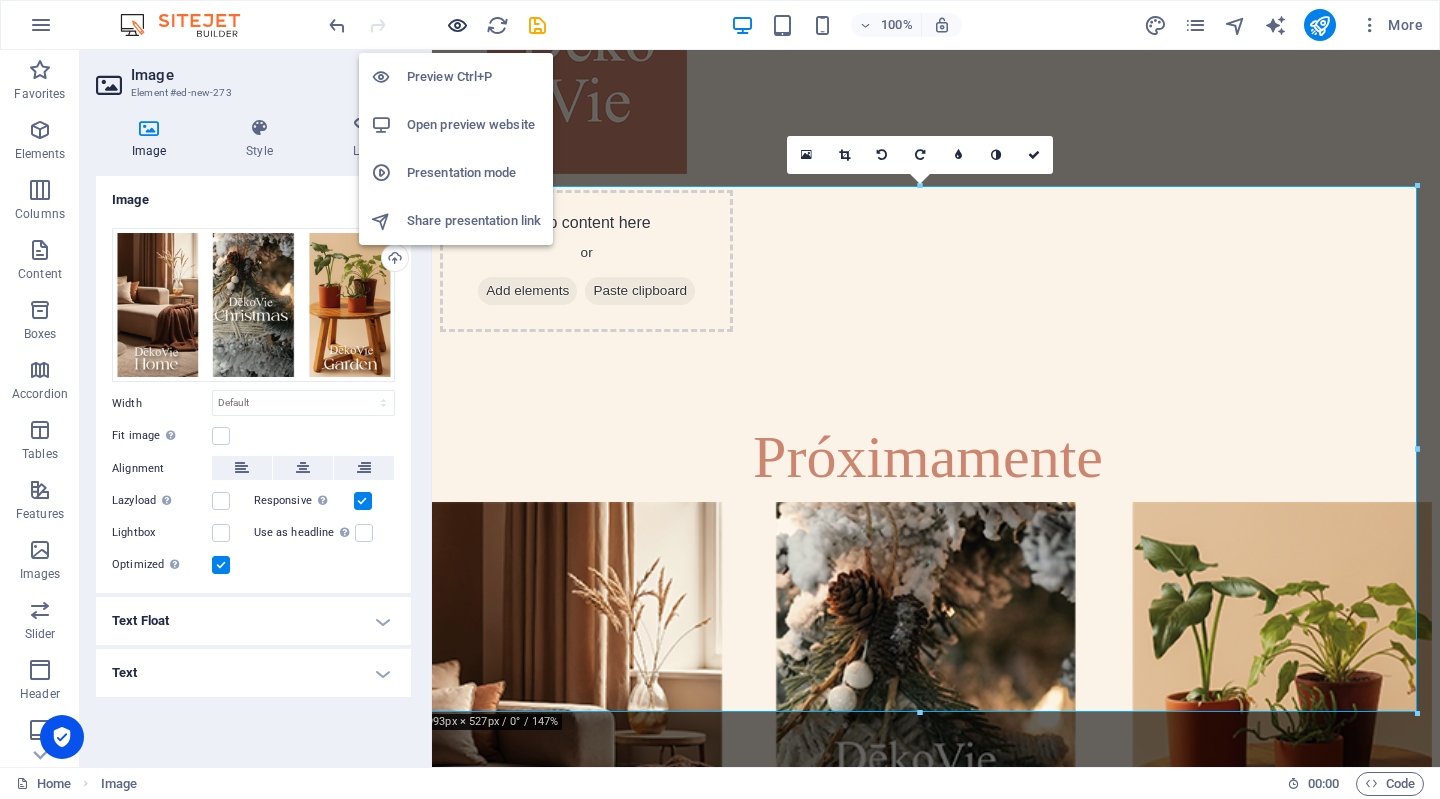 click at bounding box center (457, 25) 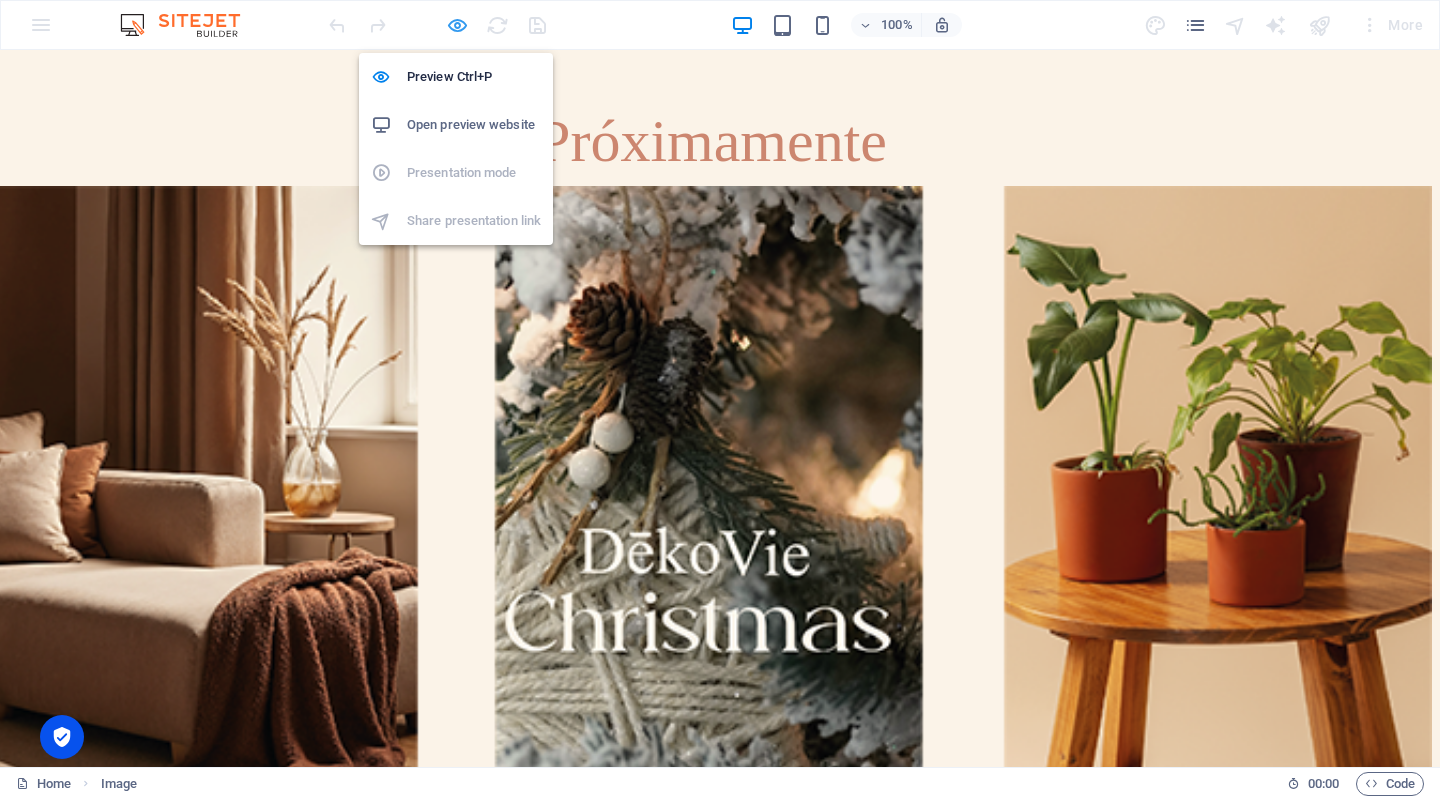 click at bounding box center [457, 25] 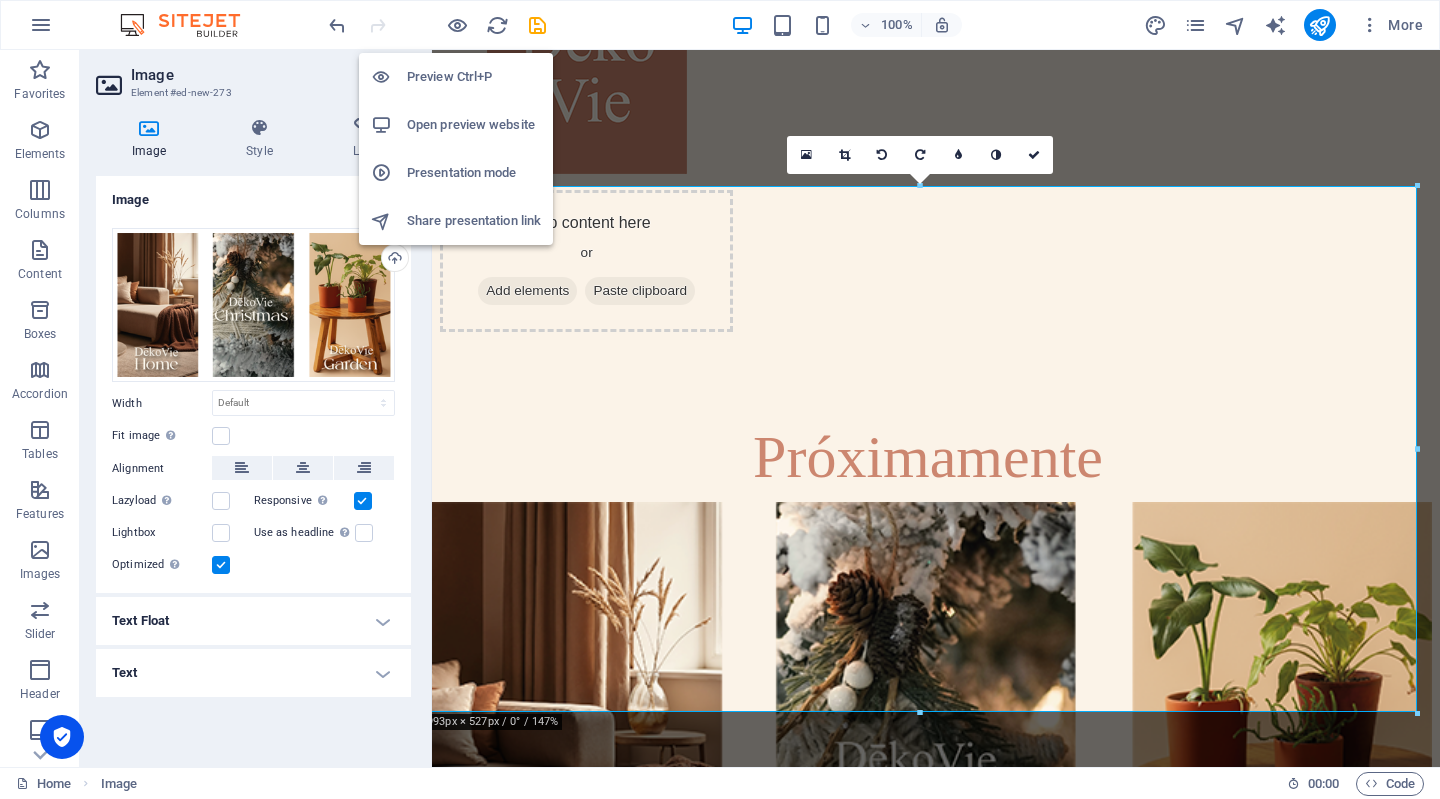 click on "Open preview website" at bounding box center (474, 125) 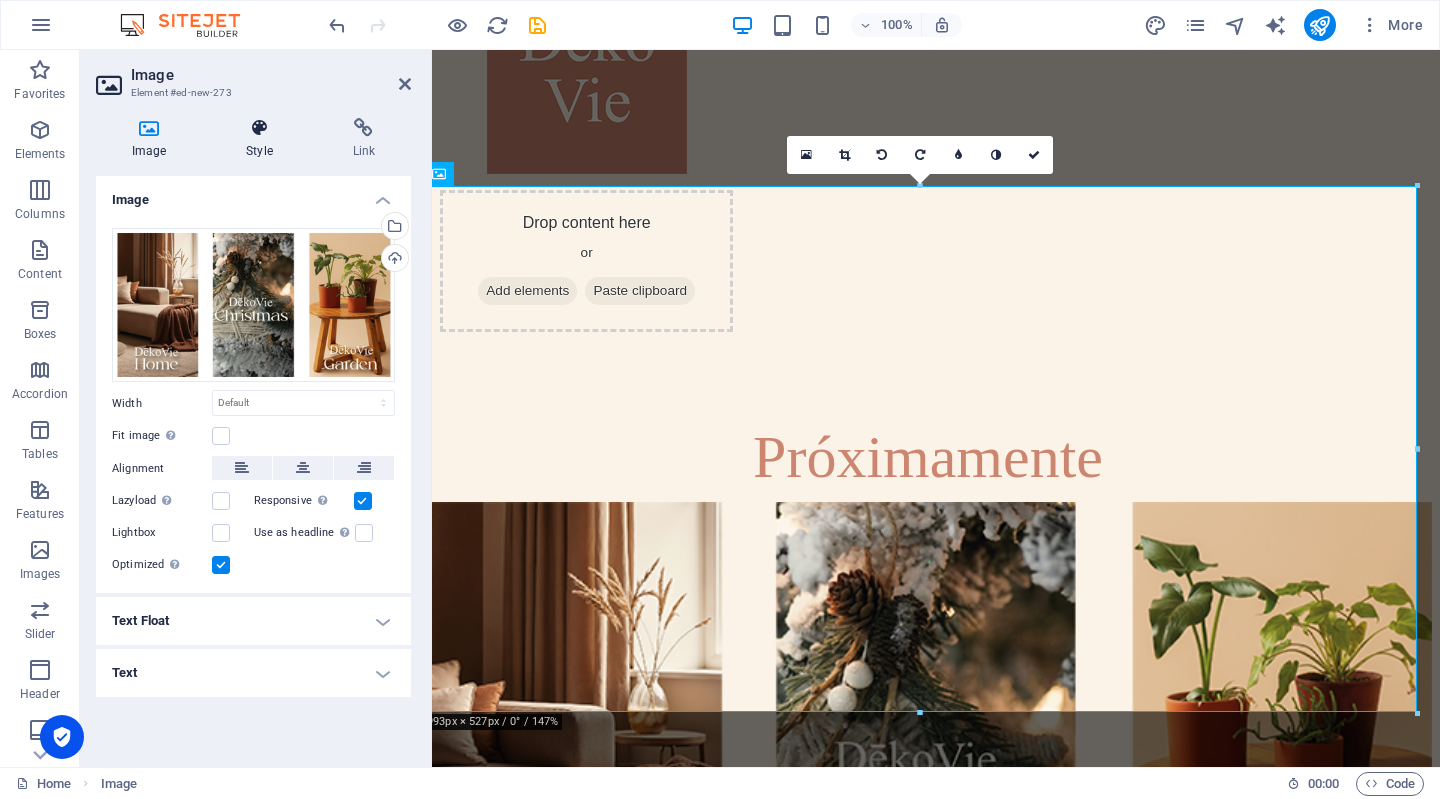 click on "Style" at bounding box center (263, 139) 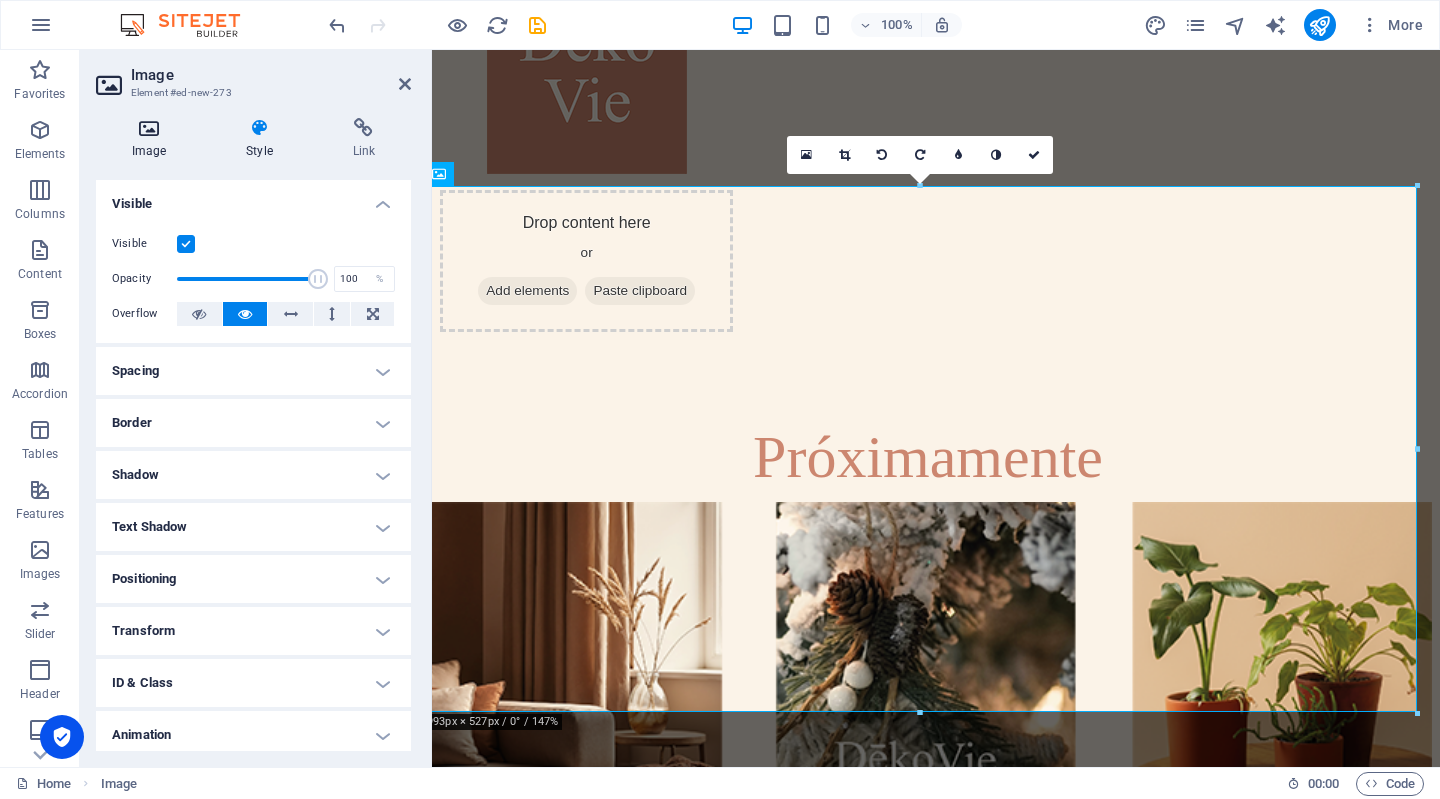 click on "Image" at bounding box center (153, 139) 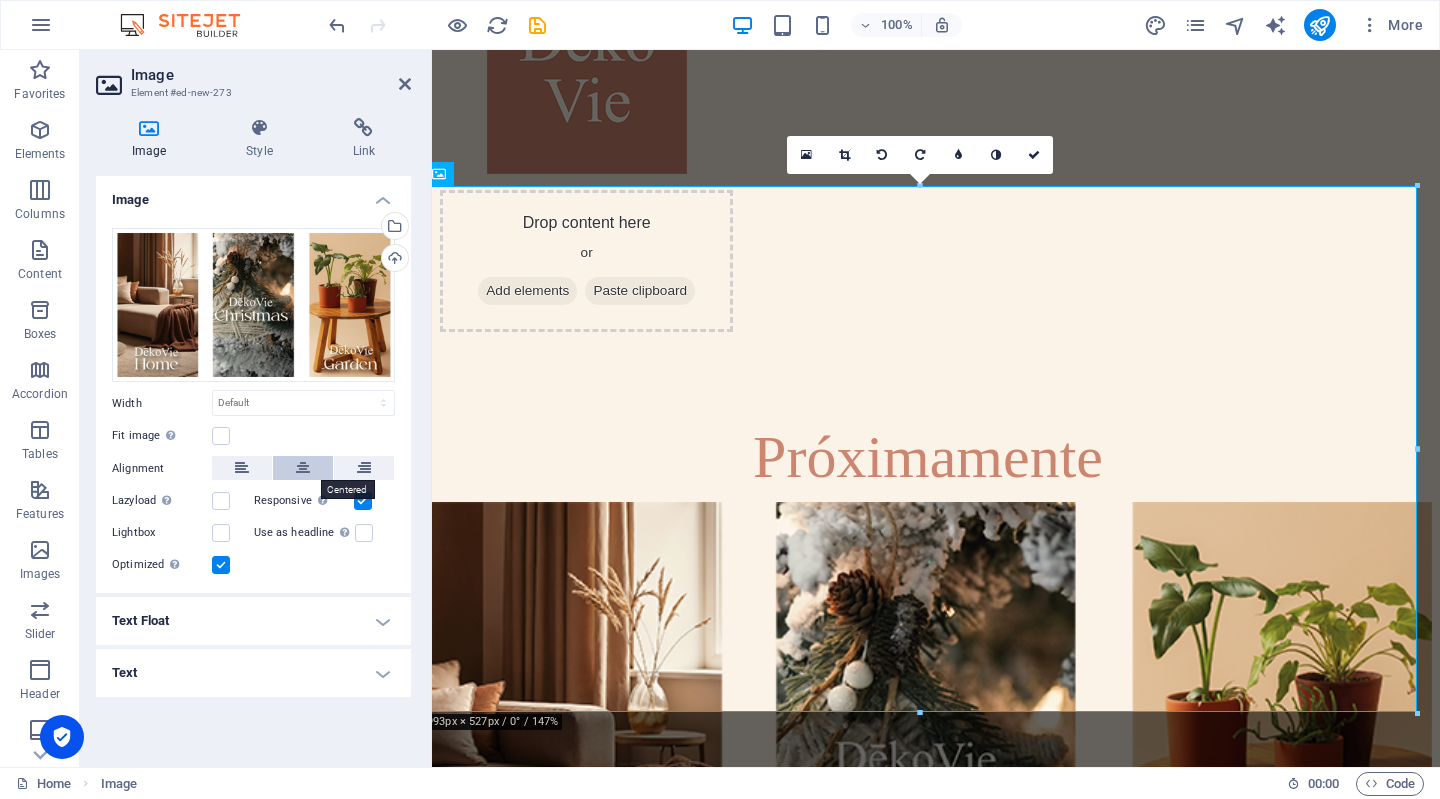 click at bounding box center (303, 468) 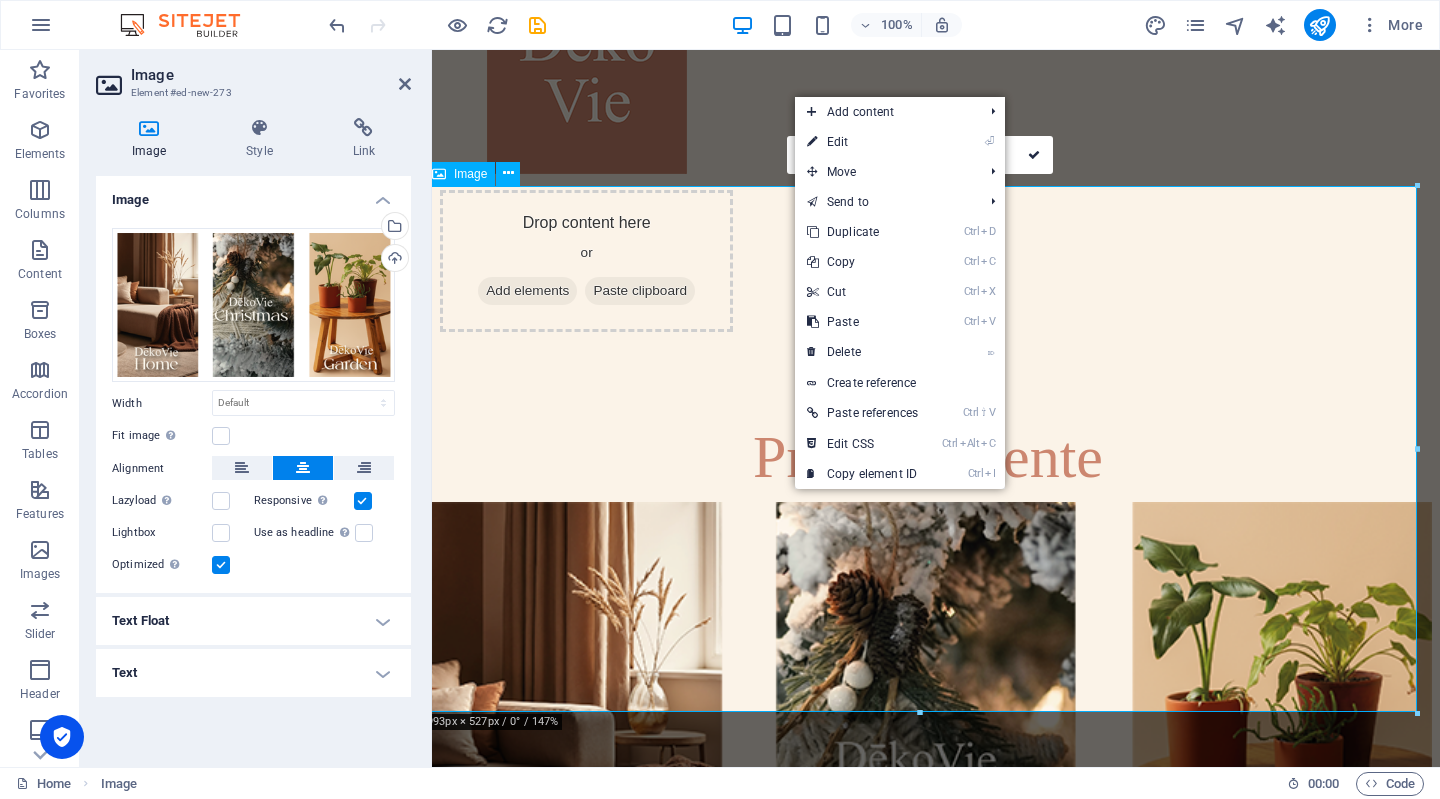 click at bounding box center [928, 769] 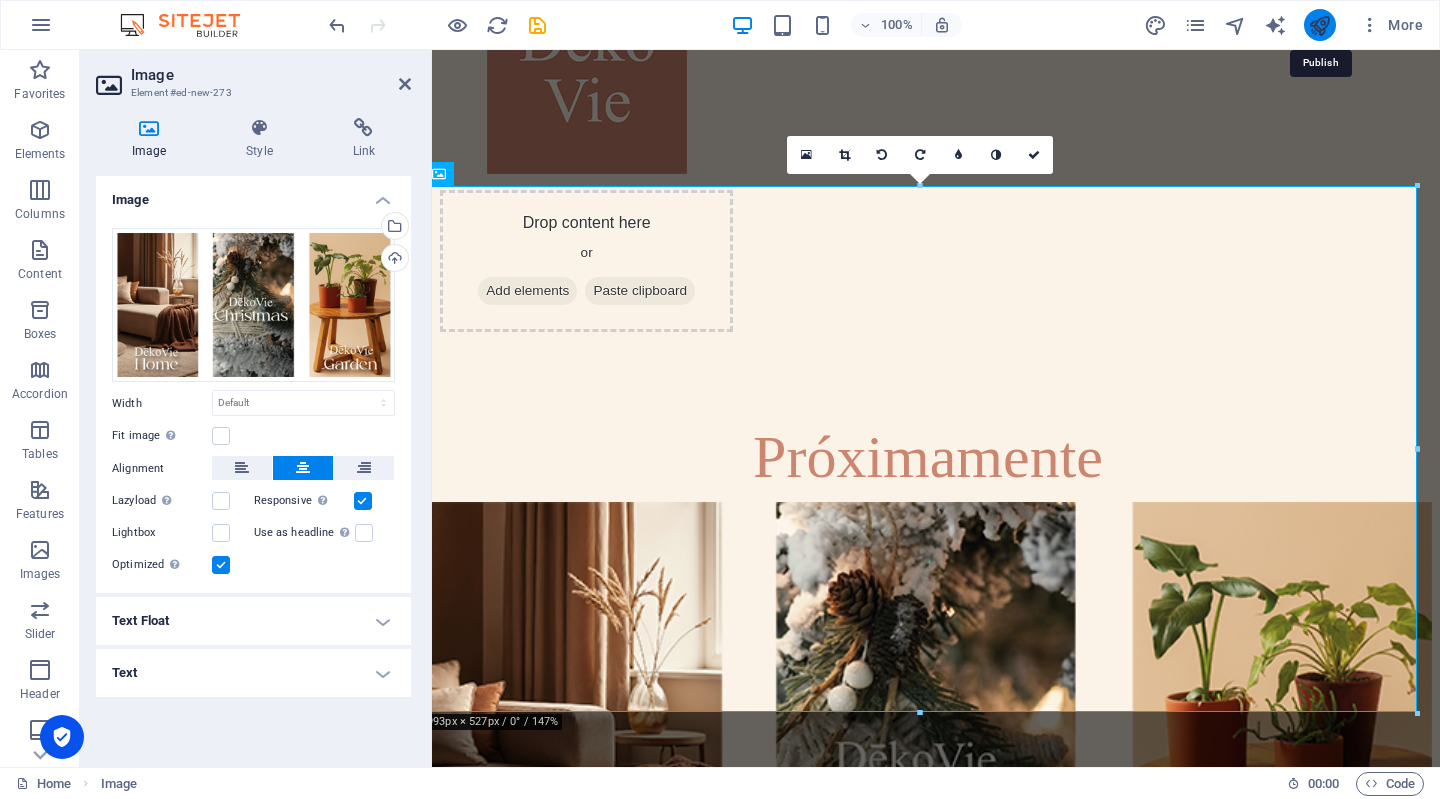 click at bounding box center [1319, 25] 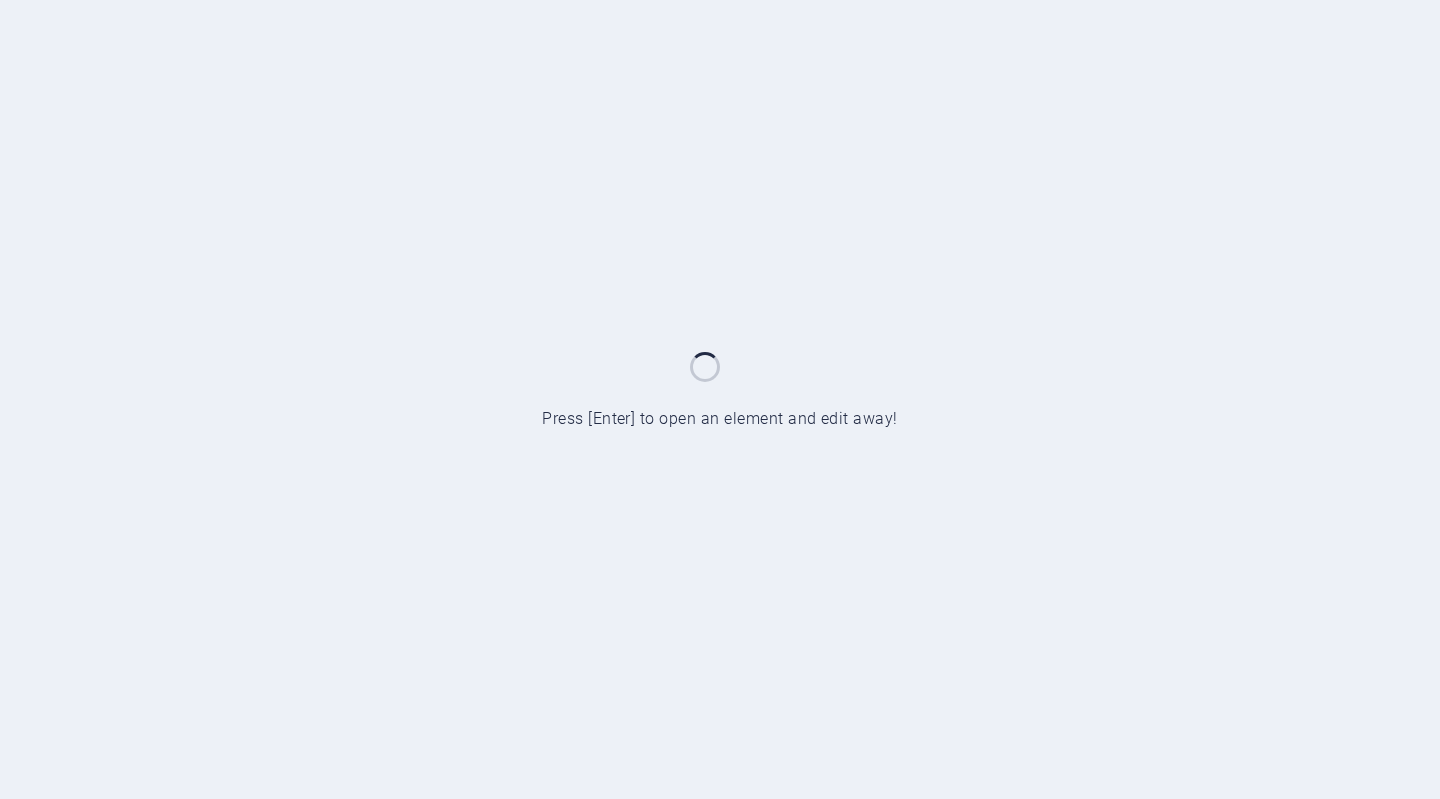 scroll, scrollTop: 0, scrollLeft: 0, axis: both 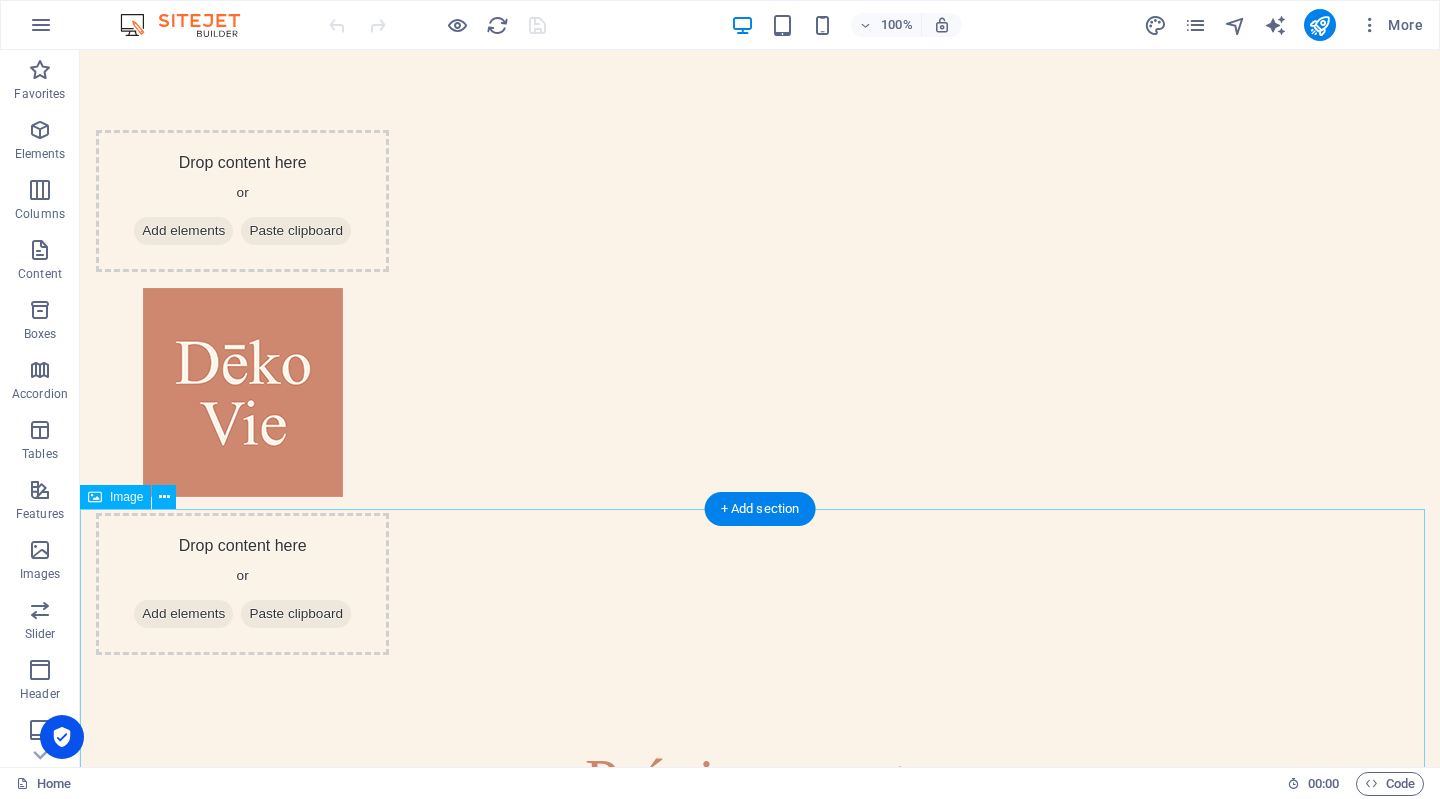 click at bounding box center (760, 1185) 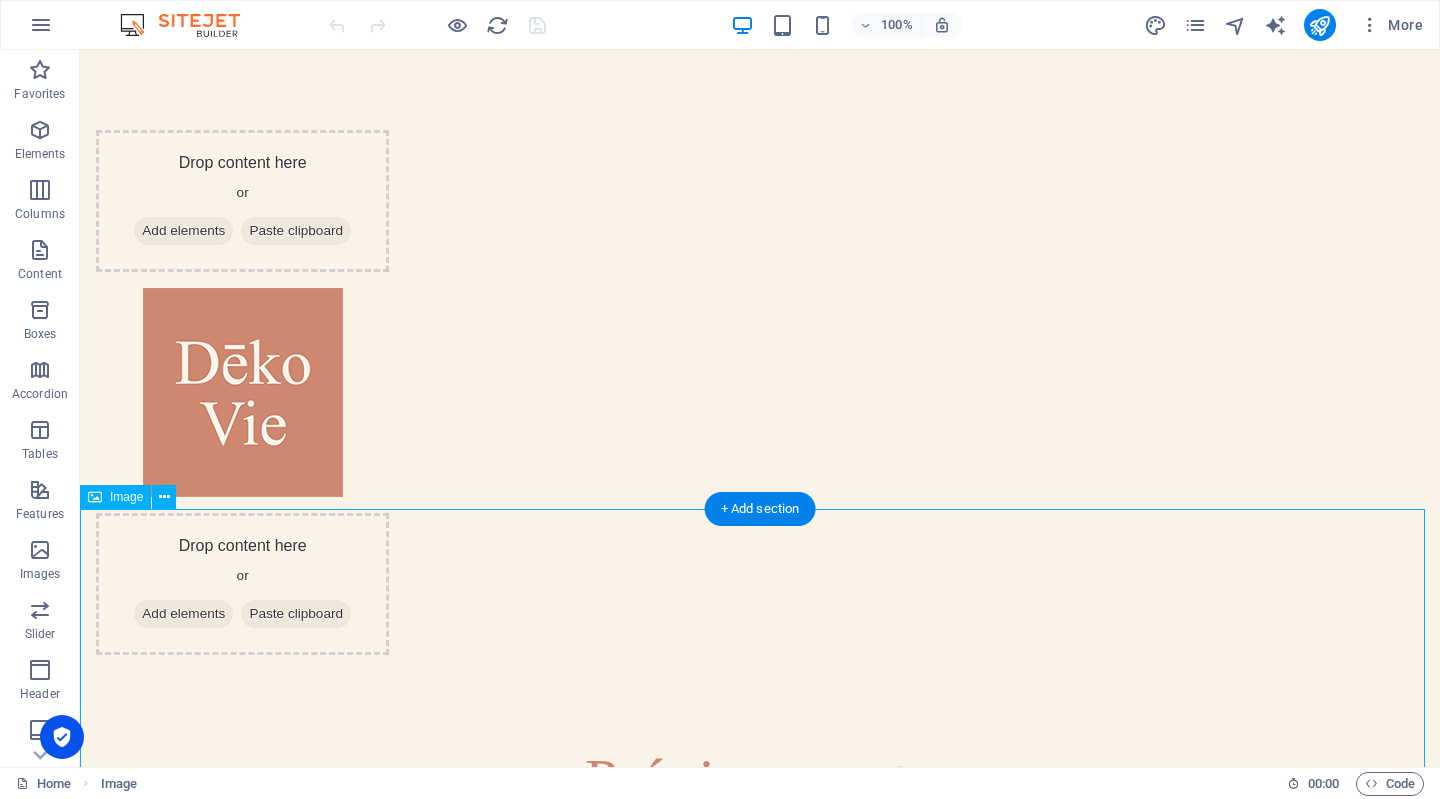 click at bounding box center (760, 1185) 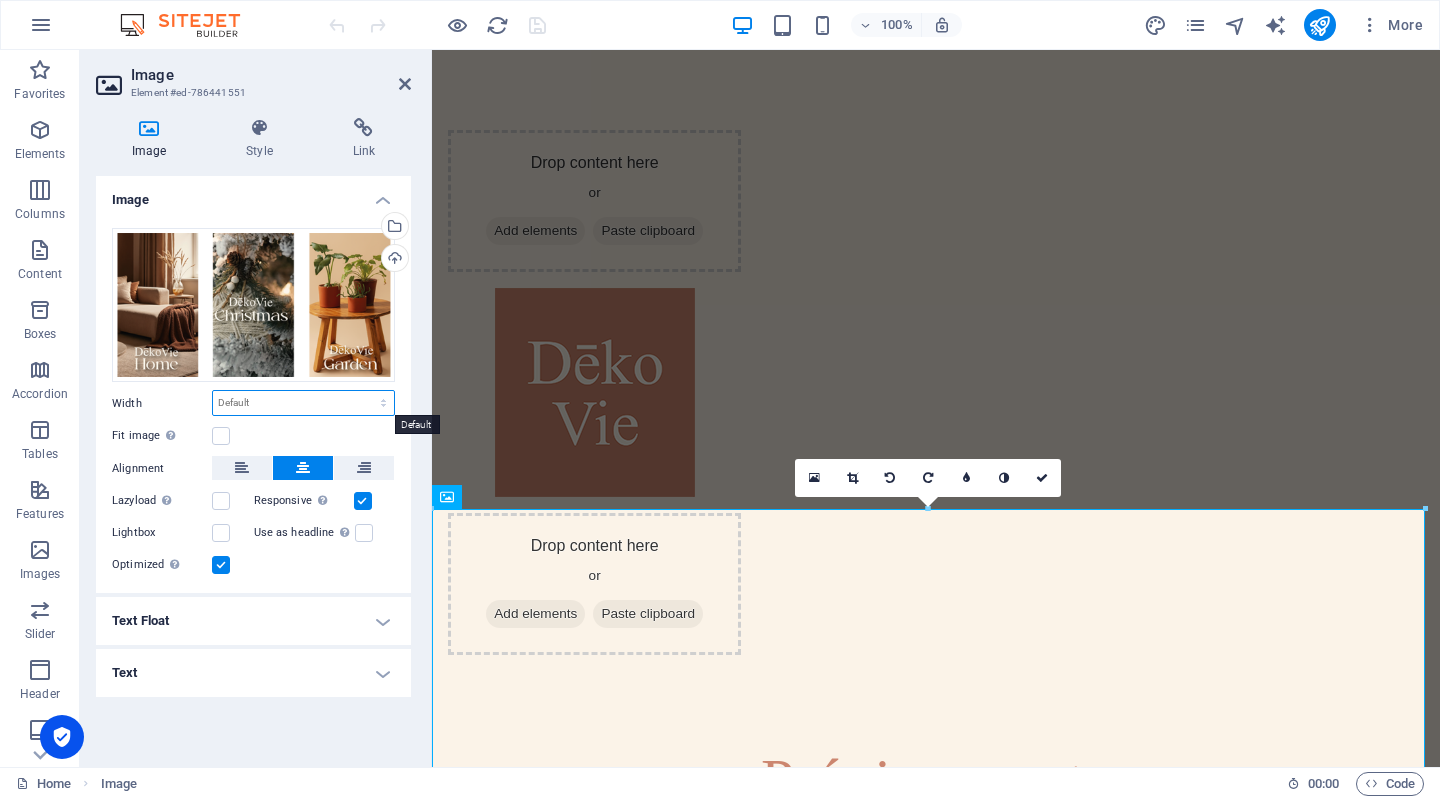 click on "Default auto px rem % em vh vw" at bounding box center (303, 403) 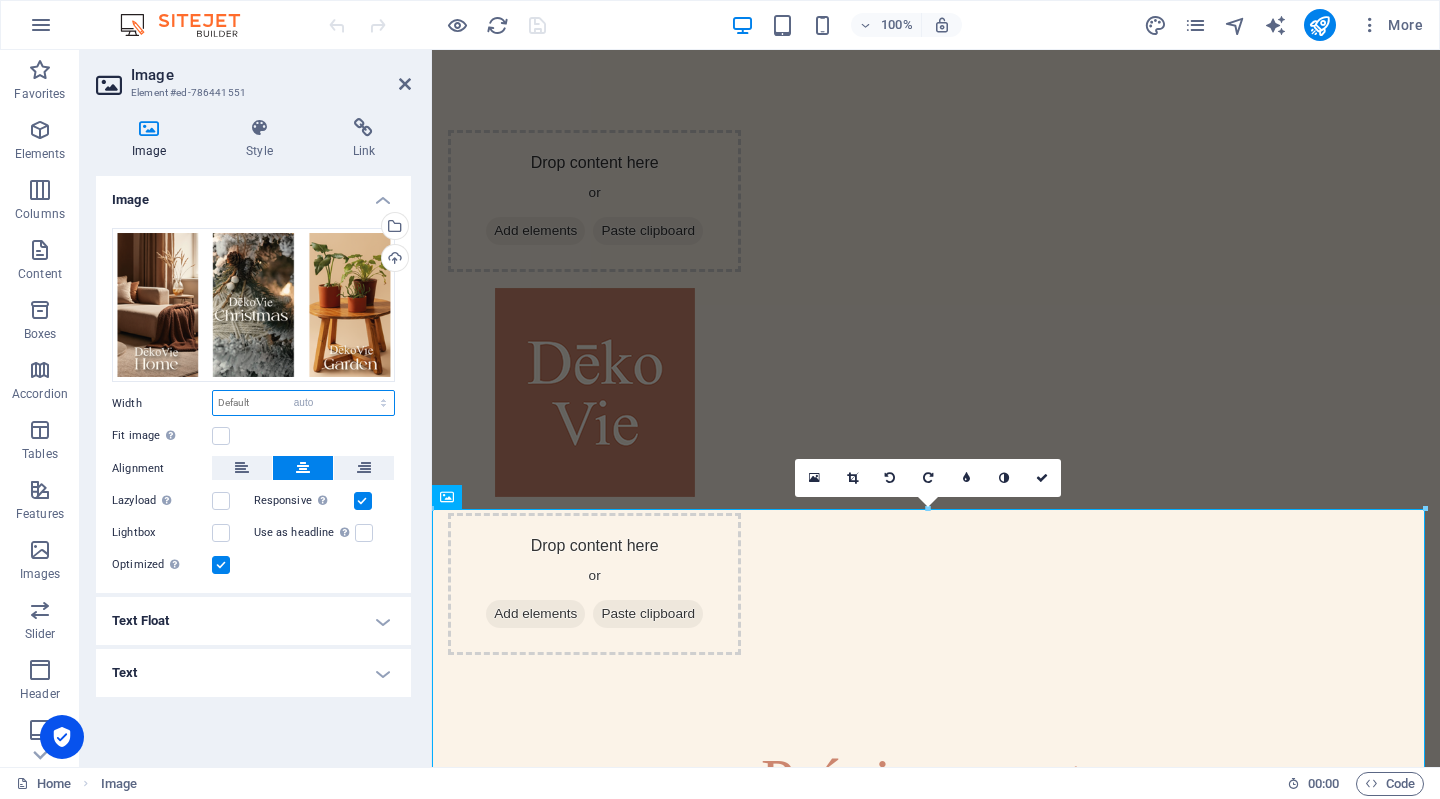 click on "Default auto px rem % em vh vw" at bounding box center [303, 403] 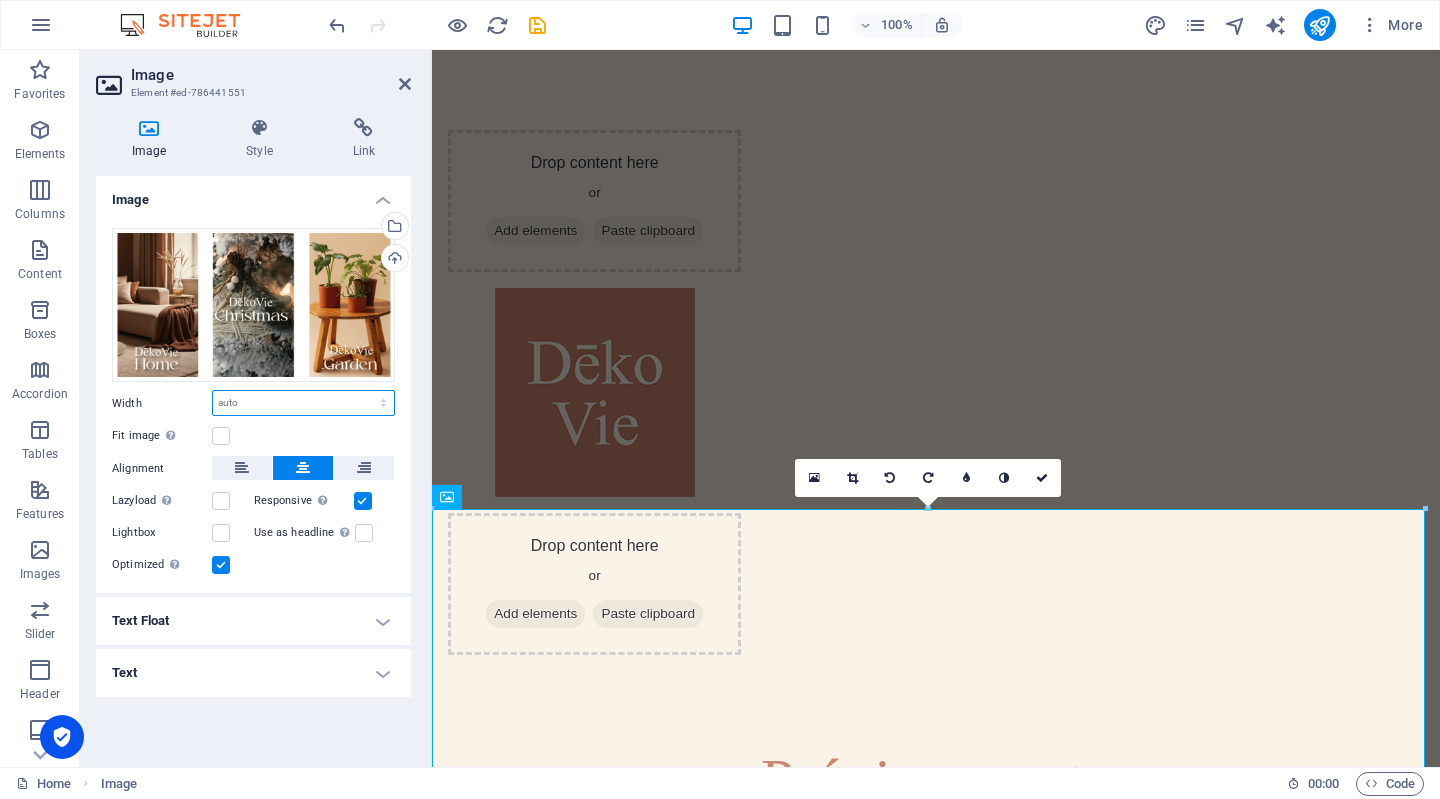 click on "Default auto px rem % em vh vw" at bounding box center [303, 403] 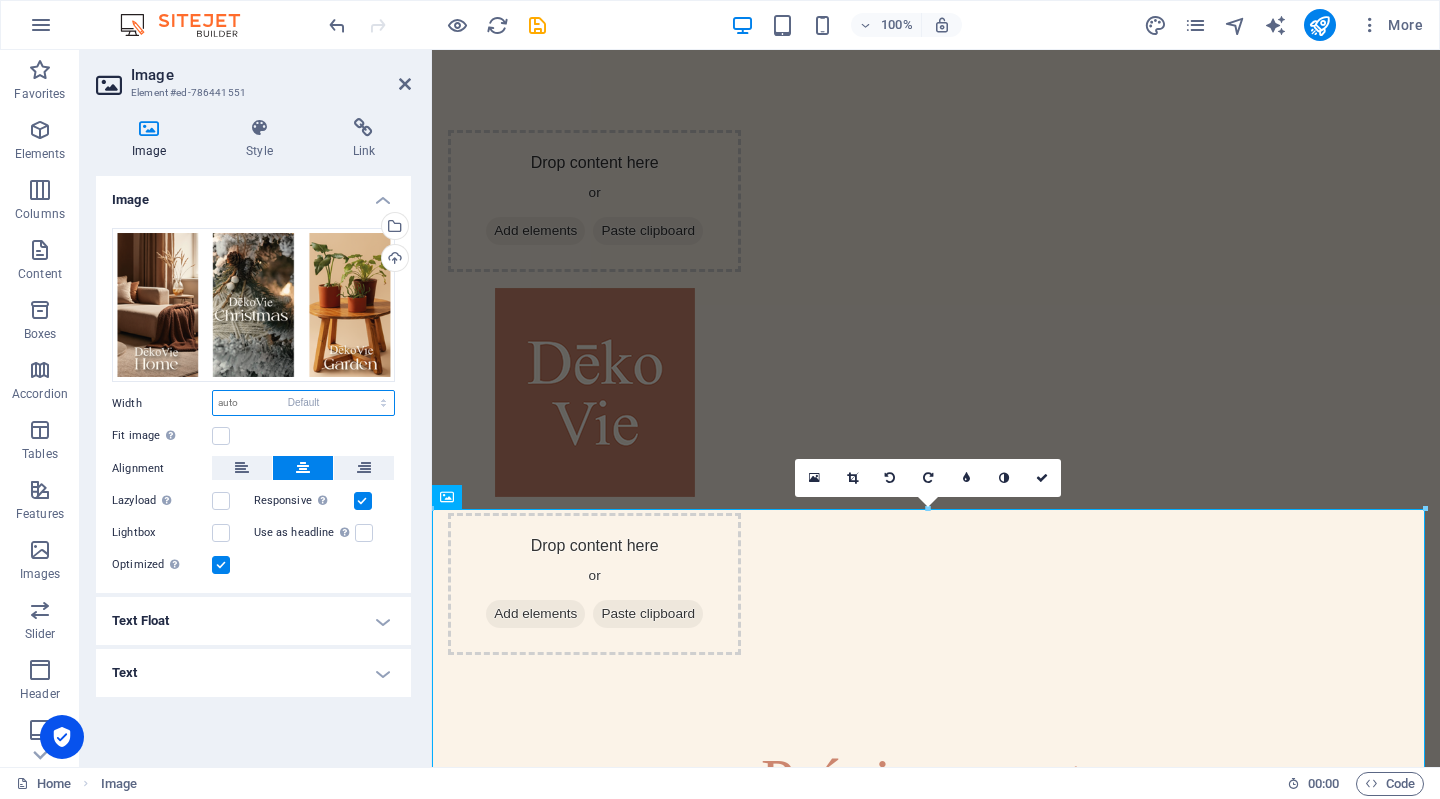 click on "Default auto px rem % em vh vw" at bounding box center [303, 403] 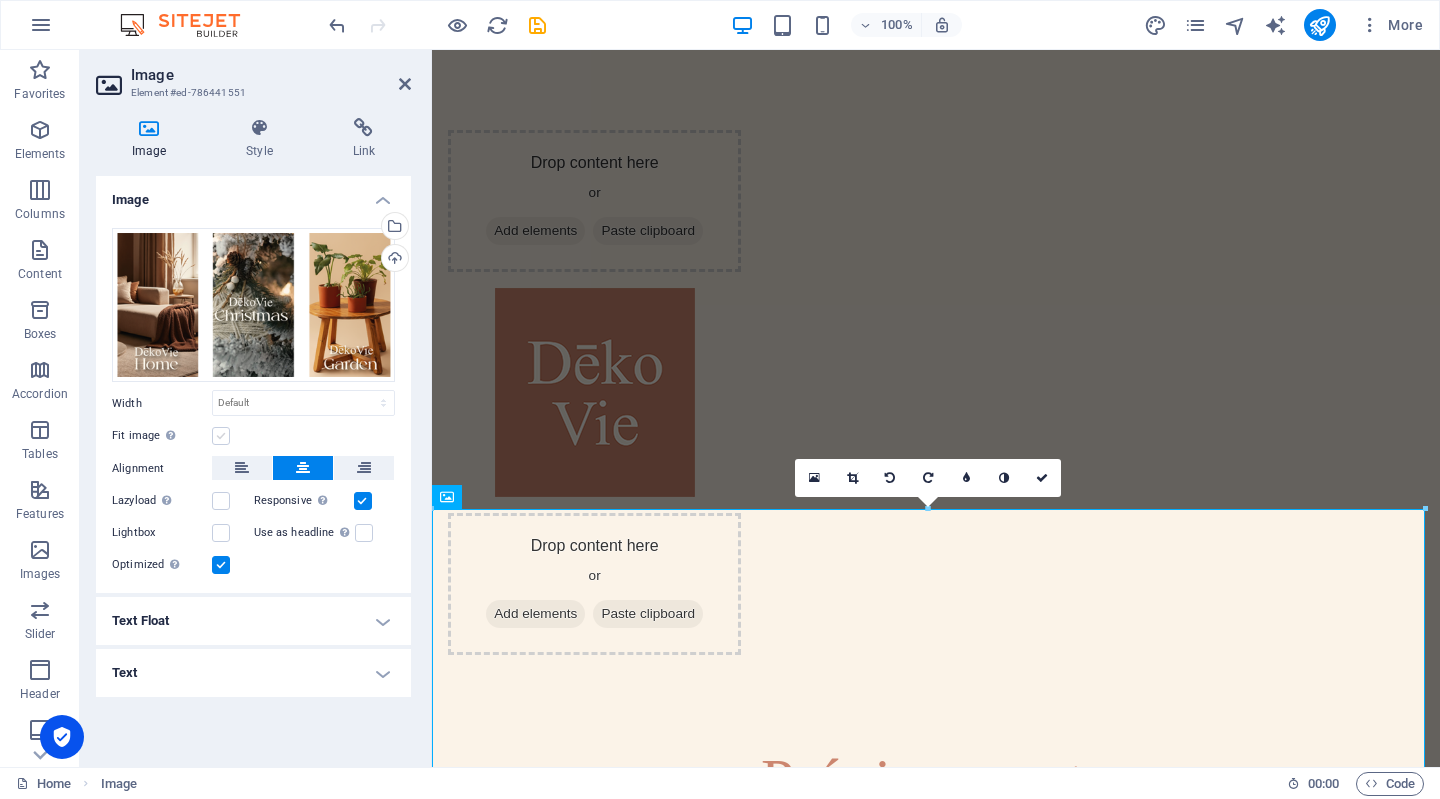 click at bounding box center [221, 436] 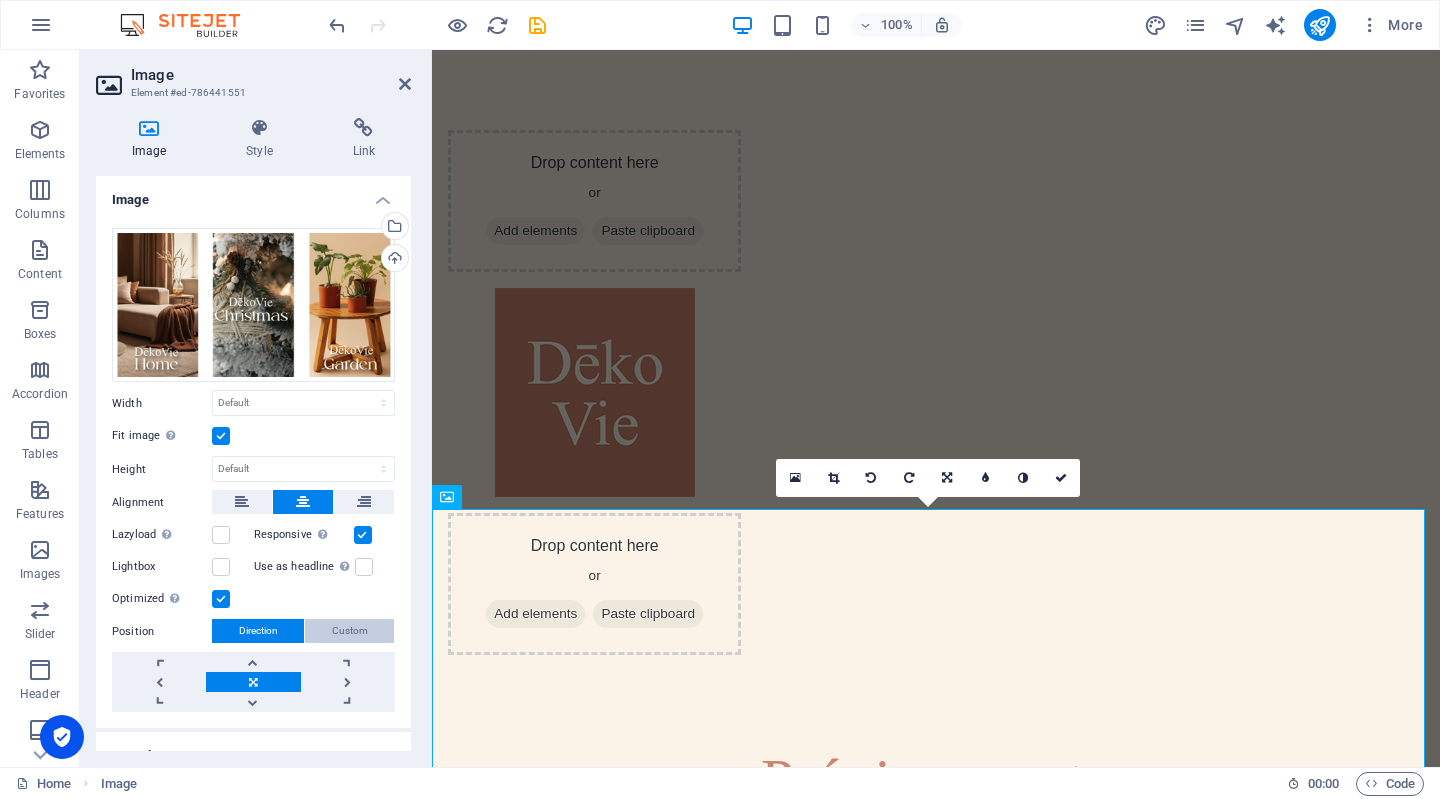 click on "Custom" at bounding box center [350, 631] 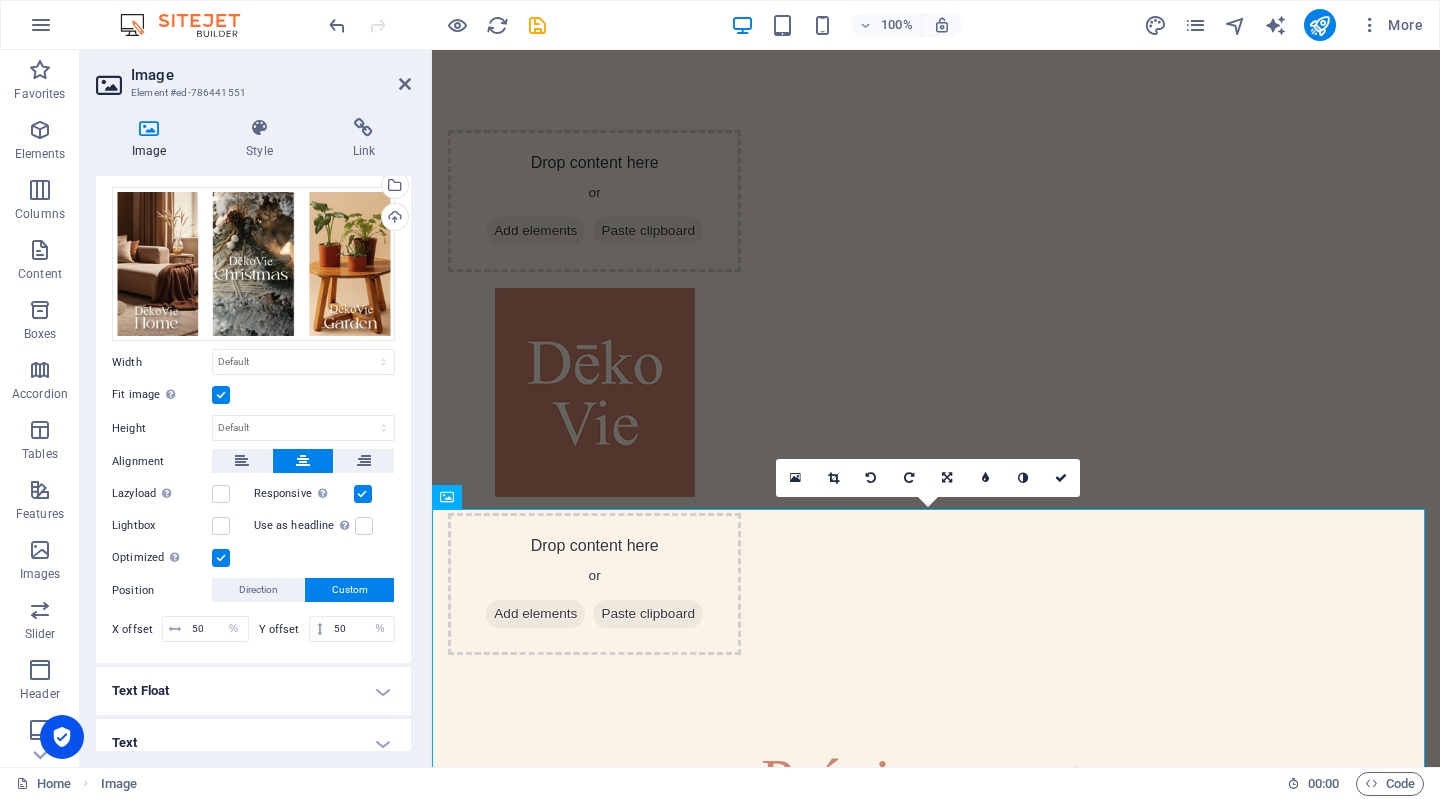 scroll, scrollTop: 52, scrollLeft: 0, axis: vertical 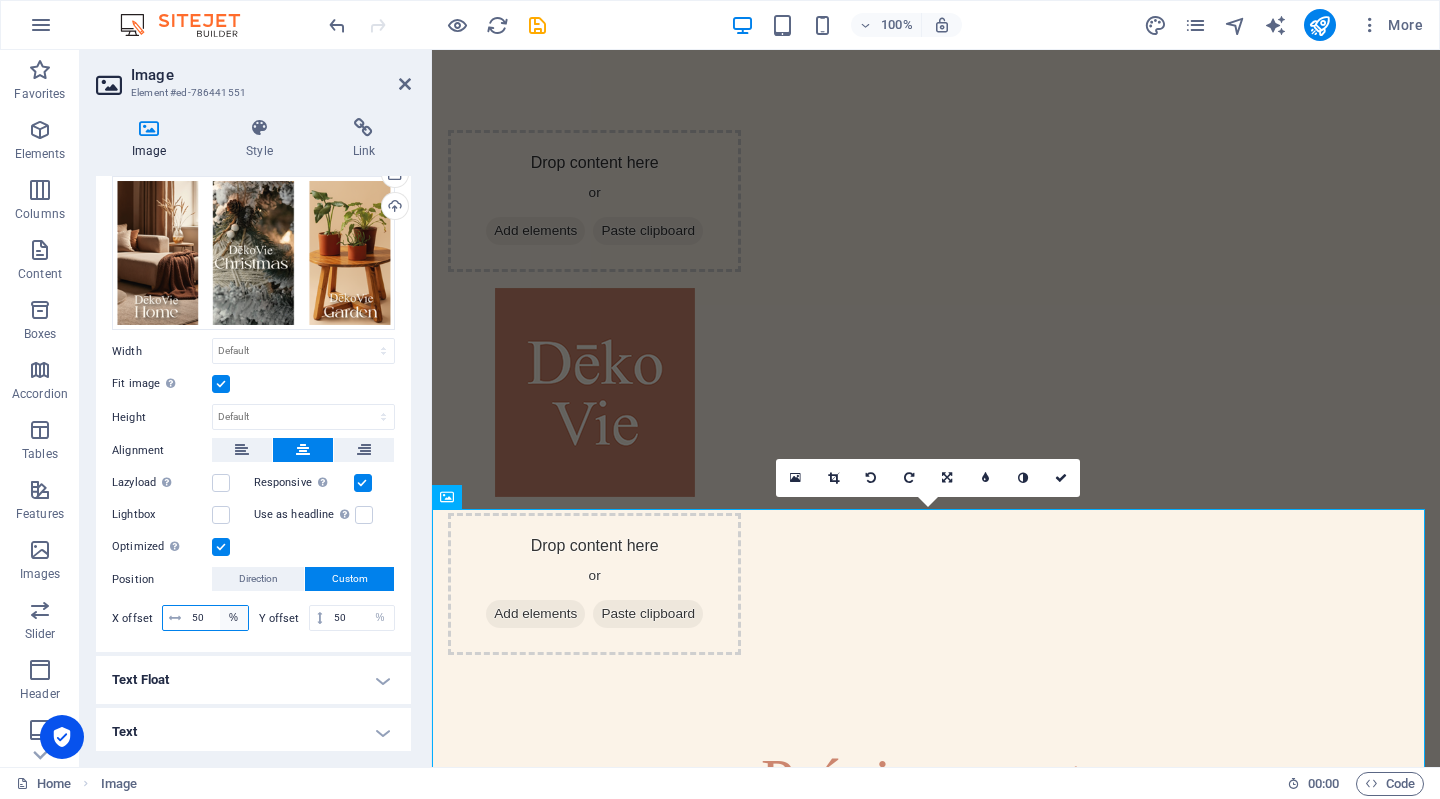 click on "px rem % vh vw" at bounding box center (234, 618) 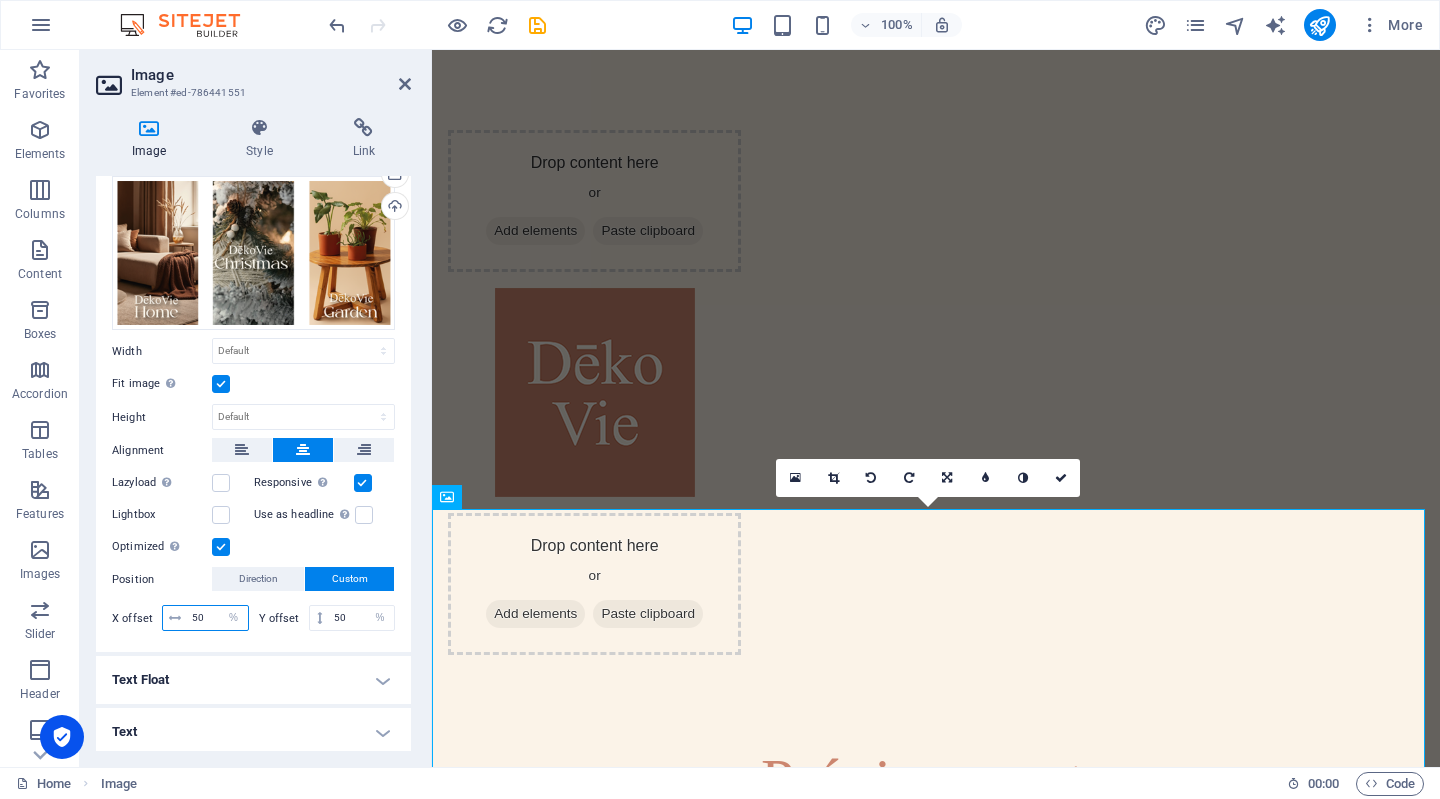 click on "50" at bounding box center (217, 618) 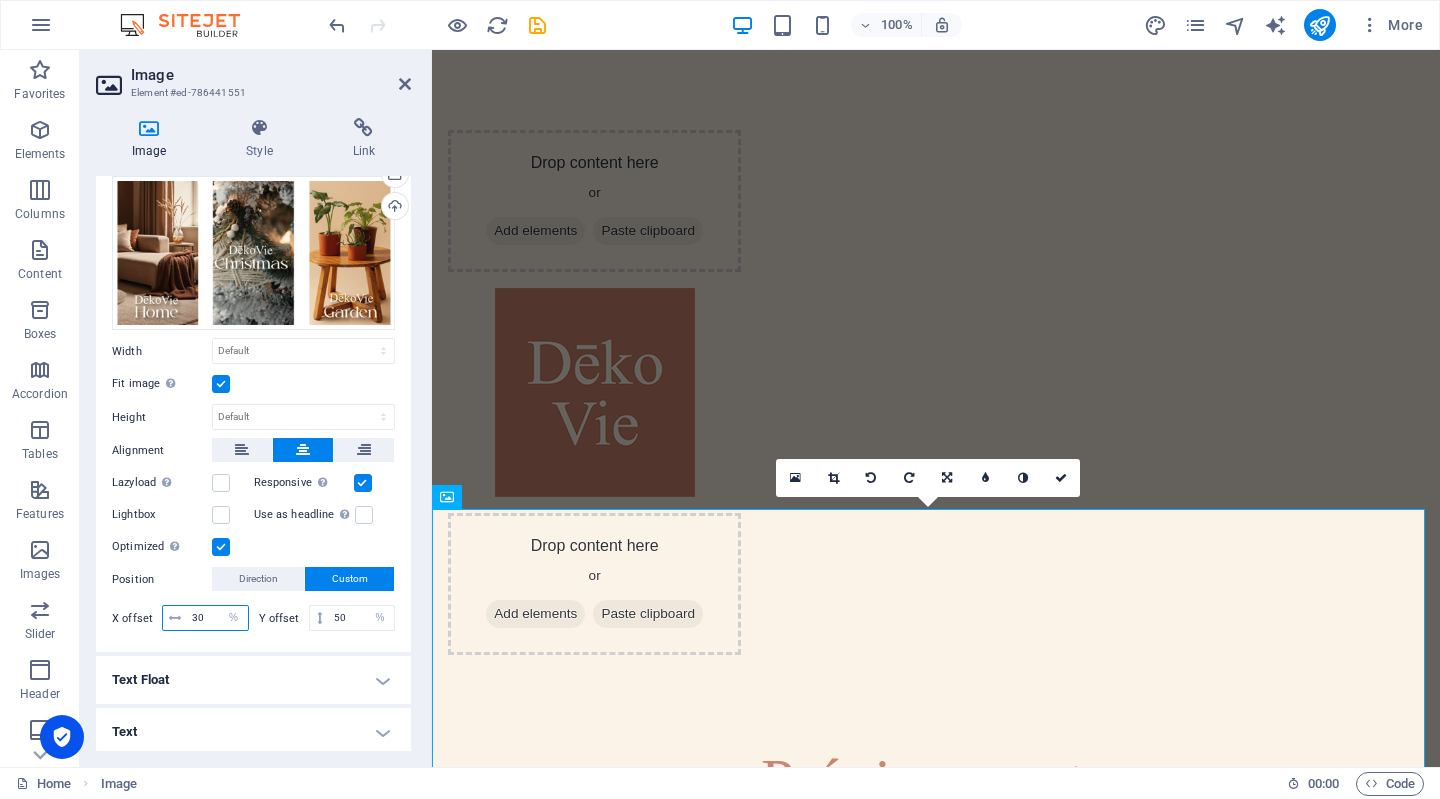 type on "30" 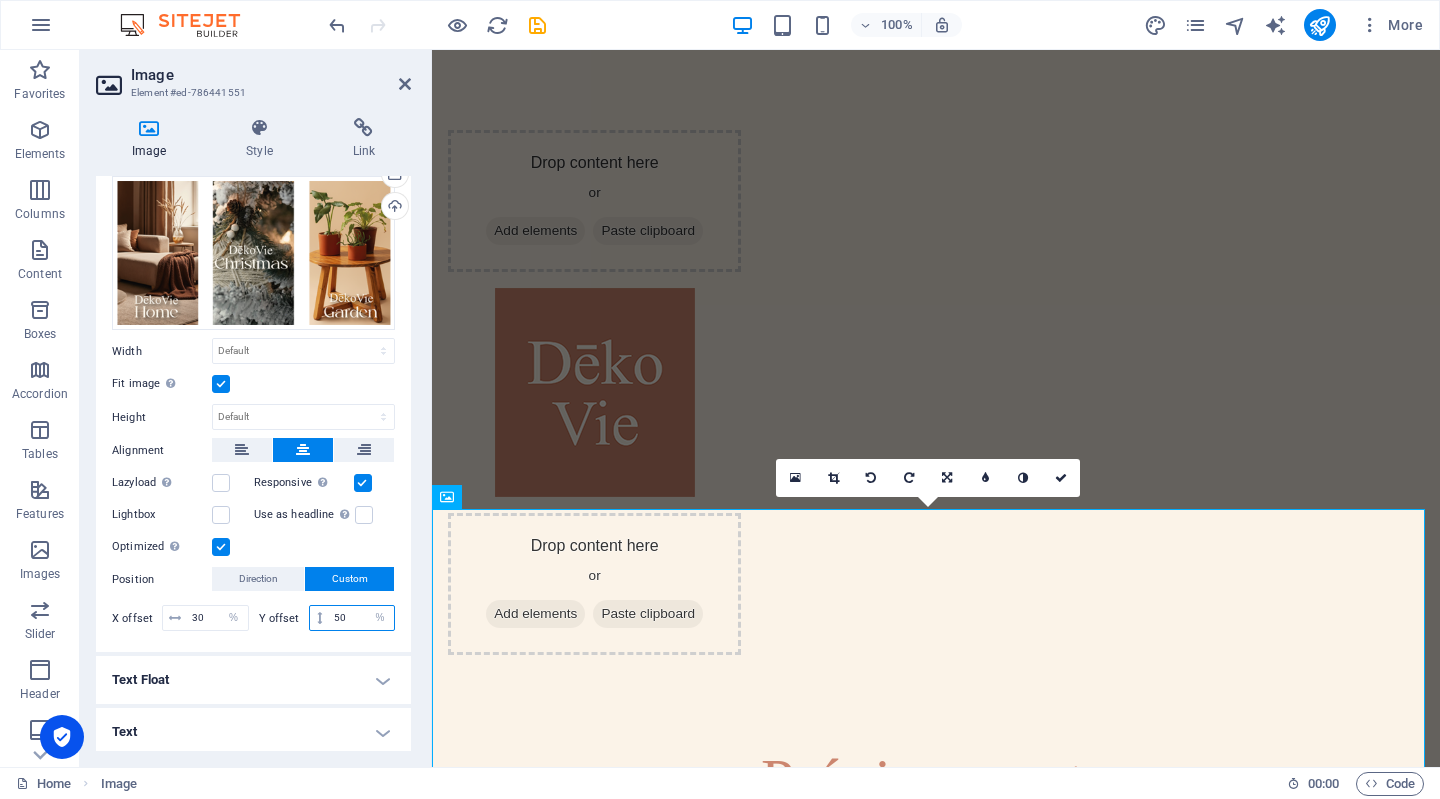 click on "50" at bounding box center [361, 618] 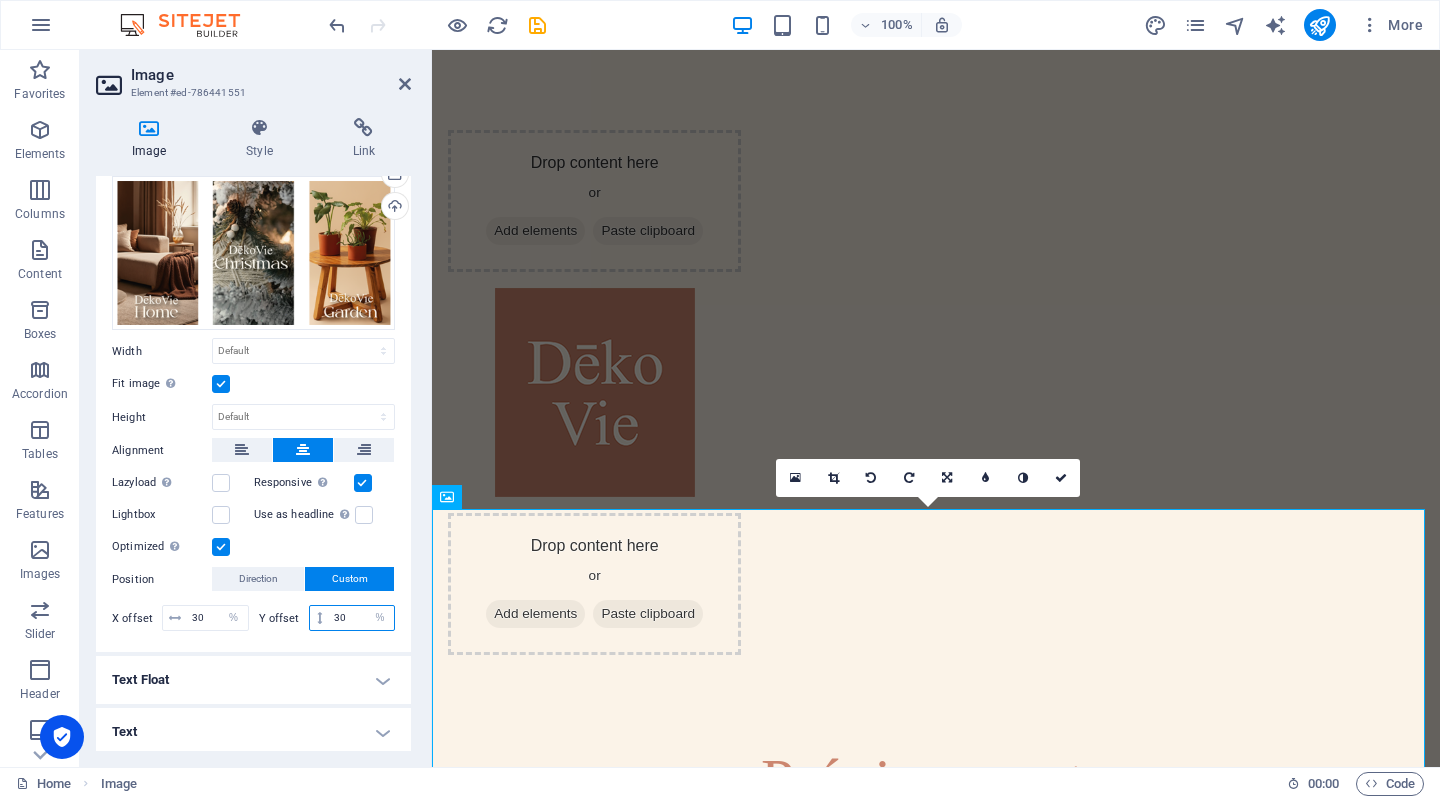 type on "30" 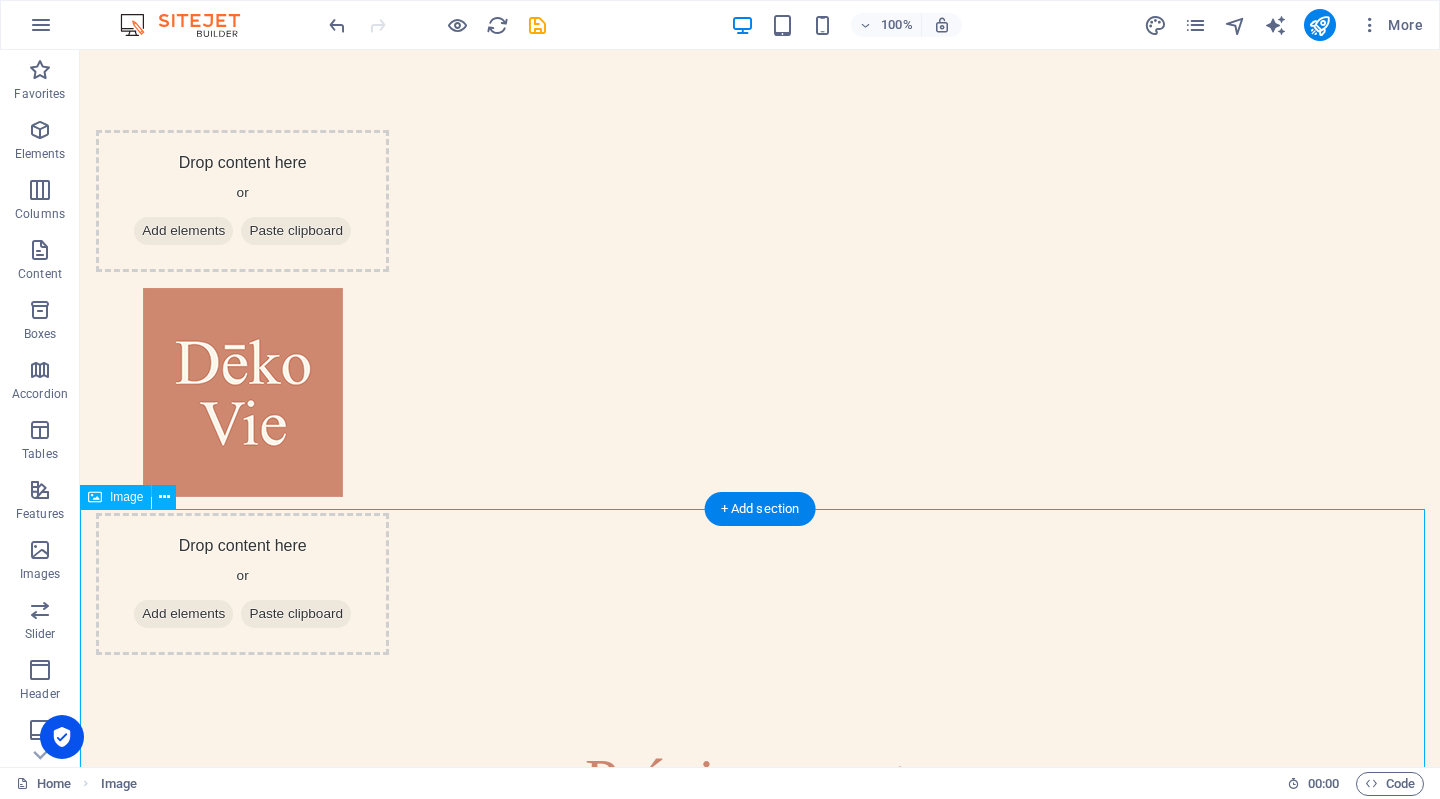 click at bounding box center (760, 1185) 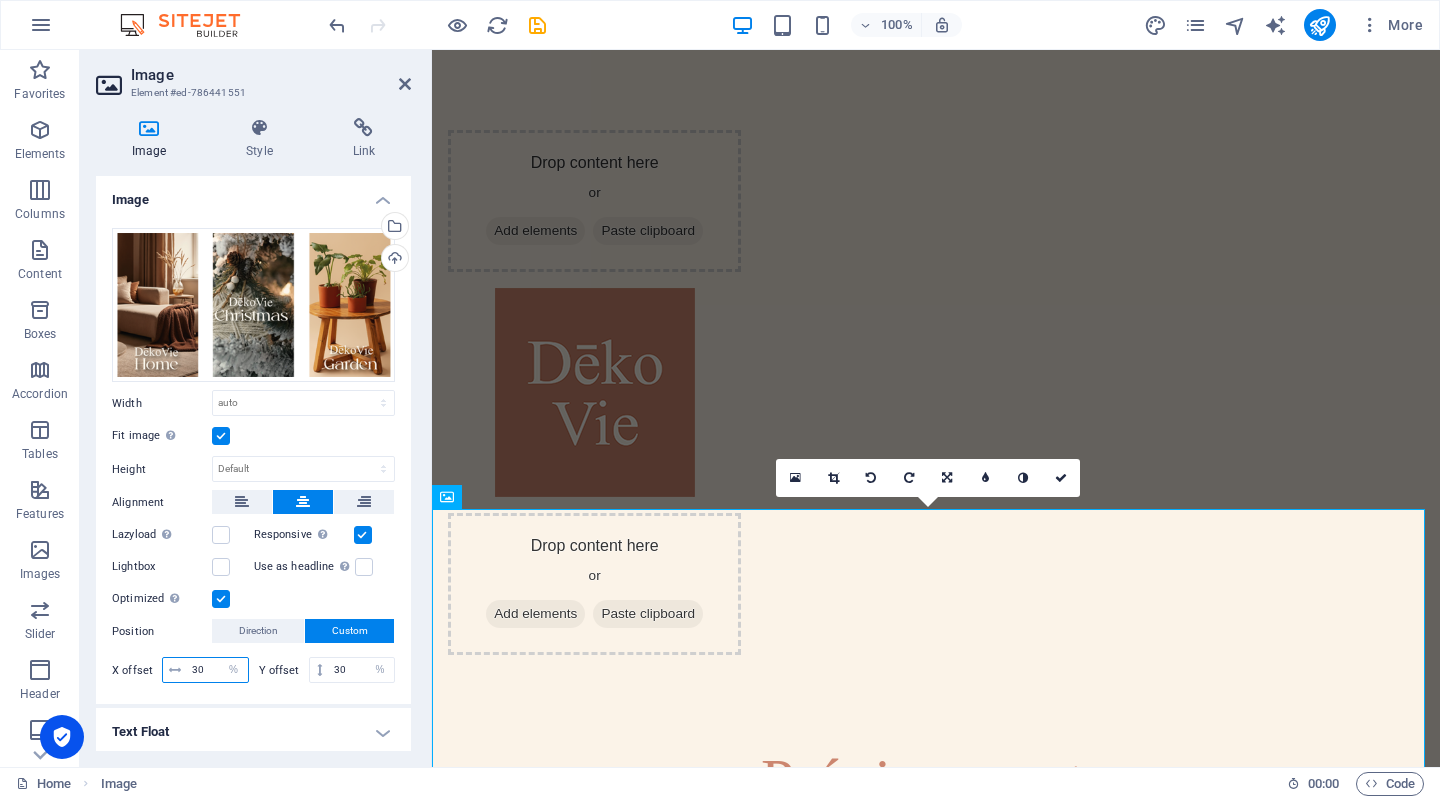 click on "30" at bounding box center [217, 670] 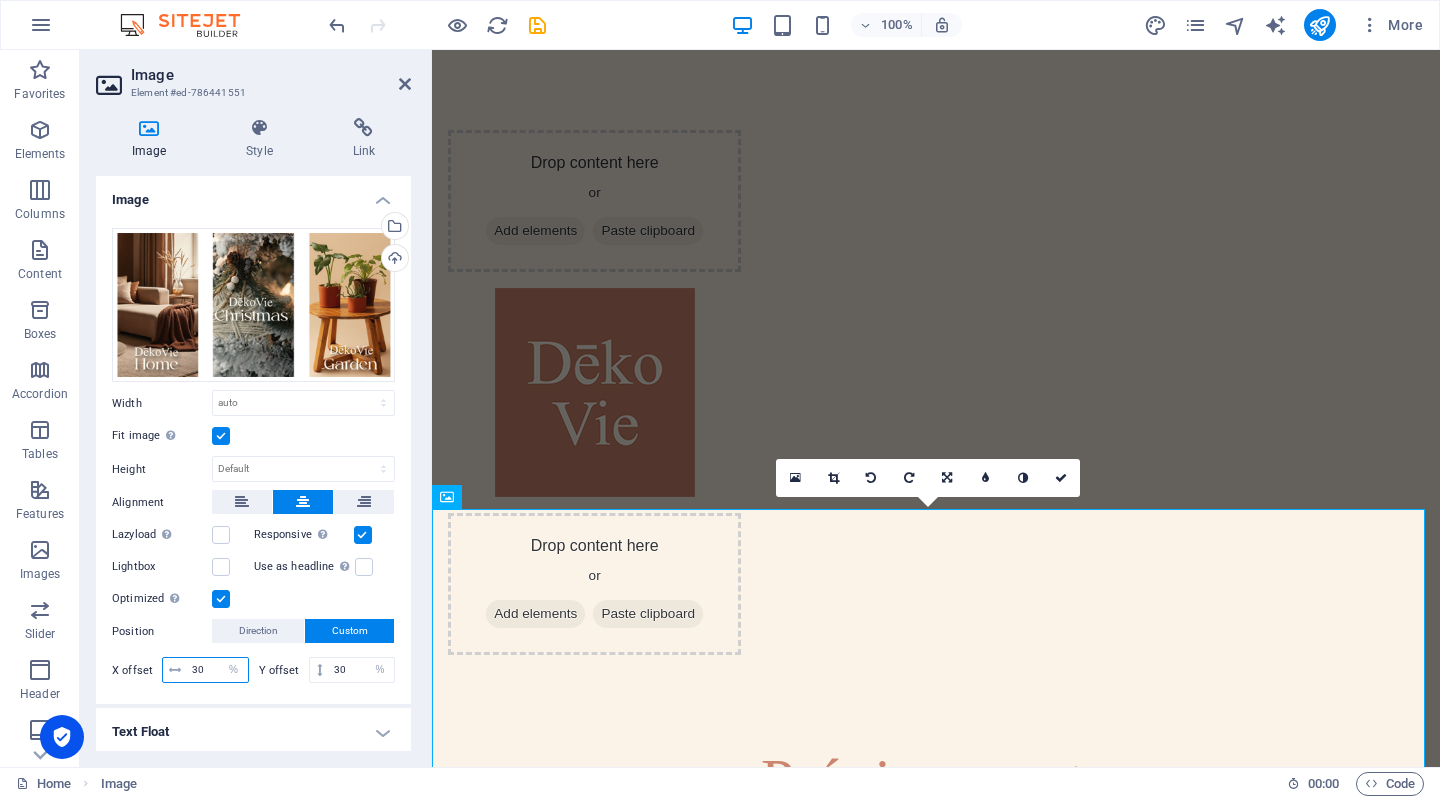 click on "30" at bounding box center [217, 670] 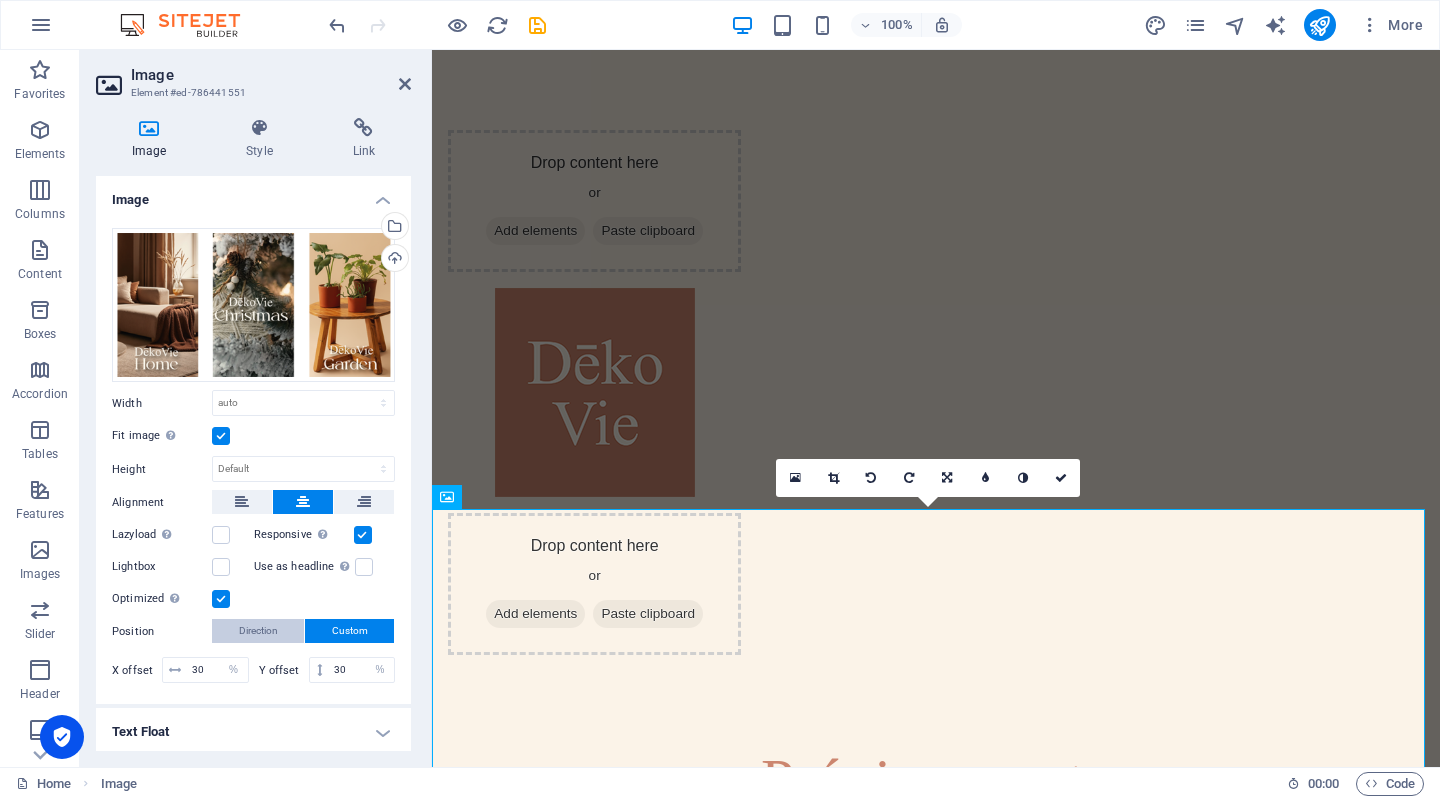 click on "Direction" at bounding box center (258, 631) 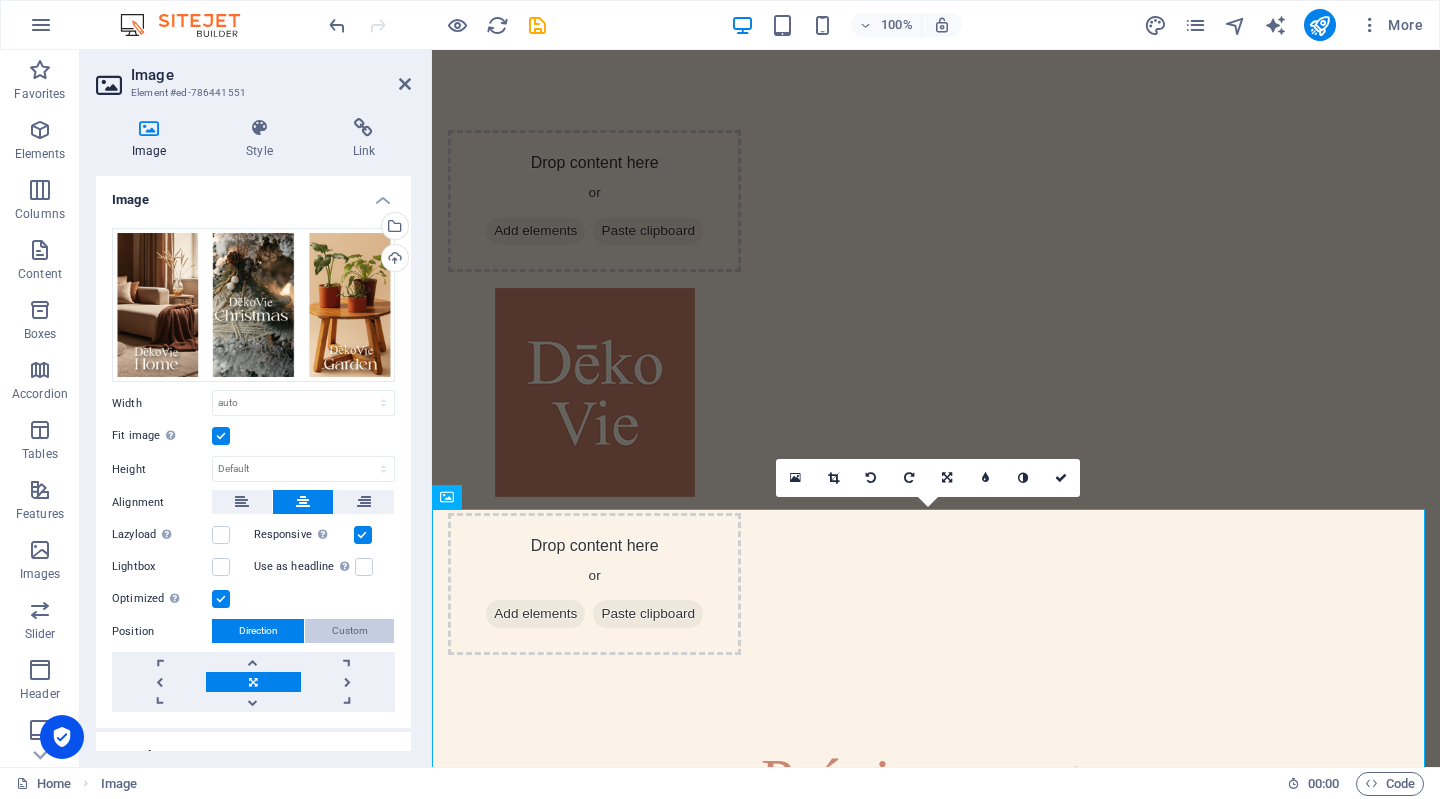 click on "Custom" at bounding box center [350, 631] 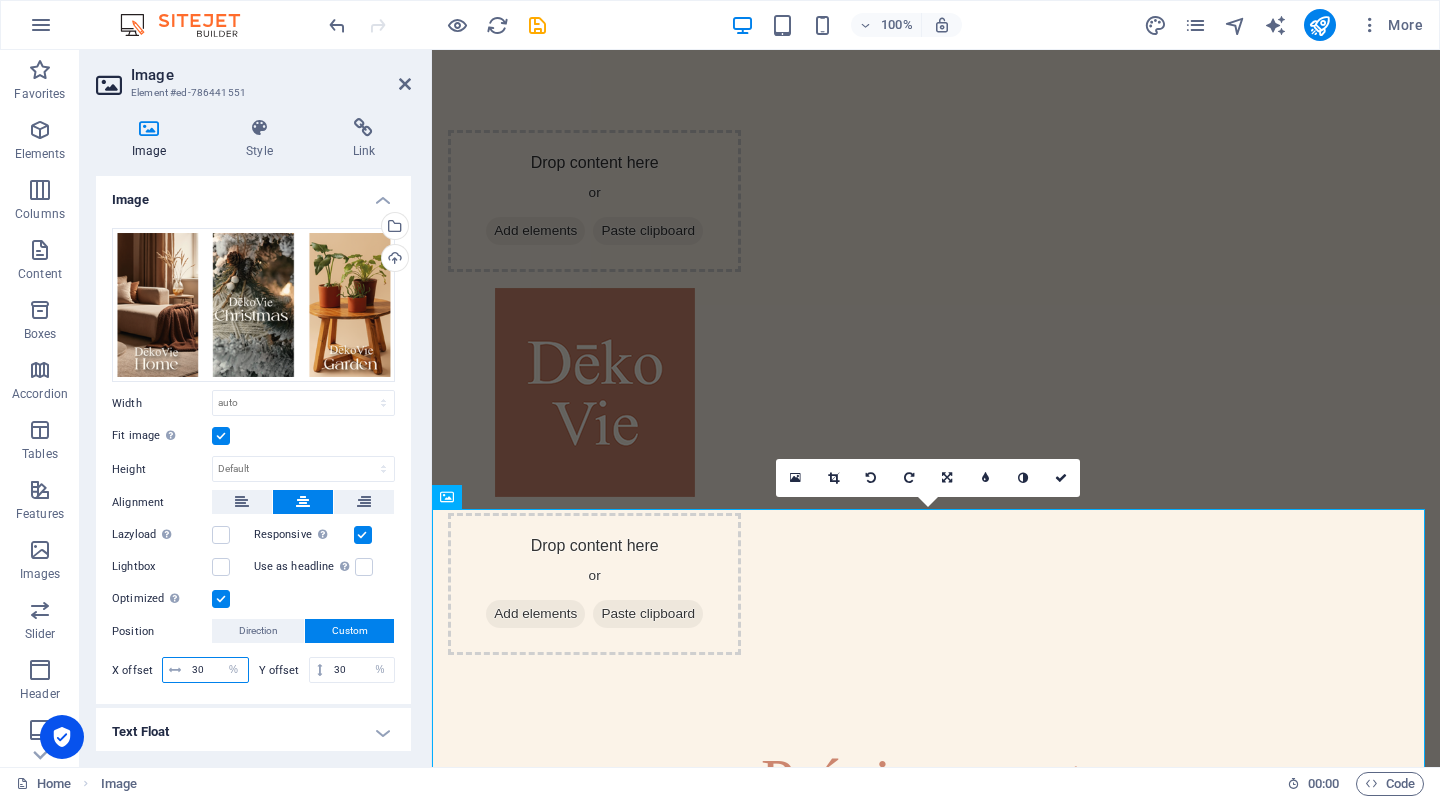 click on "30" at bounding box center (217, 670) 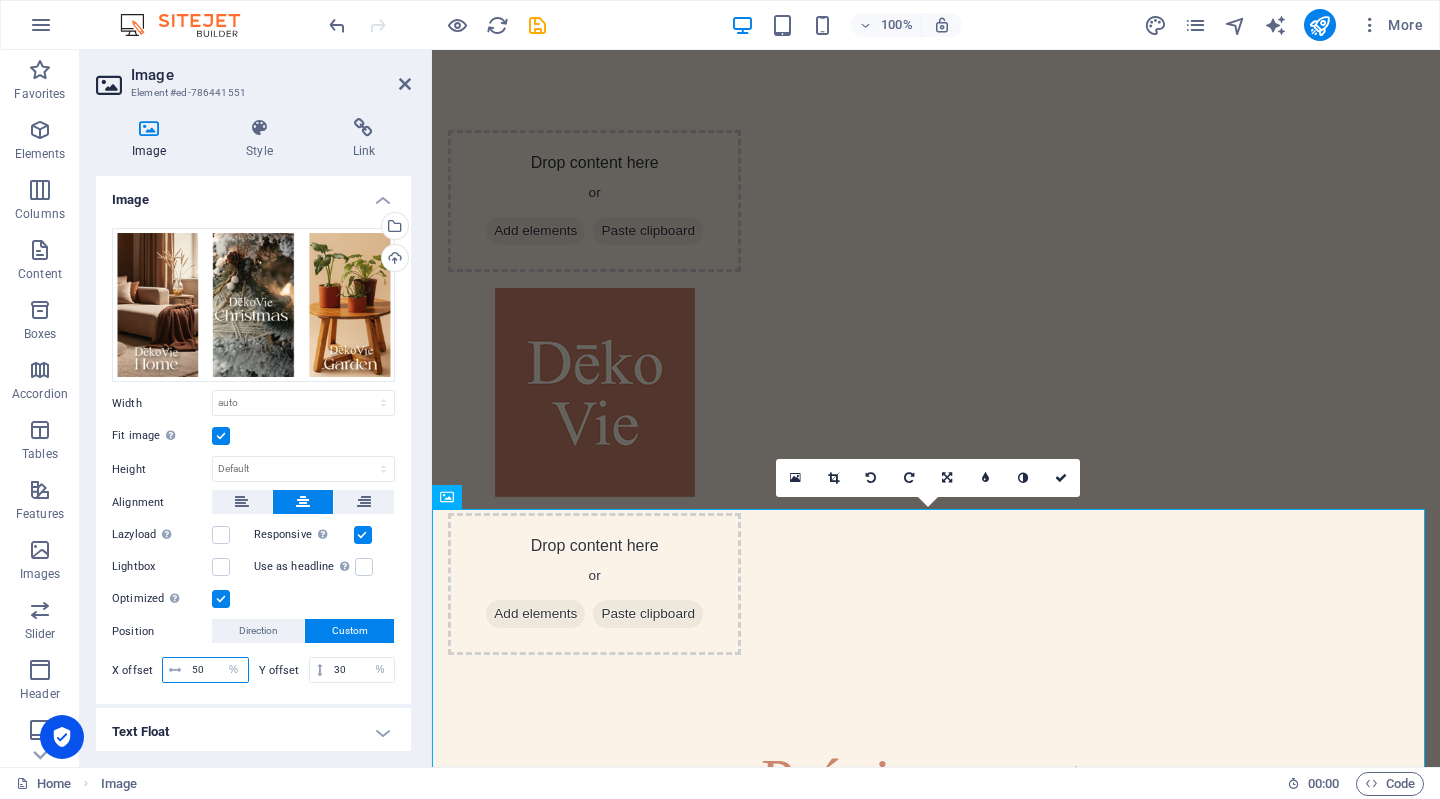 type on "50" 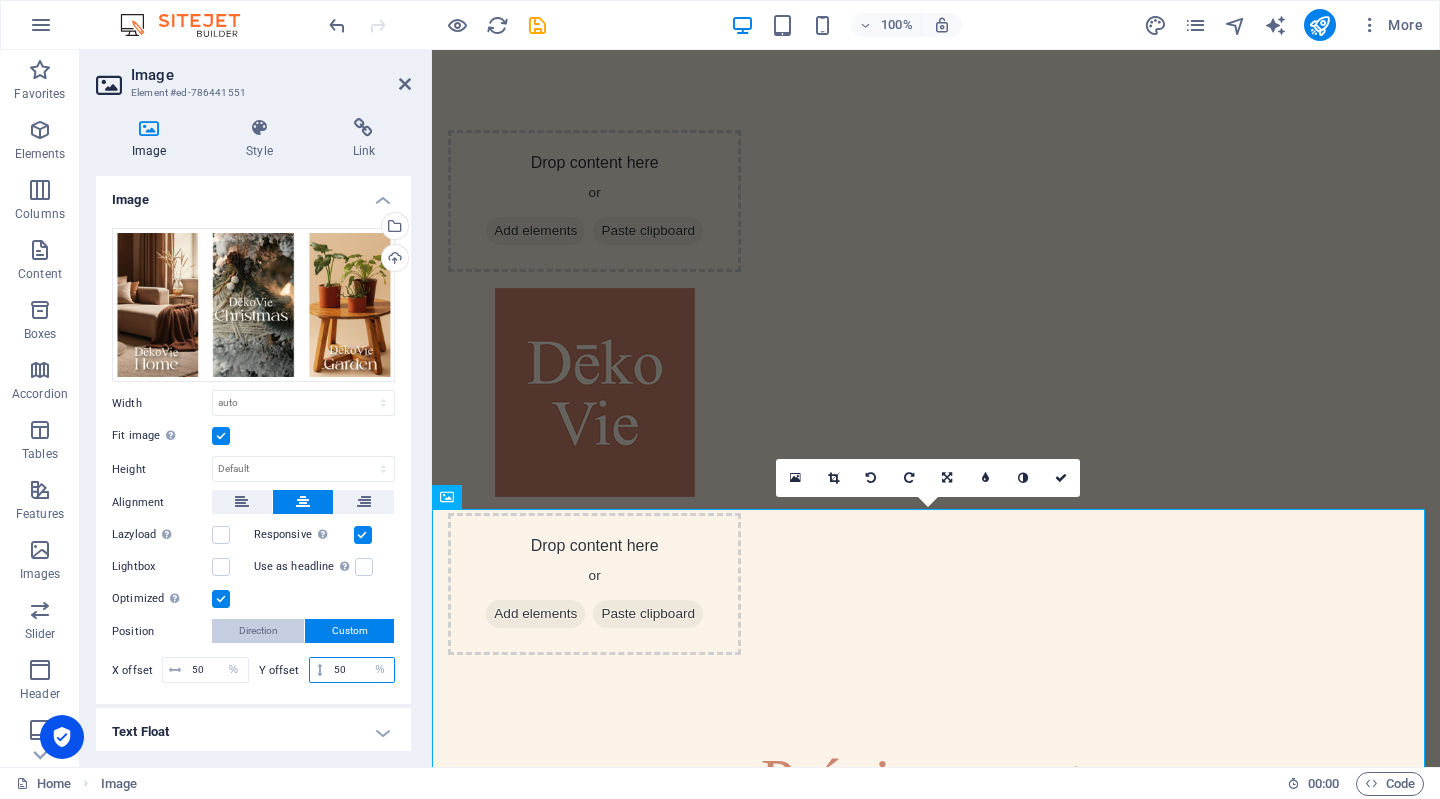 type on "50" 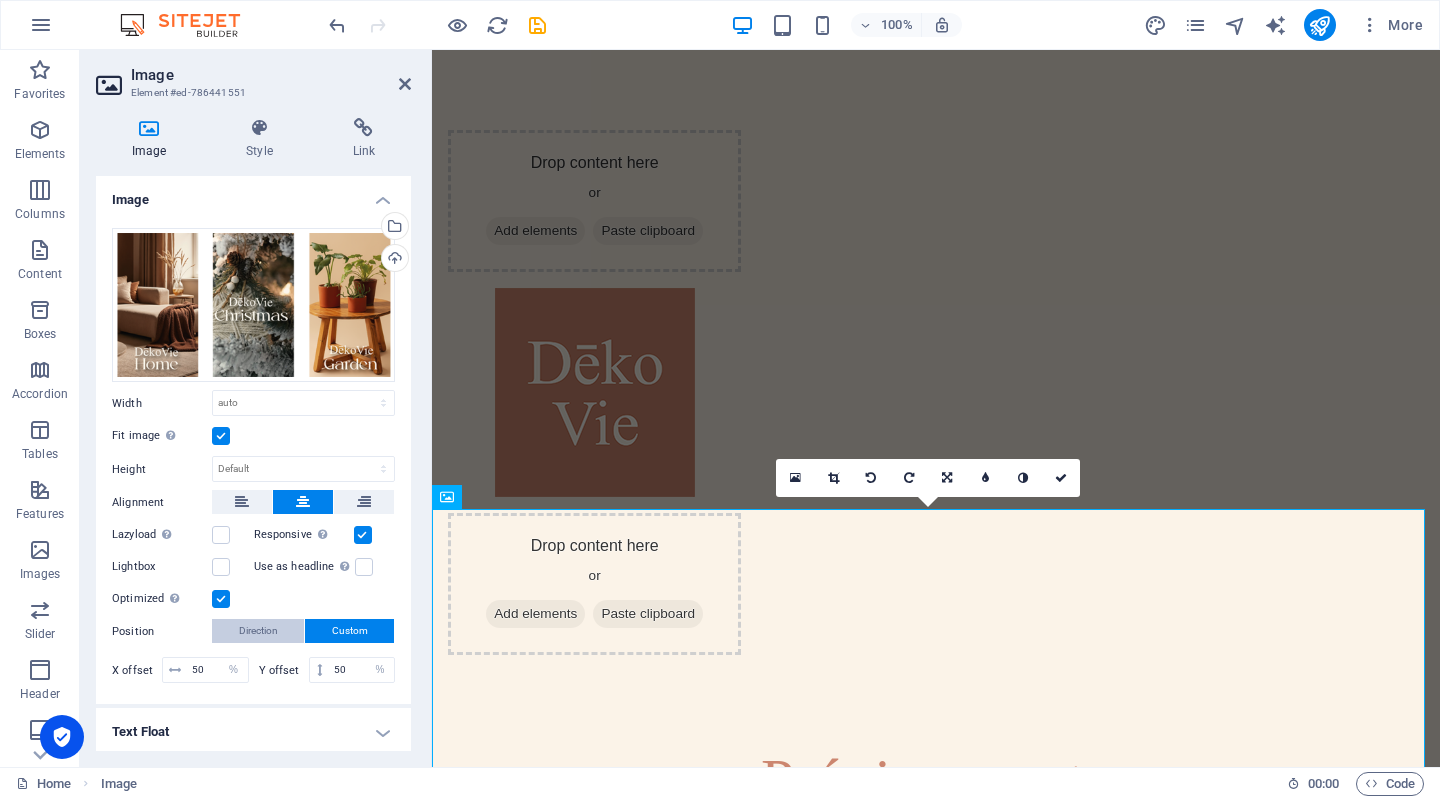 click on "Direction" at bounding box center [258, 631] 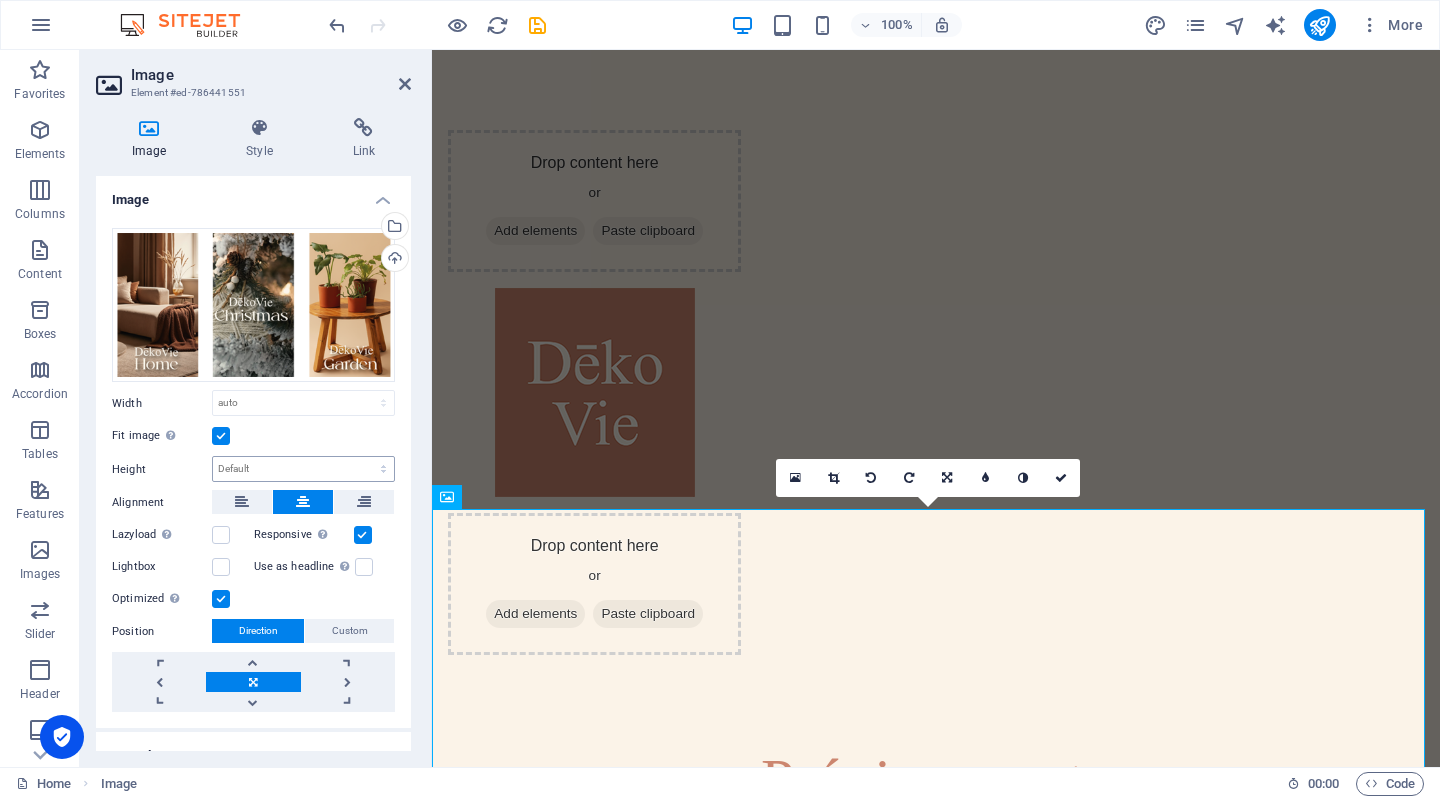 scroll, scrollTop: 1, scrollLeft: 0, axis: vertical 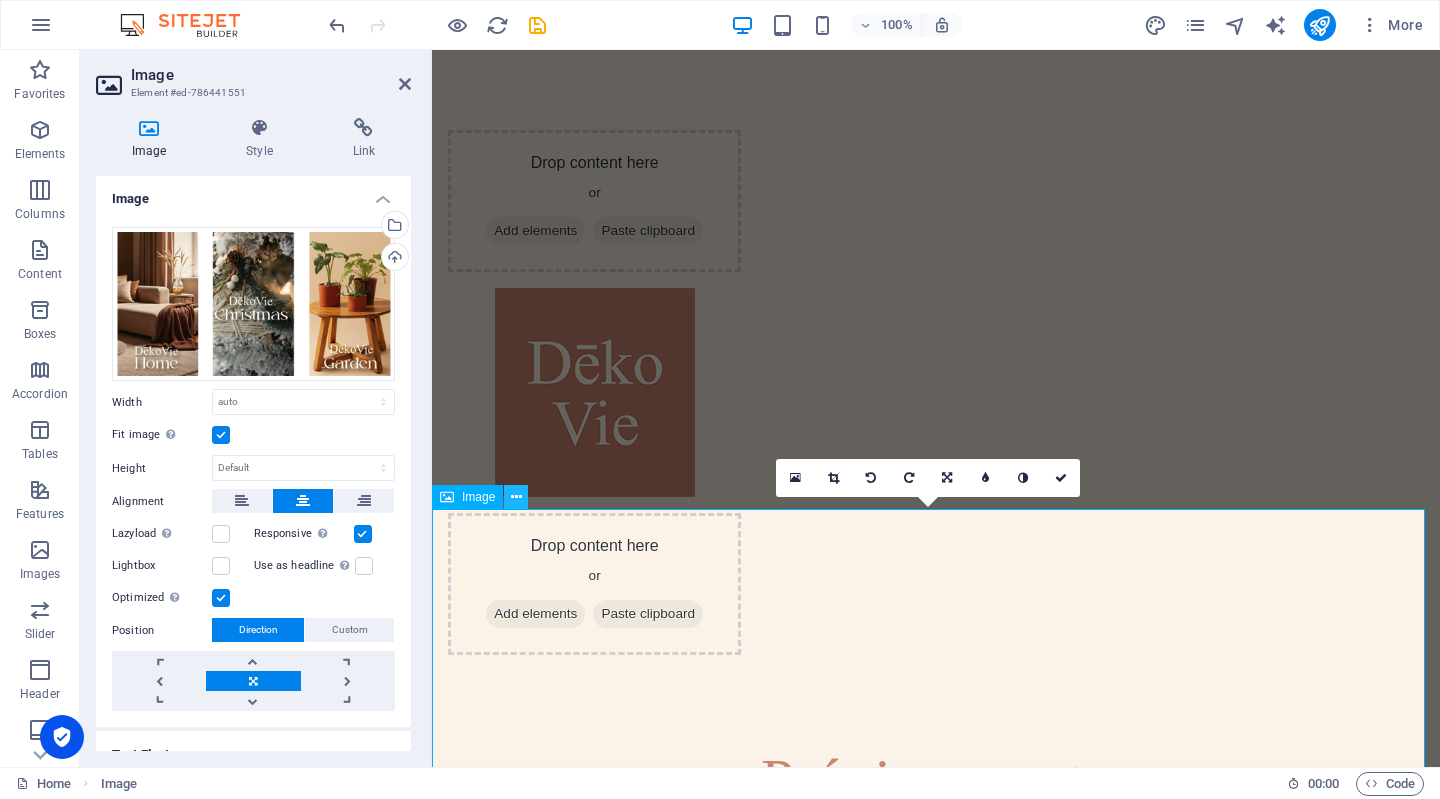 click at bounding box center (516, 497) 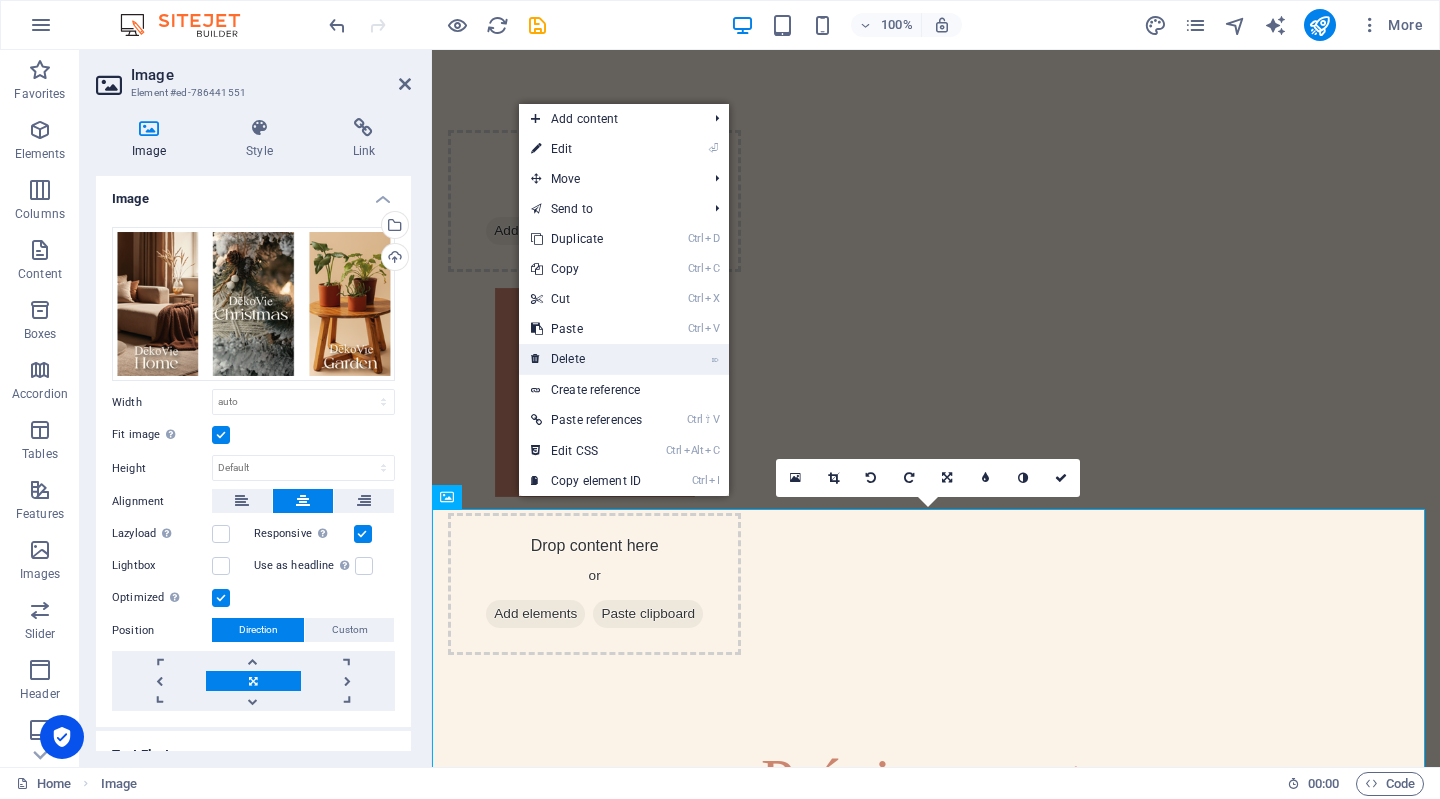 click on "⌦  Delete" at bounding box center (586, 359) 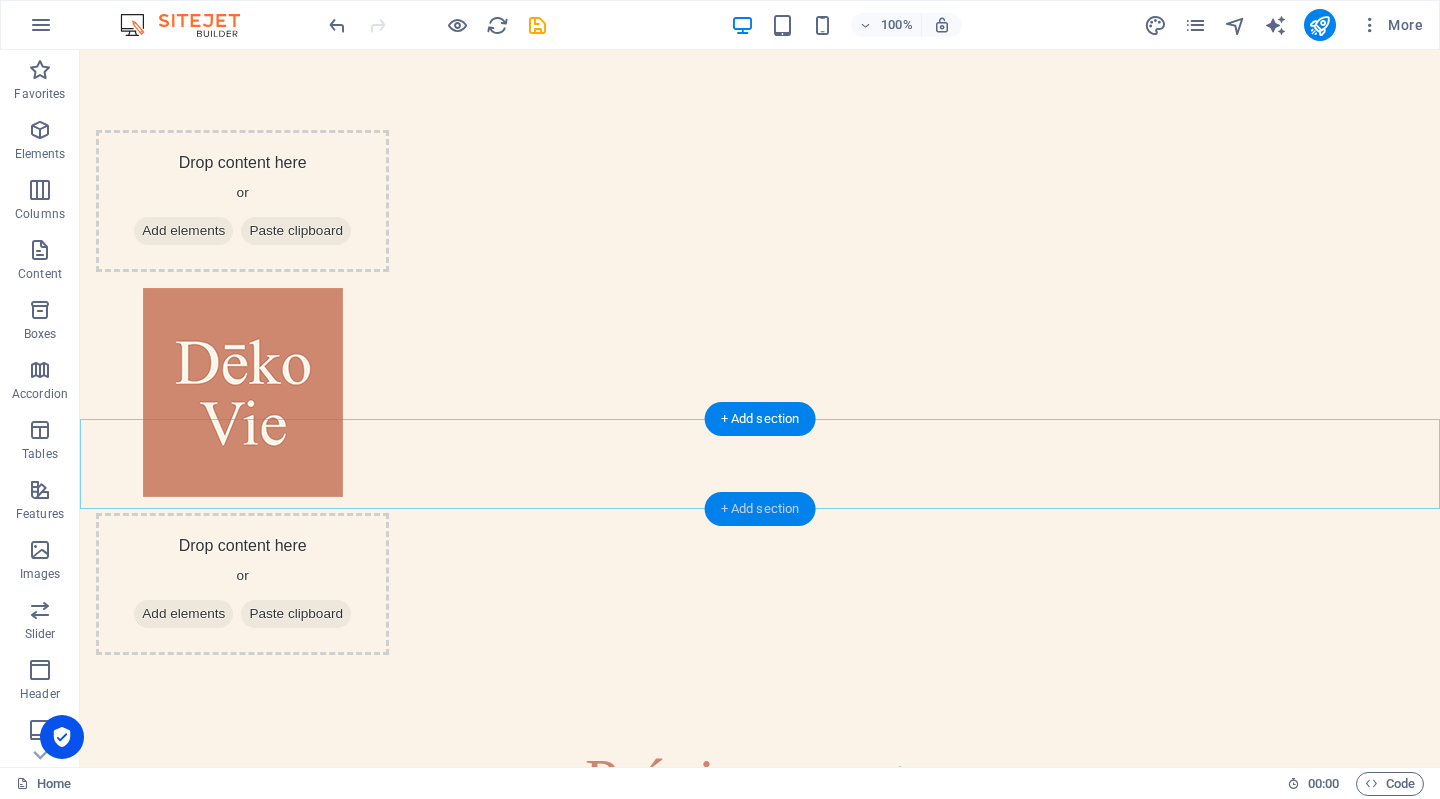 click on "+ Add section" at bounding box center [760, 509] 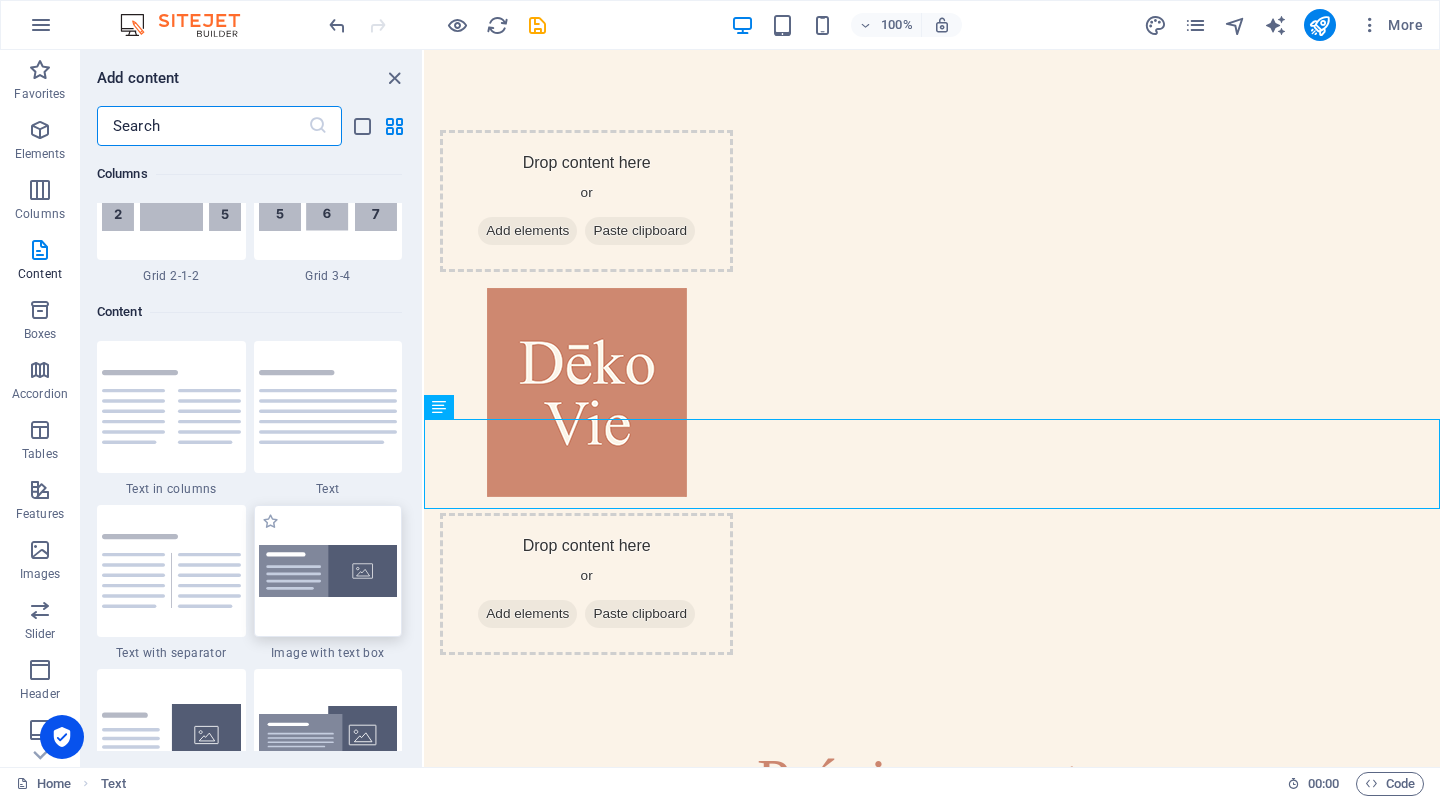scroll, scrollTop: 3499, scrollLeft: 0, axis: vertical 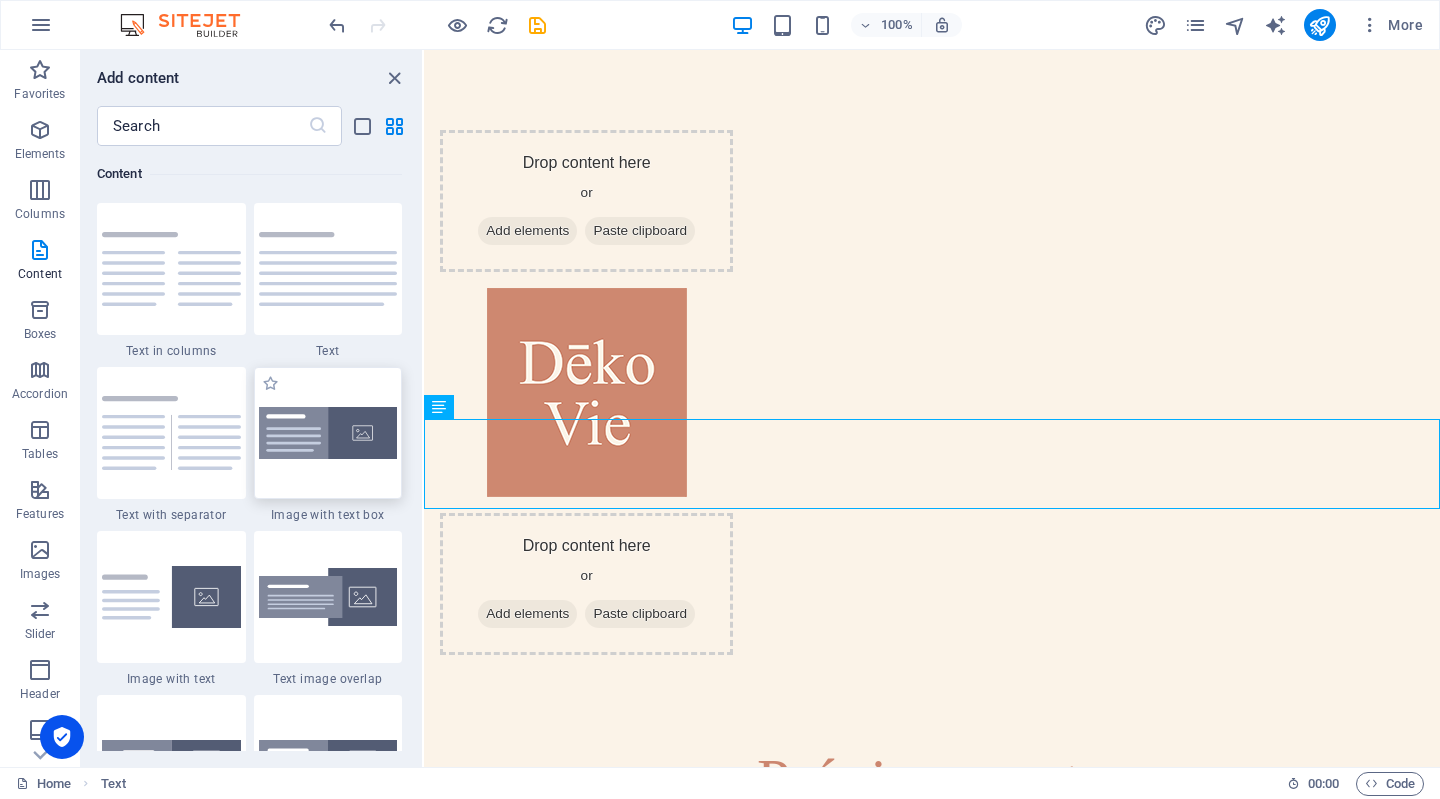 click at bounding box center (328, 433) 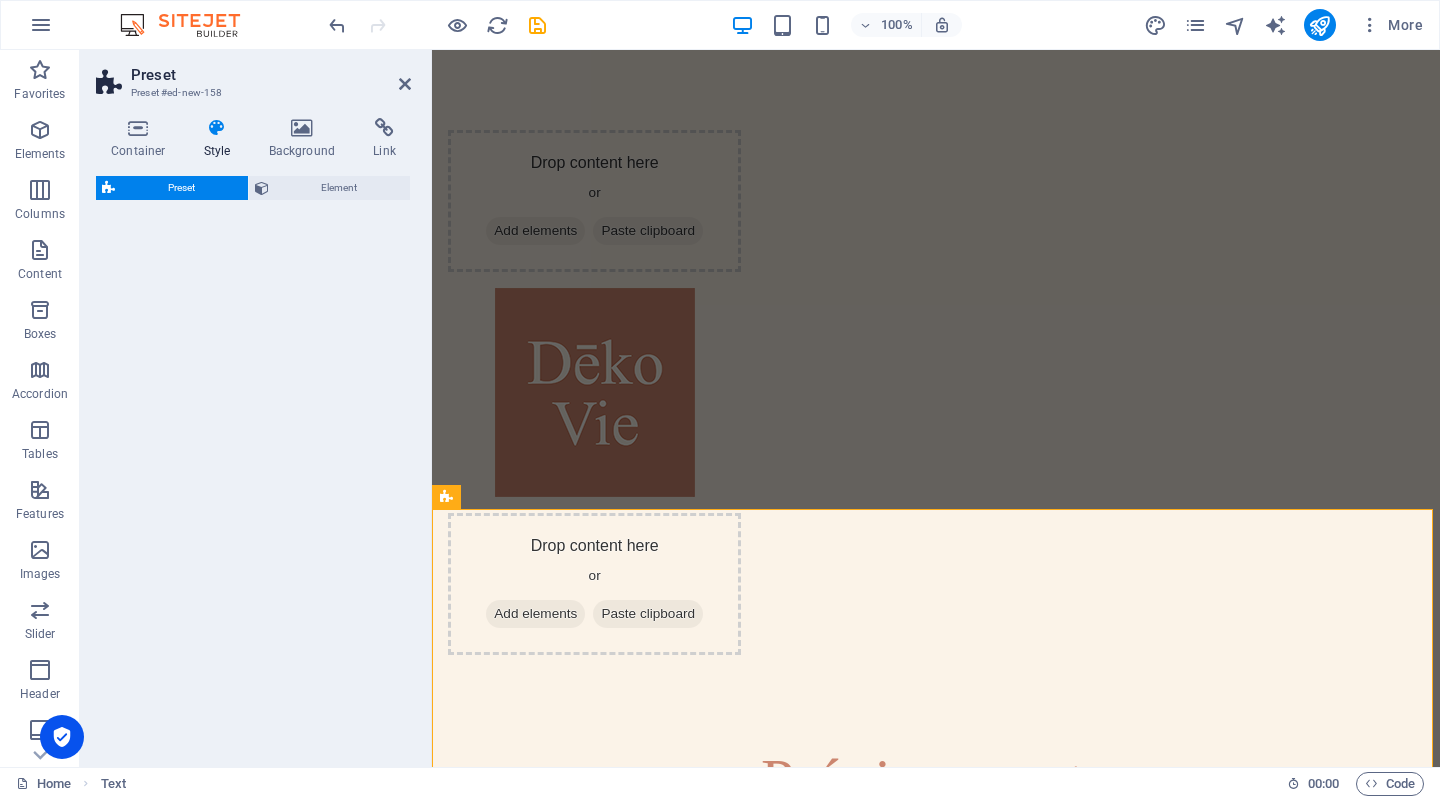 select on "rem" 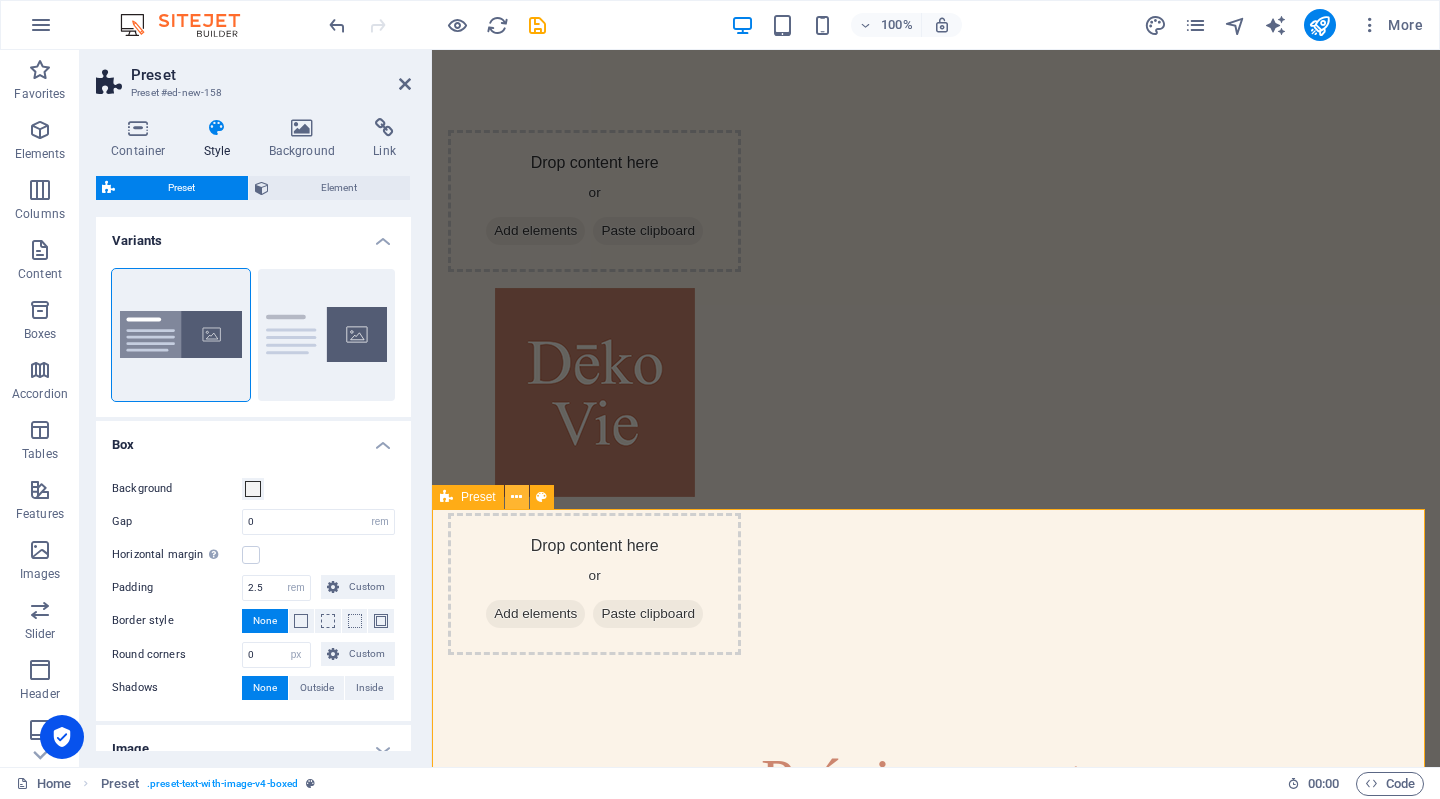 click at bounding box center [516, 497] 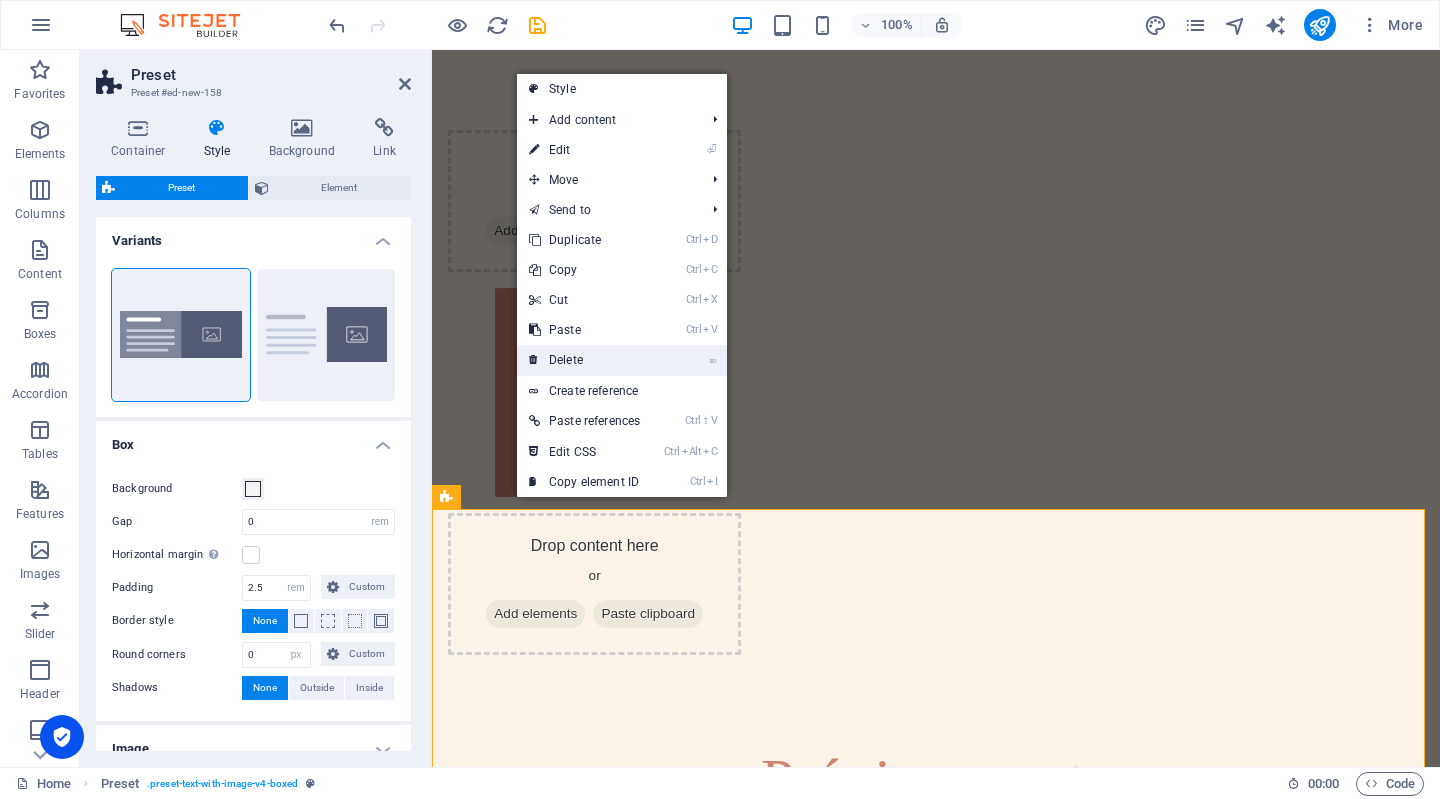 click on "⌦  Delete" at bounding box center [584, 360] 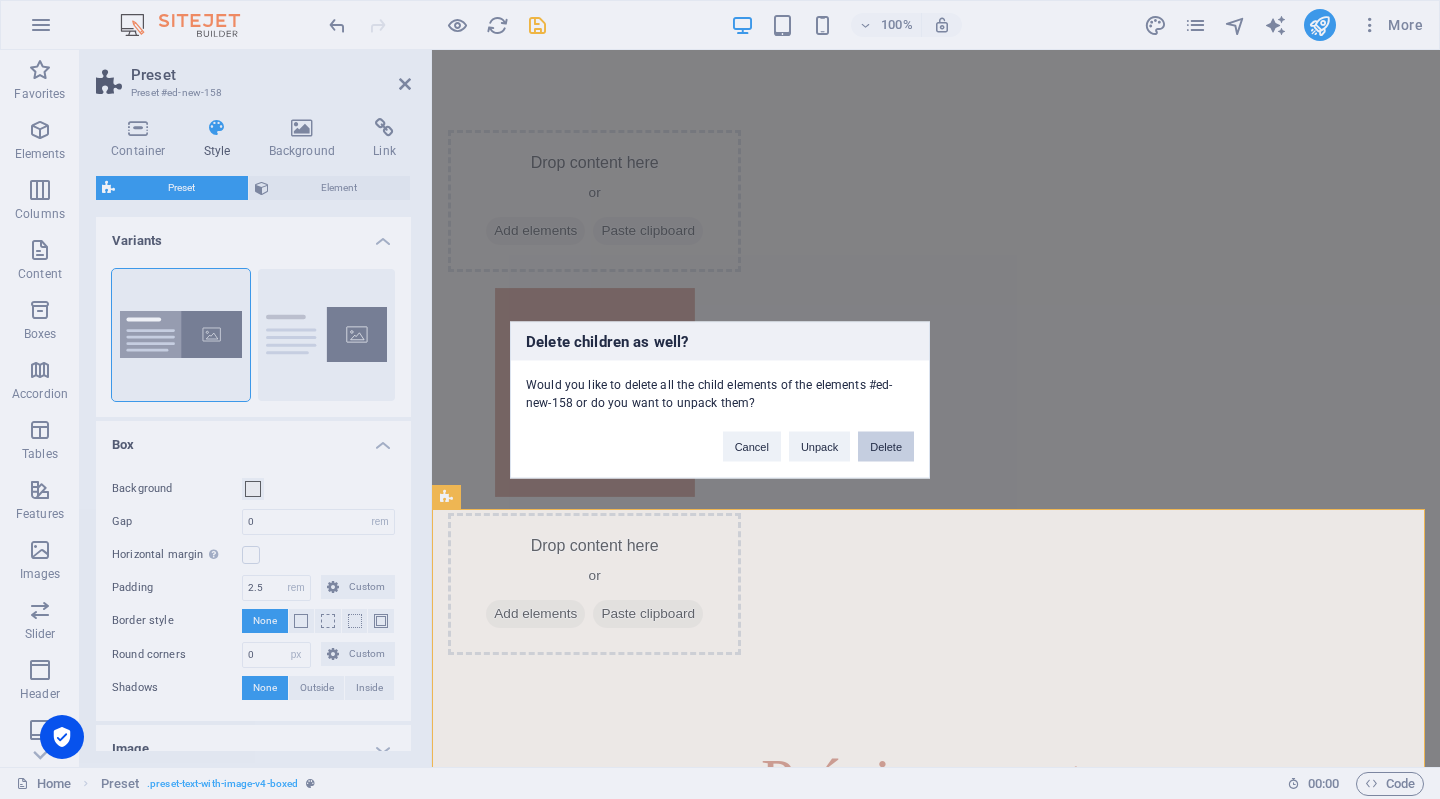 click on "Delete" at bounding box center [886, 446] 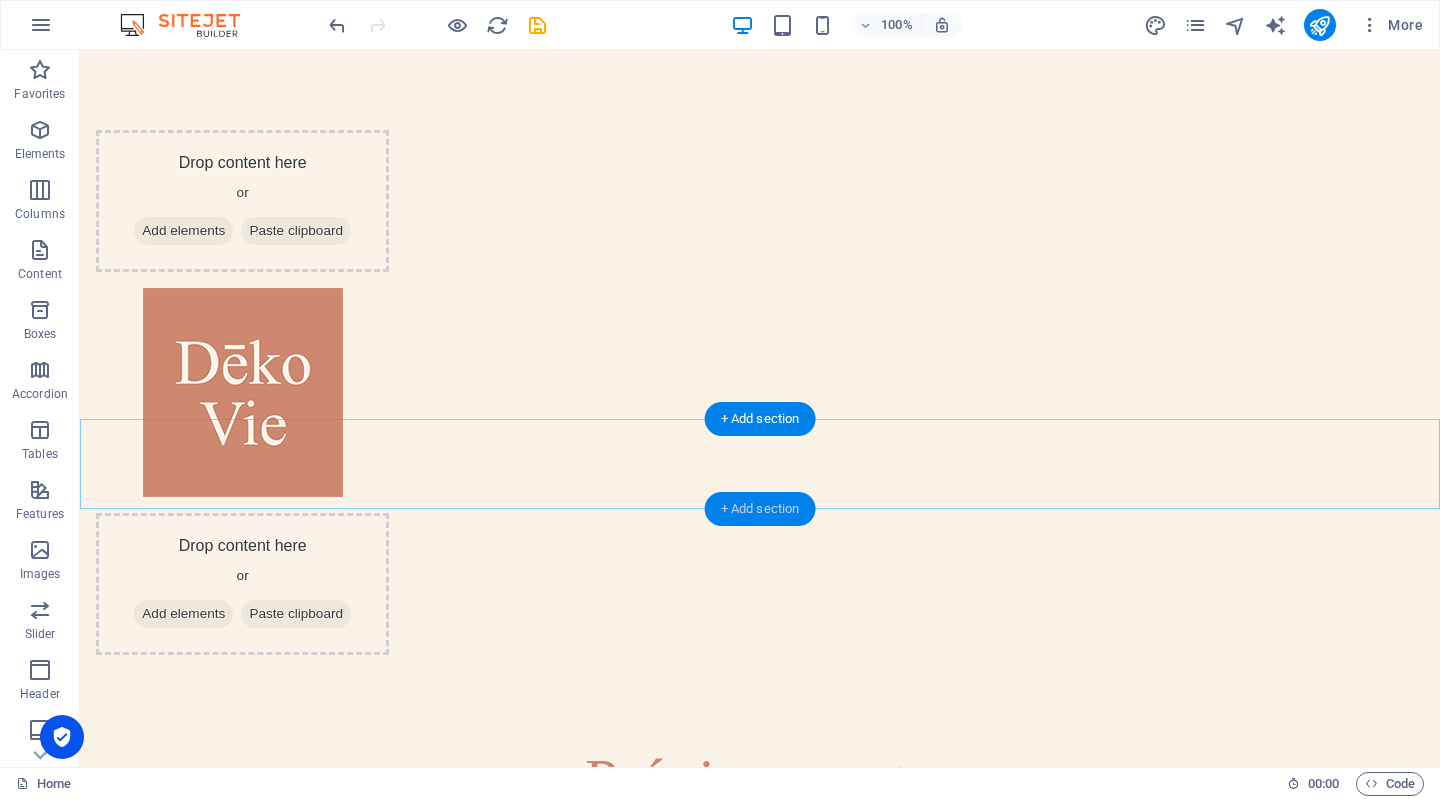 click on "+ Add section" at bounding box center [760, 509] 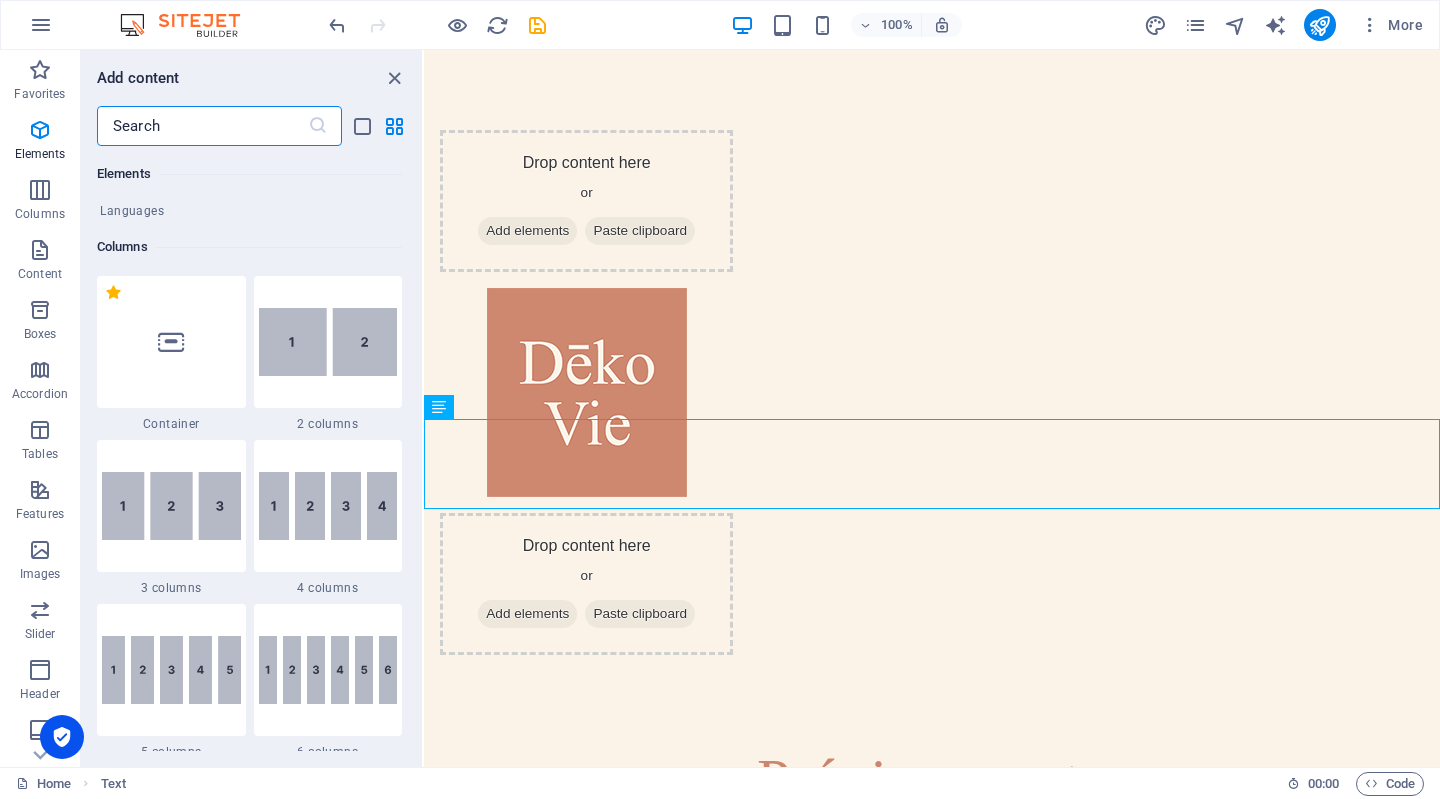 scroll, scrollTop: 920, scrollLeft: 0, axis: vertical 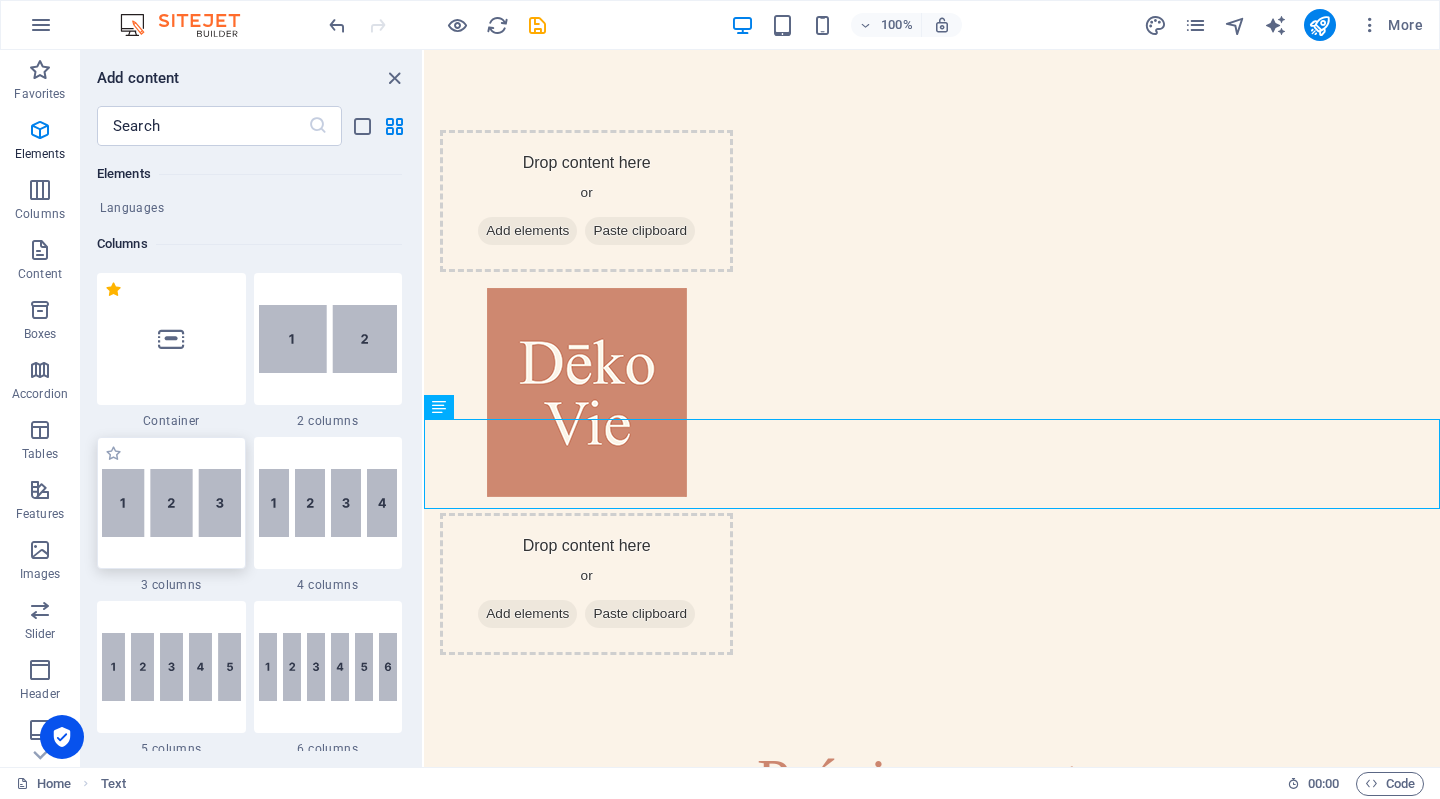 click at bounding box center [171, 503] 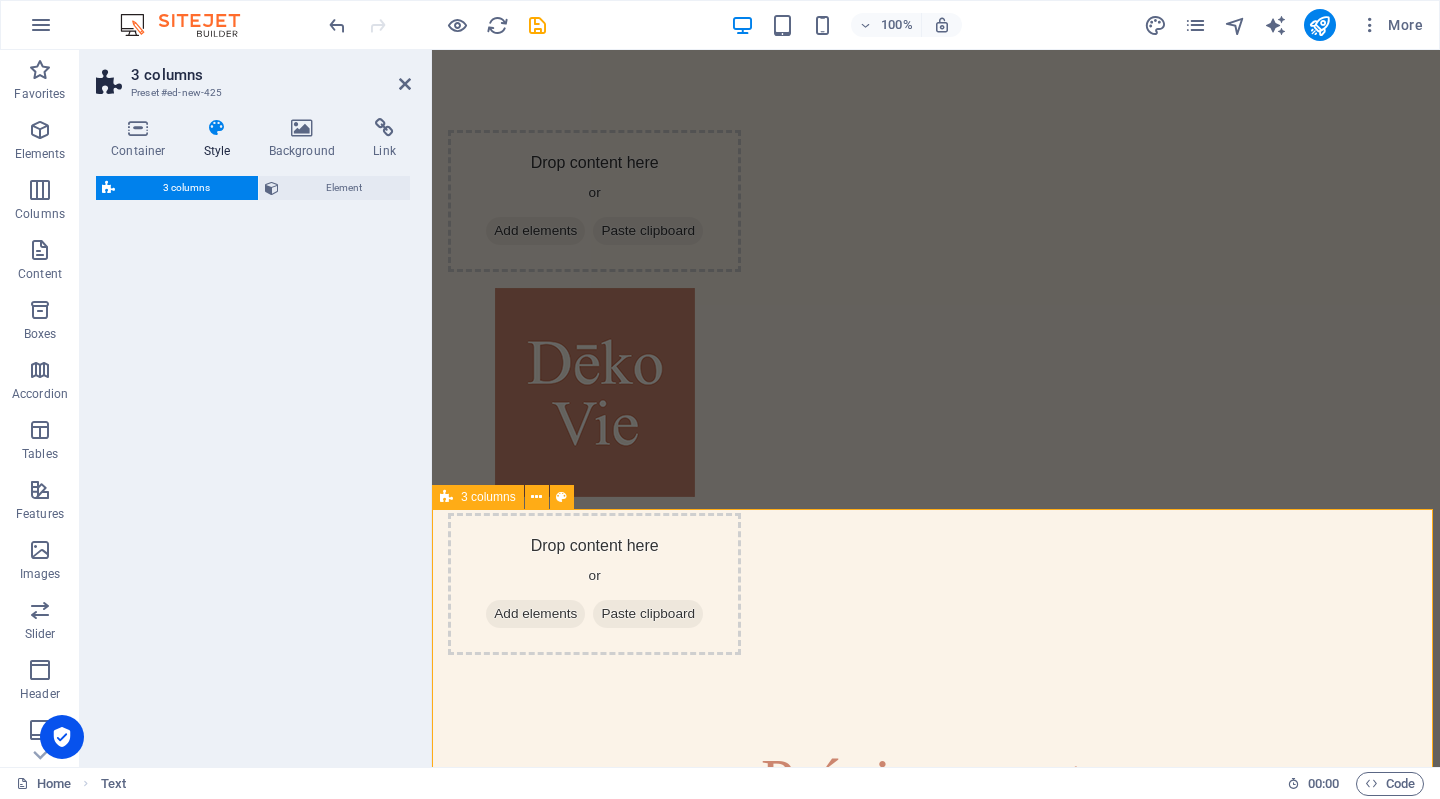 click on "Drop content here or  Add elements  Paste clipboard Drop content here or  Add elements  Paste clipboard Drop content here or  Add elements  Paste clipboard" at bounding box center (936, 1134) 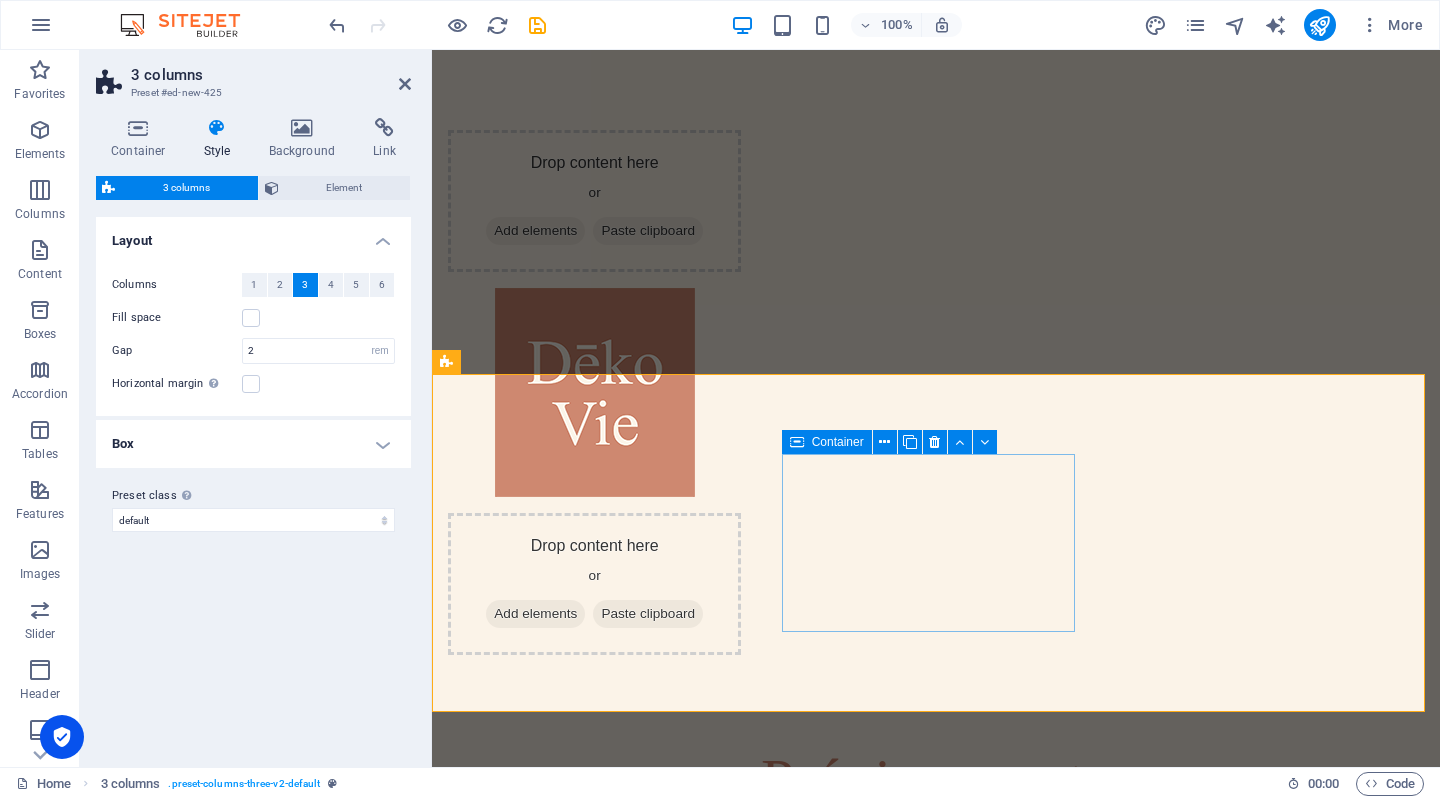 scroll, scrollTop: 134, scrollLeft: 0, axis: vertical 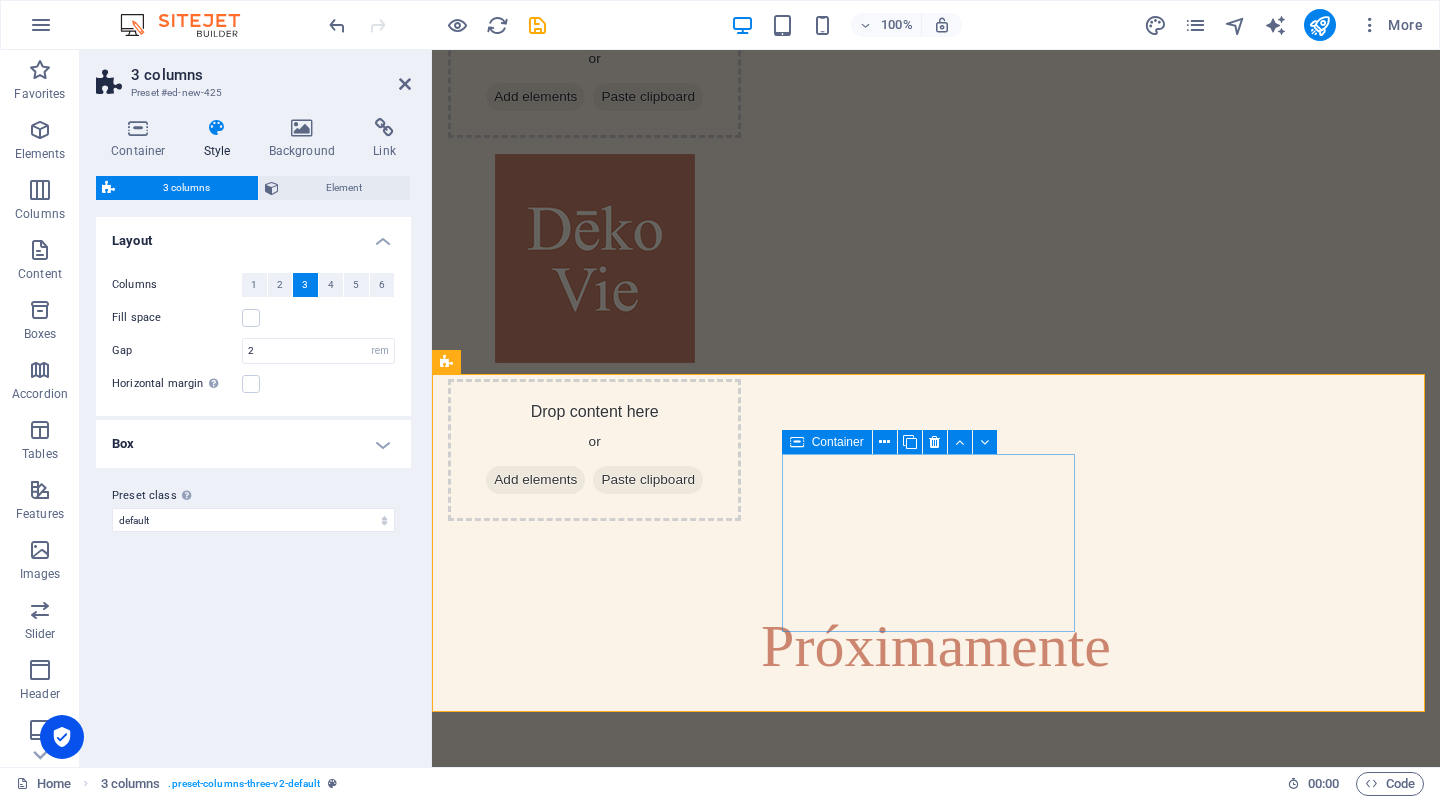 click on "Add elements" at bounding box center (535, 1030) 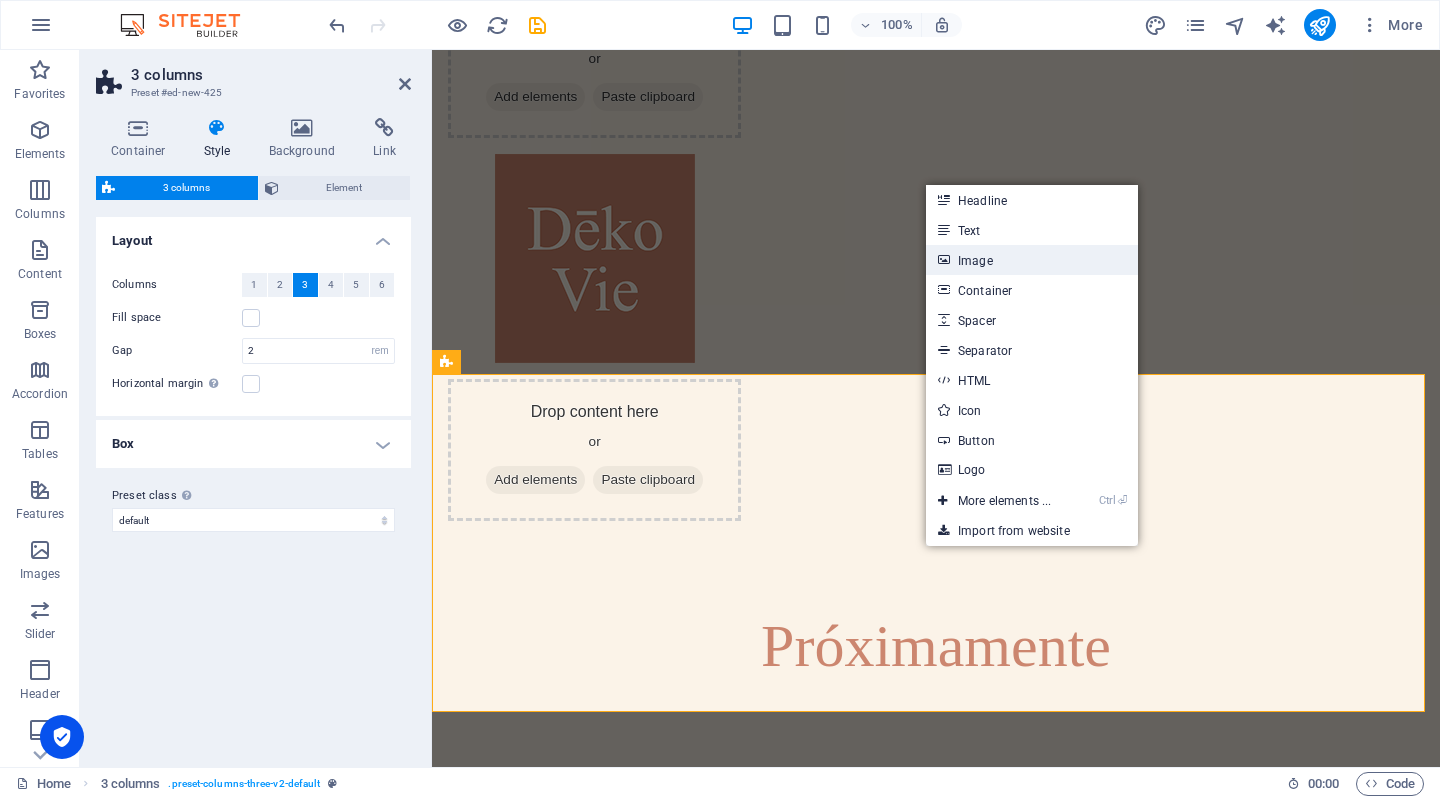 click on "Image" at bounding box center [1032, 260] 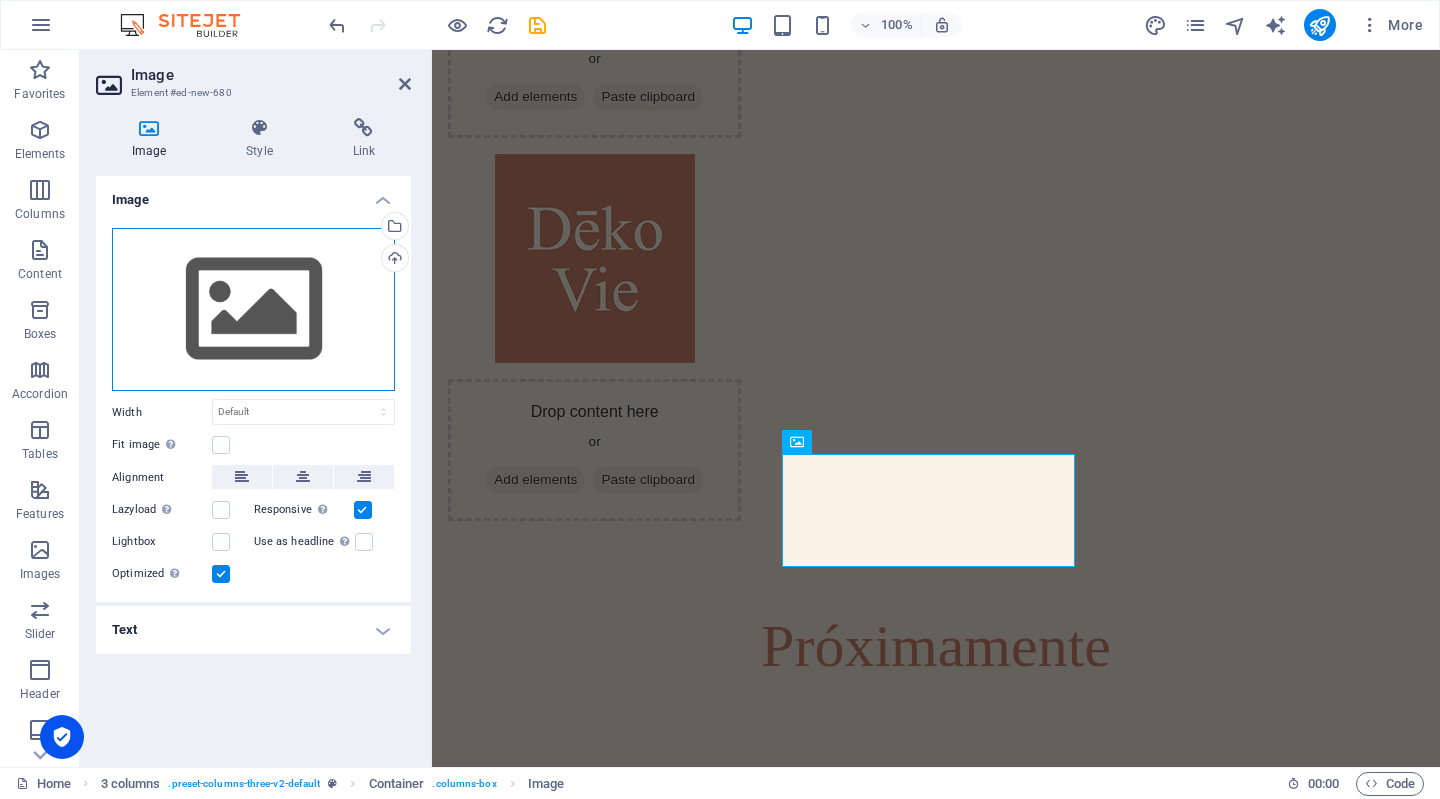 click on "Drag files here, click to choose files or select files from Files or our free stock photos & videos" at bounding box center (253, 310) 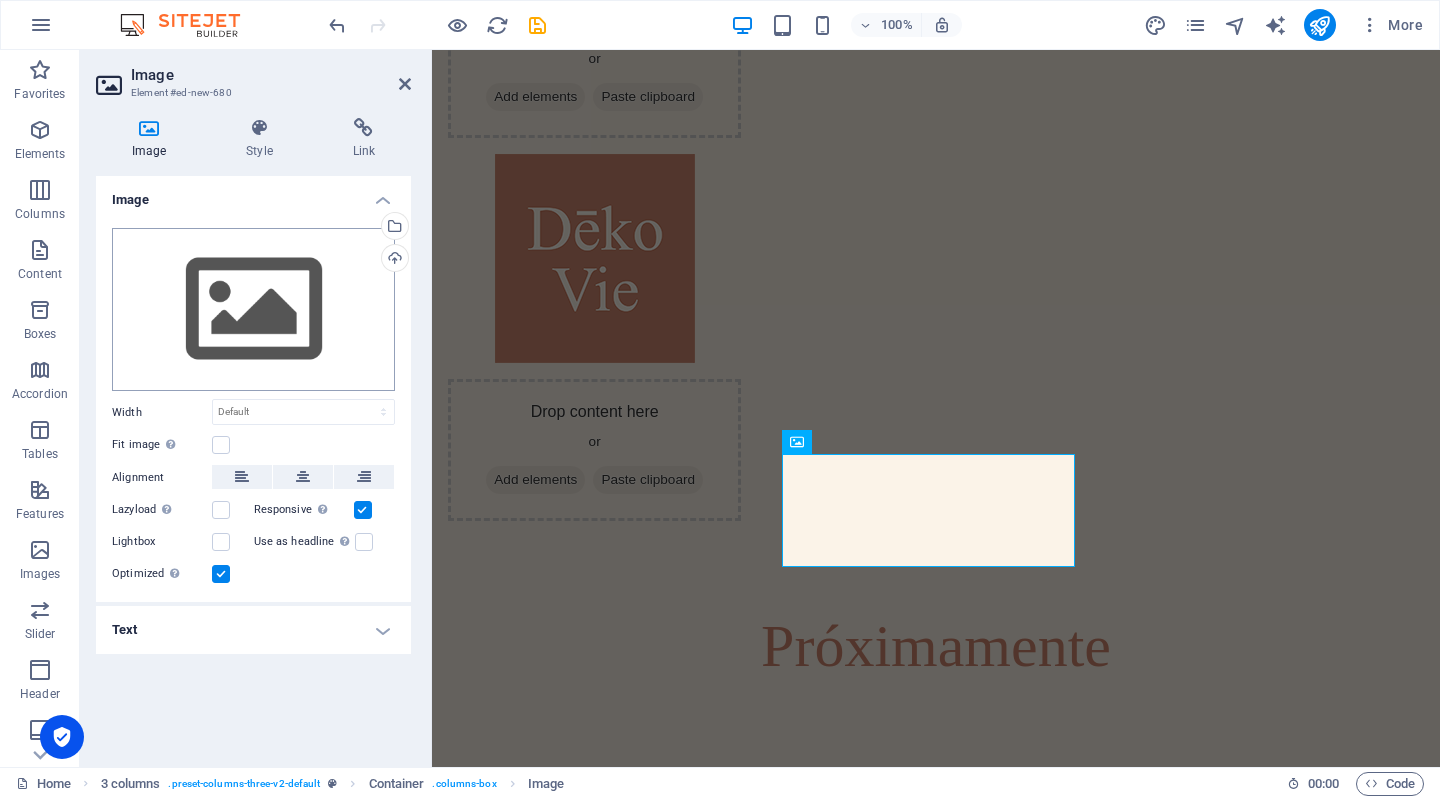 scroll, scrollTop: 0, scrollLeft: 0, axis: both 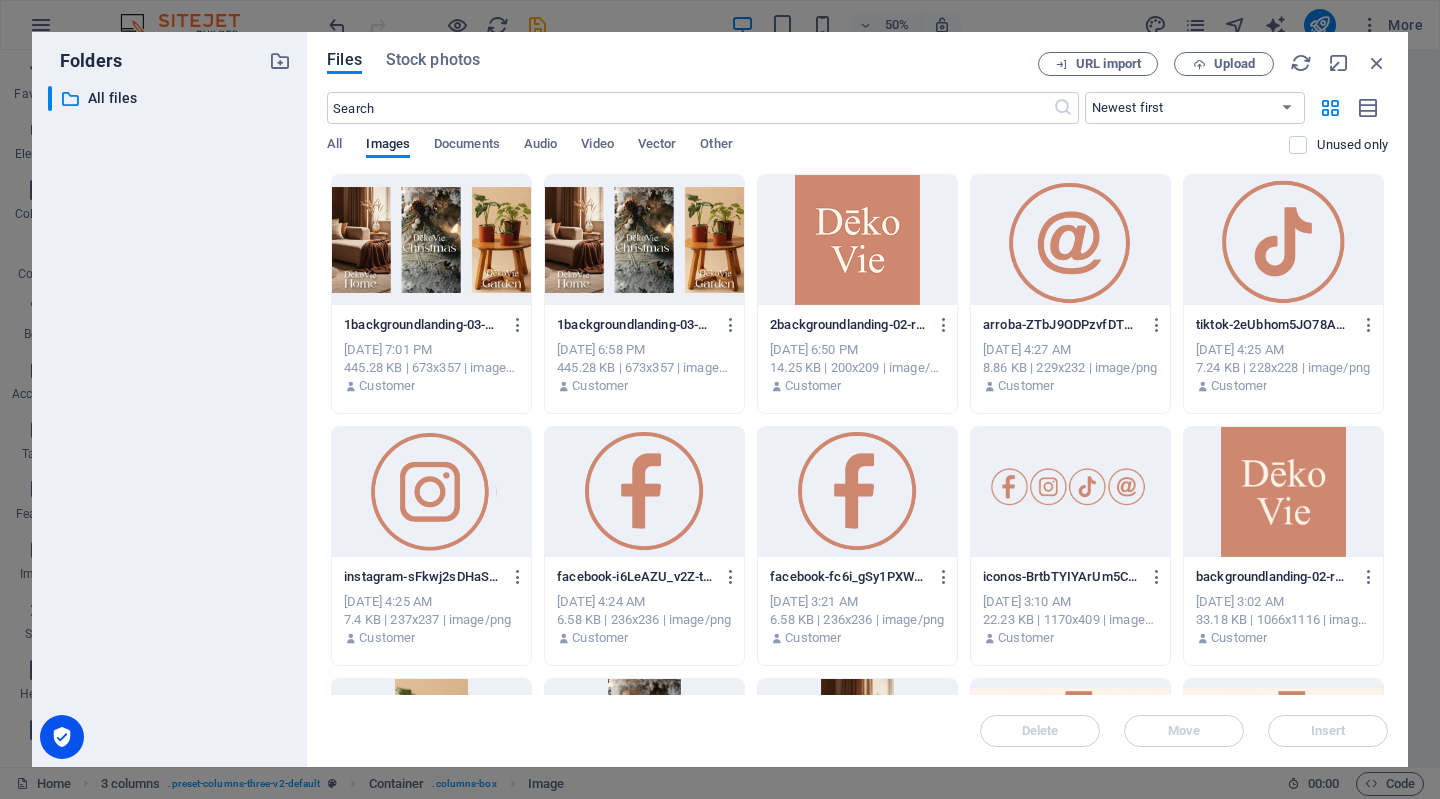click at bounding box center [644, 240] 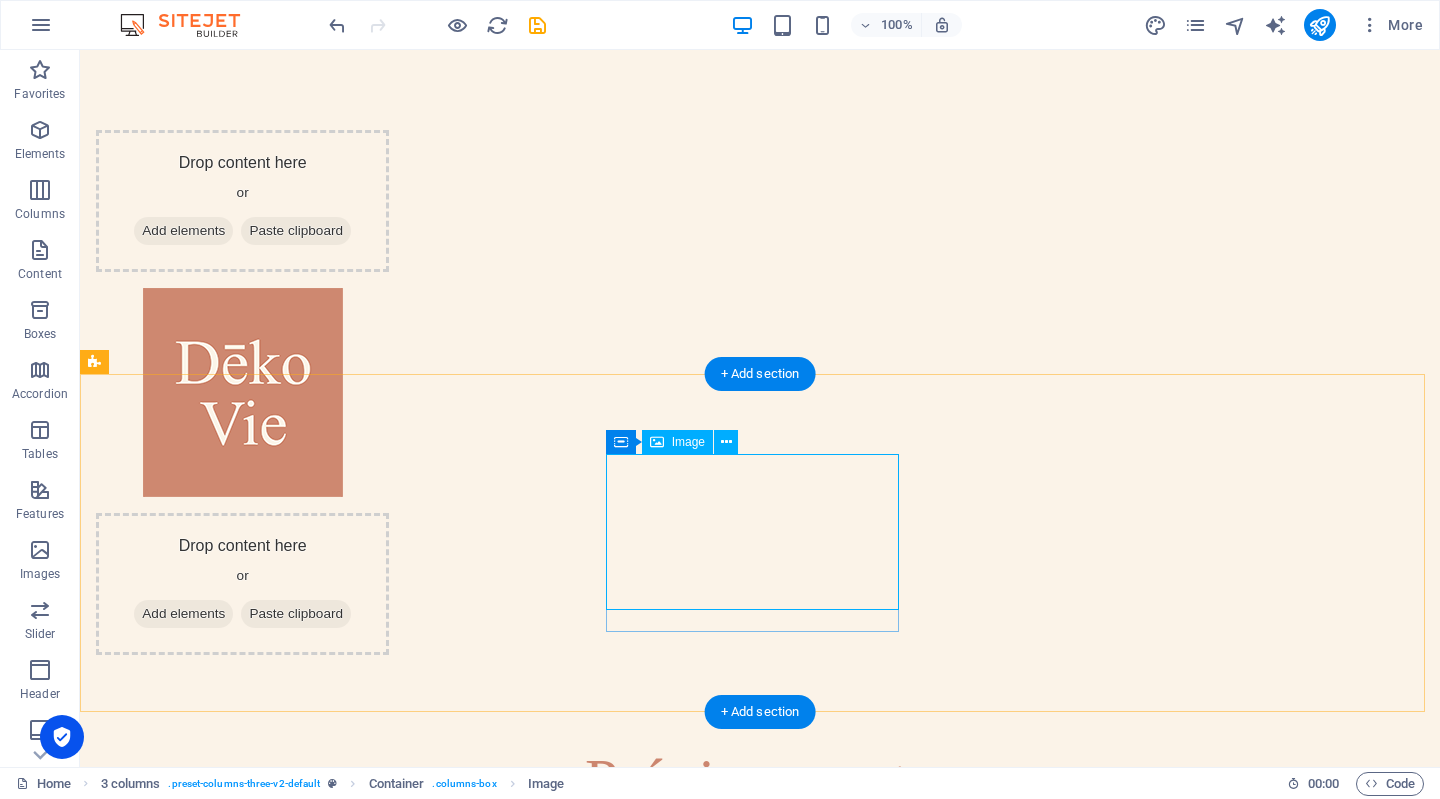 scroll, scrollTop: 134, scrollLeft: 0, axis: vertical 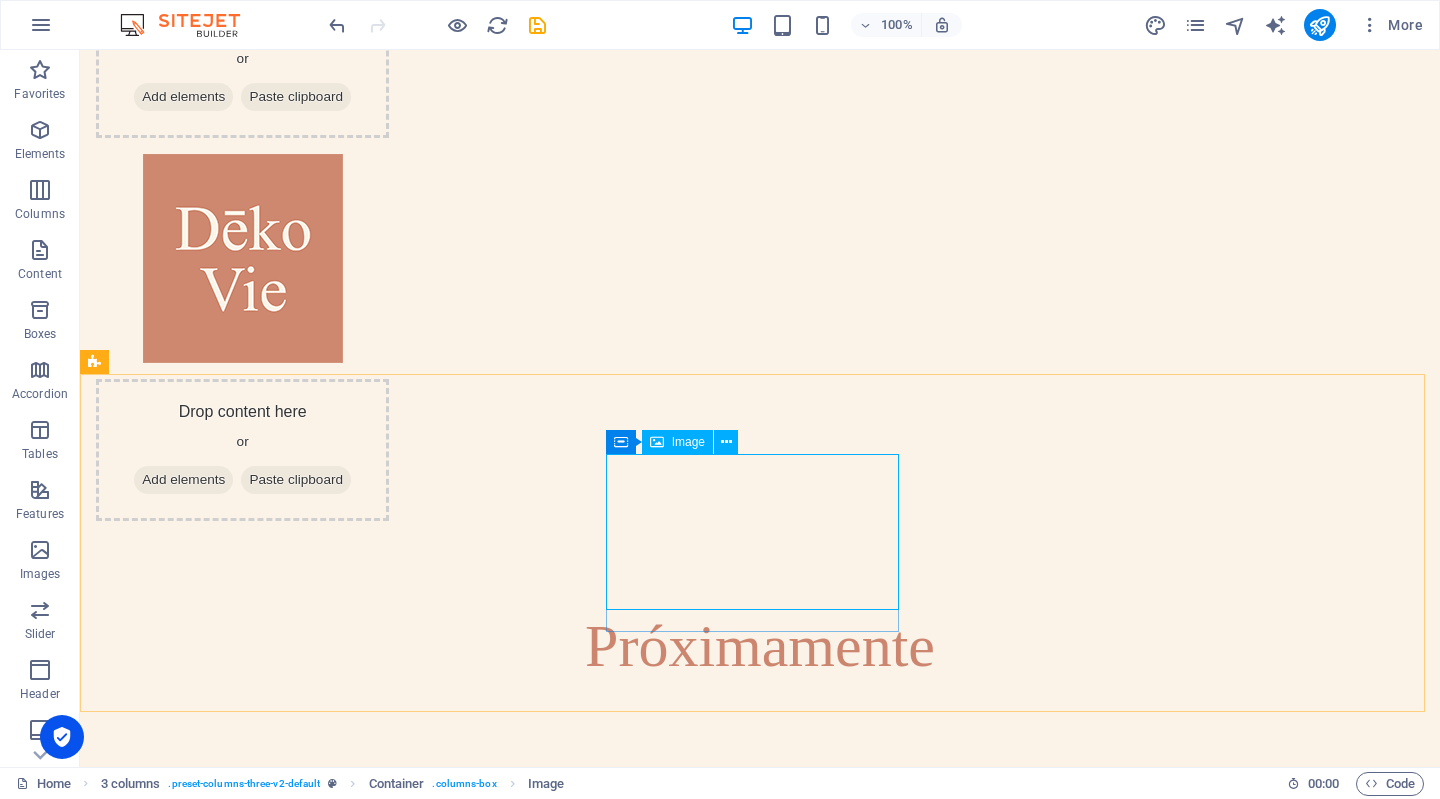 click on "Image" at bounding box center [688, 442] 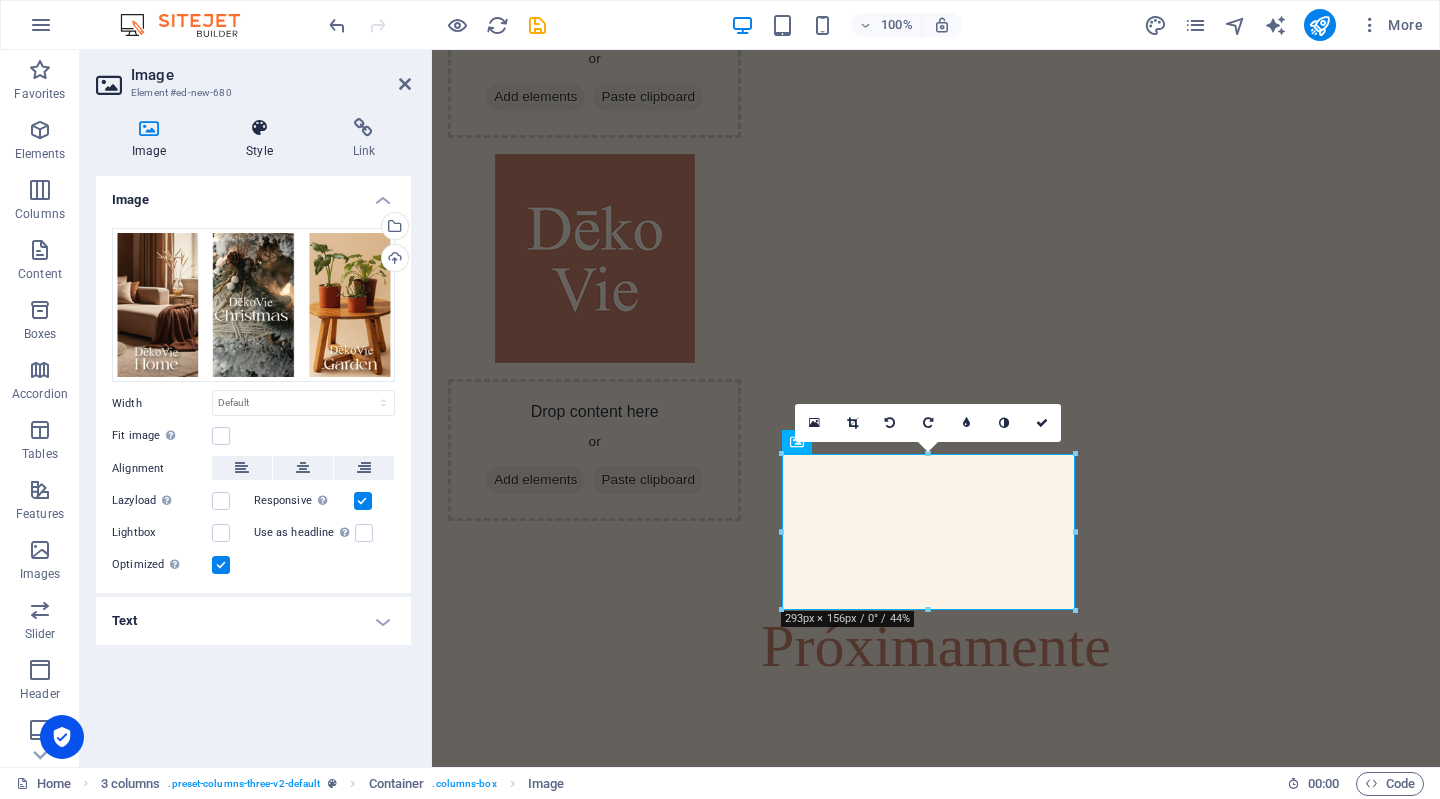 click at bounding box center [259, 128] 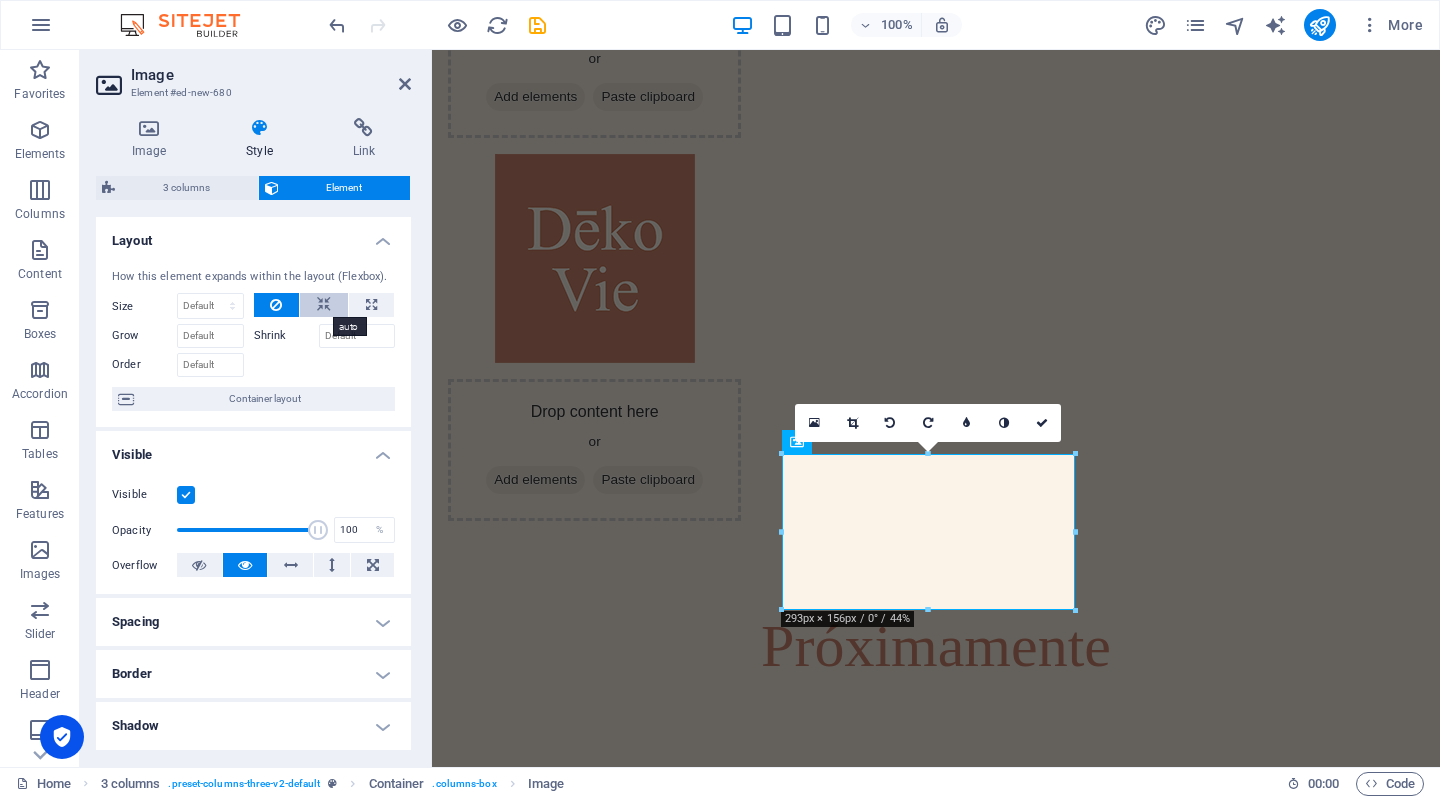 click at bounding box center [324, 305] 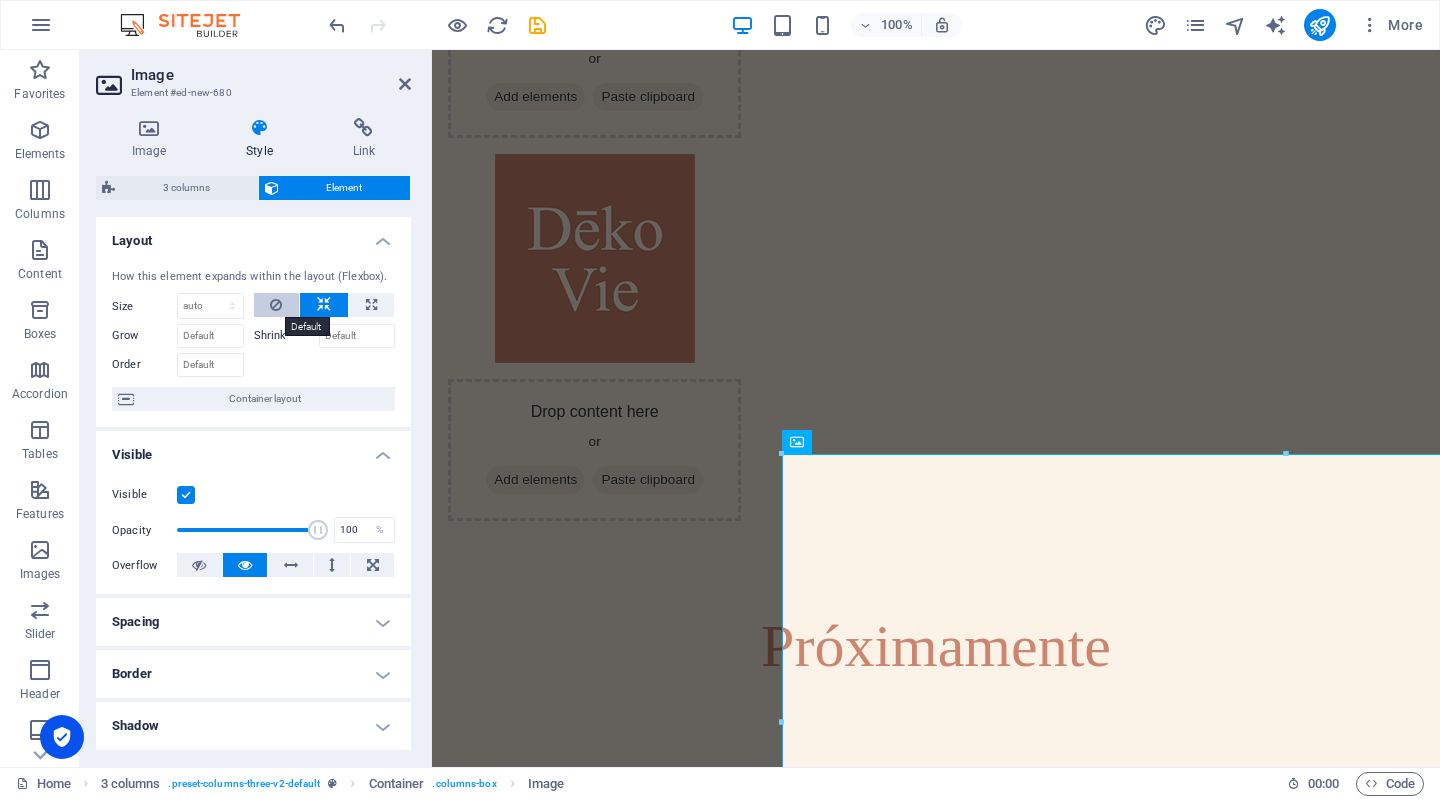 click at bounding box center (277, 305) 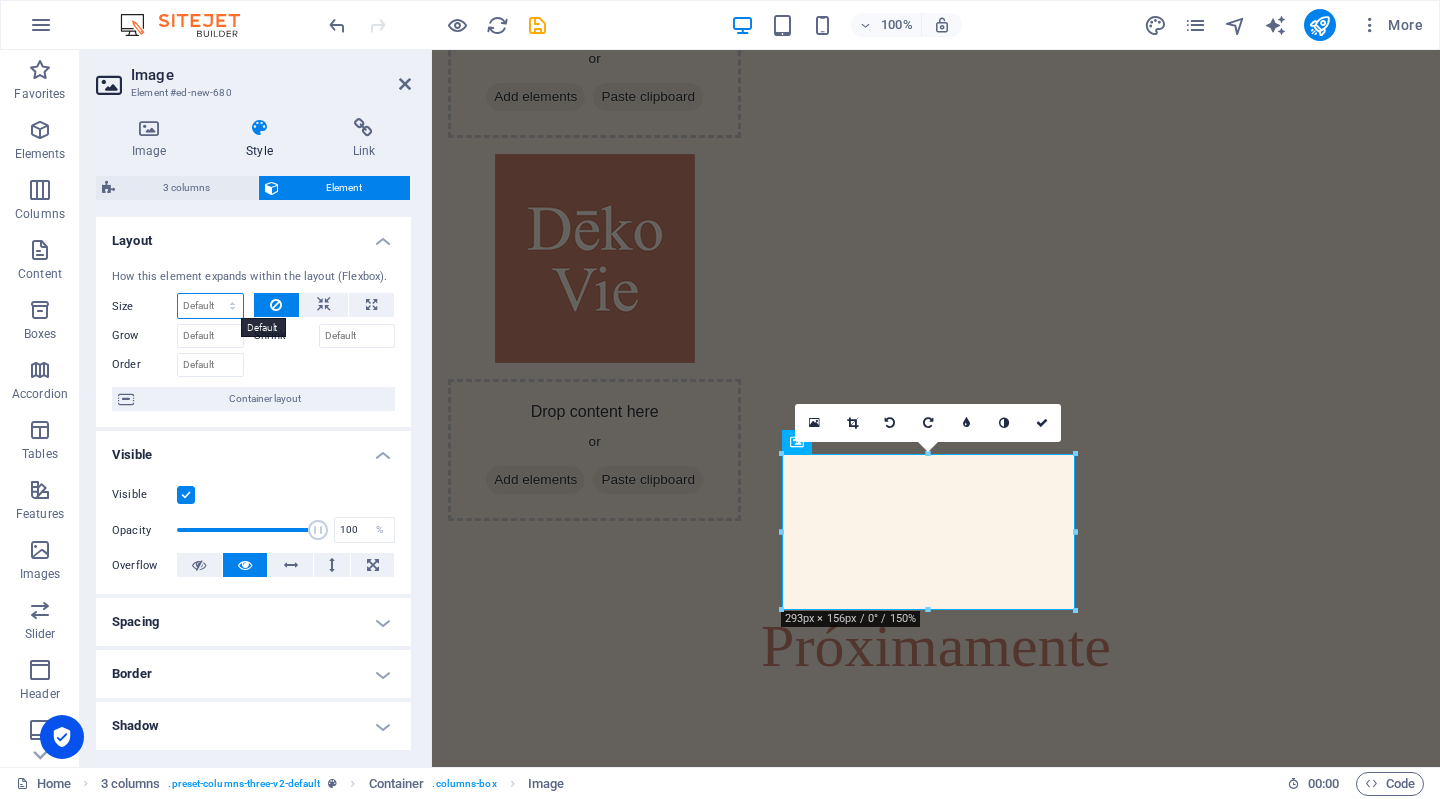 click on "Default auto px % 1/1 1/2 1/3 1/4 1/5 1/6 1/7 1/8 1/9 1/10" at bounding box center (210, 306) 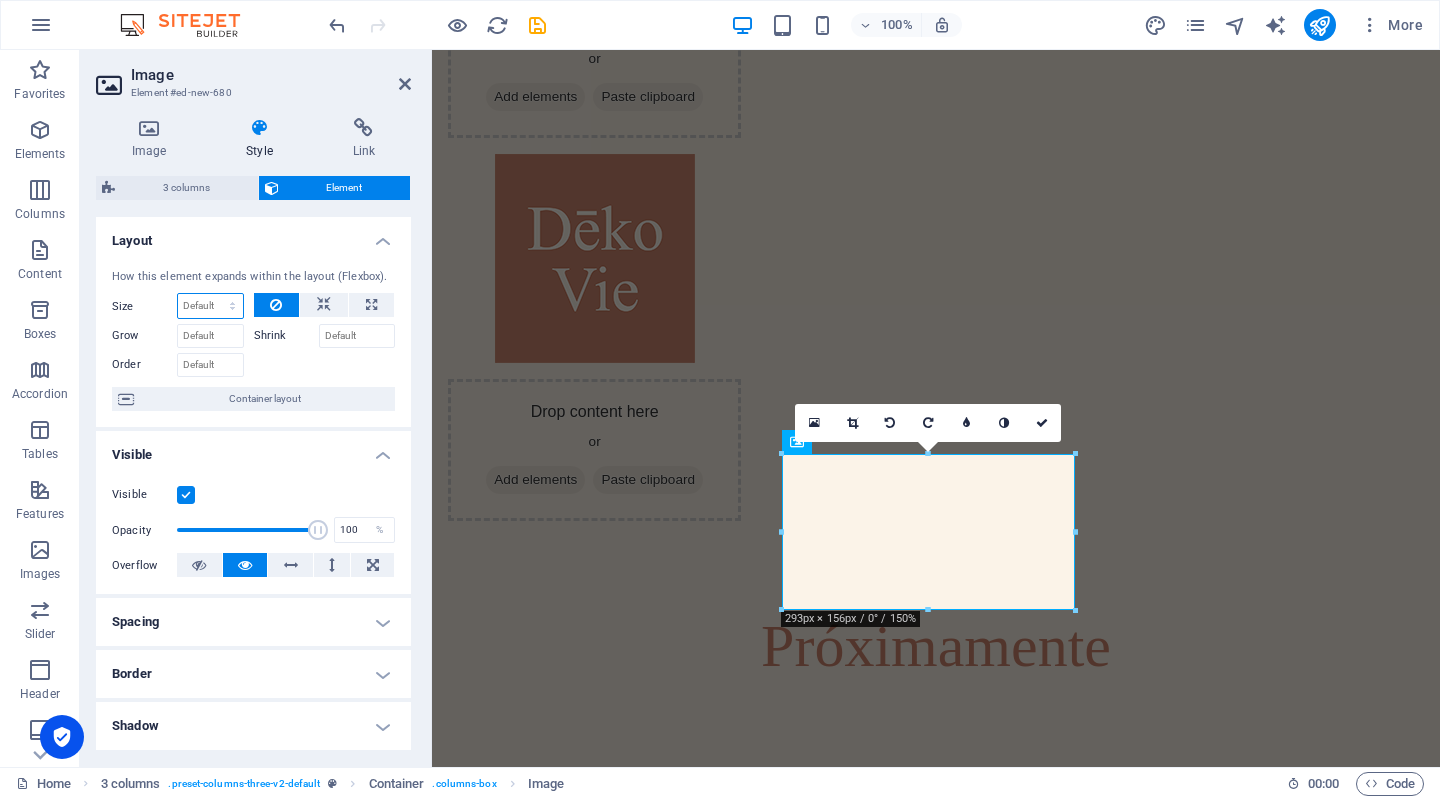 click on "Default auto px % 1/1 1/2 1/3 1/4 1/5 1/6 1/7 1/8 1/9 1/10" at bounding box center [210, 306] 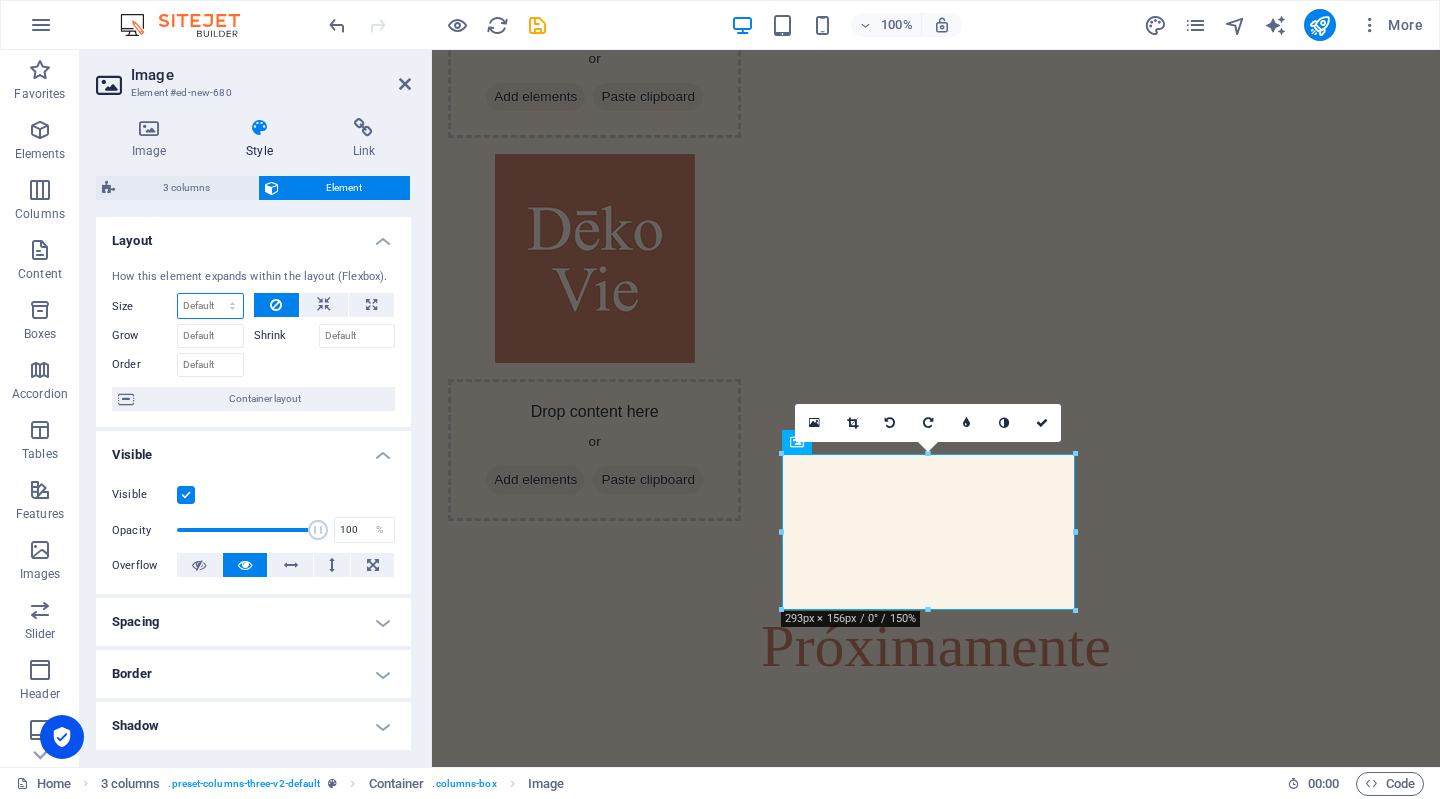 select on "1/2" 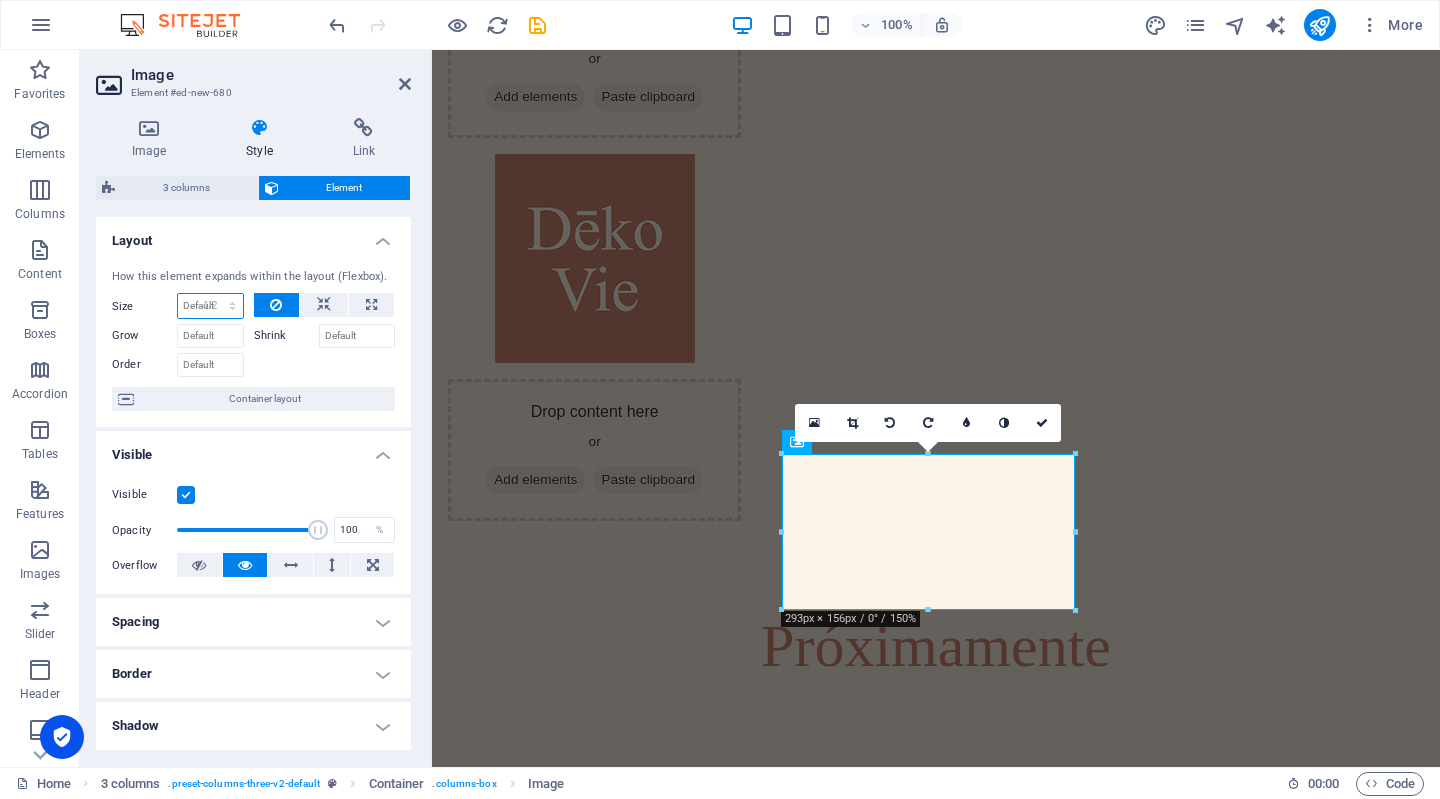 click on "Default auto px % 1/1 1/2 1/3 1/4 1/5 1/6 1/7 1/8 1/9 1/10" at bounding box center (210, 306) 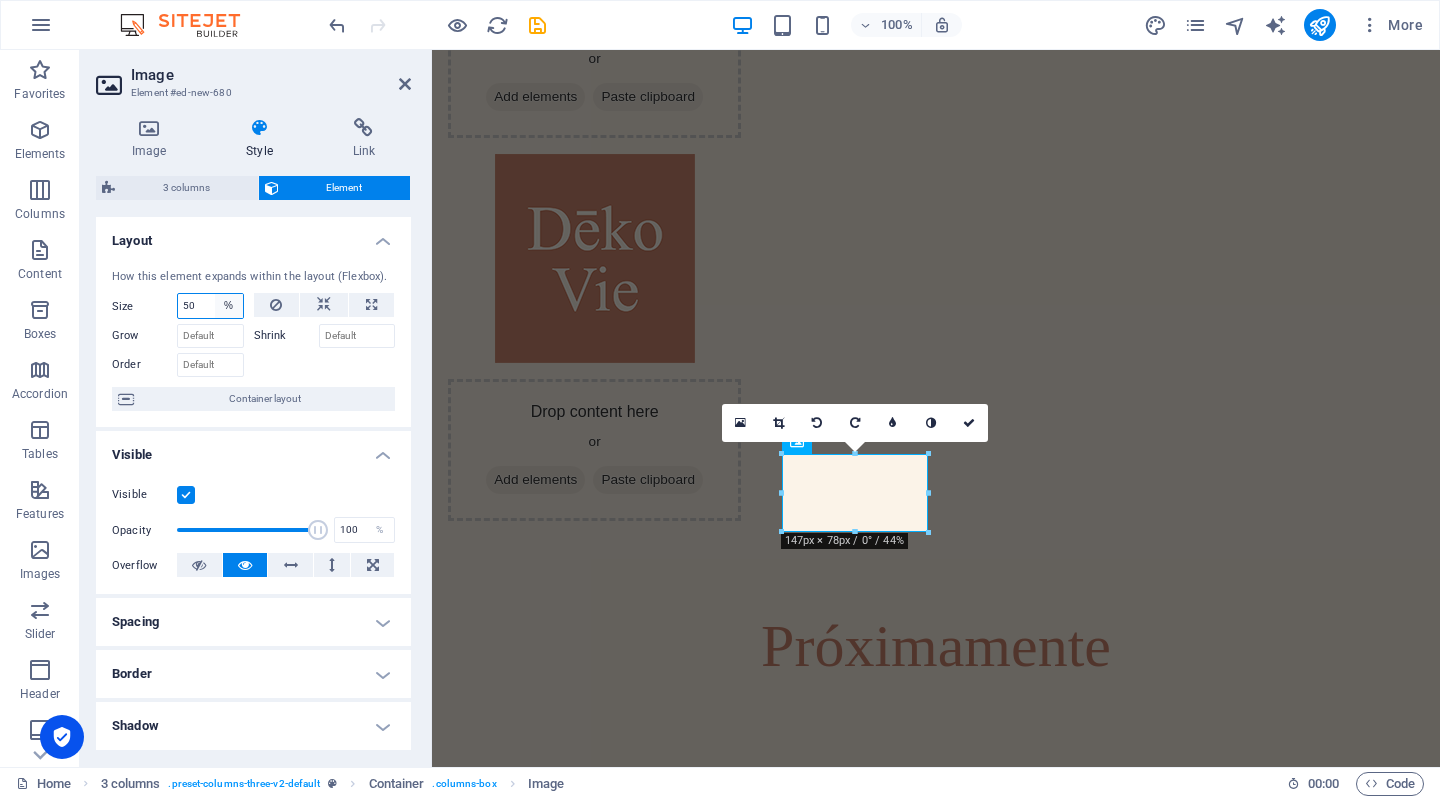 click on "Default auto px % 1/1 1/2 1/3 1/4 1/5 1/6 1/7 1/8 1/9 1/10" at bounding box center (229, 306) 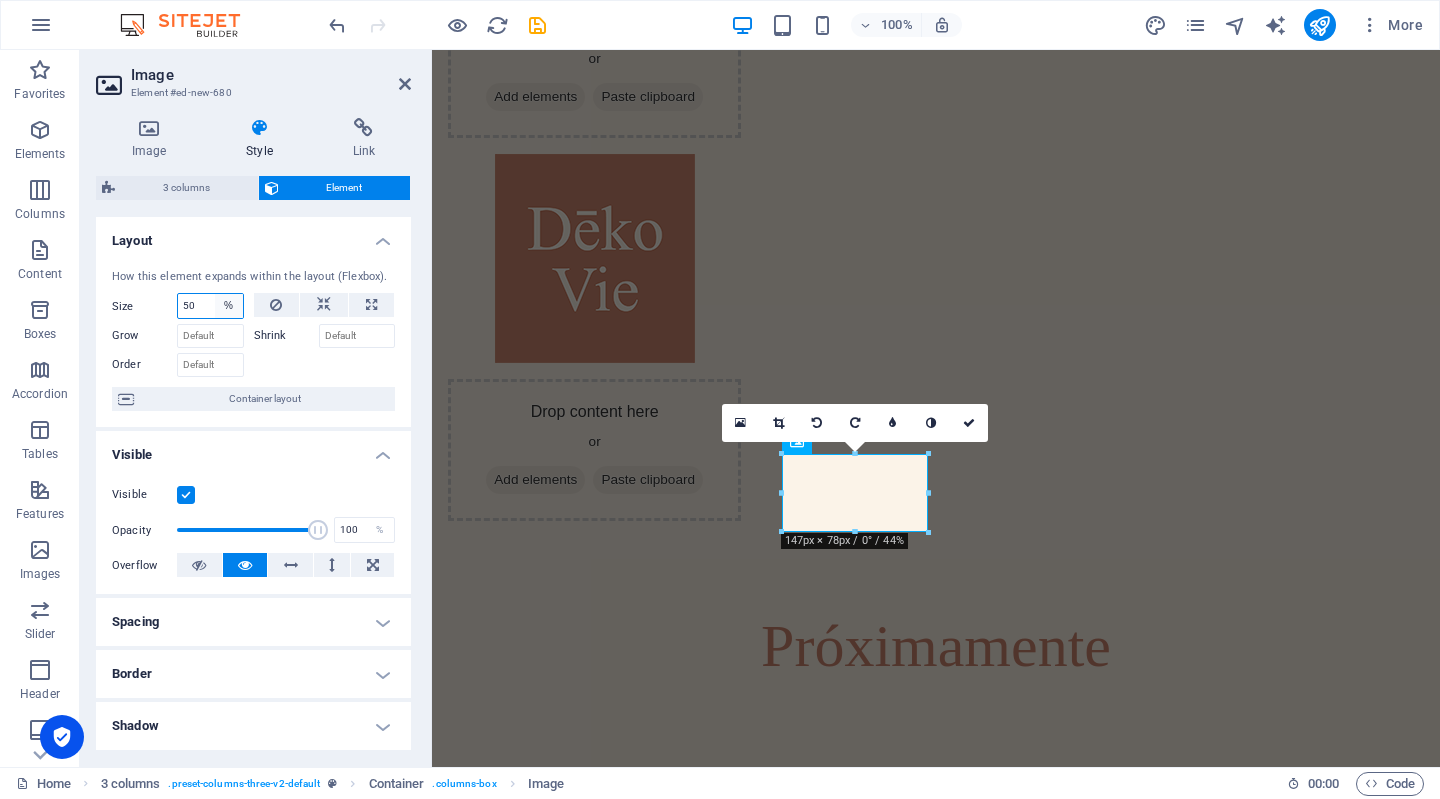 select on "1/1" 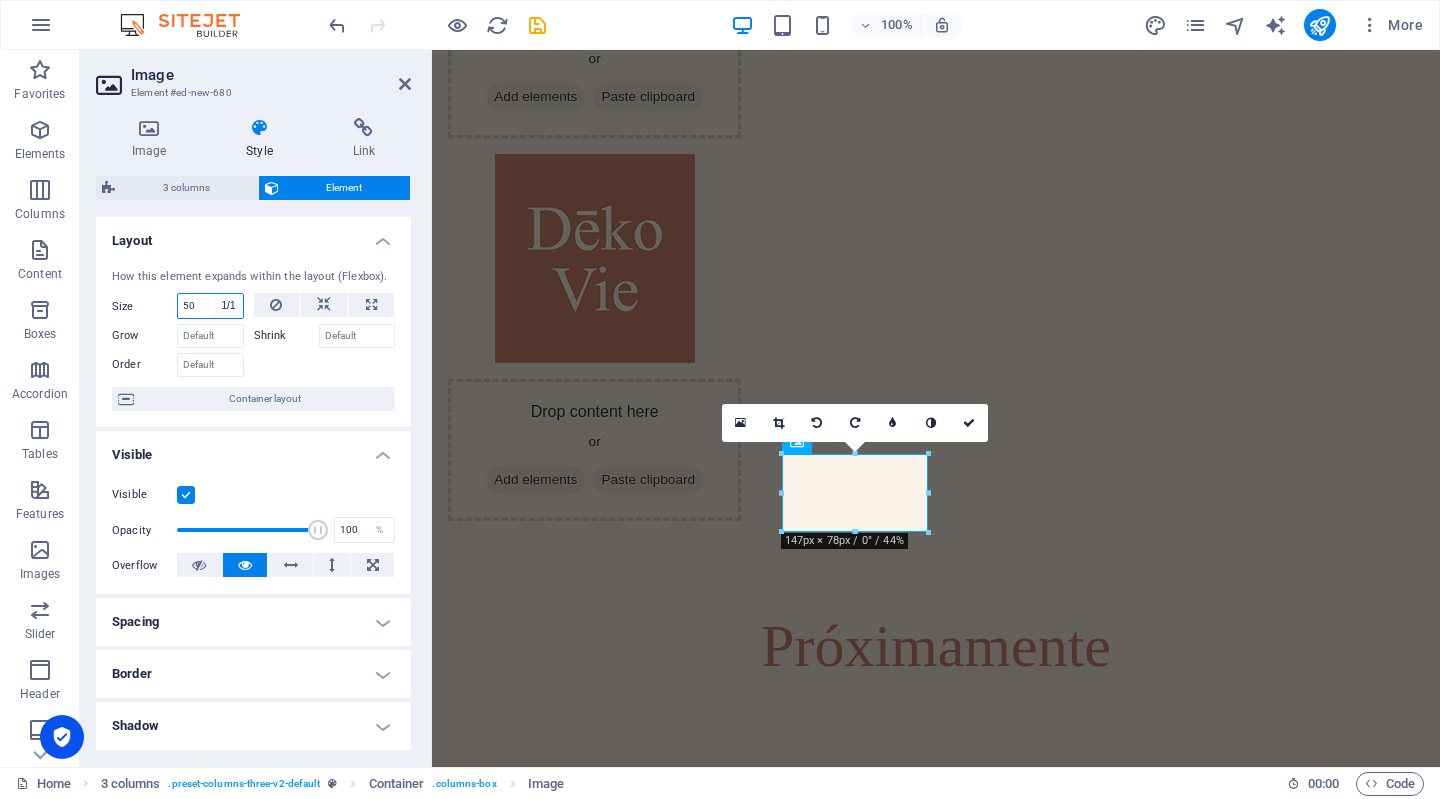 click on "Default auto px % 1/1 1/2 1/3 1/4 1/5 1/6 1/7 1/8 1/9 1/10" at bounding box center [229, 306] 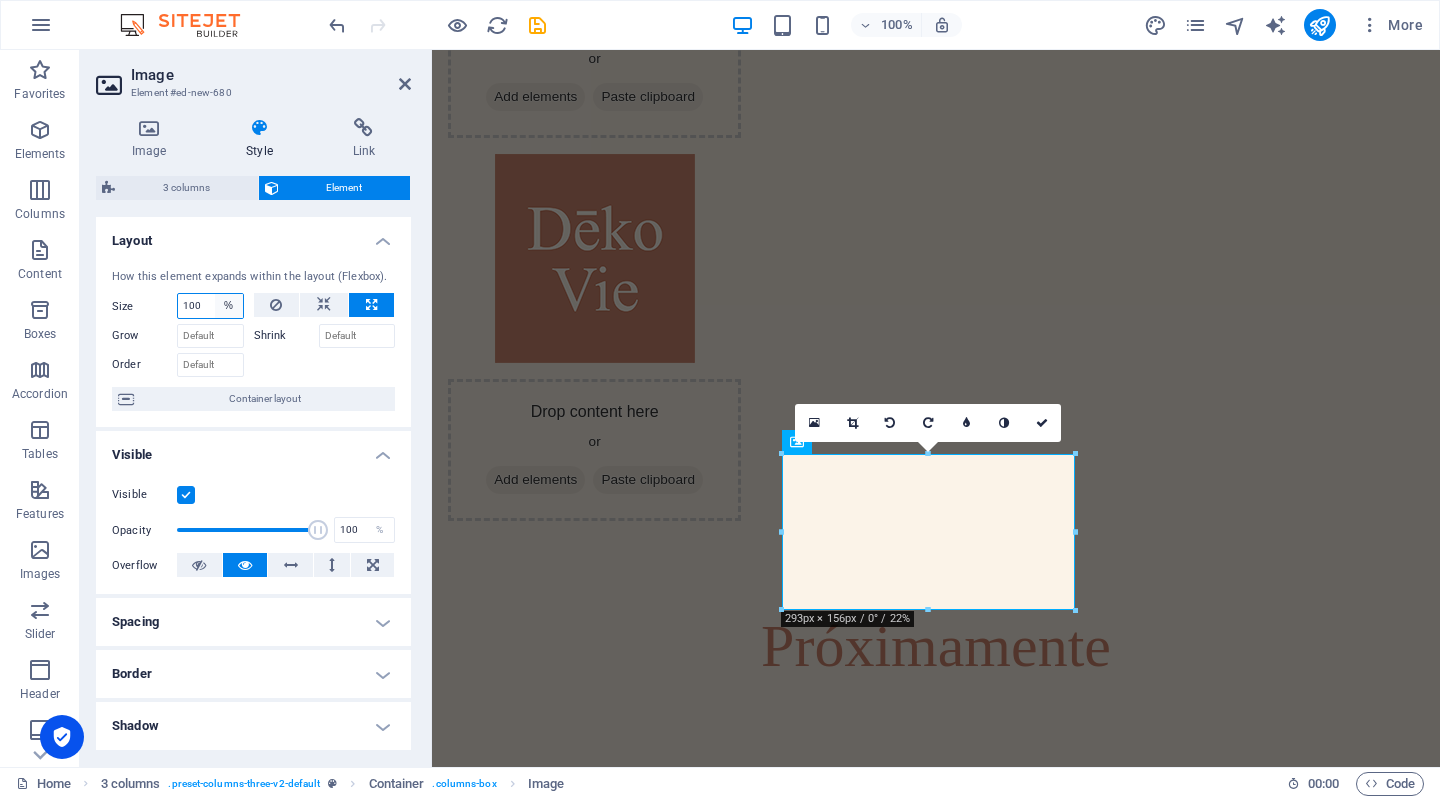 click on "Default auto px % 1/1 1/2 1/3 1/4 1/5 1/6 1/7 1/8 1/9 1/10" at bounding box center (229, 306) 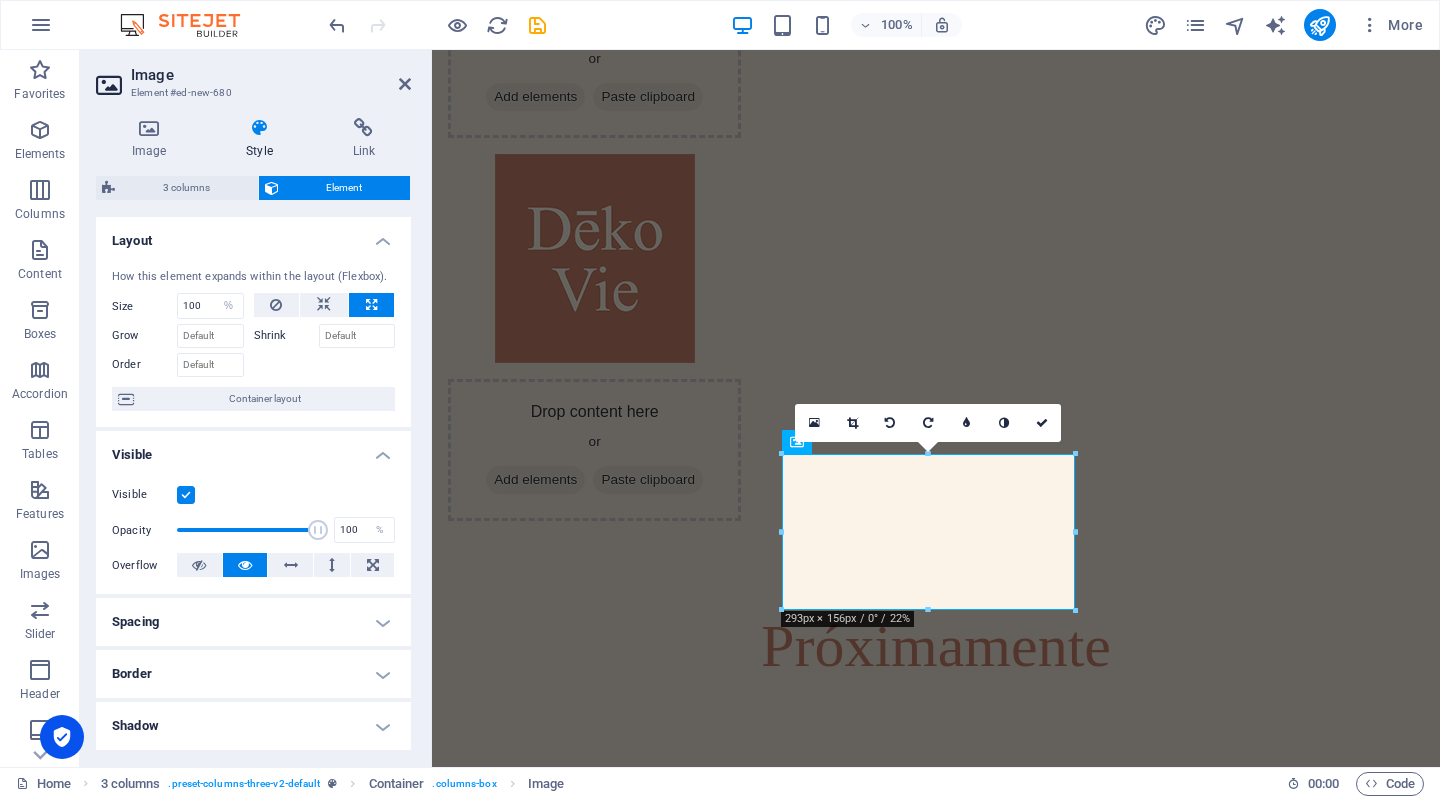 click on "Grow" at bounding box center [144, 336] 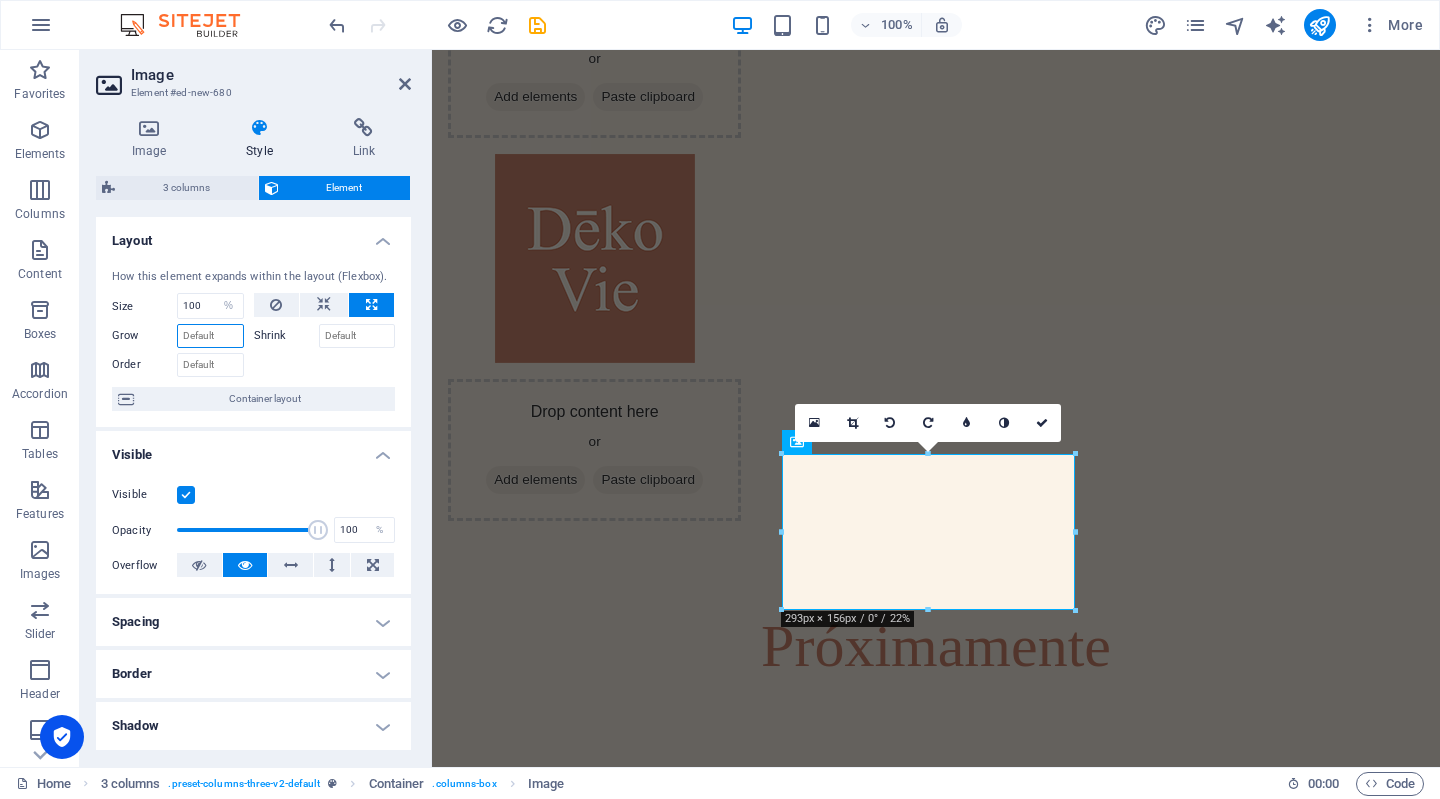 click on "Grow" at bounding box center [210, 336] 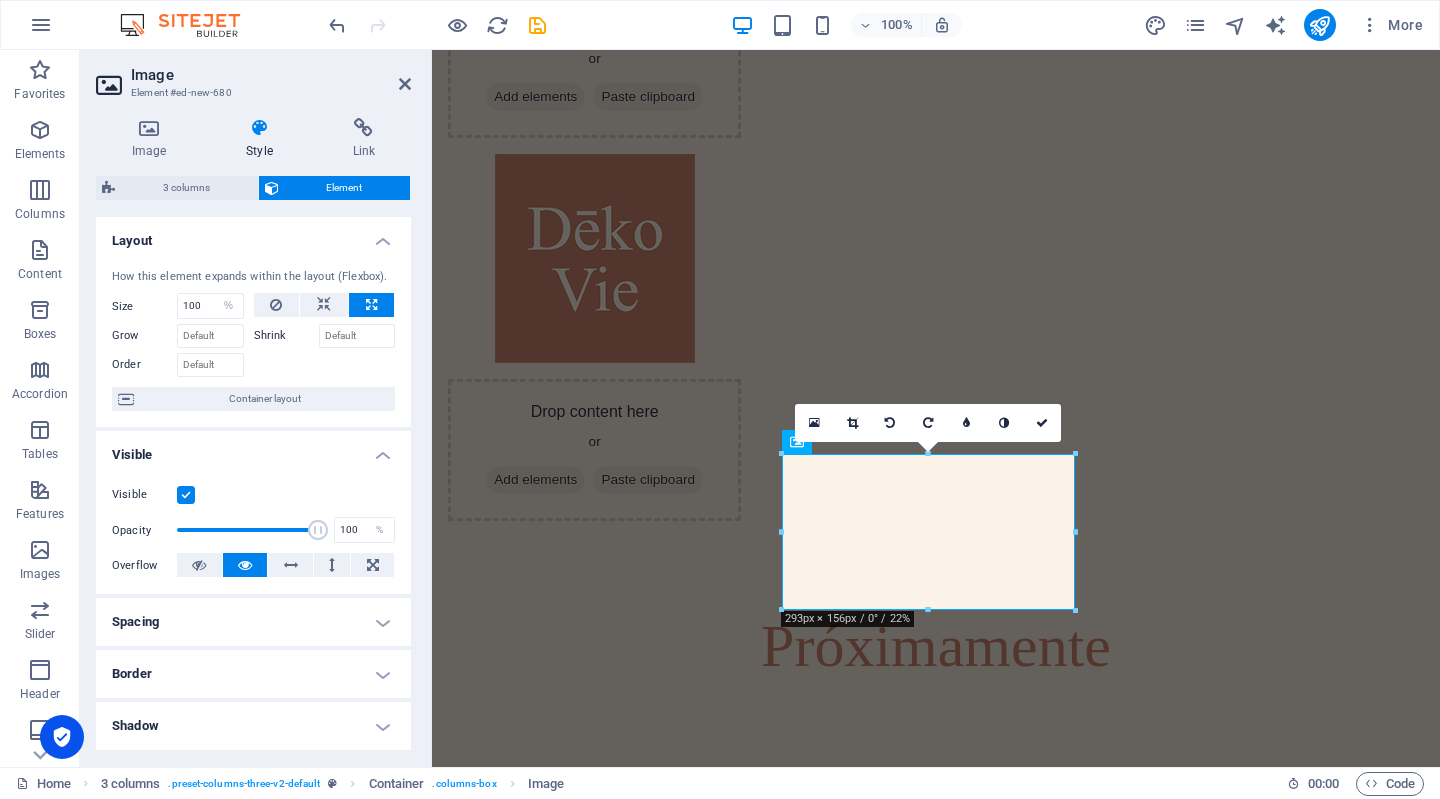 click on "Shrink" at bounding box center (286, 336) 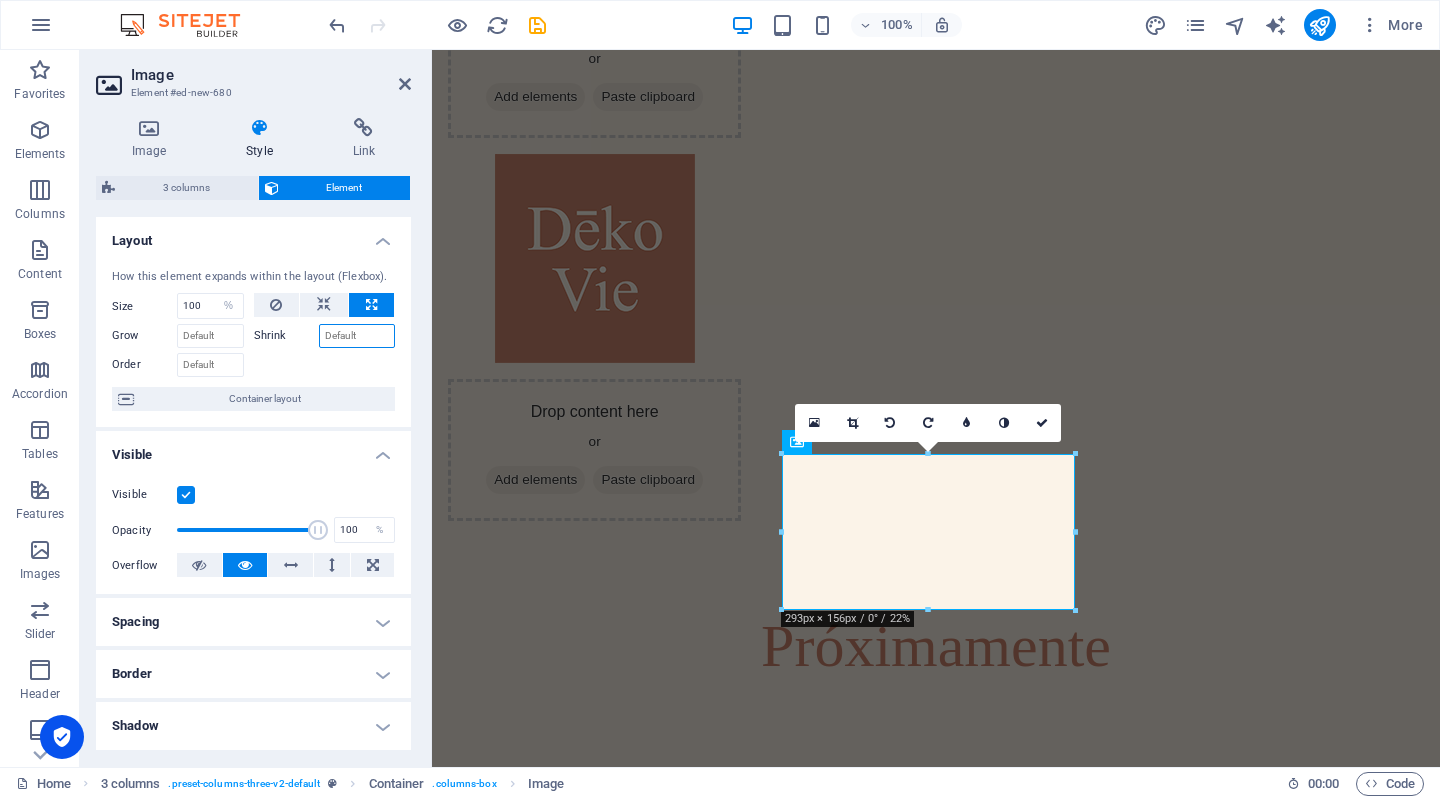click on "Shrink" at bounding box center [357, 336] 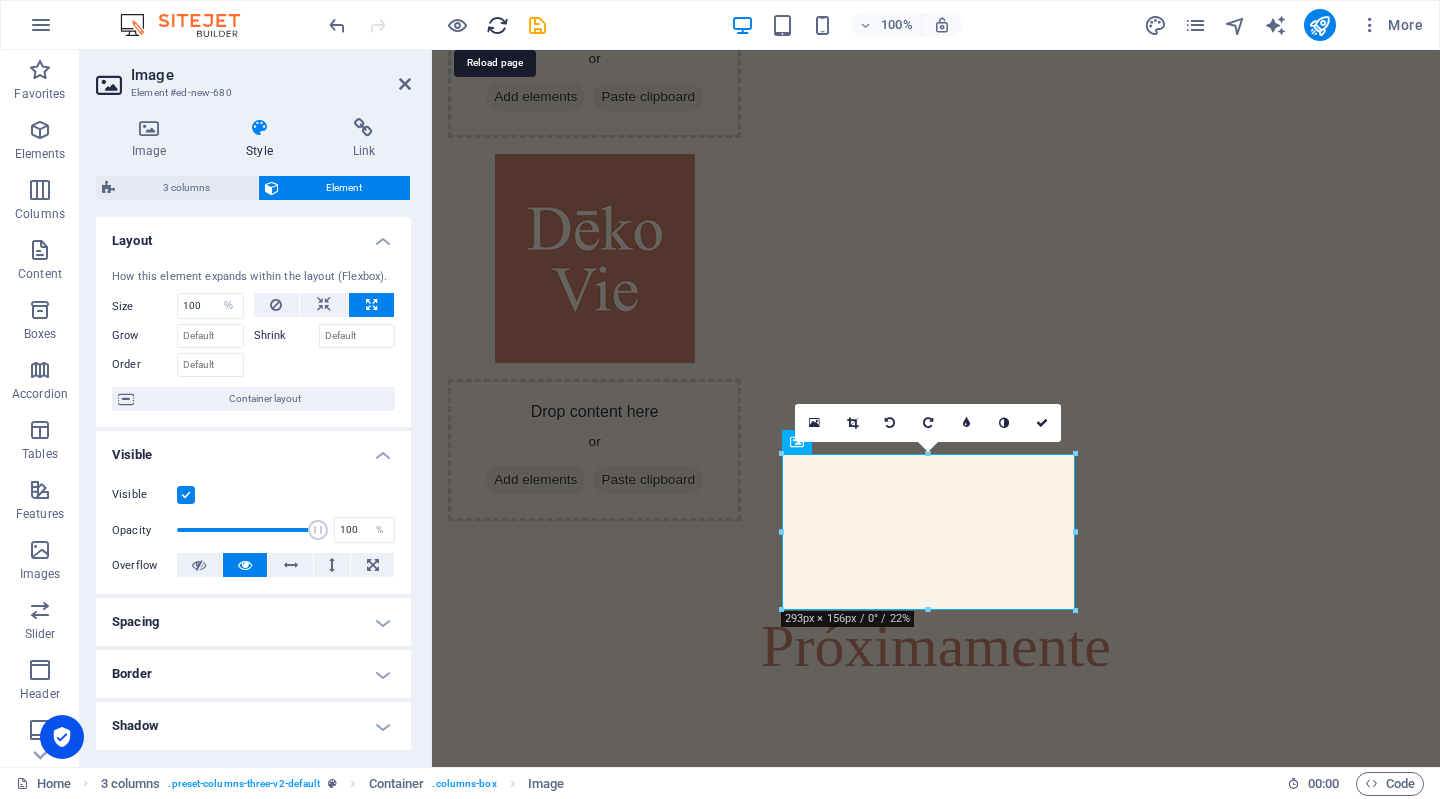 drag, startPoint x: 494, startPoint y: 24, endPoint x: 792, endPoint y: 21, distance: 298.0151 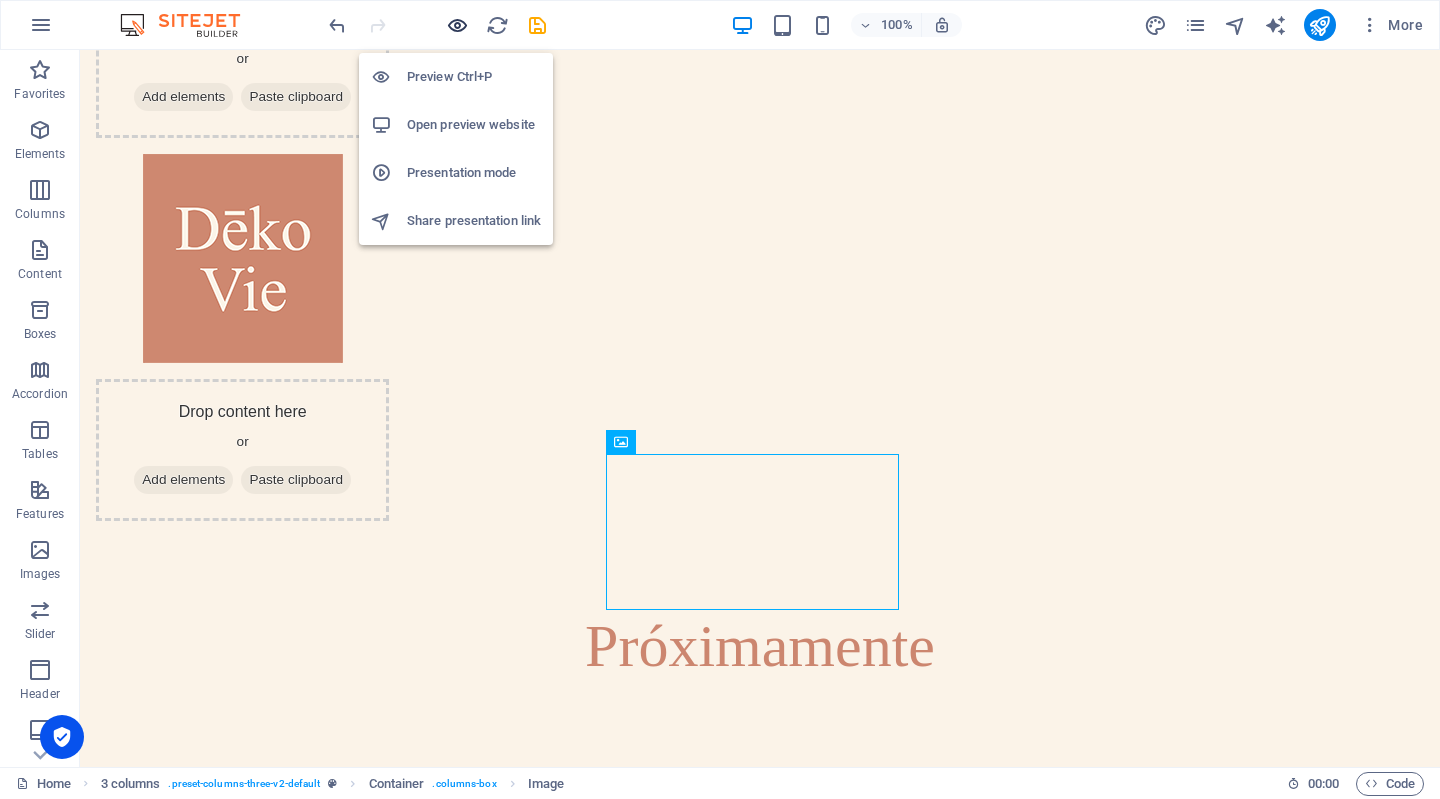 click at bounding box center (457, 25) 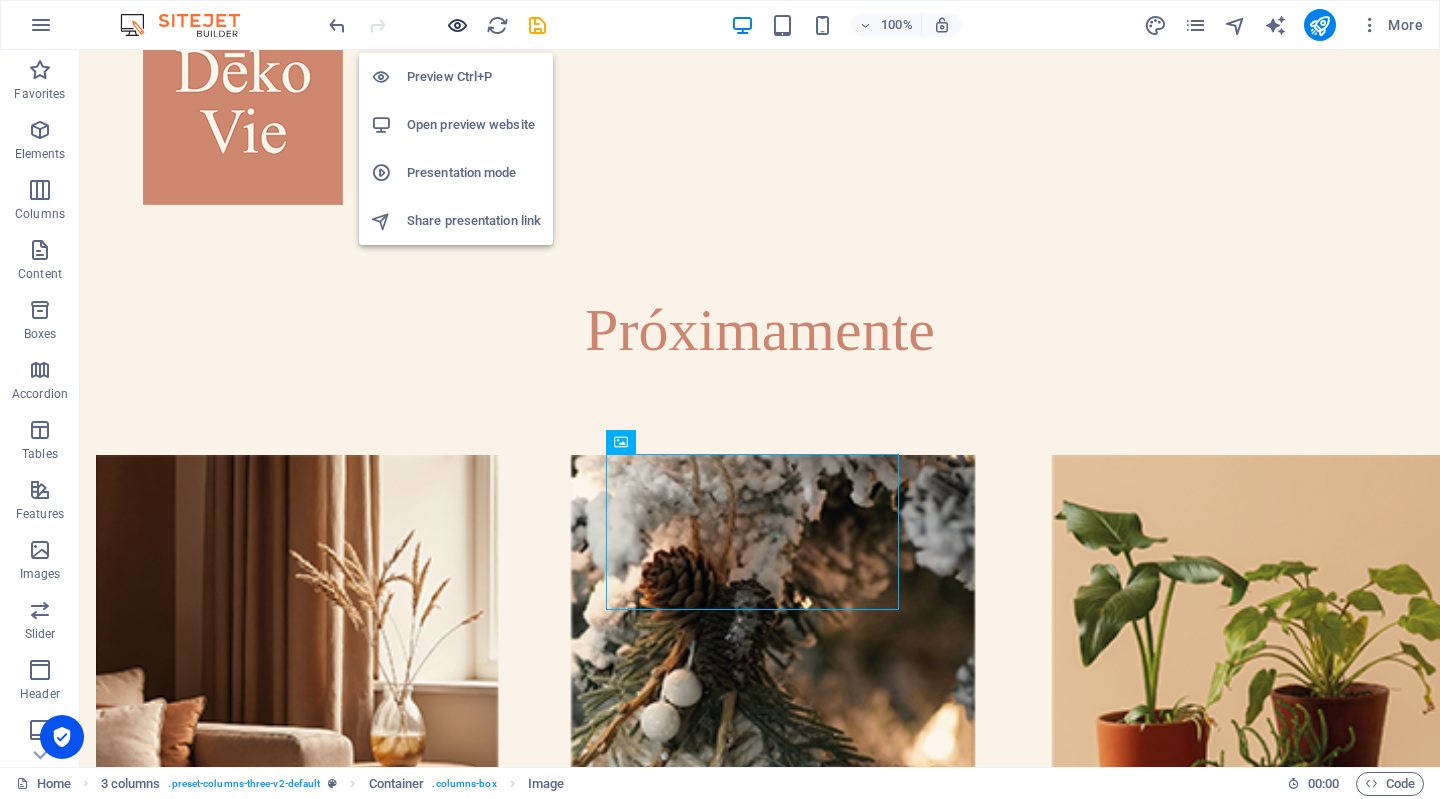scroll, scrollTop: 112, scrollLeft: 0, axis: vertical 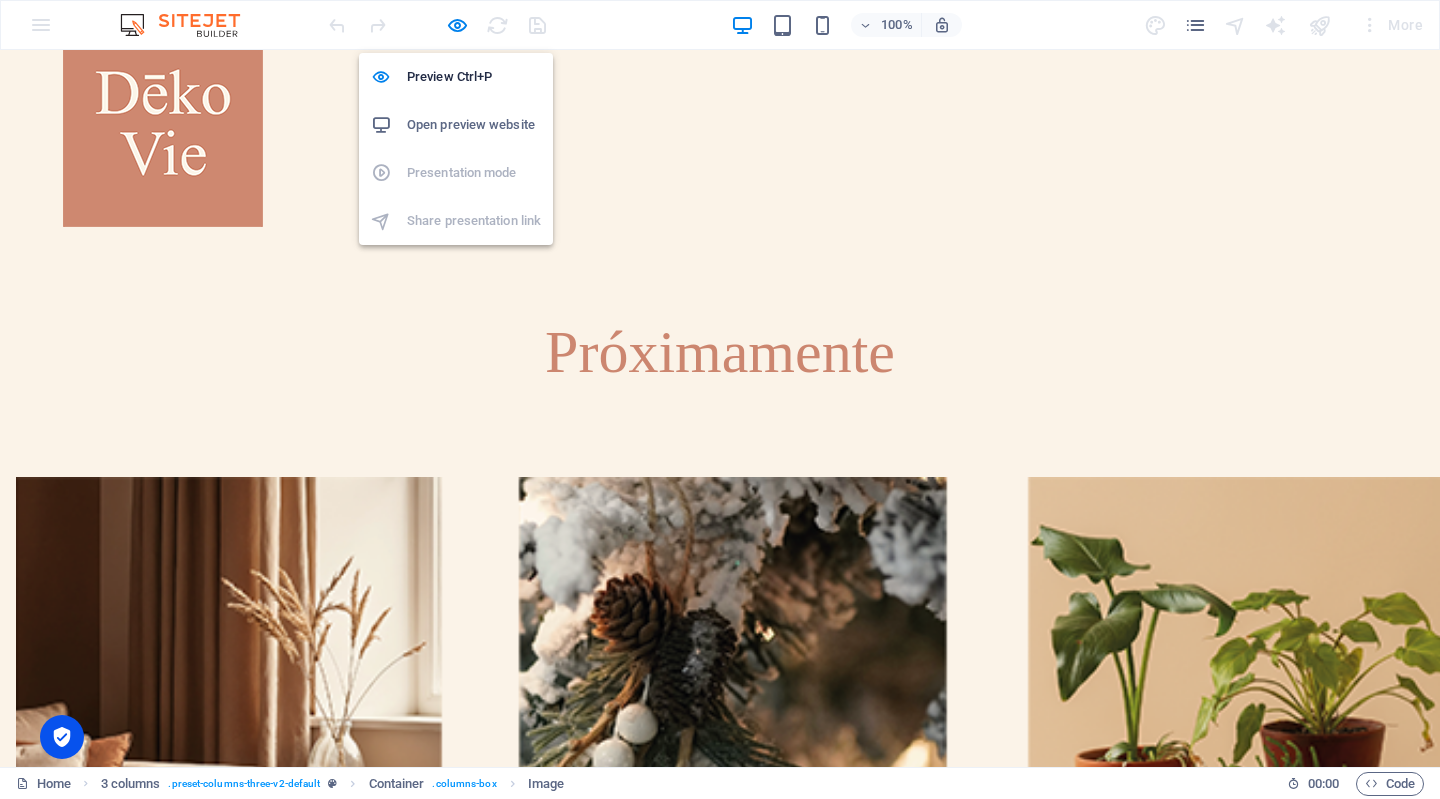 click on "Open preview website" at bounding box center [456, 125] 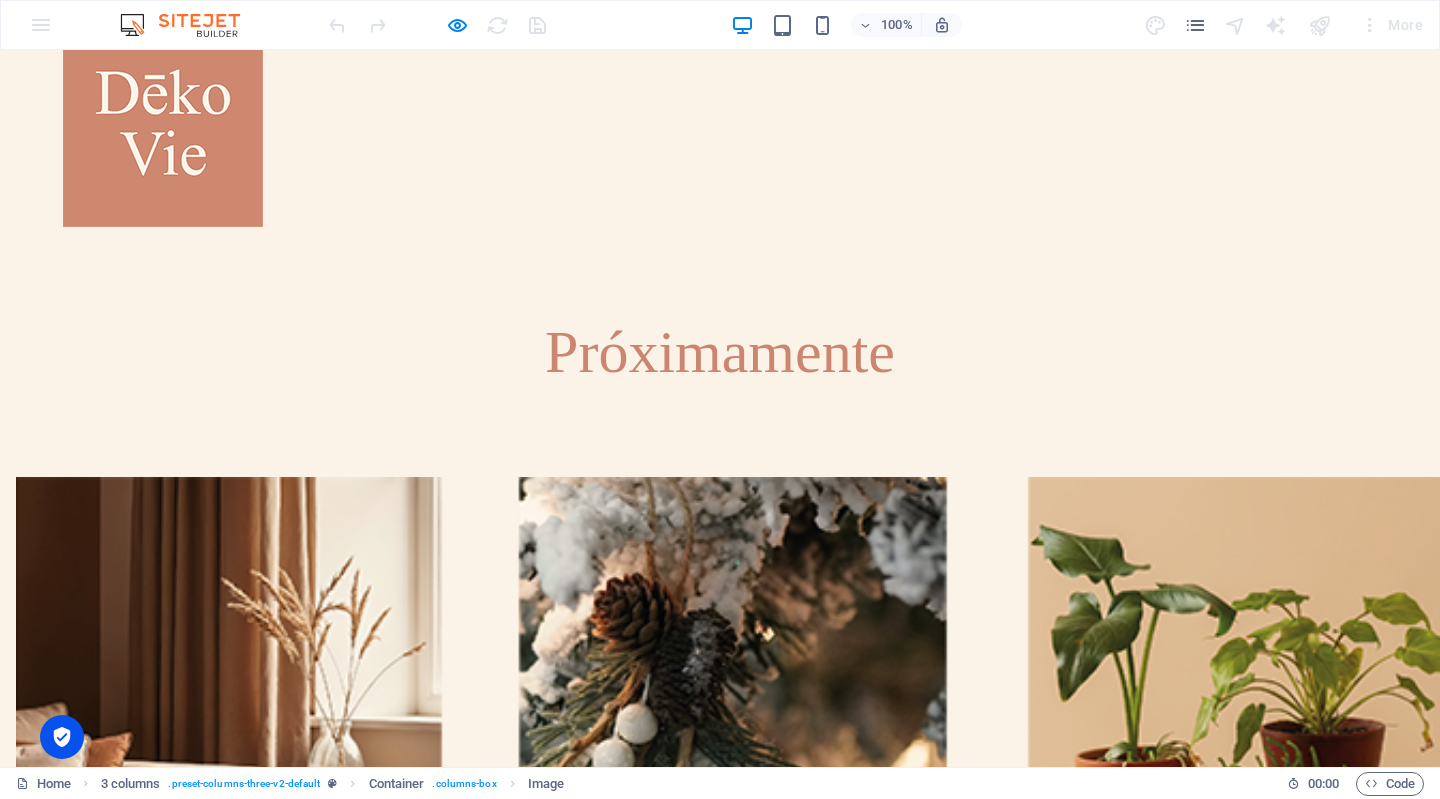 click on "Drop content here or  Add elements  Paste clipboard" at bounding box center (162, 18) 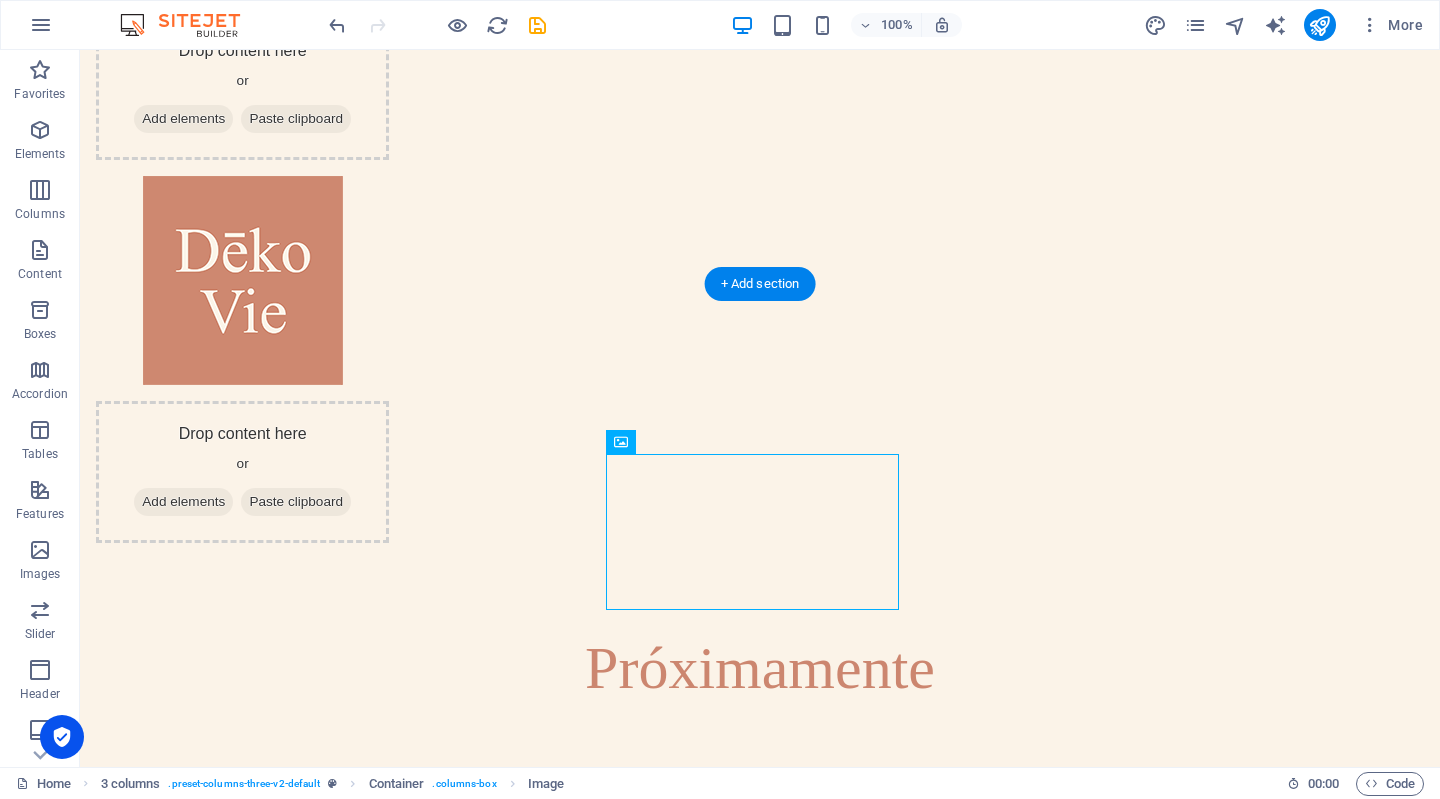 scroll, scrollTop: 134, scrollLeft: 0, axis: vertical 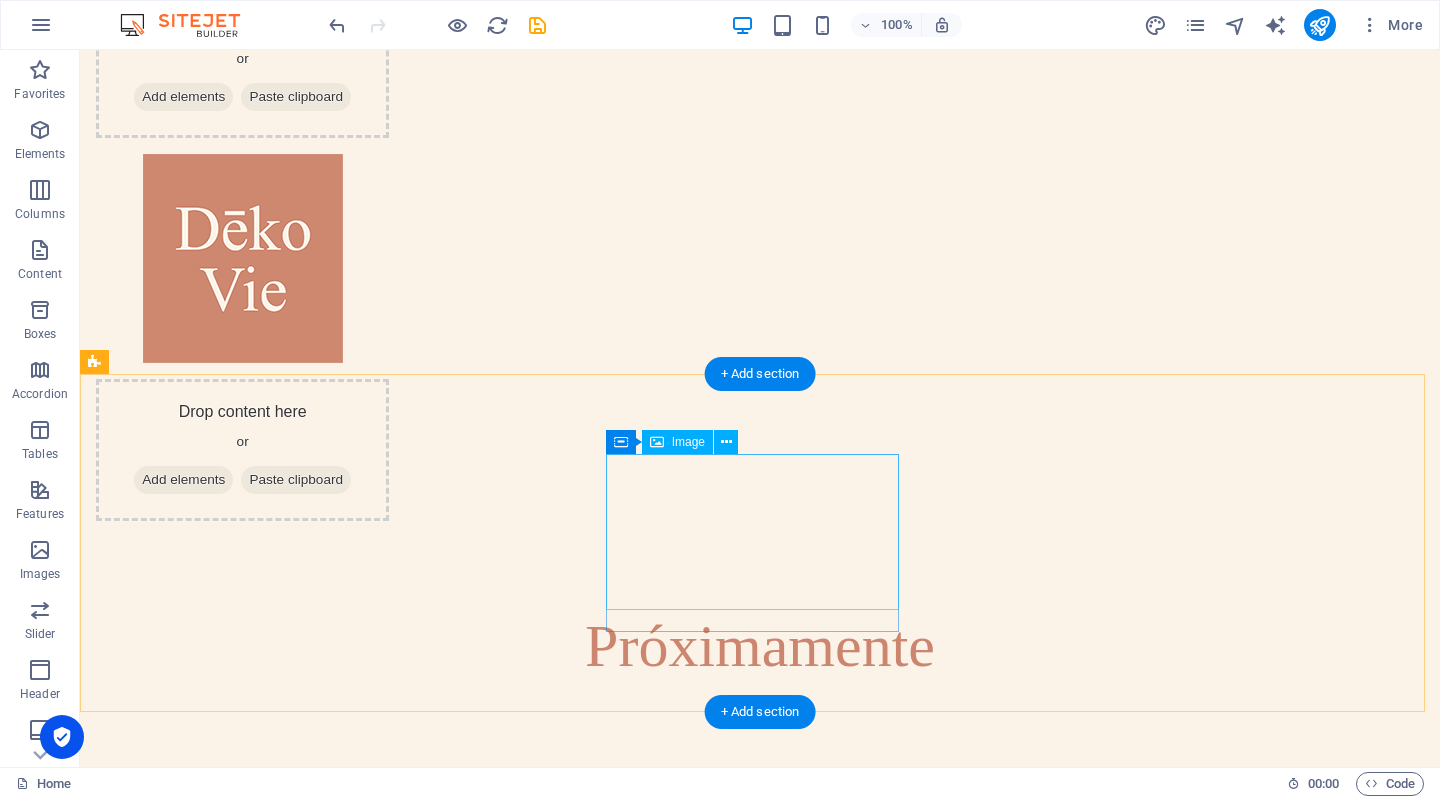 click at bounding box center (242, 1289) 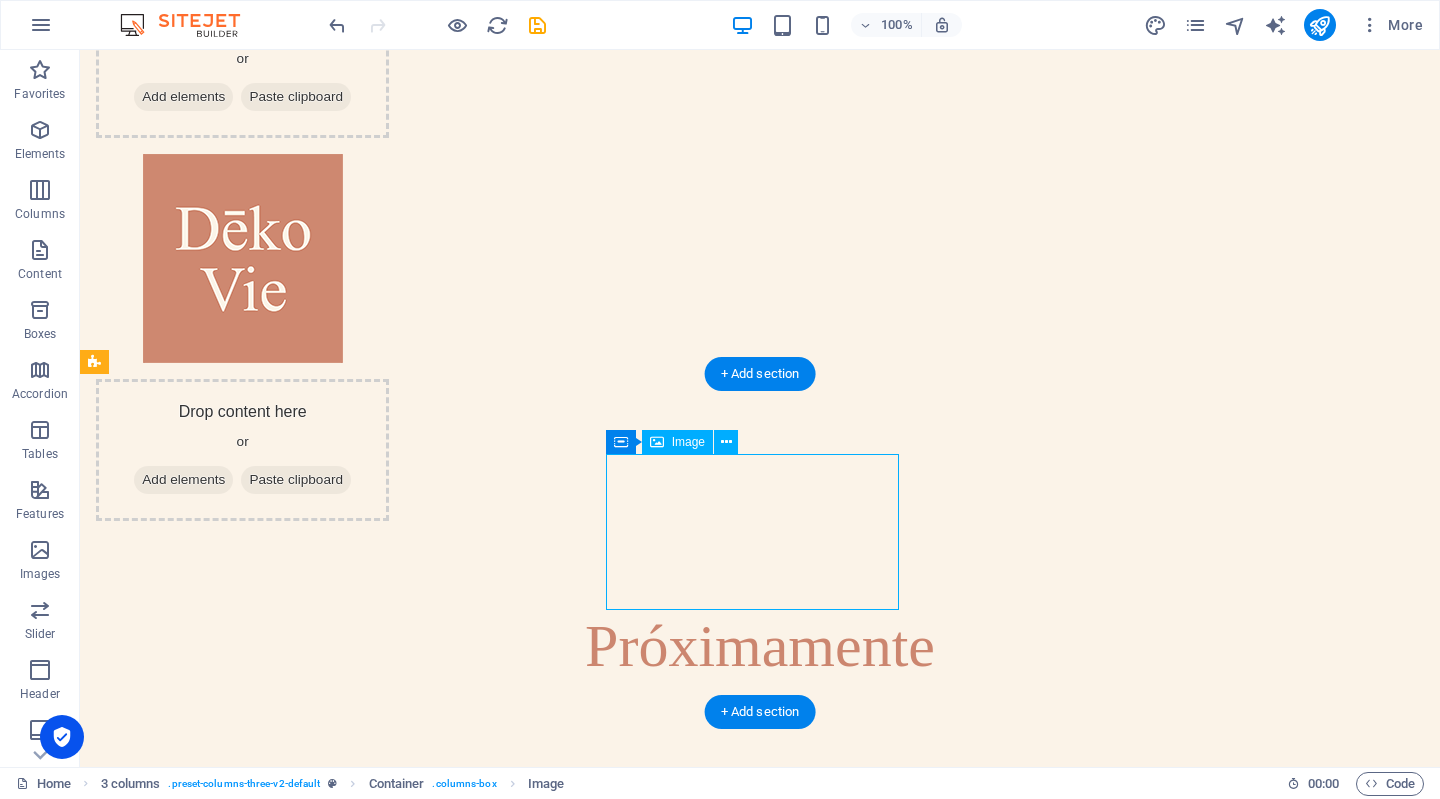 click at bounding box center (242, 1289) 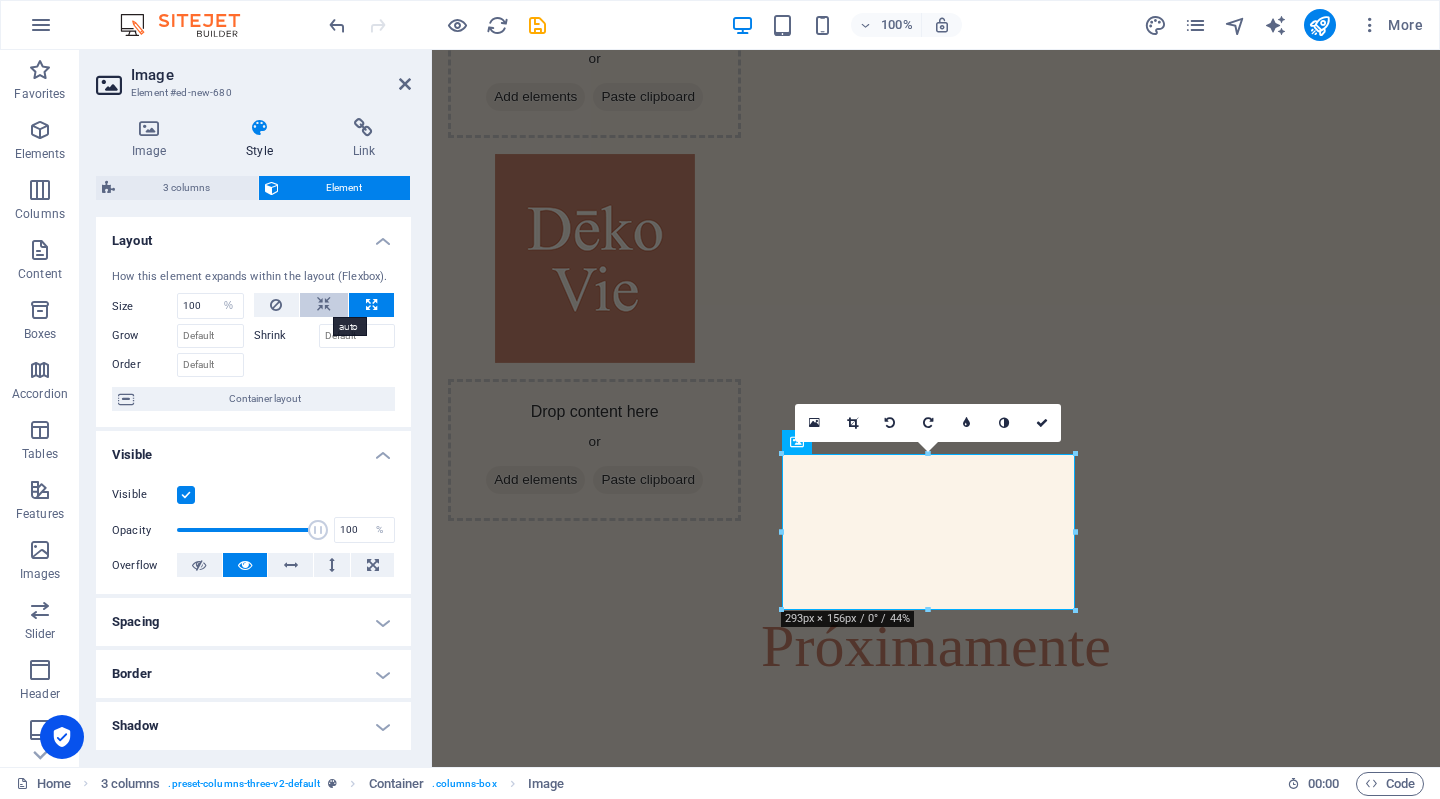click at bounding box center (324, 305) 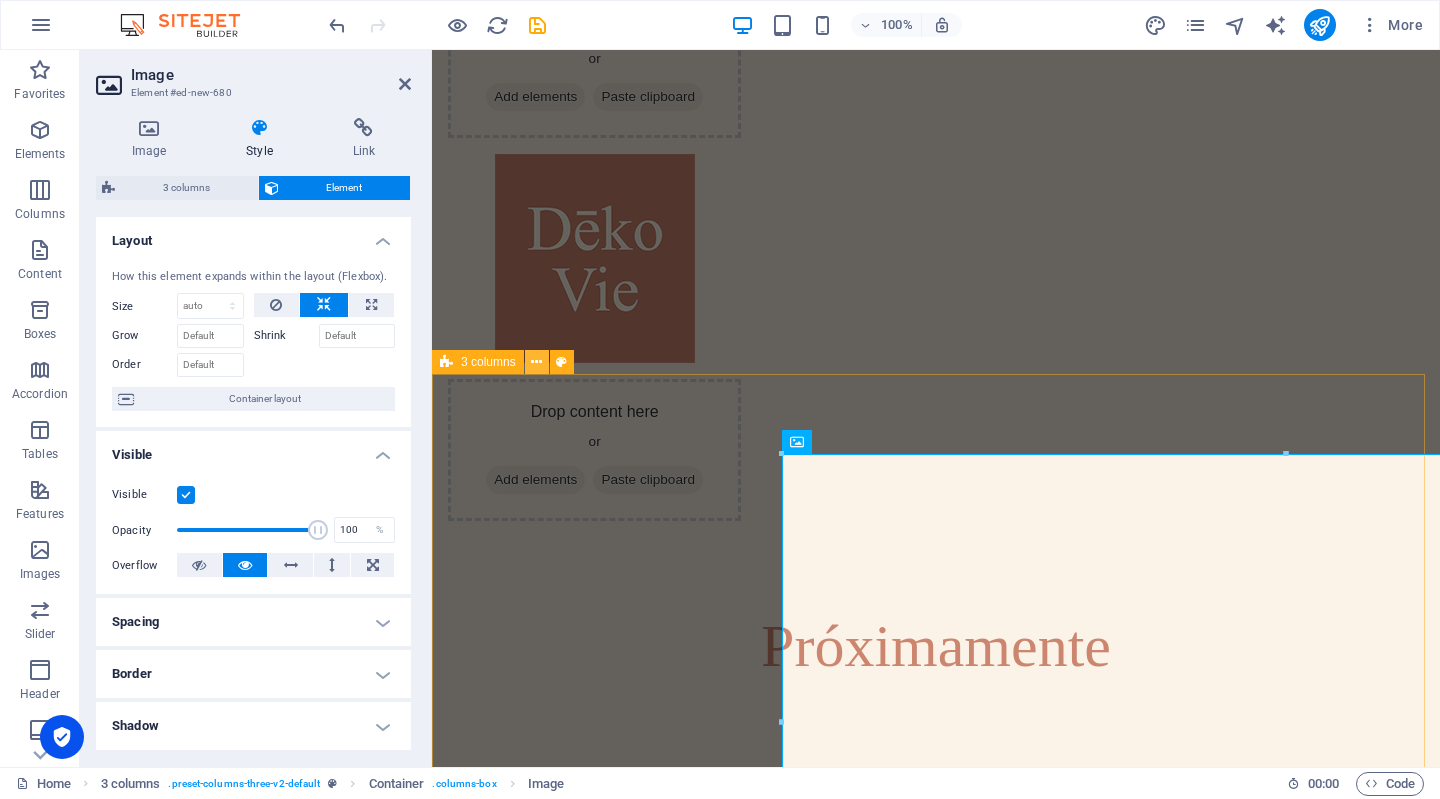 click at bounding box center (536, 362) 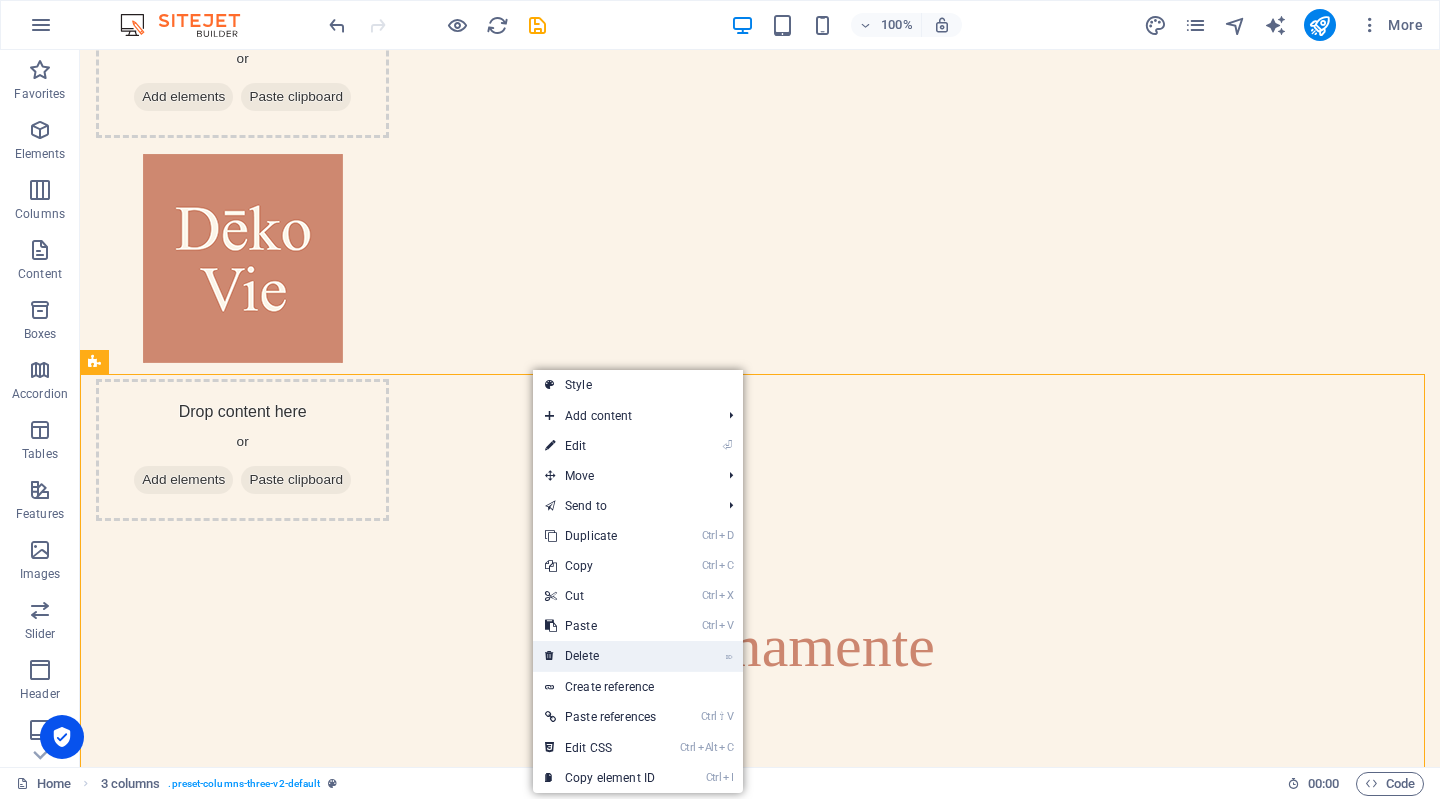 click on "⌦  Delete" at bounding box center (600, 656) 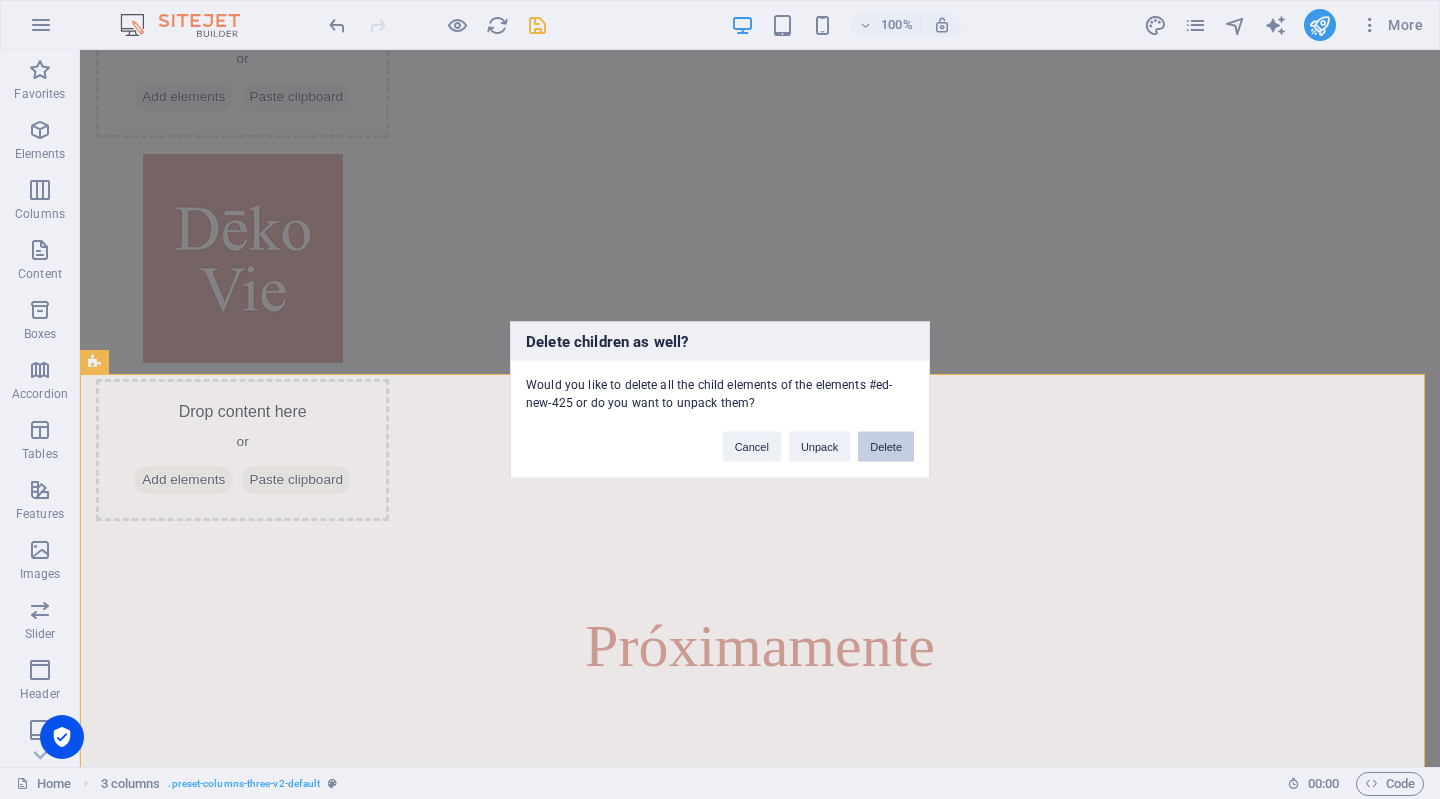 click on "Delete" at bounding box center (886, 446) 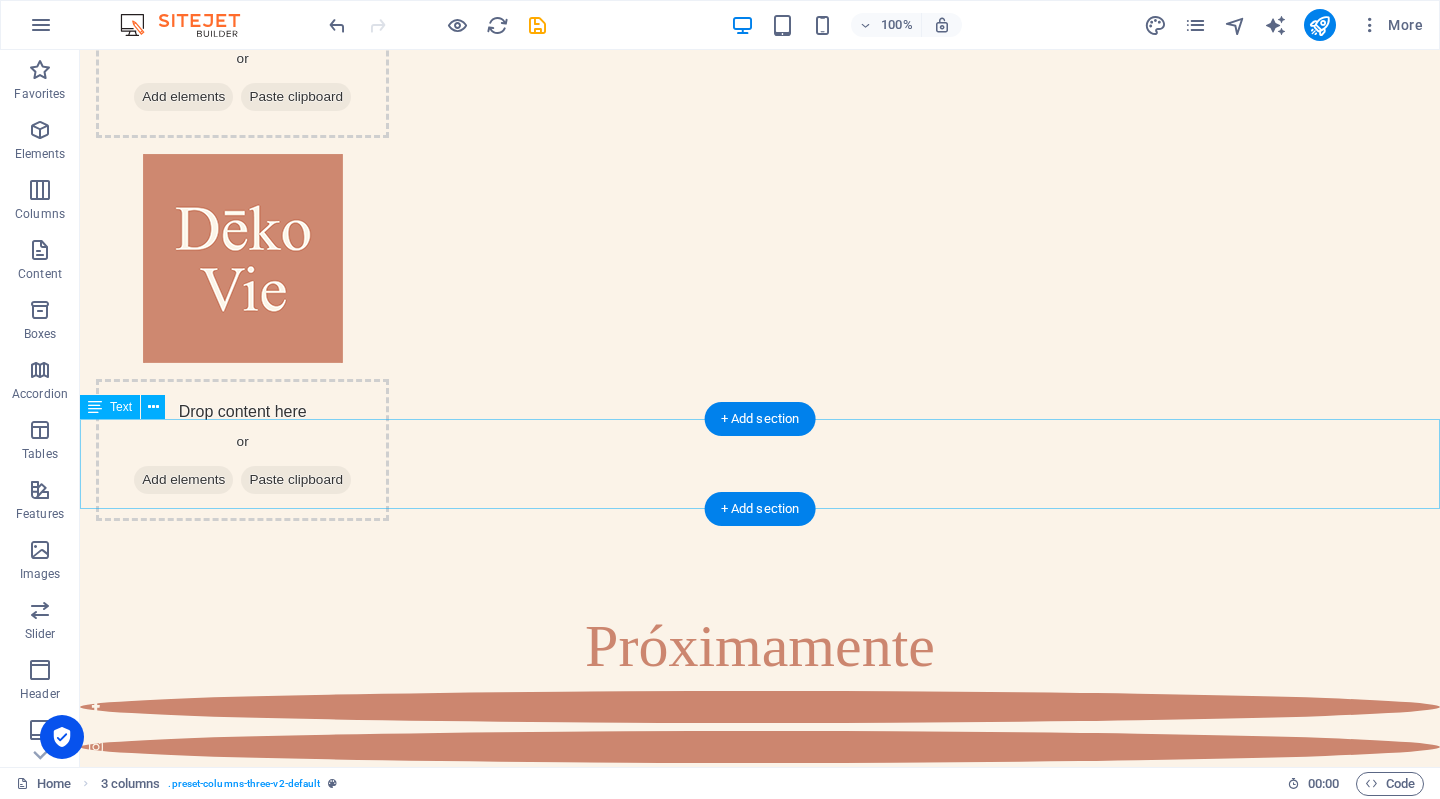 scroll, scrollTop: 0, scrollLeft: 0, axis: both 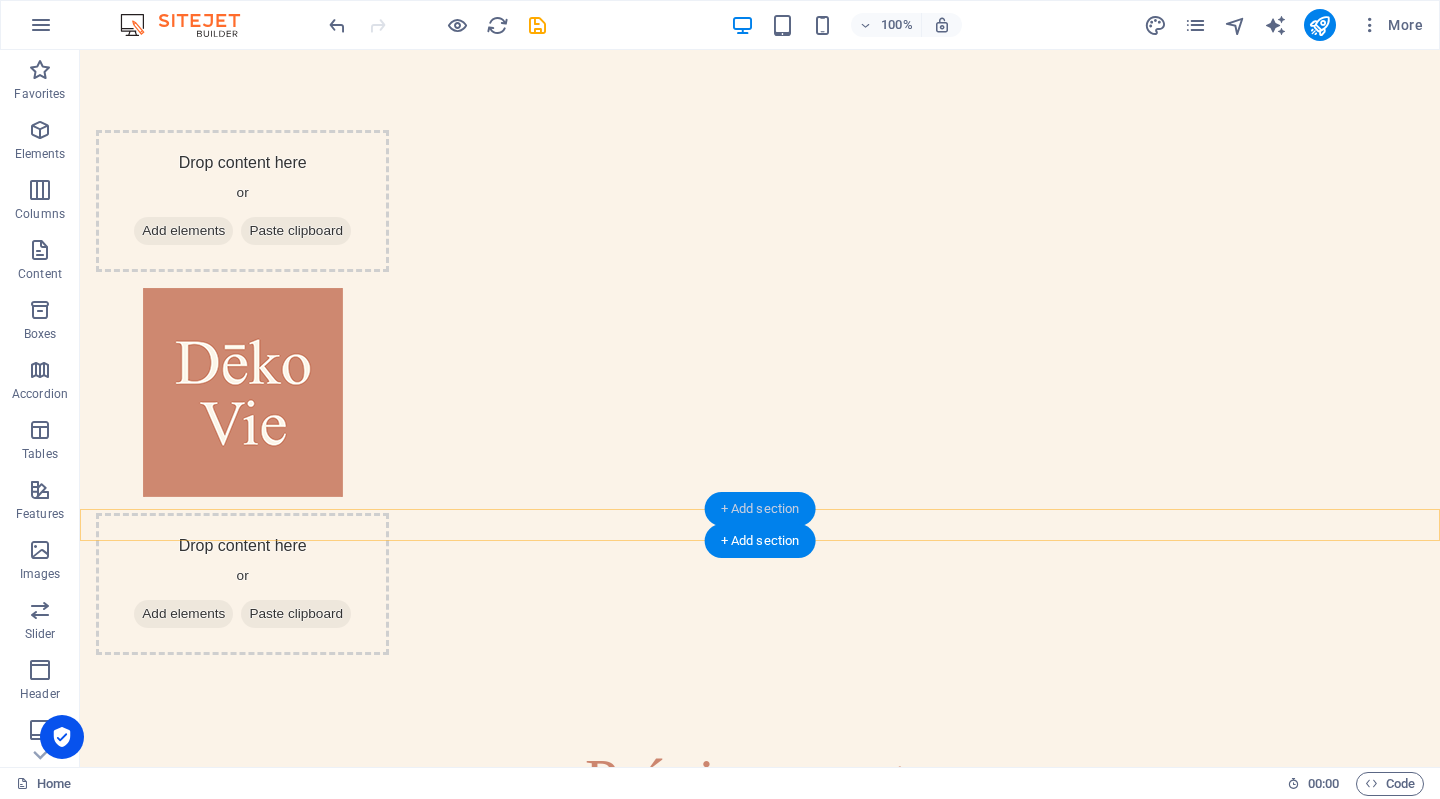click on "+ Add section" at bounding box center [760, 509] 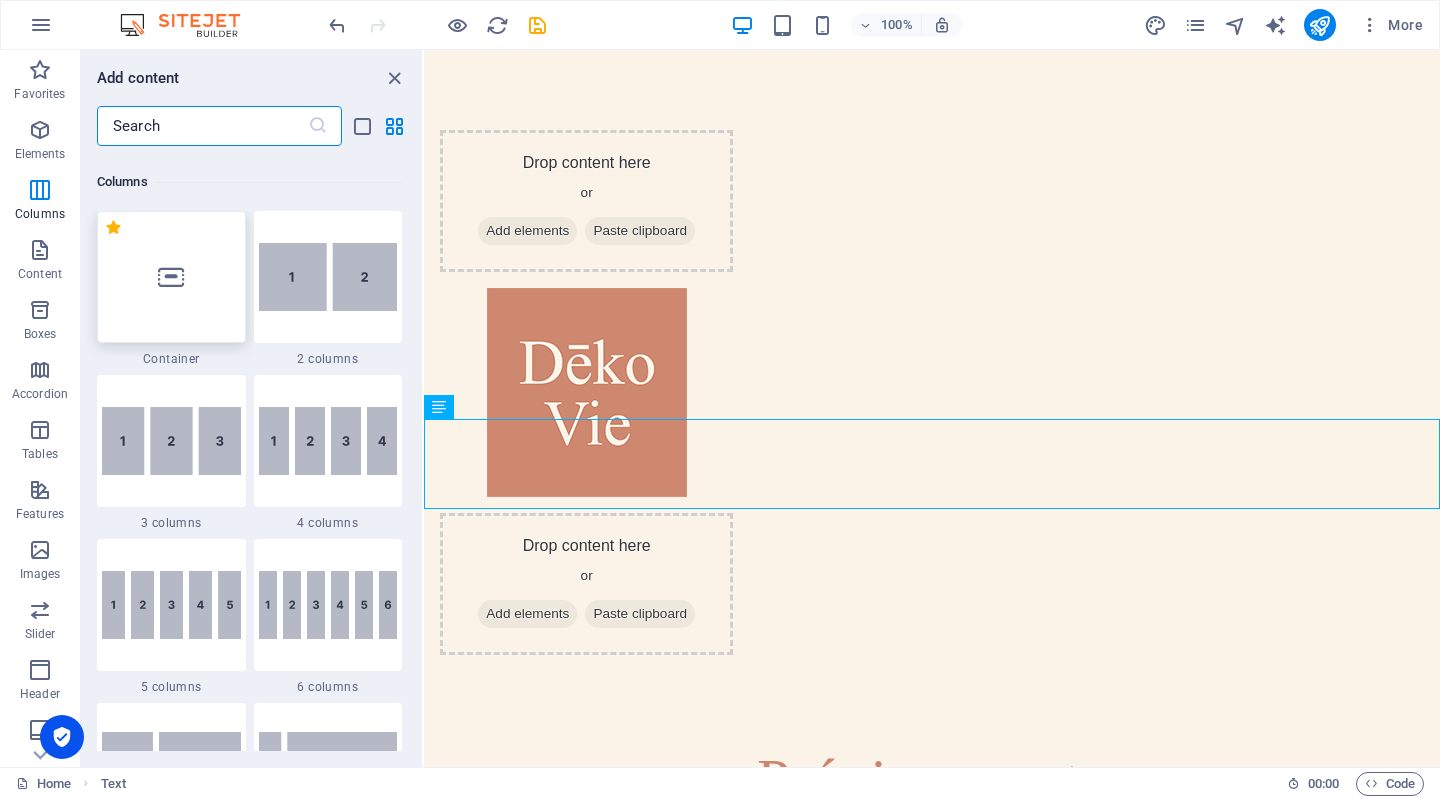 scroll, scrollTop: 981, scrollLeft: 0, axis: vertical 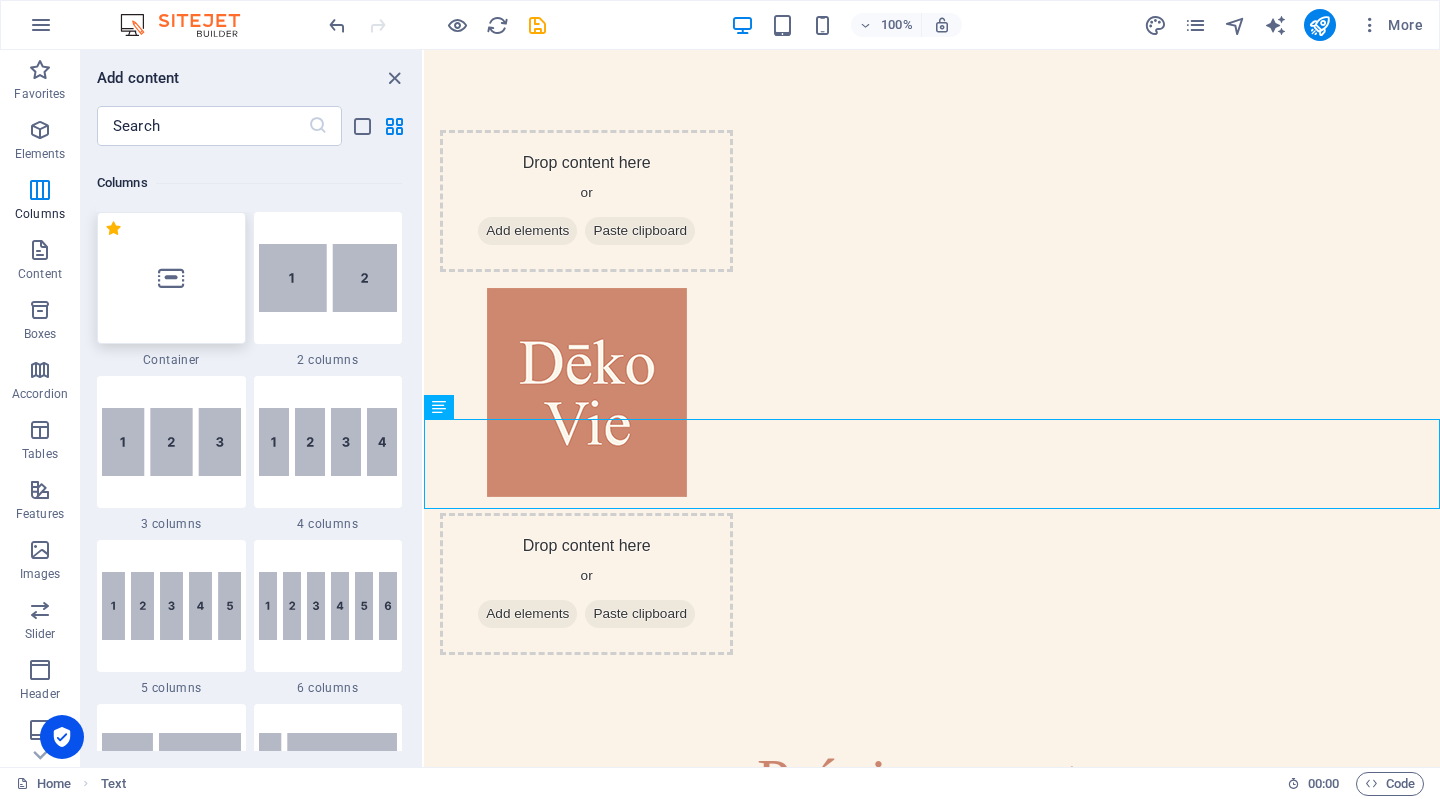 click at bounding box center [171, 278] 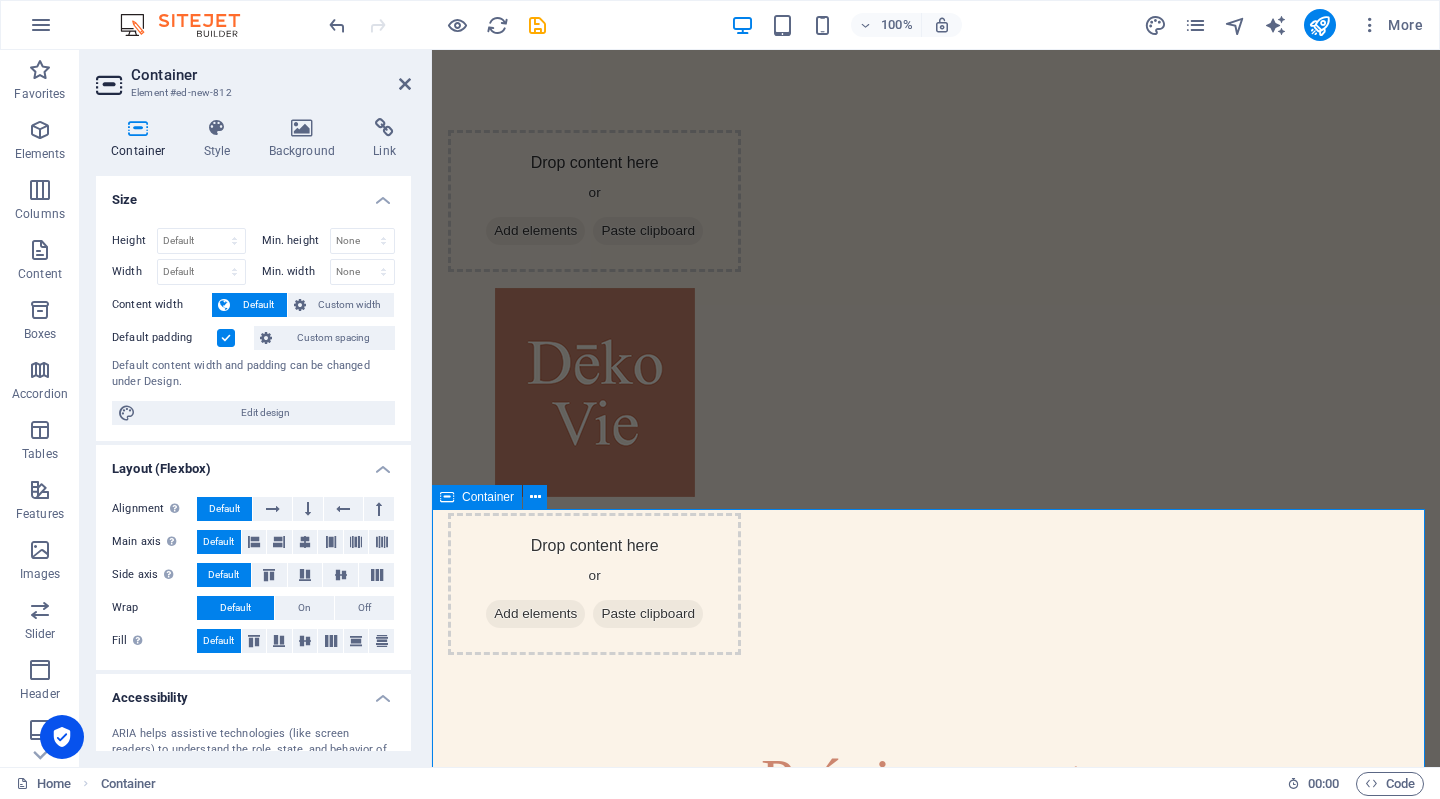 click on "Add elements" at bounding box center (877, 1006) 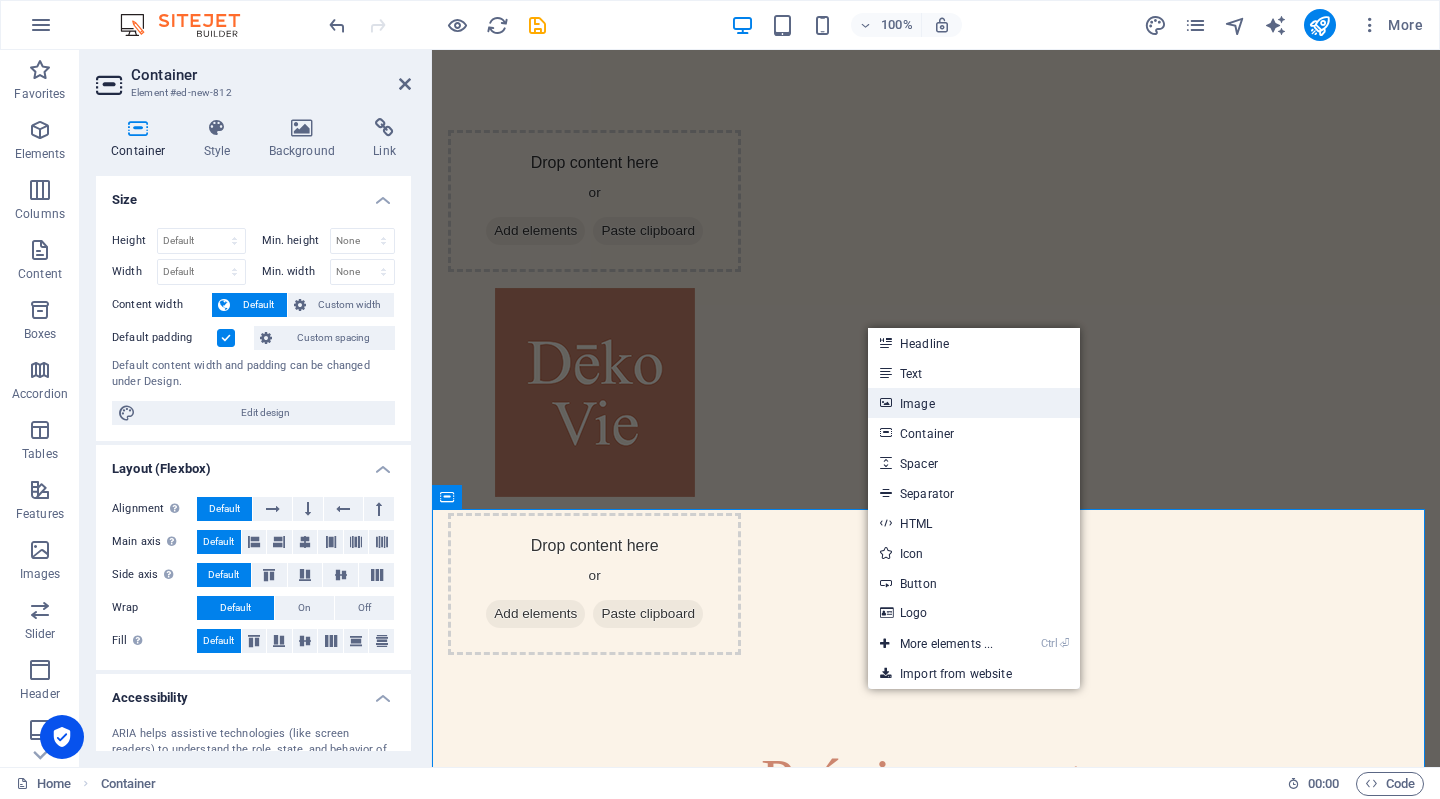 click on "Image" at bounding box center [974, 403] 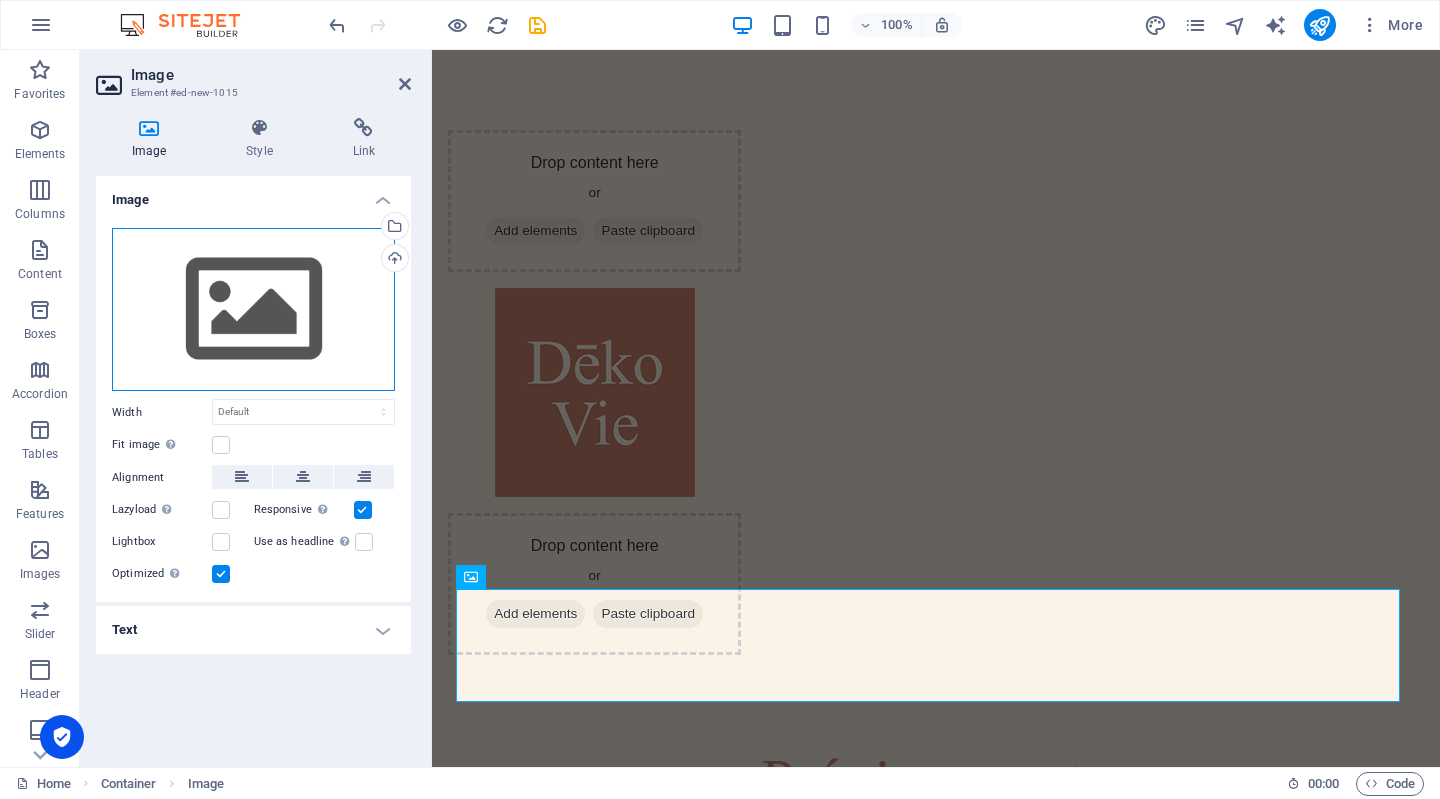 click on "Drag files here, click to choose files or select files from Files or our free stock photos & videos" at bounding box center [253, 310] 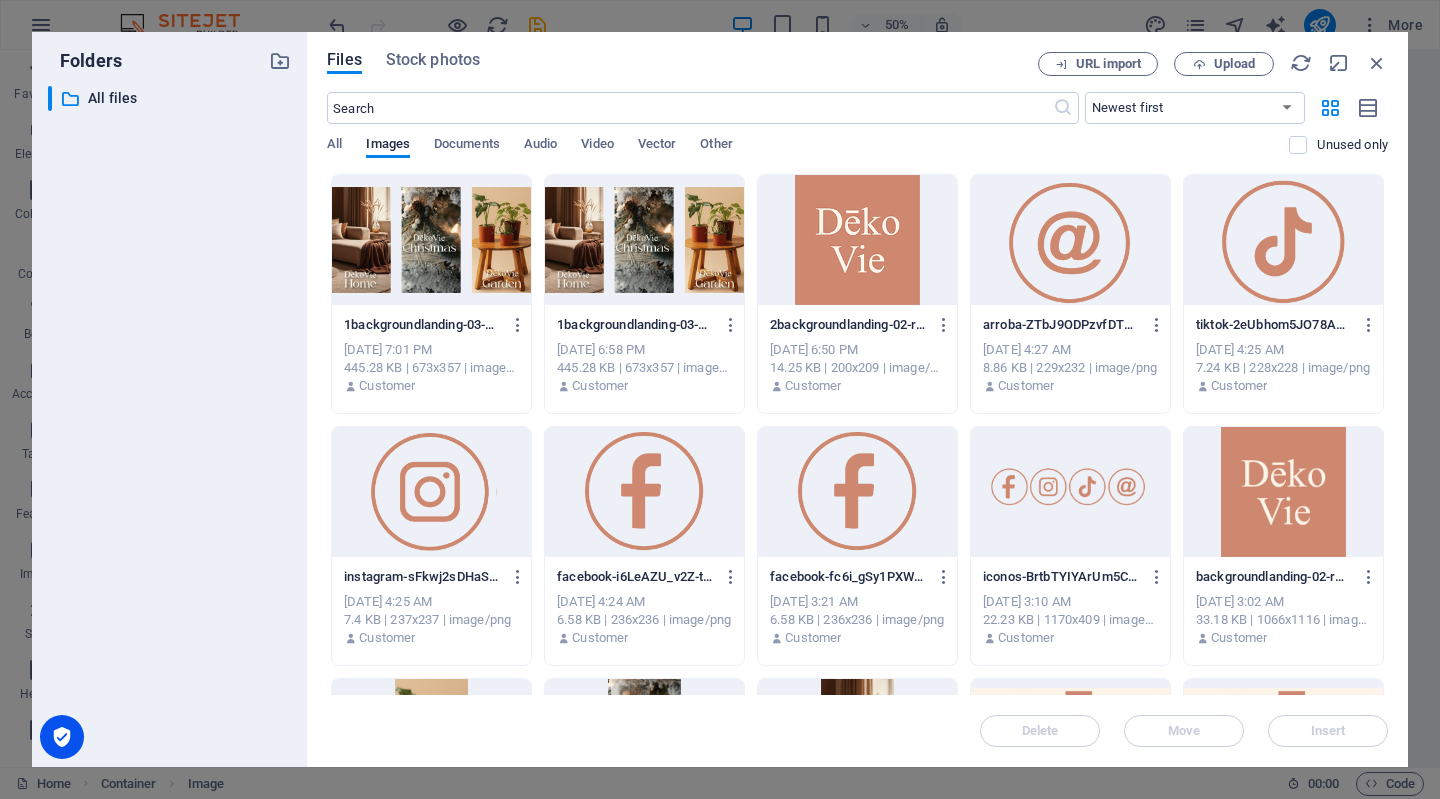 click at bounding box center [644, 240] 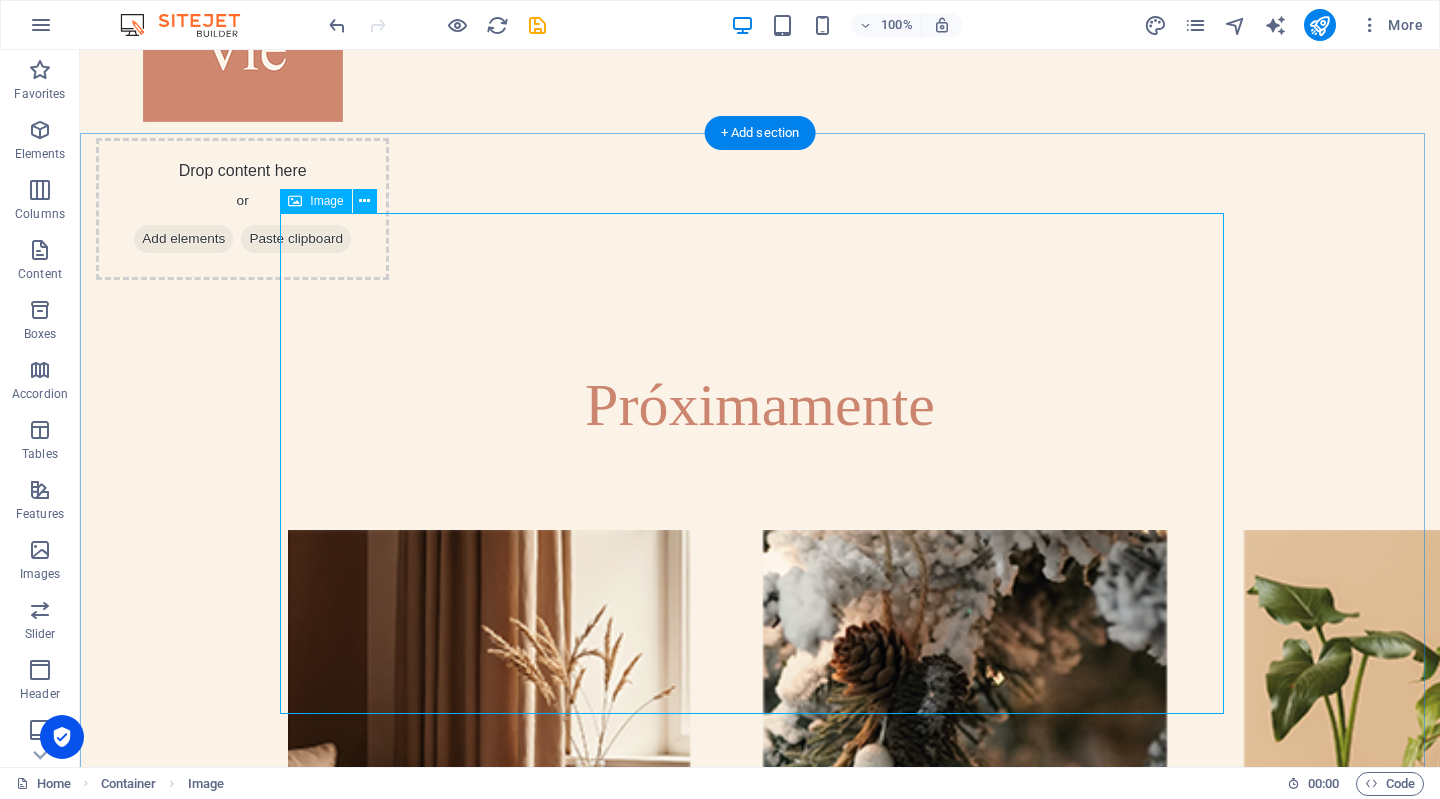 scroll, scrollTop: 376, scrollLeft: 0, axis: vertical 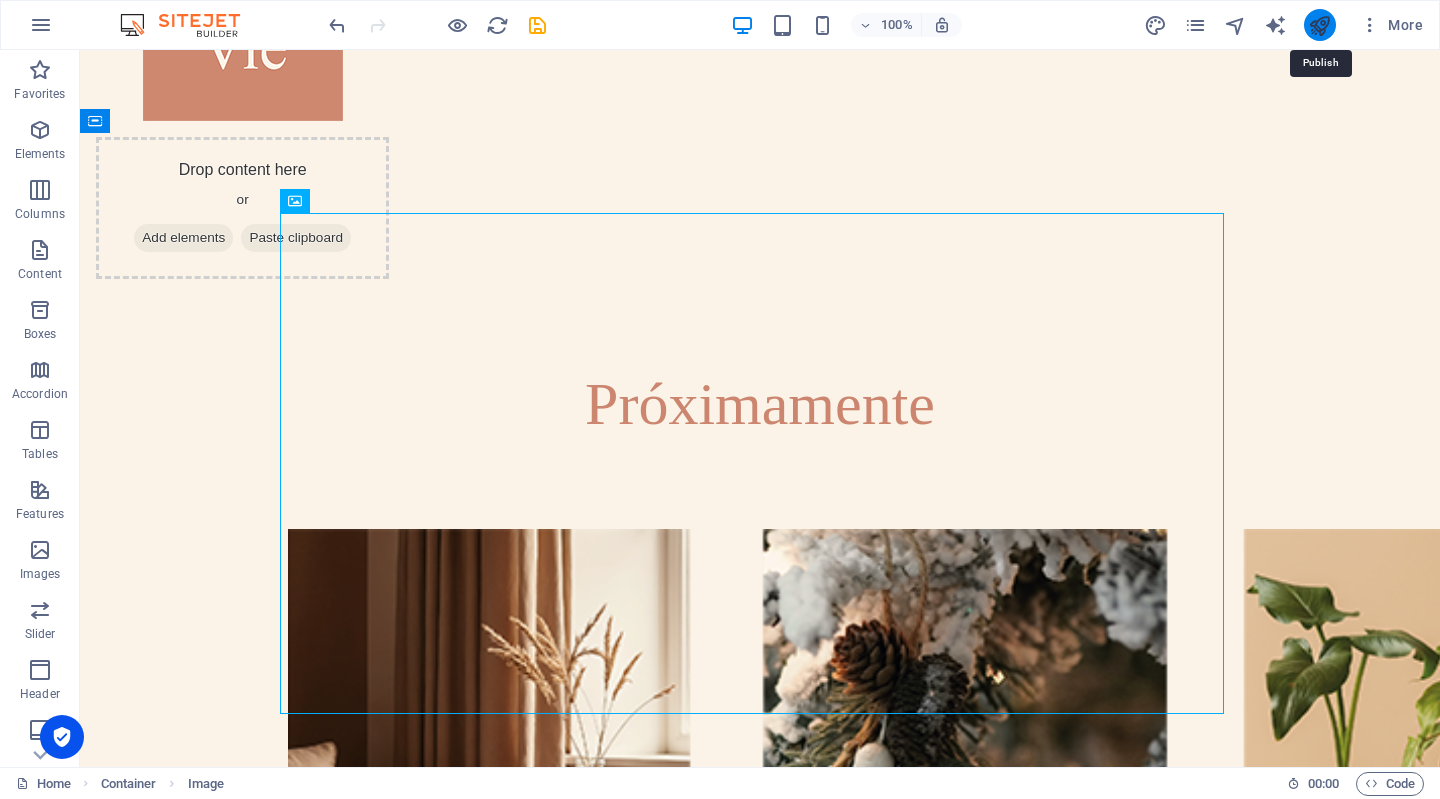 click at bounding box center [1319, 25] 